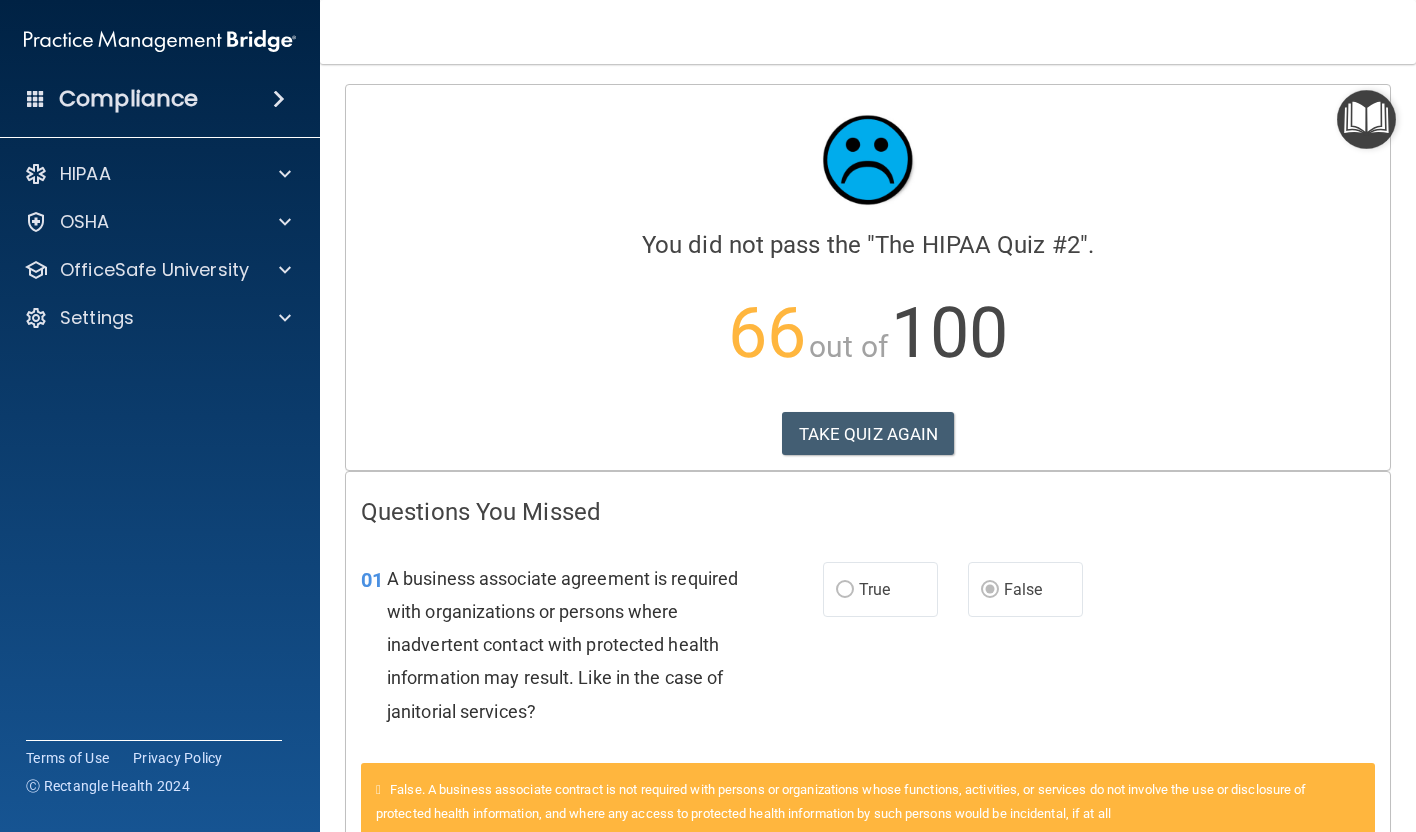 scroll, scrollTop: 0, scrollLeft: 0, axis: both 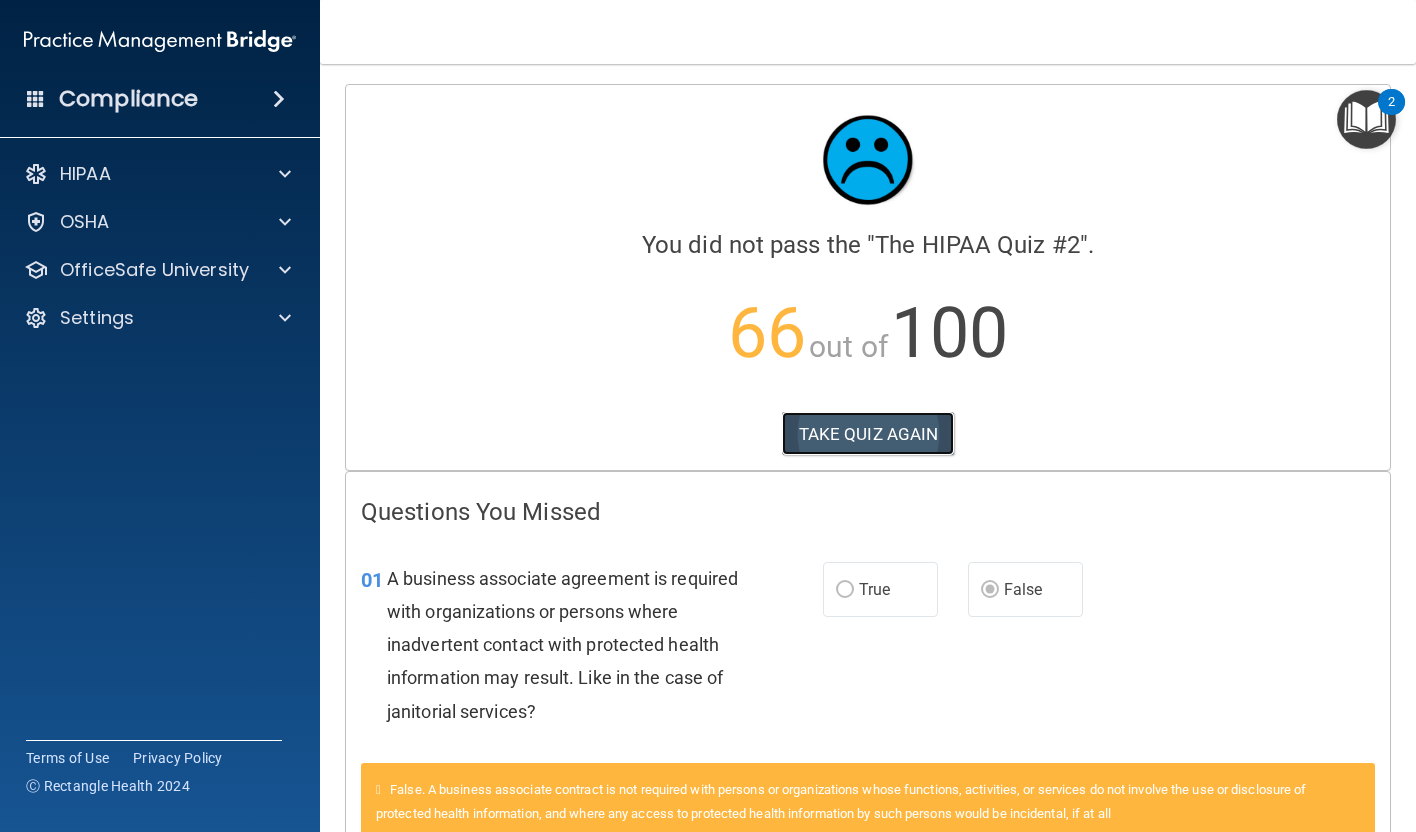 click on "TAKE QUIZ AGAIN" at bounding box center (868, 434) 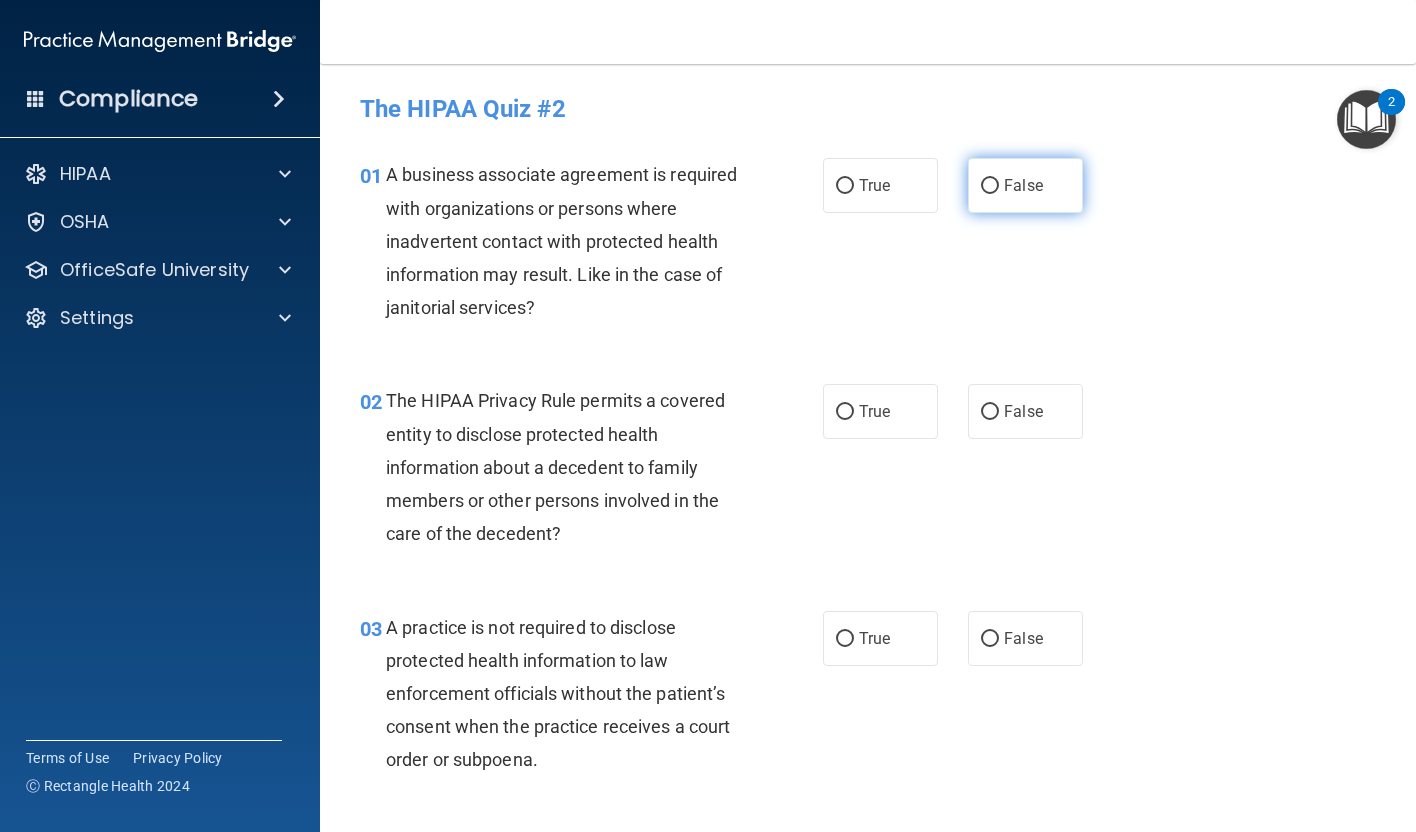 click on "False" at bounding box center [1023, 185] 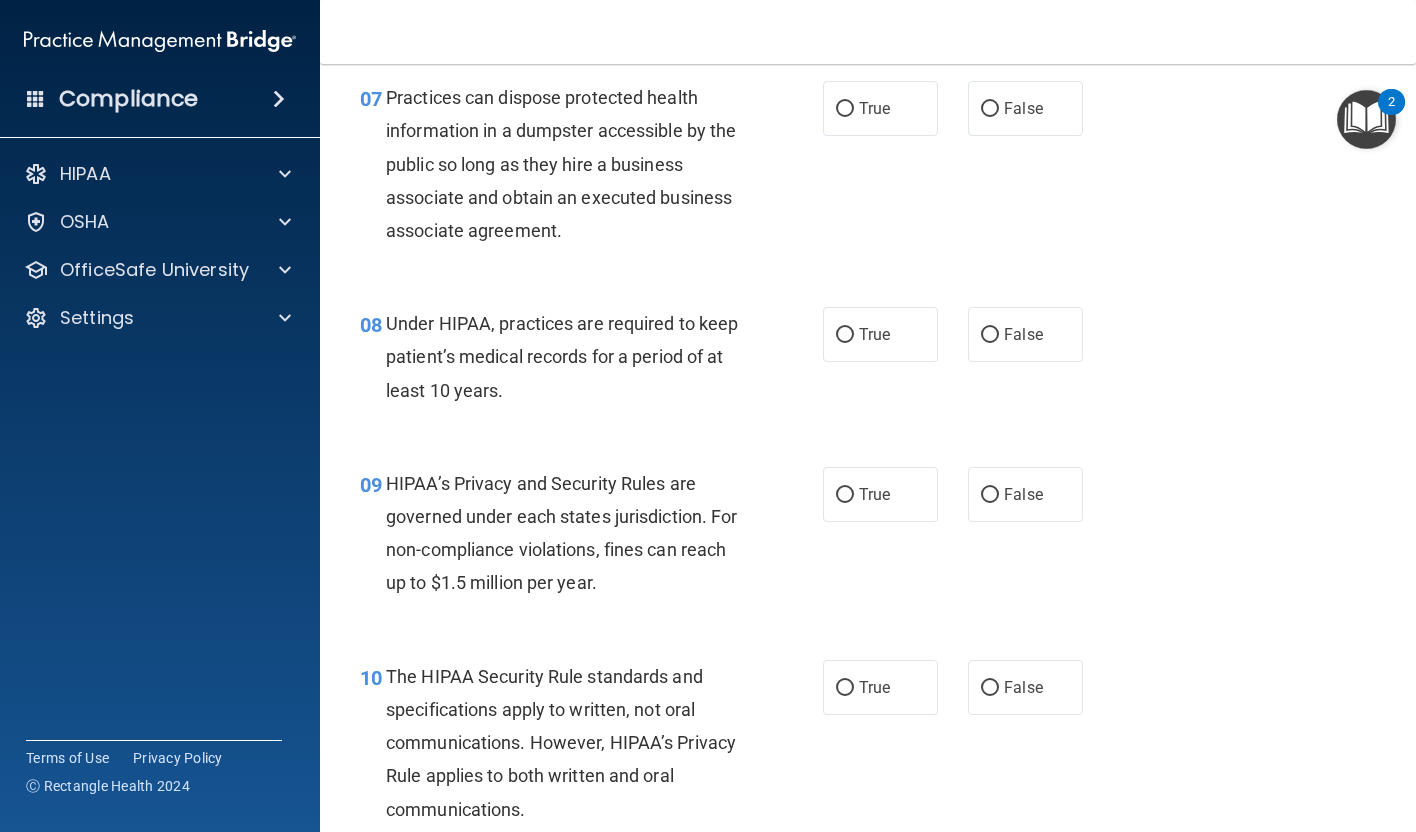 scroll, scrollTop: 1303, scrollLeft: 0, axis: vertical 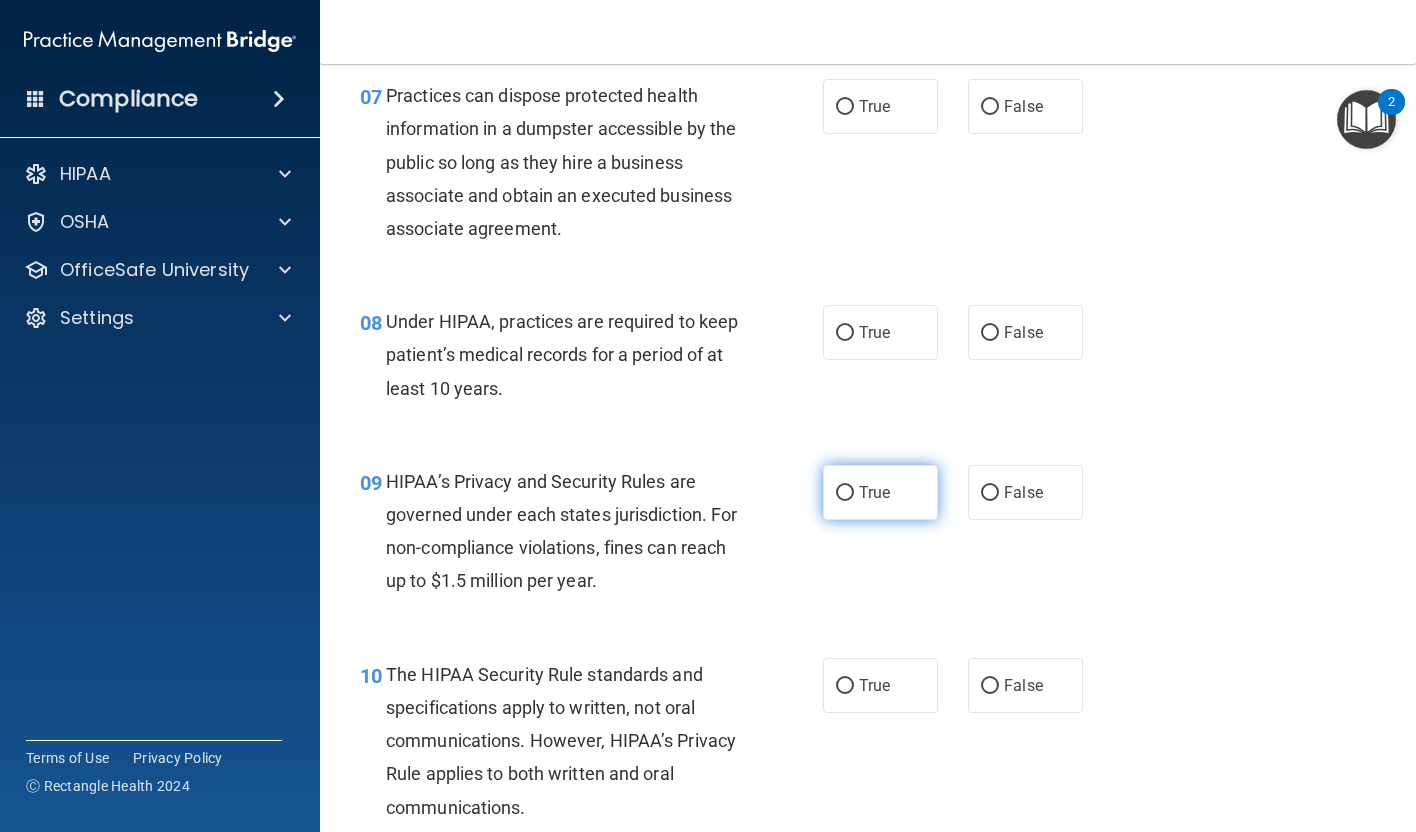 click on "True" at bounding box center (845, 493) 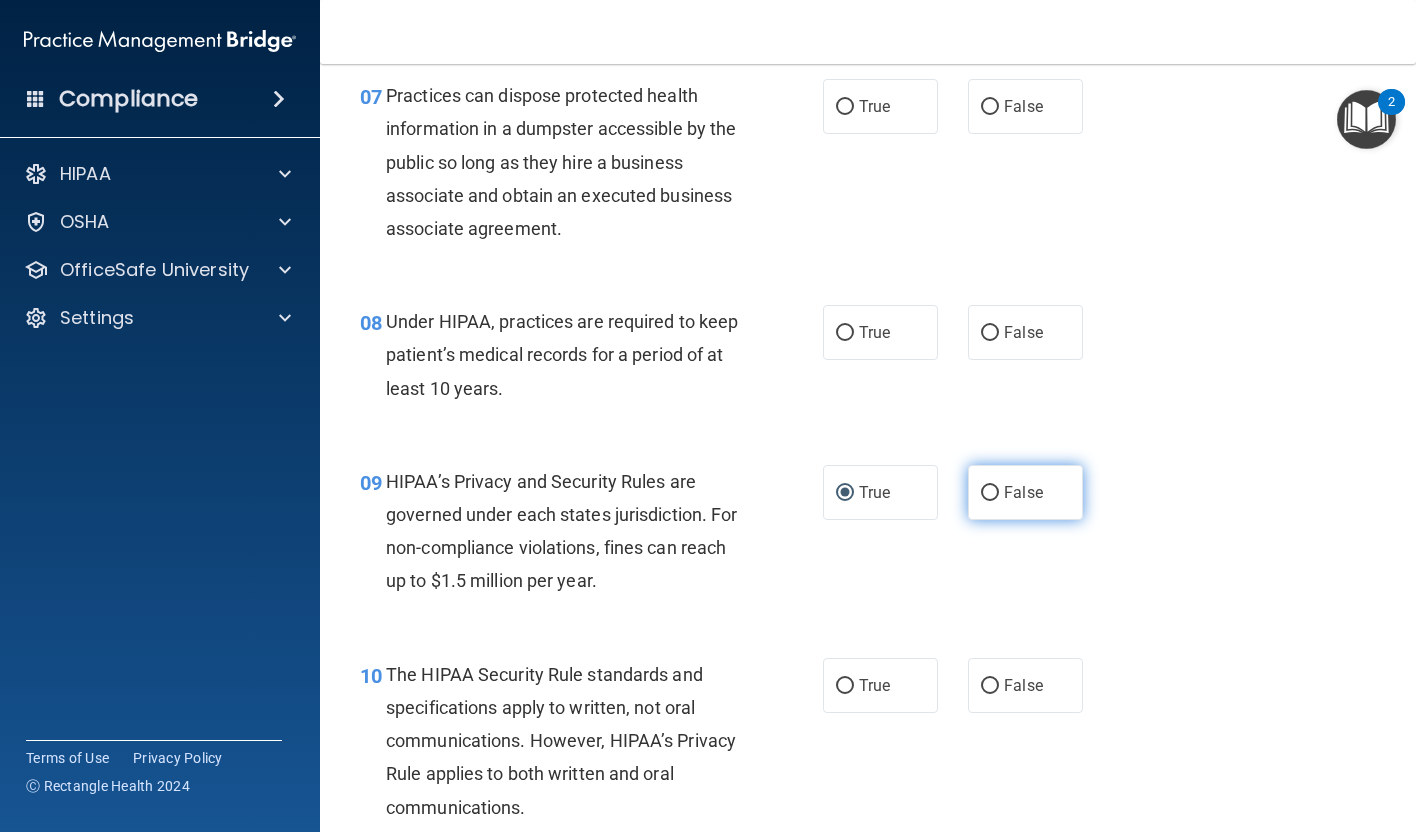click on "False" at bounding box center (1025, 492) 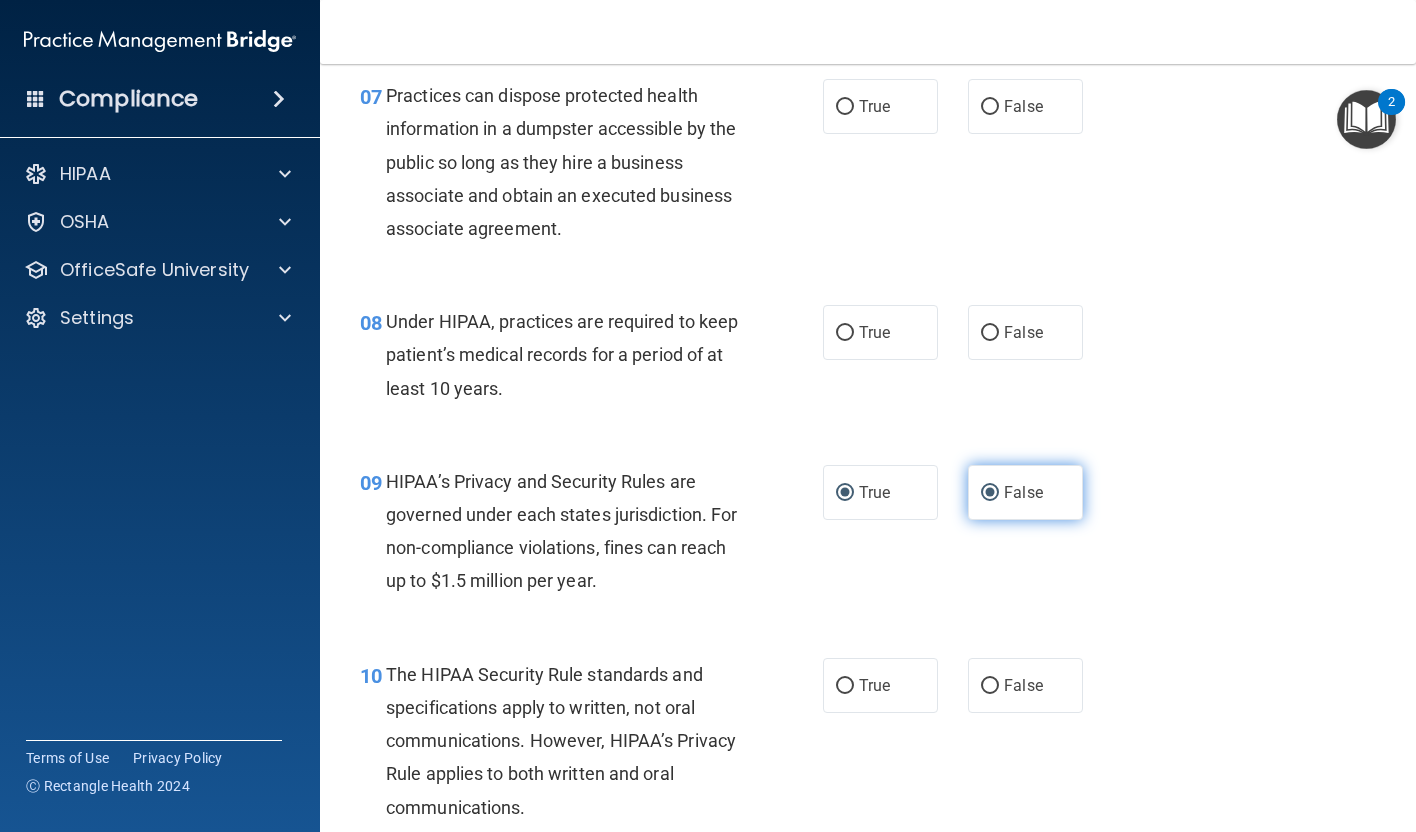 radio on "false" 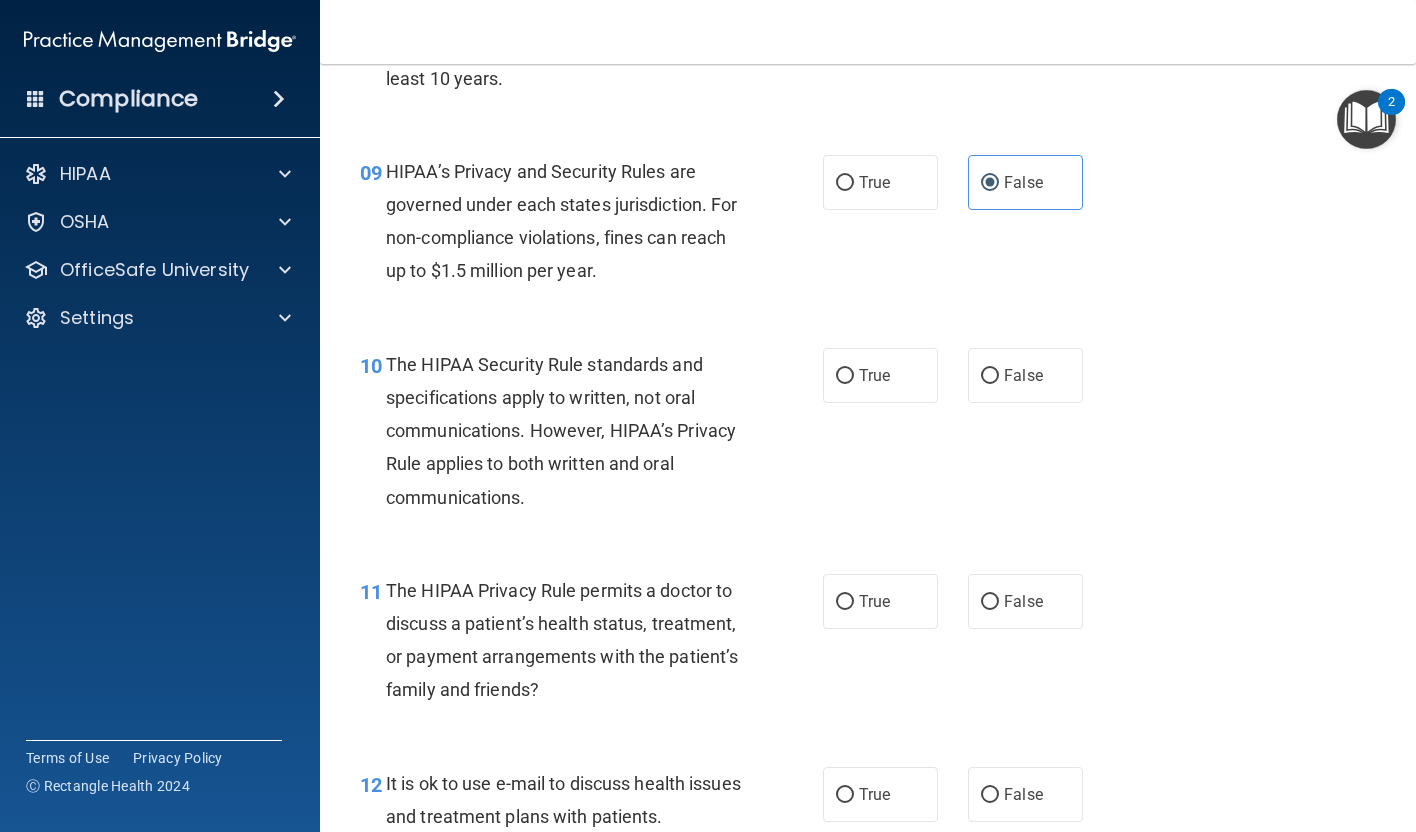 scroll, scrollTop: 1616, scrollLeft: 0, axis: vertical 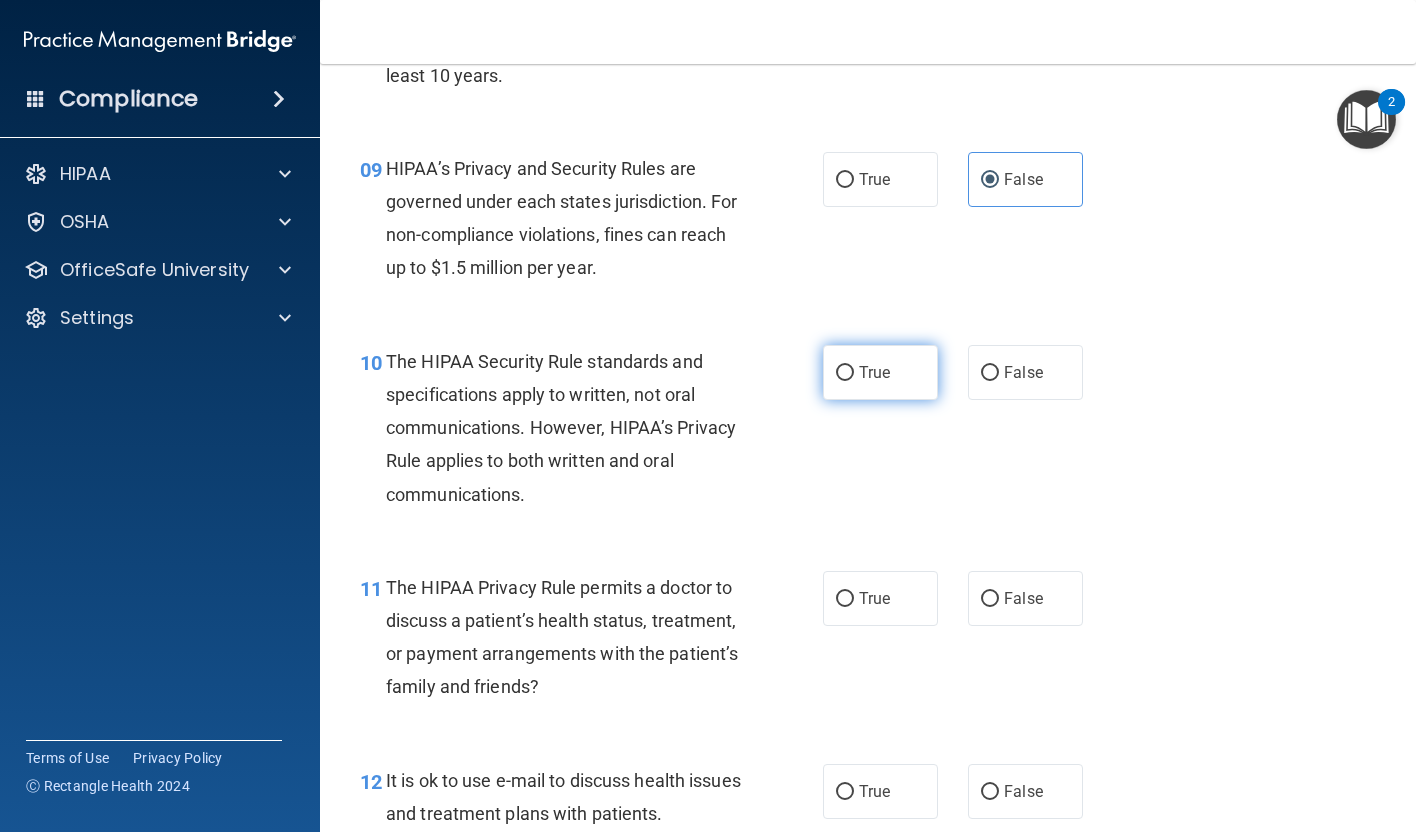 click on "True" at bounding box center (874, 372) 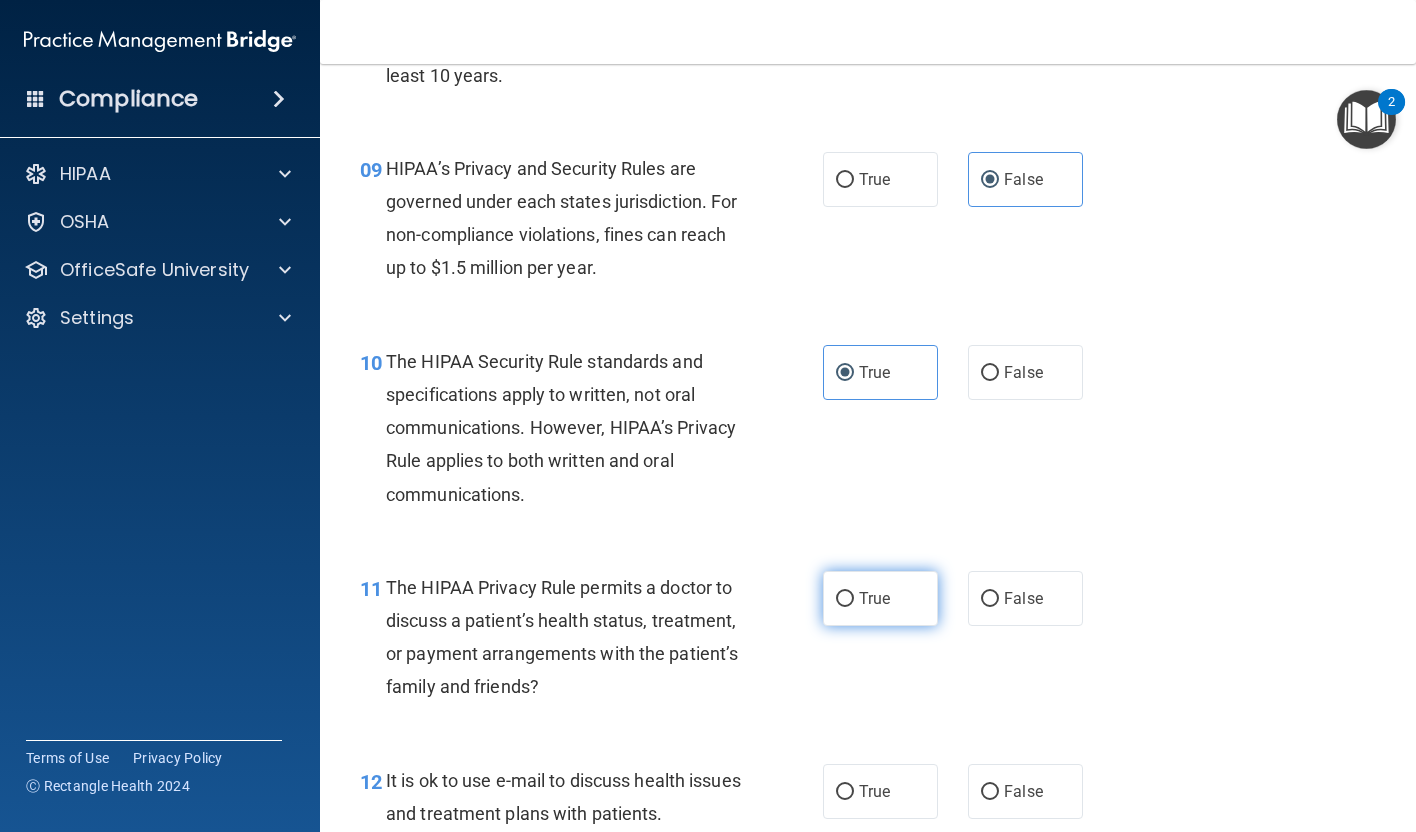 click on "True" at bounding box center [874, 598] 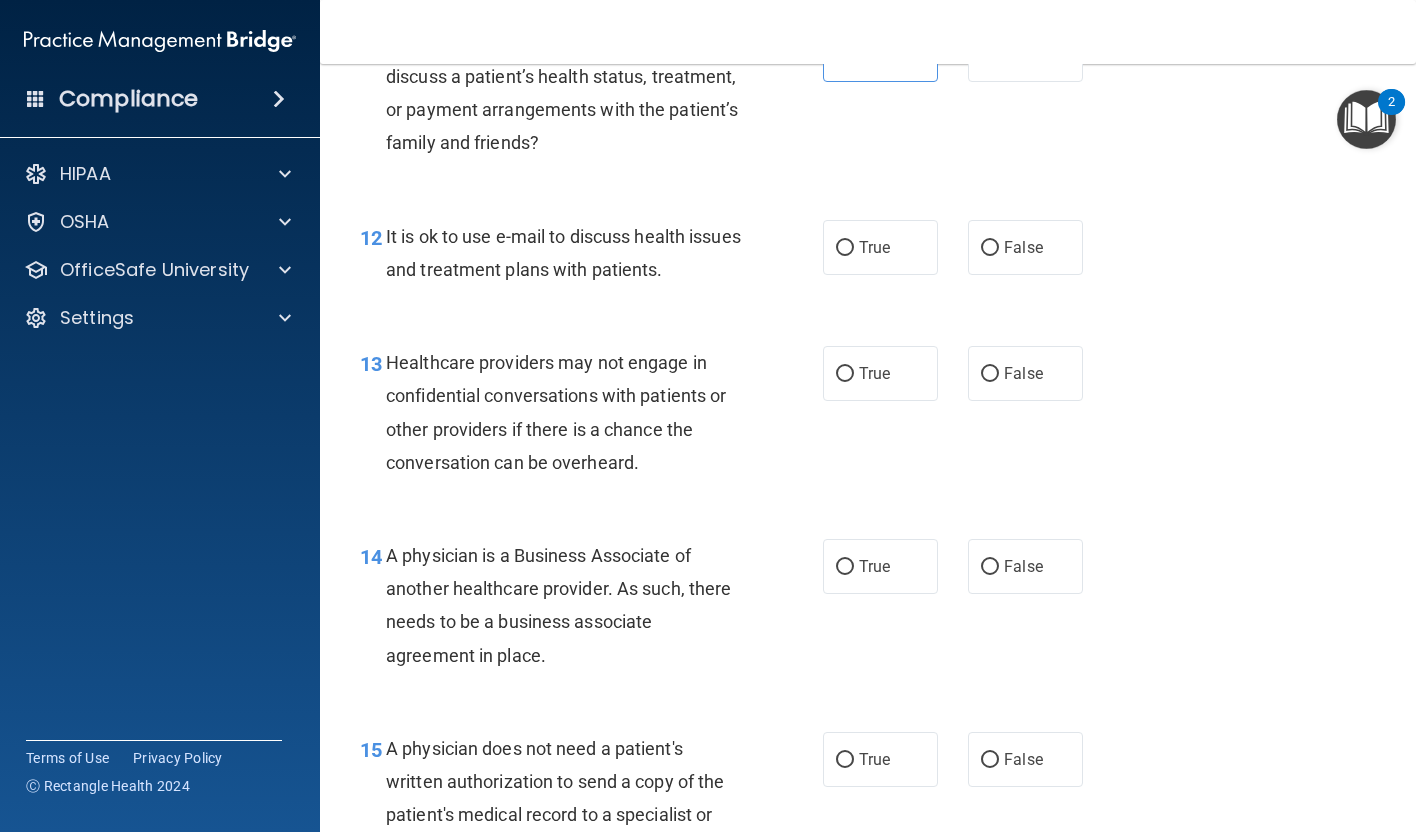 scroll, scrollTop: 2178, scrollLeft: 0, axis: vertical 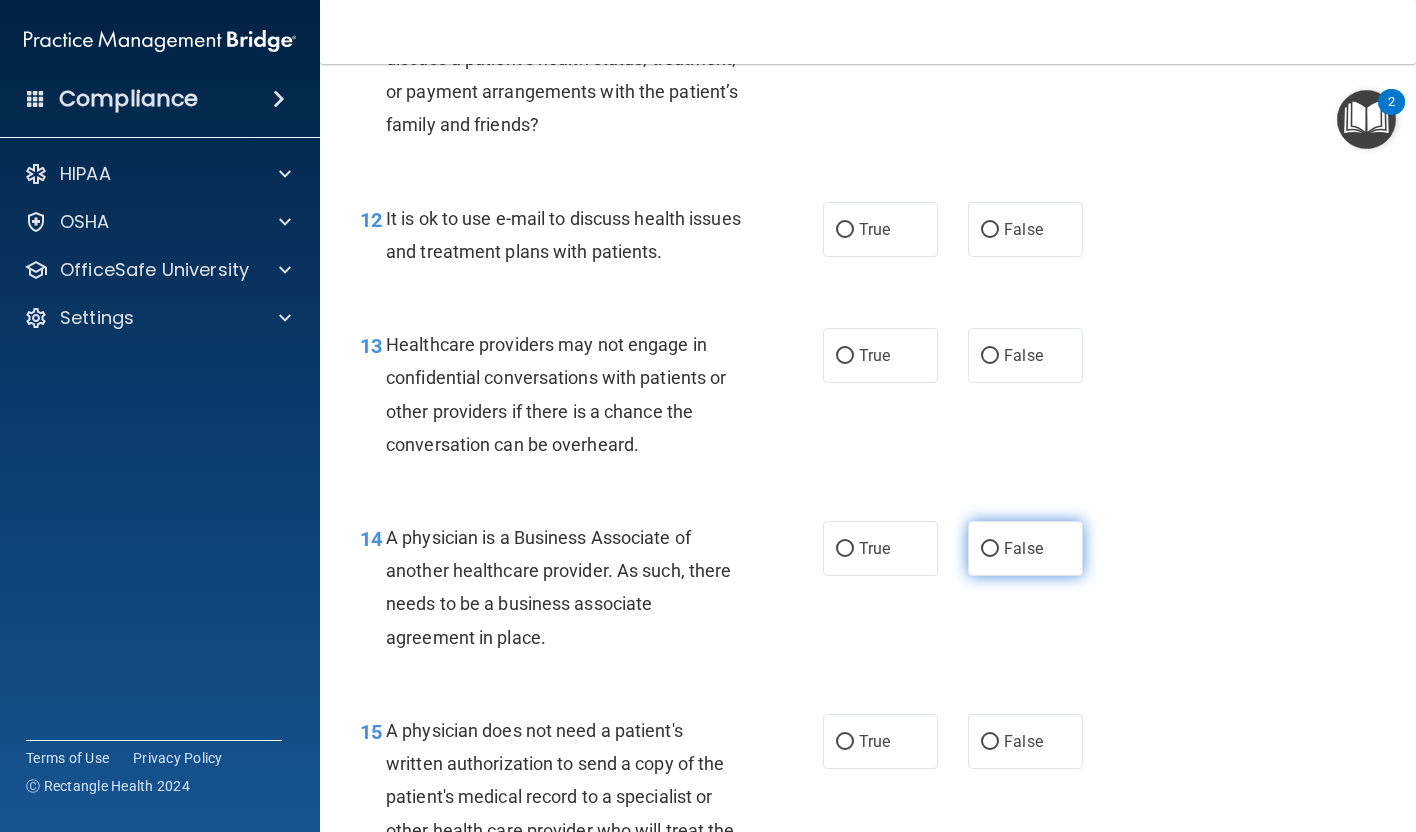 click on "False" at bounding box center [1025, 548] 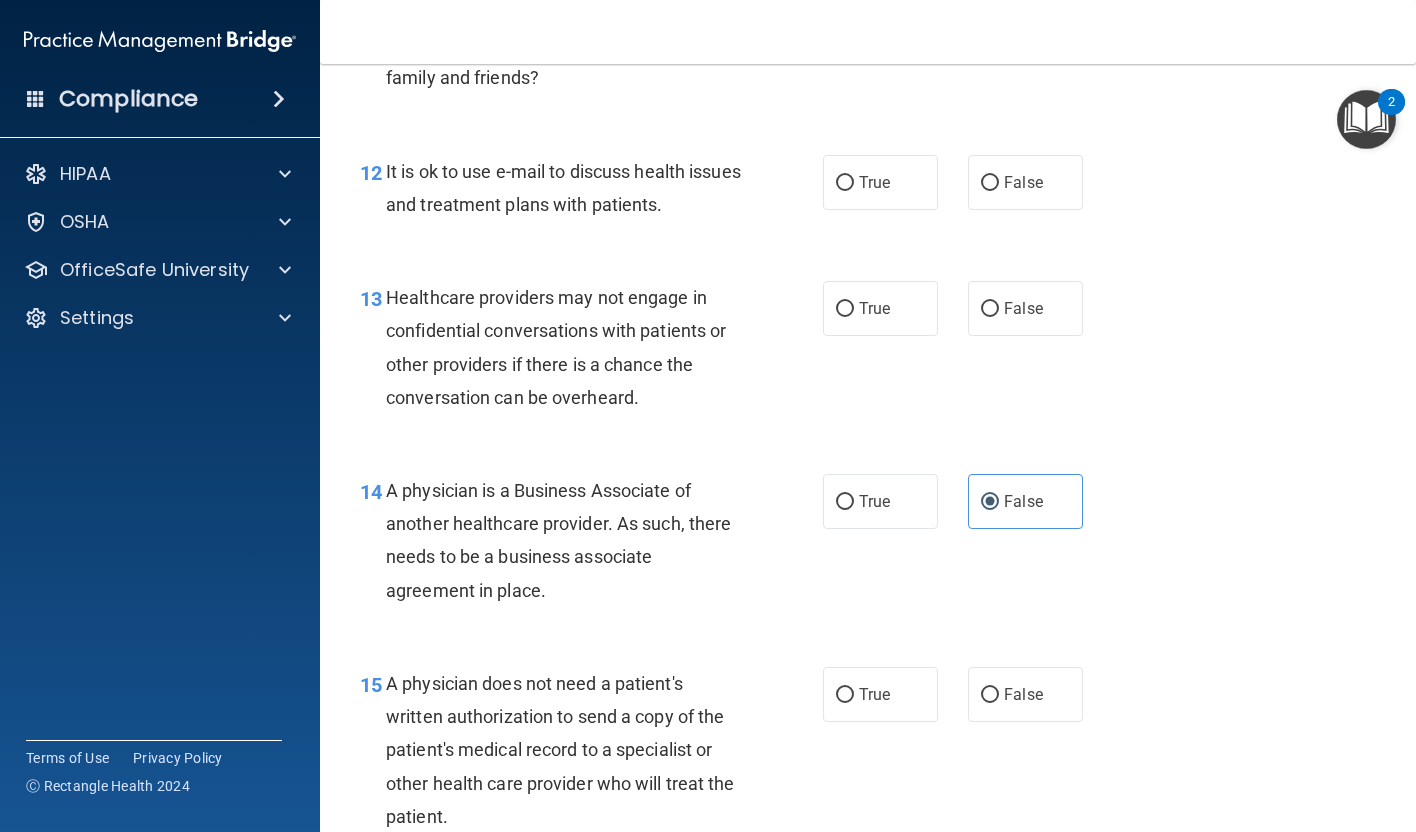 scroll, scrollTop: 2226, scrollLeft: 0, axis: vertical 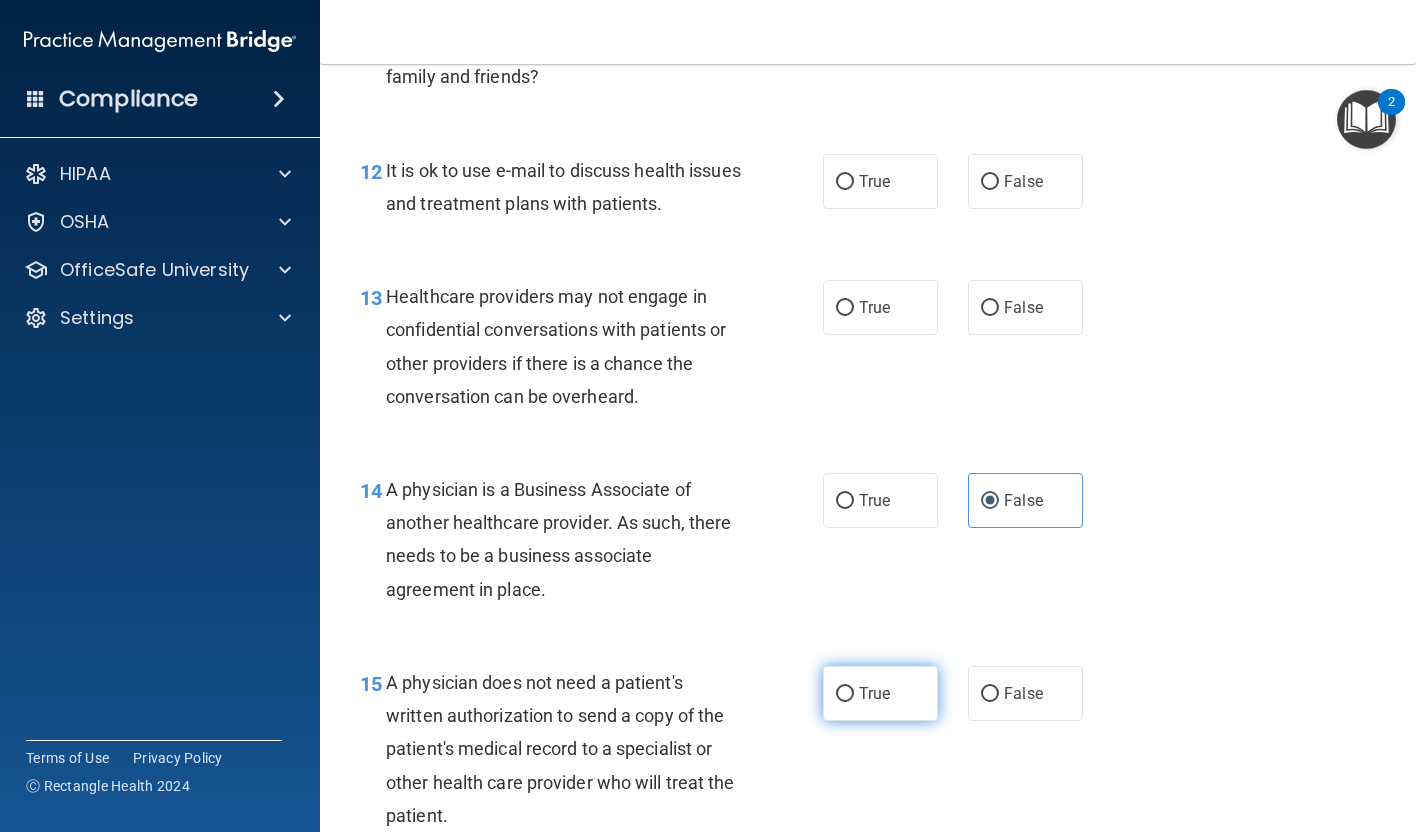 click on "True" at bounding box center [874, 693] 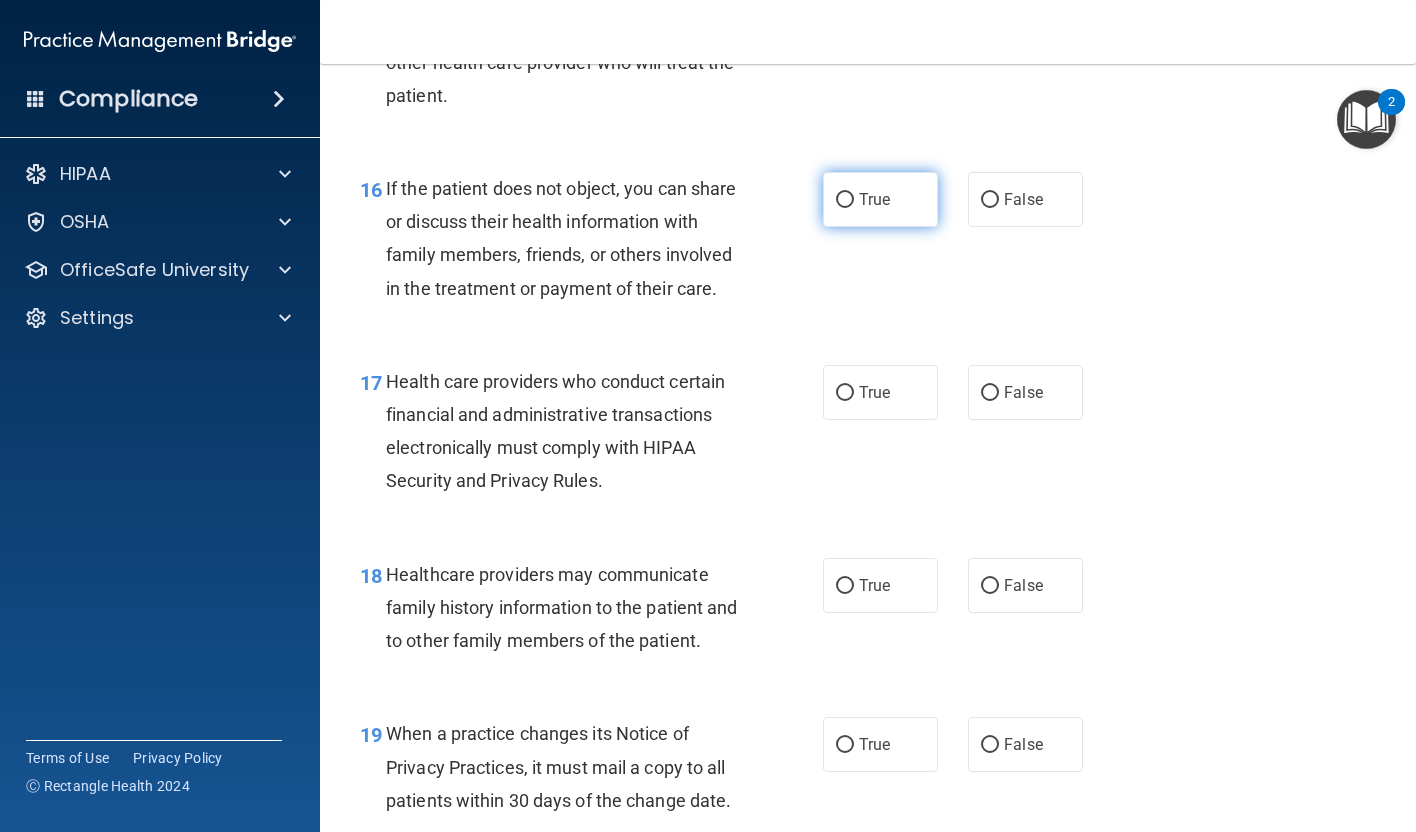 scroll, scrollTop: 3027, scrollLeft: 0, axis: vertical 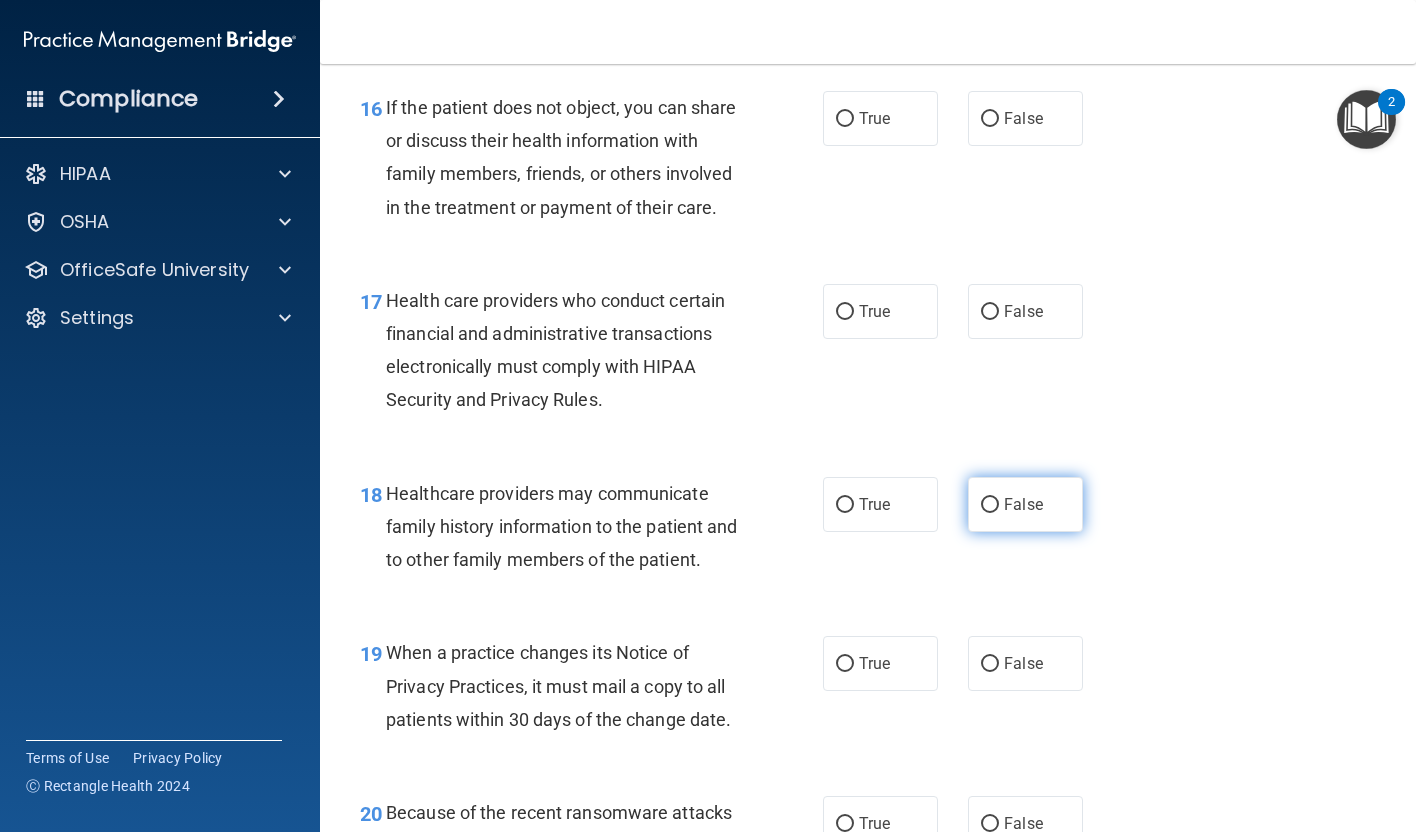 click on "False" at bounding box center [1023, 504] 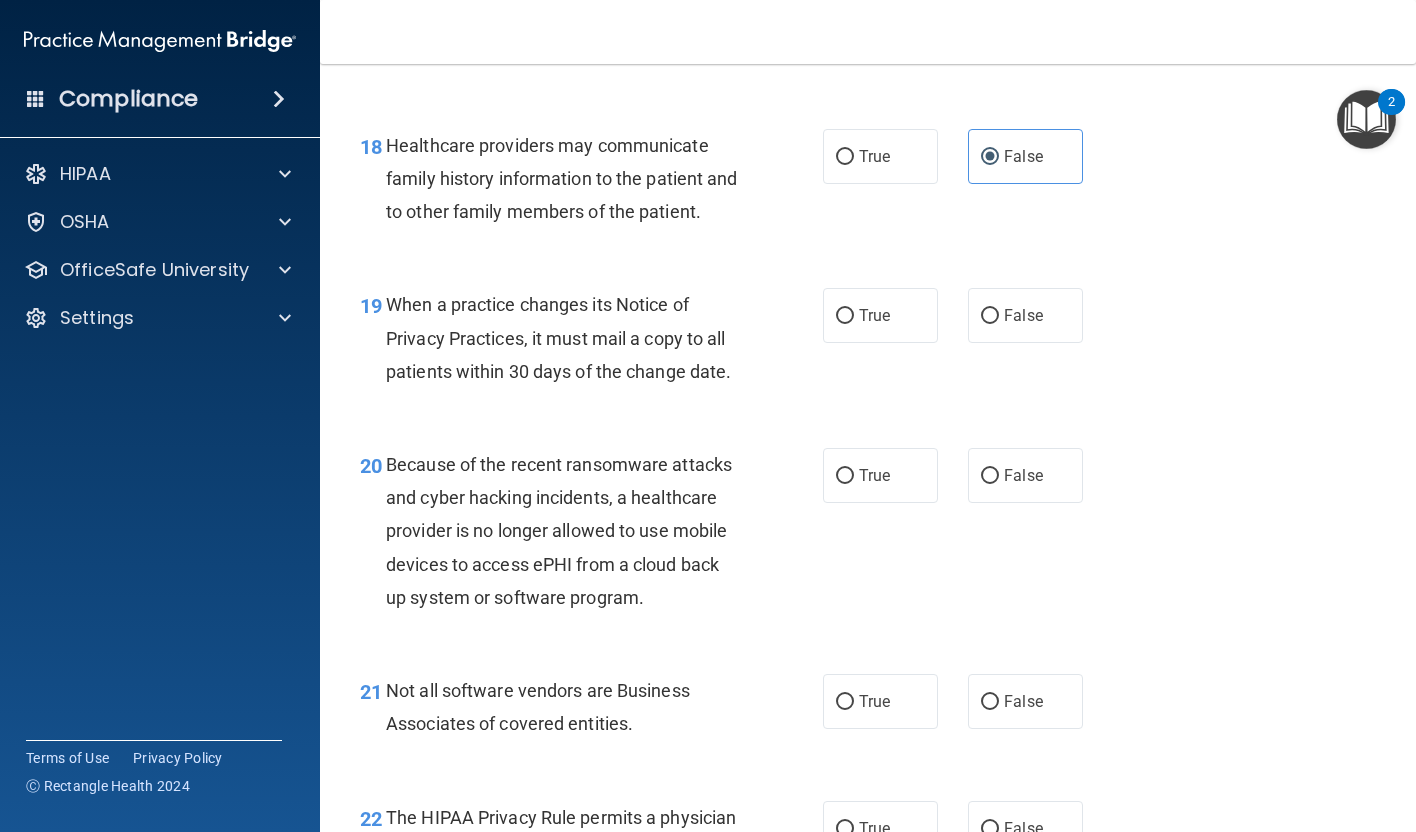 scroll, scrollTop: 3412, scrollLeft: 0, axis: vertical 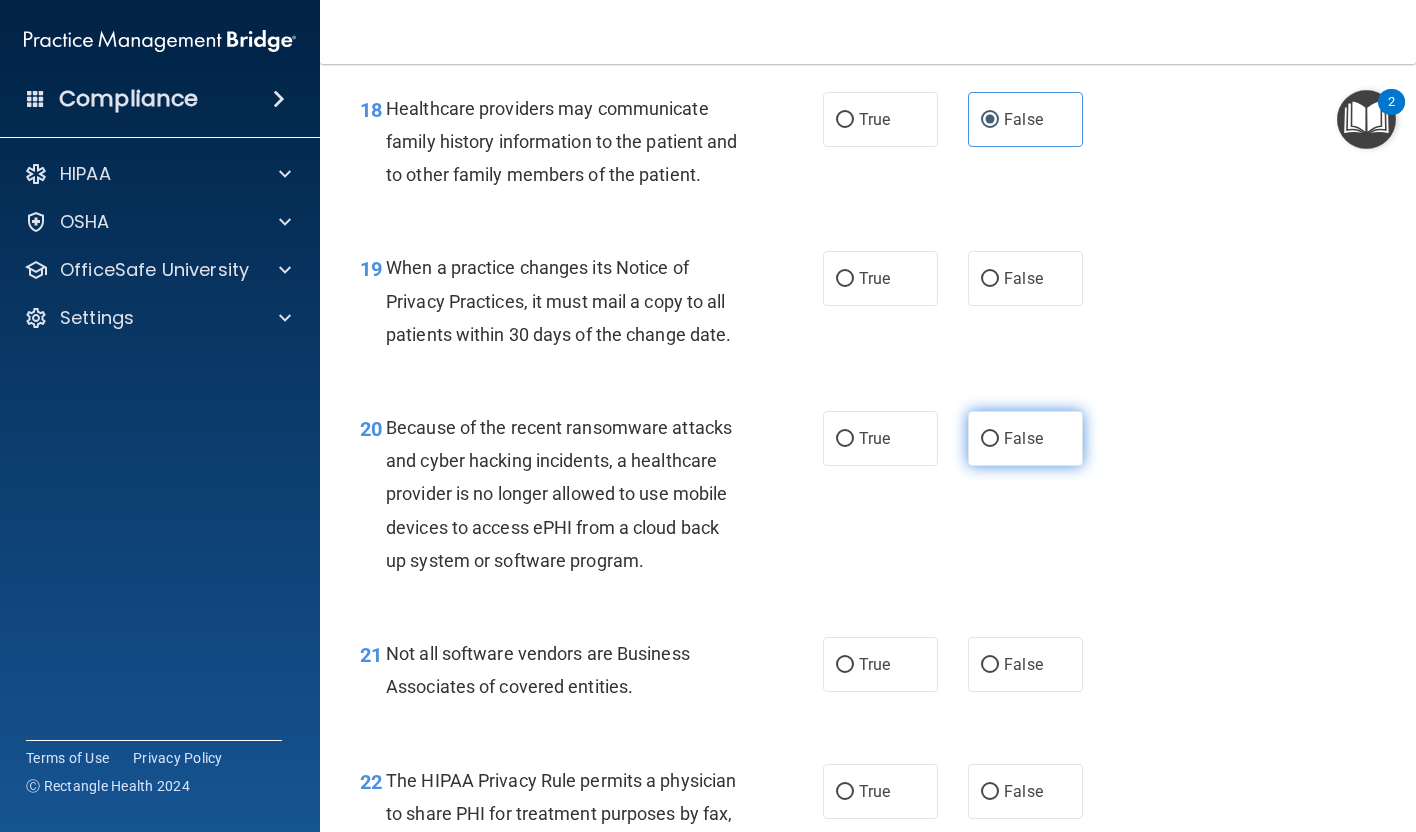 click on "False" at bounding box center (990, 439) 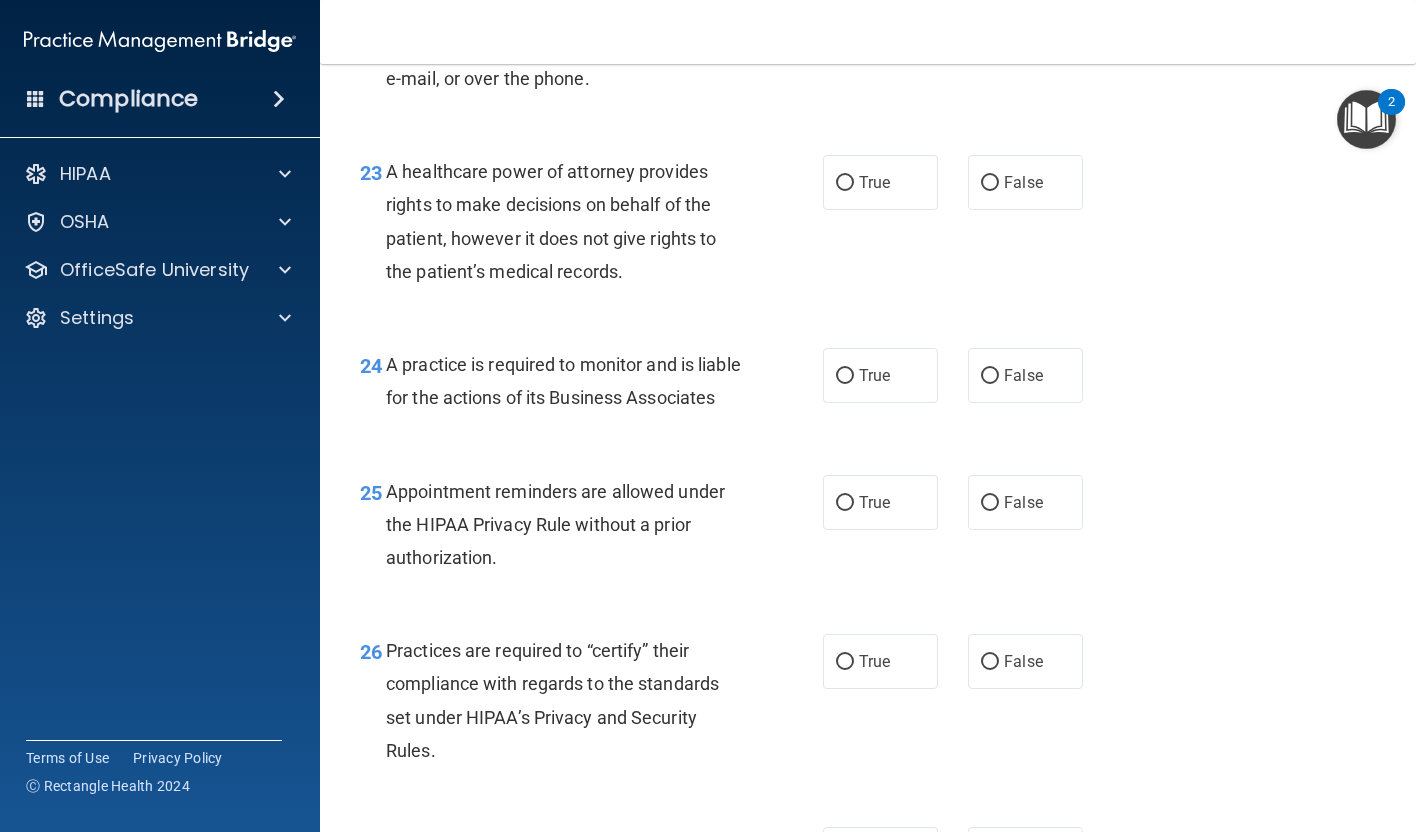 scroll, scrollTop: 4214, scrollLeft: 0, axis: vertical 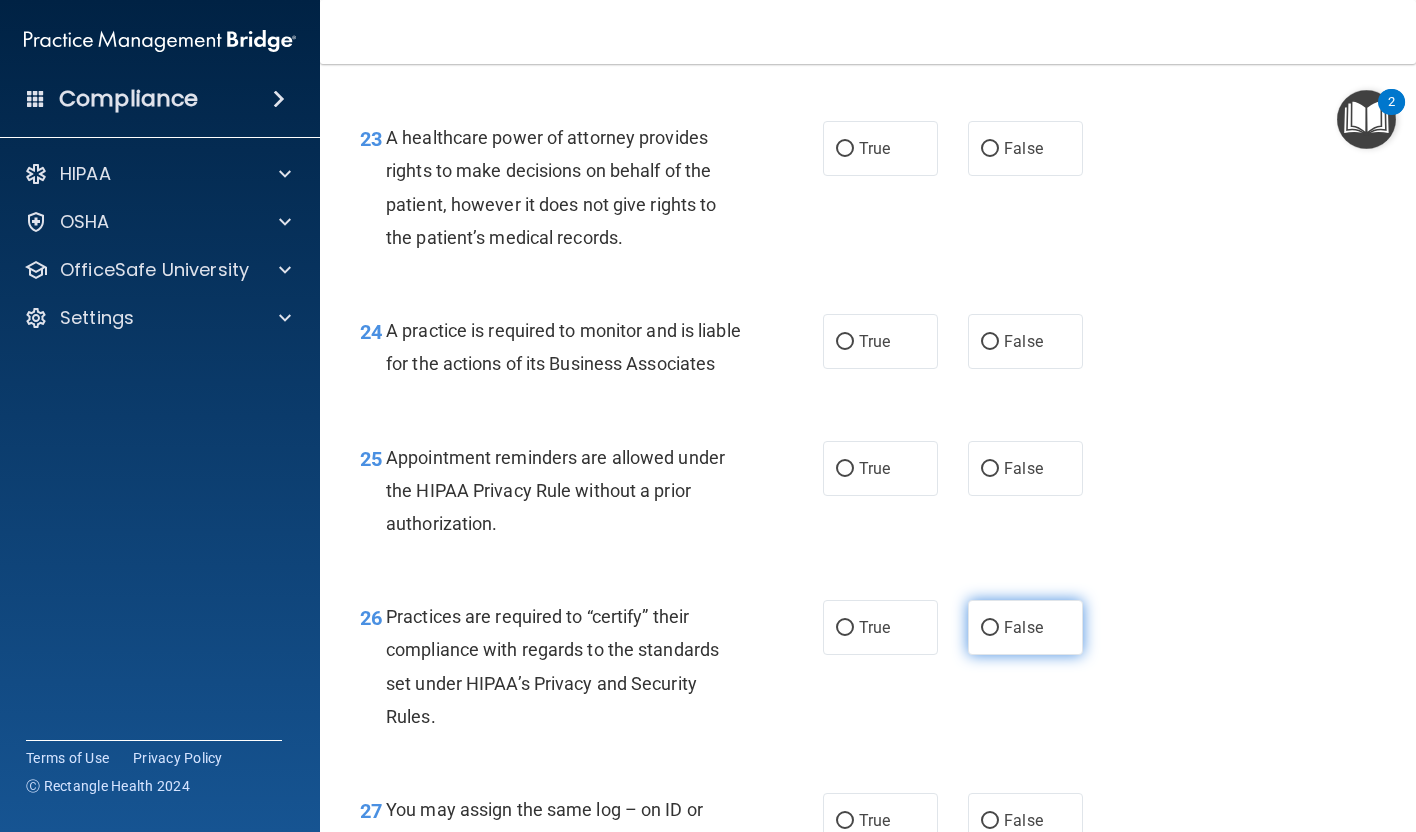 click on "False" at bounding box center [1025, 627] 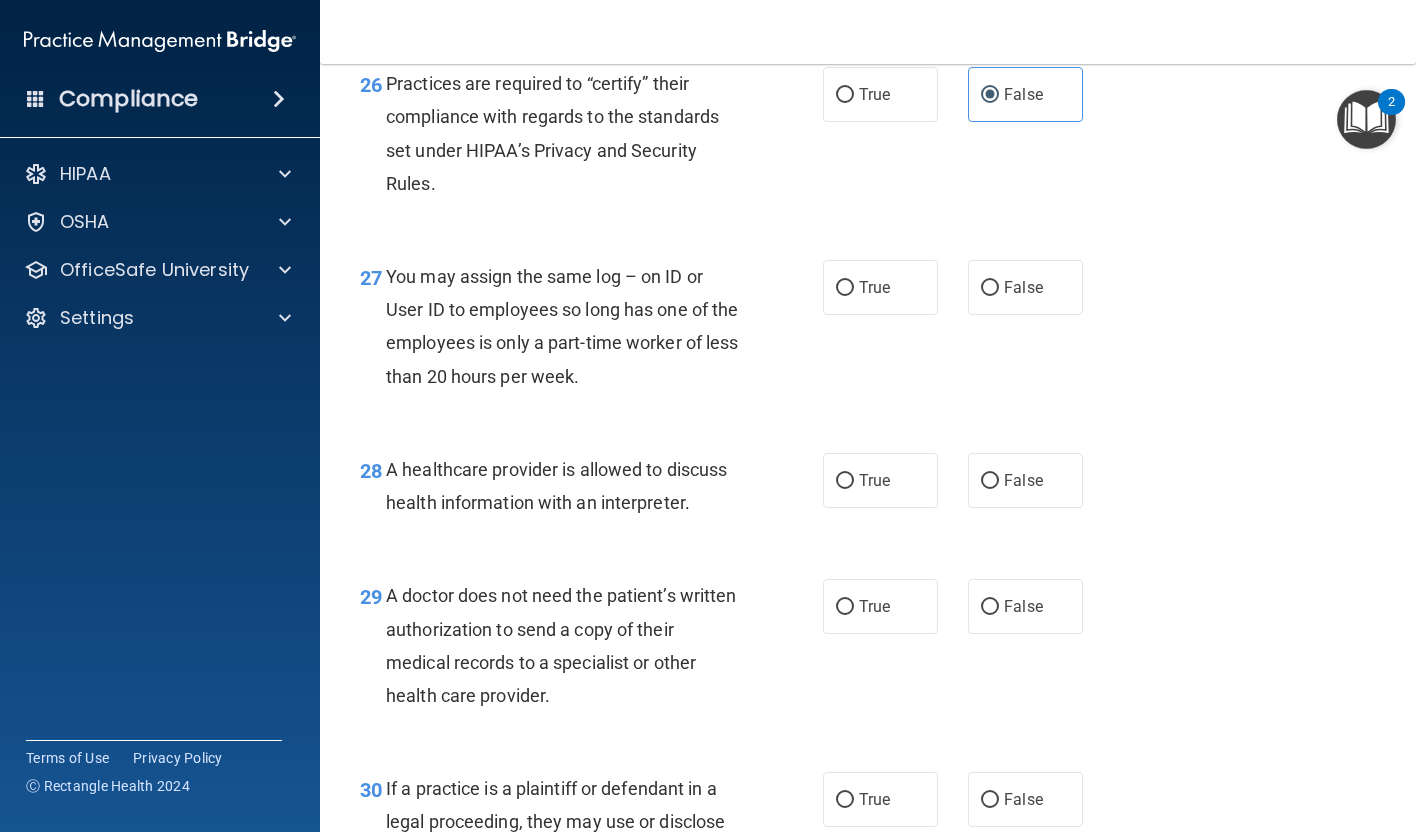 scroll, scrollTop: 4752, scrollLeft: 0, axis: vertical 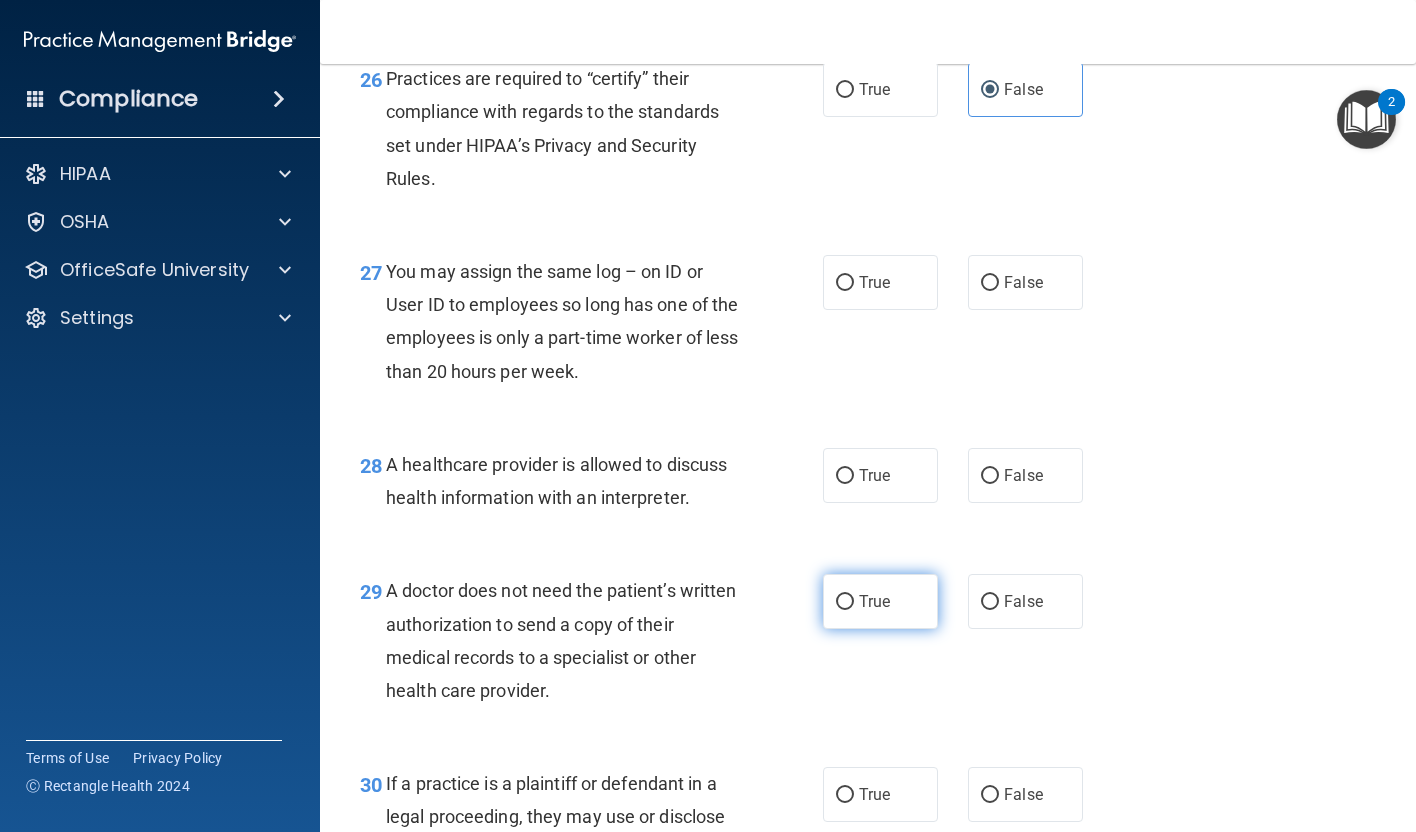 click on "True" at bounding box center (880, 601) 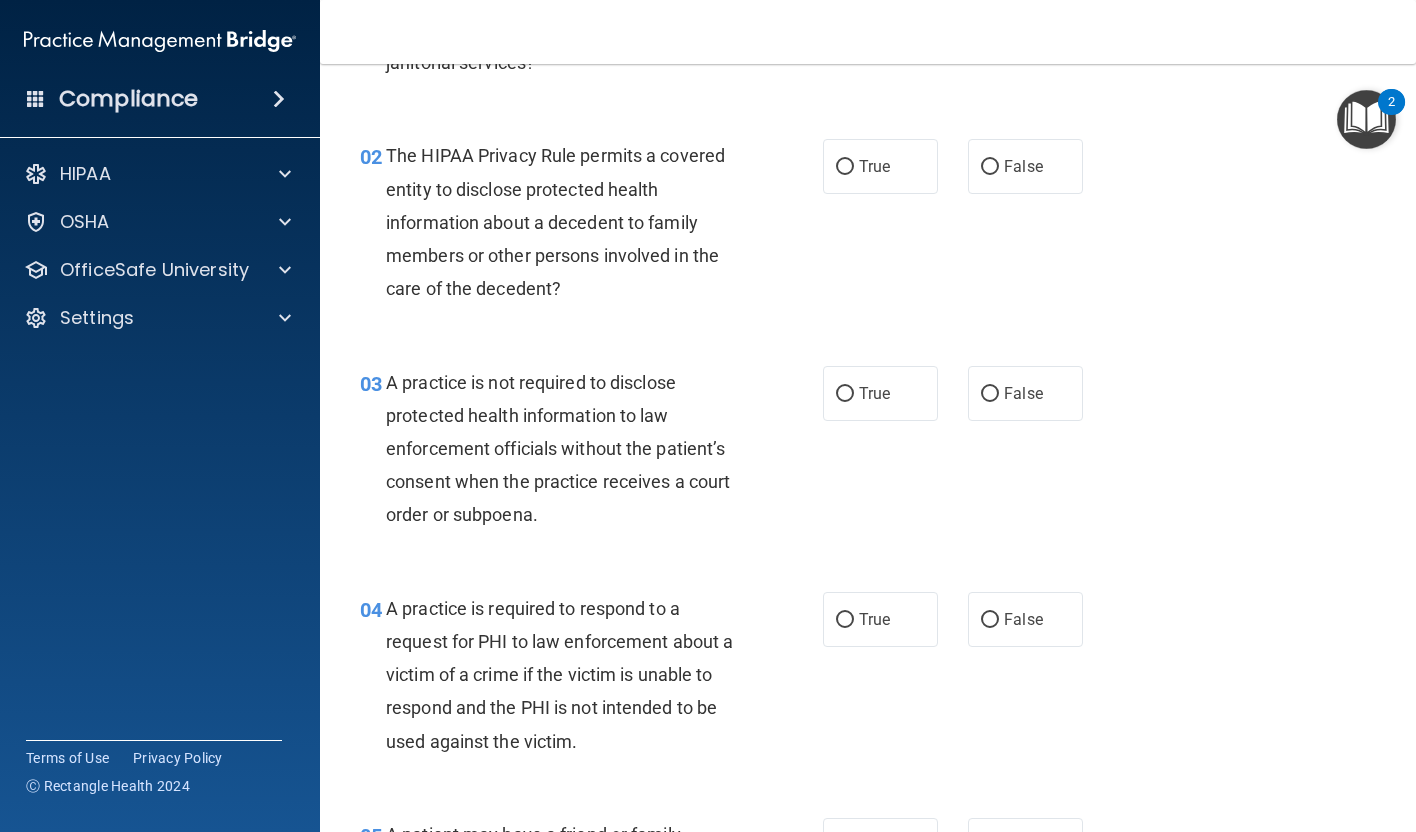 scroll, scrollTop: 0, scrollLeft: 0, axis: both 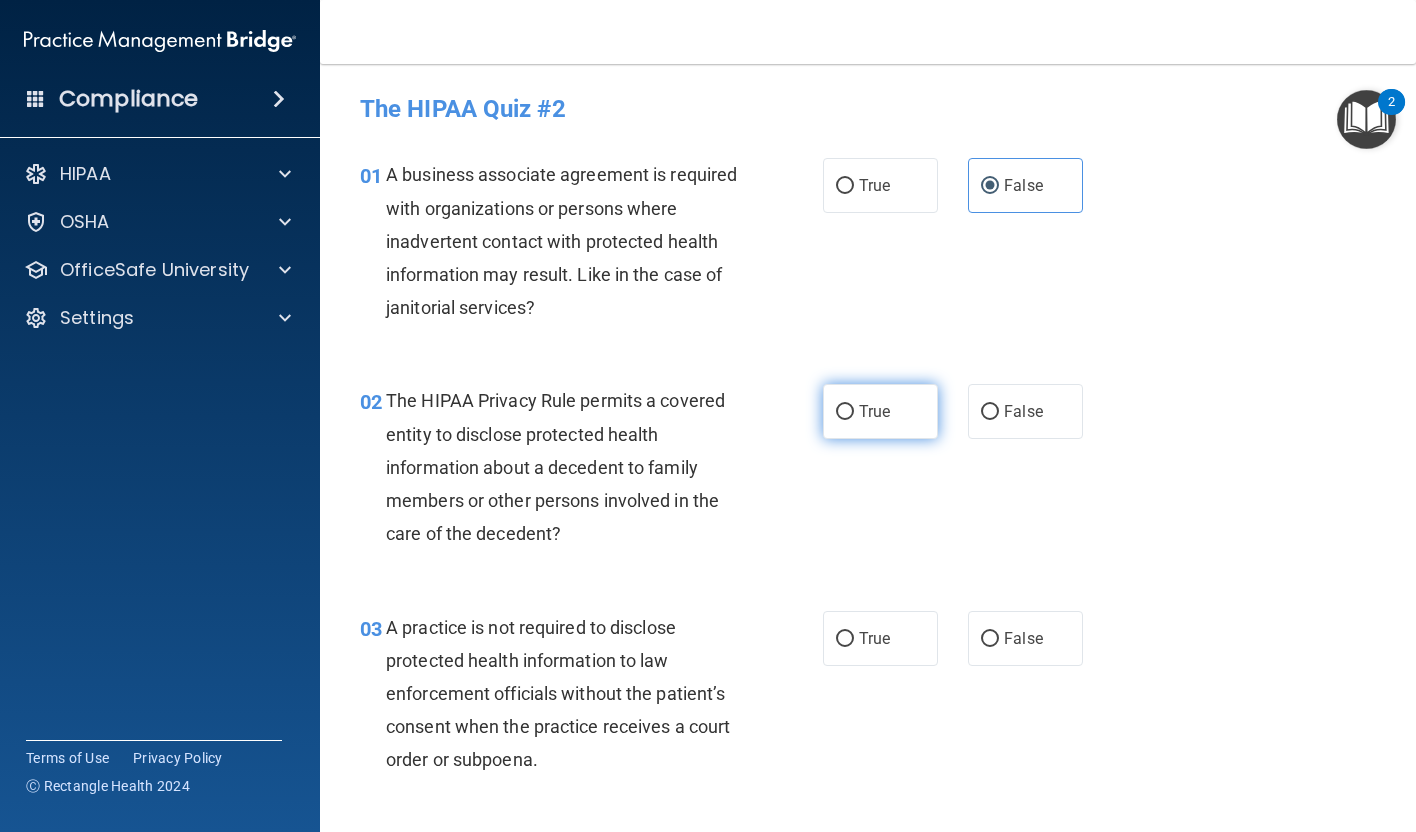 click on "True" at bounding box center (874, 411) 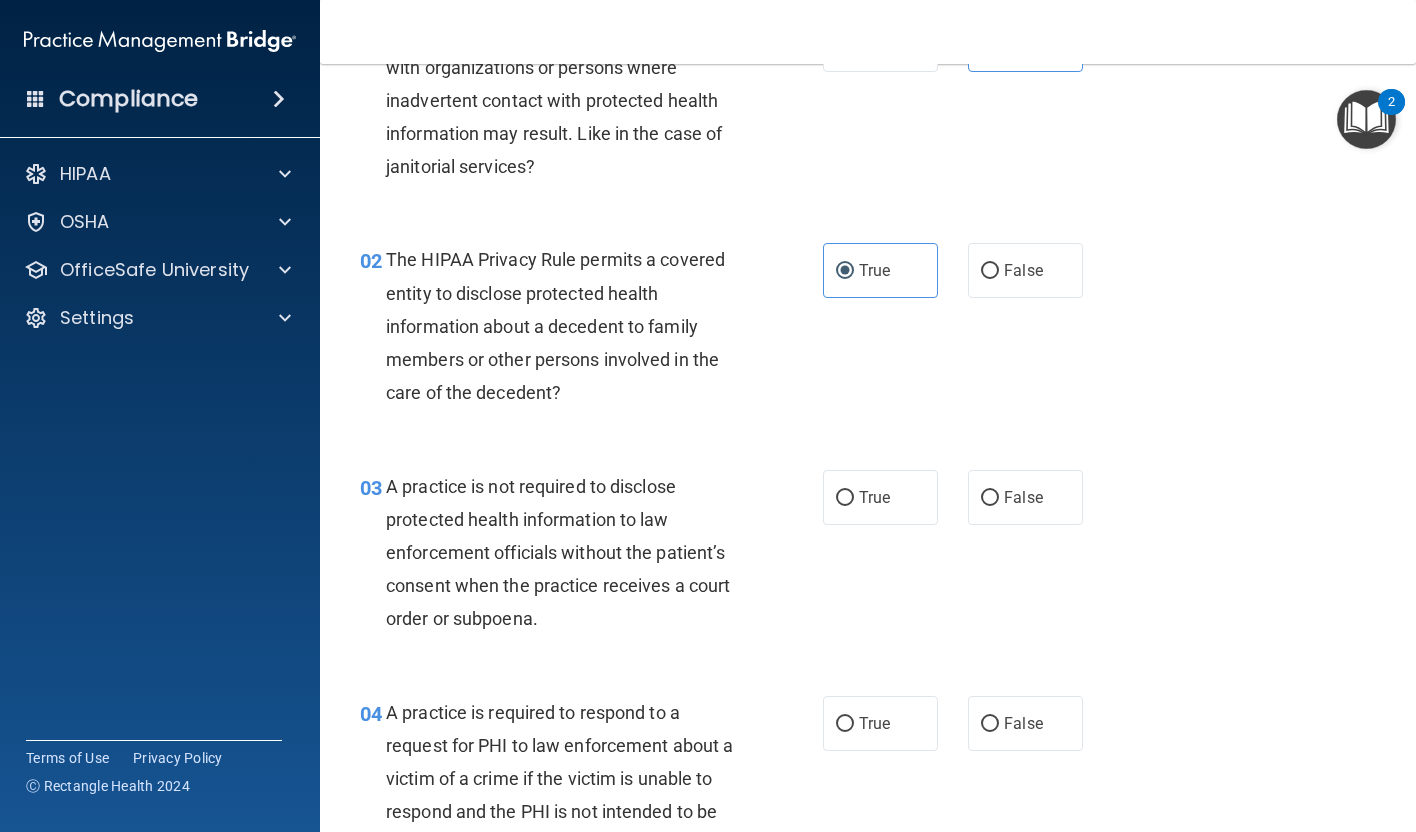 scroll, scrollTop: 150, scrollLeft: 0, axis: vertical 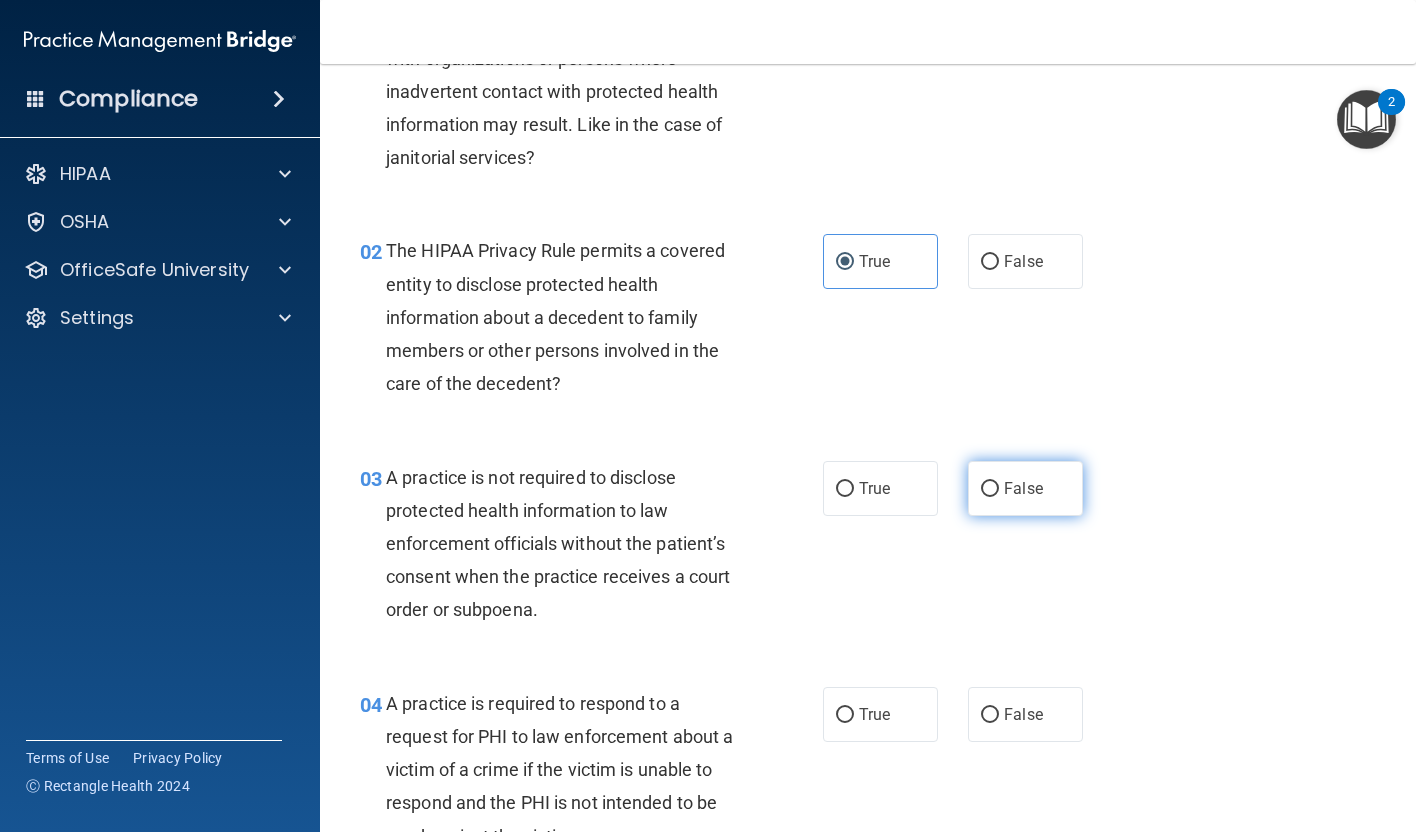 click on "False" at bounding box center [1025, 488] 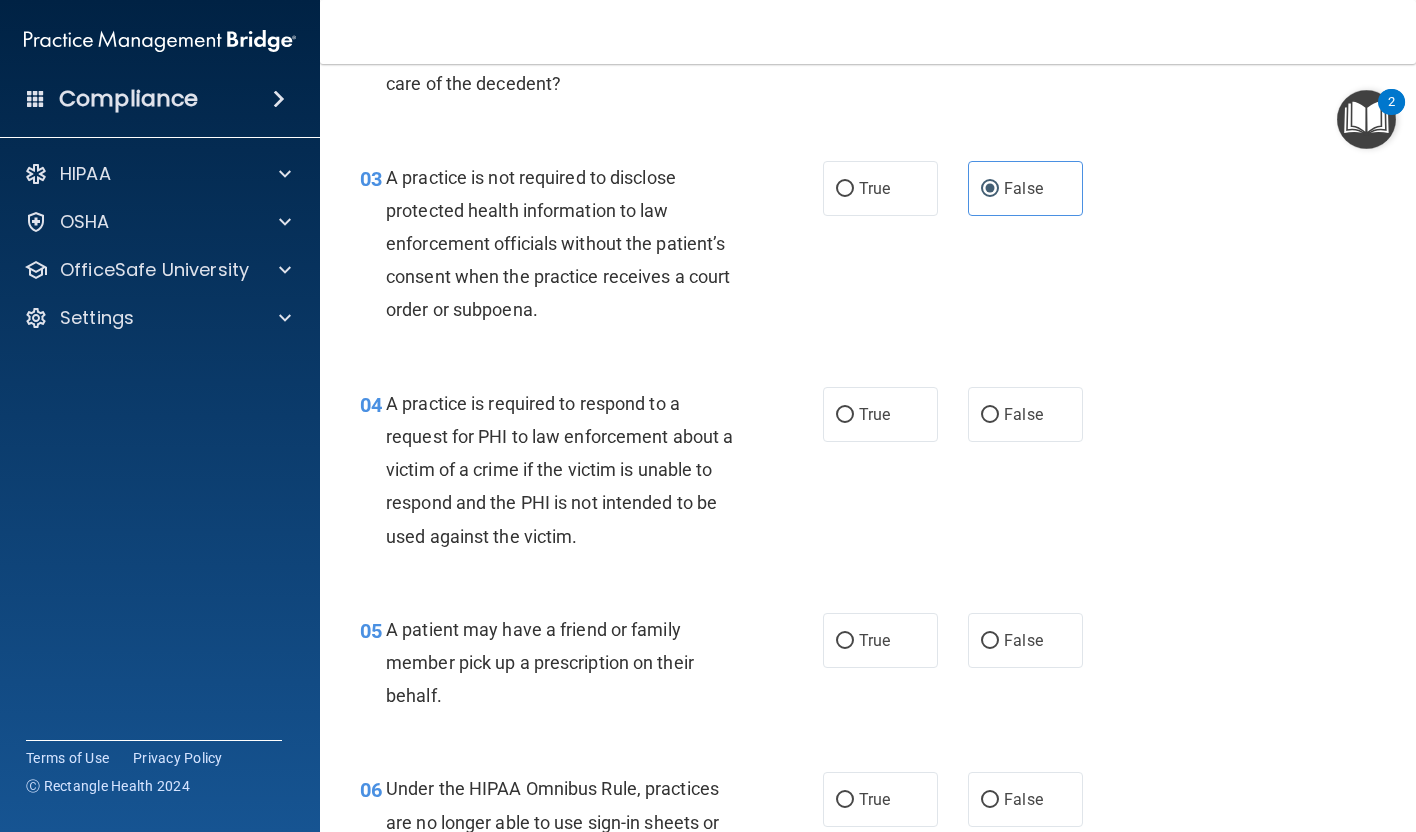 scroll, scrollTop: 452, scrollLeft: 0, axis: vertical 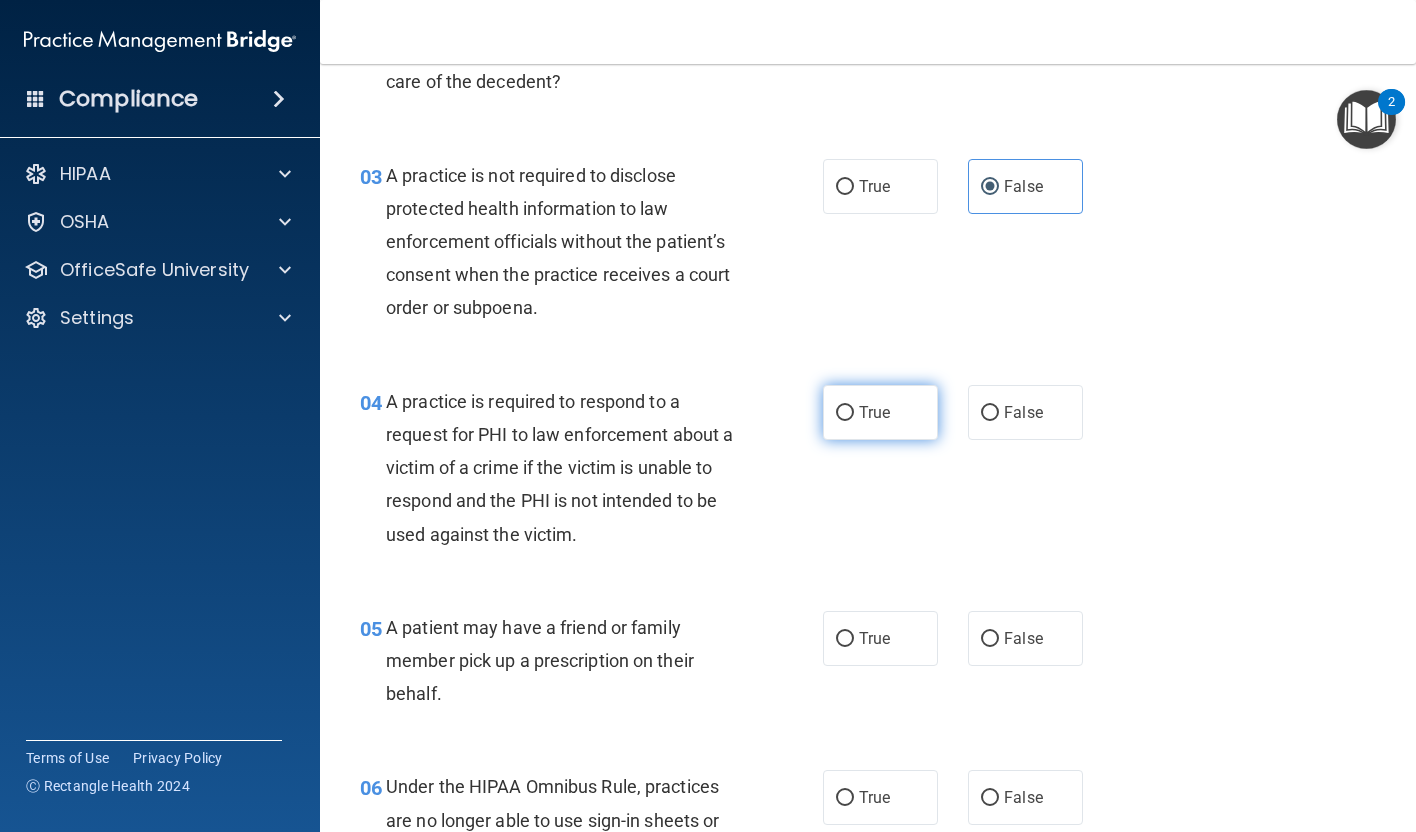 click on "True" at bounding box center [880, 412] 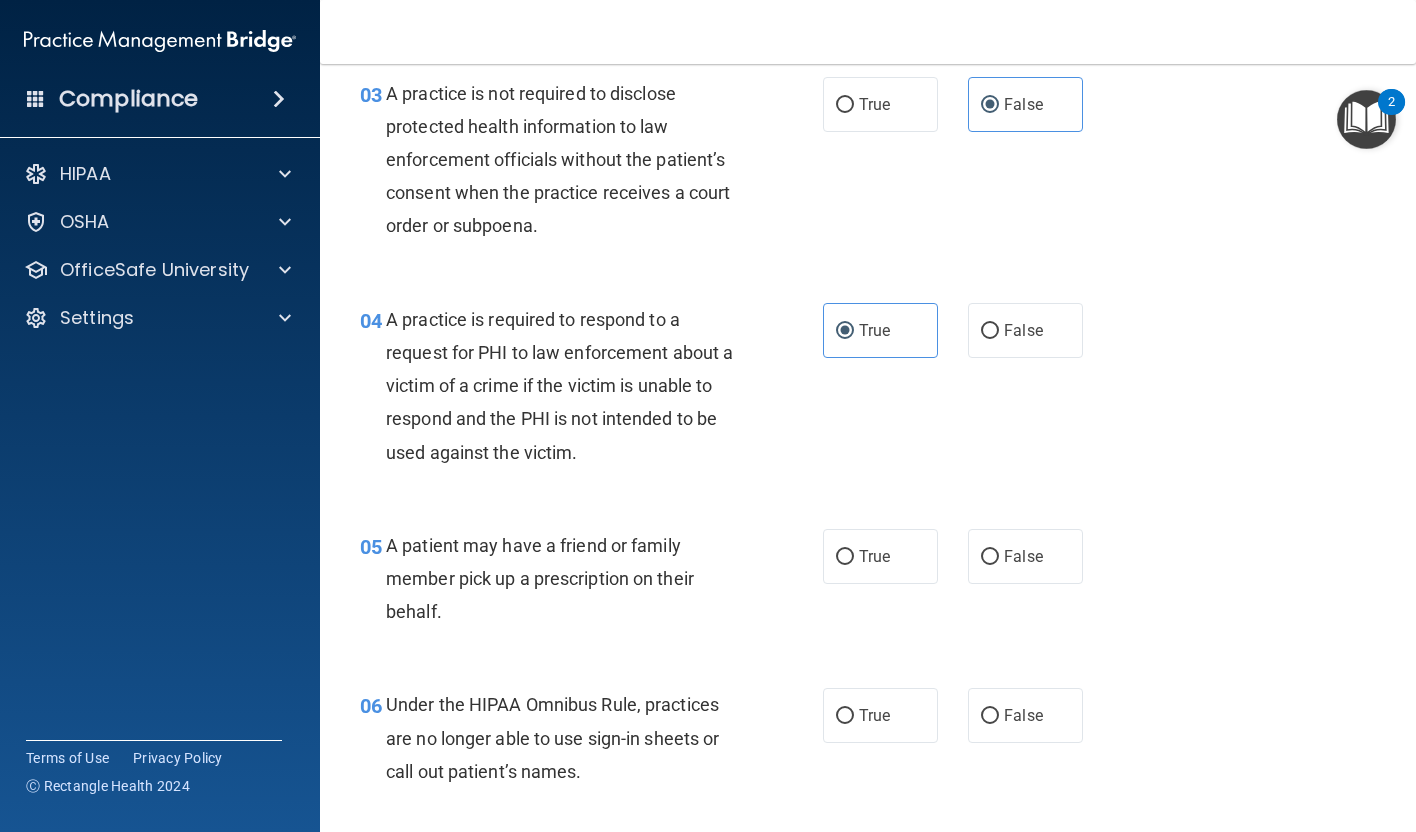 scroll, scrollTop: 538, scrollLeft: 0, axis: vertical 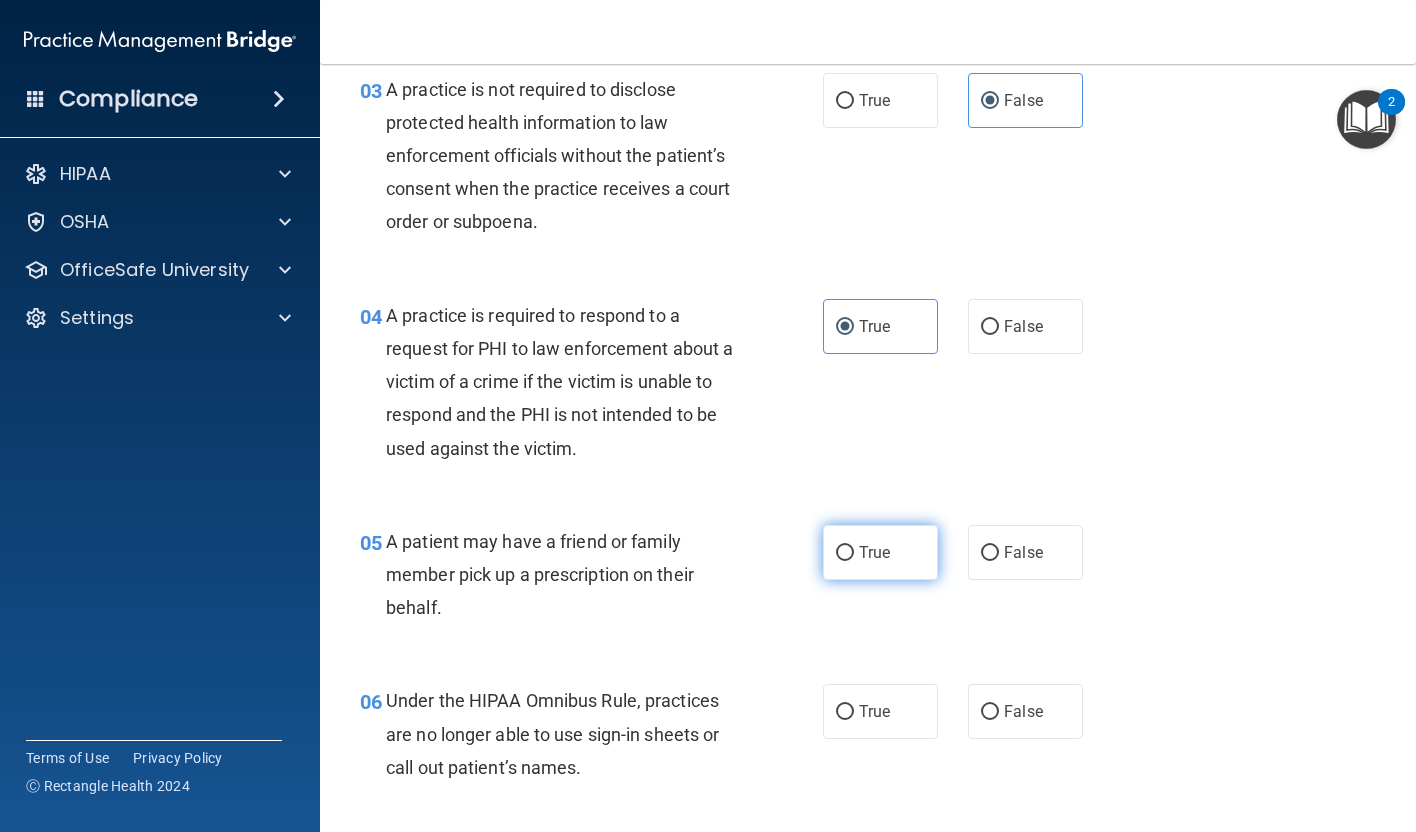 click on "True" at bounding box center (880, 552) 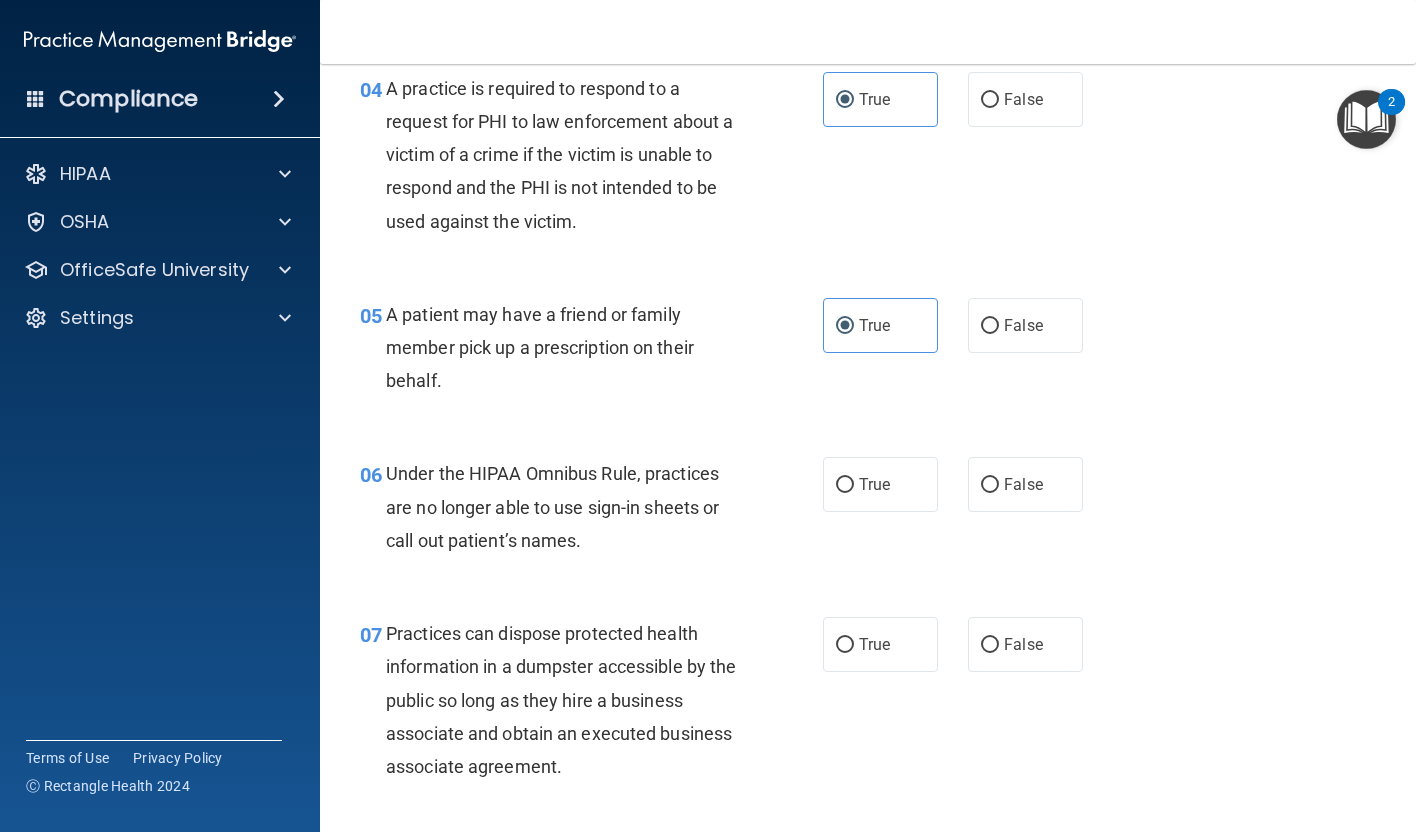 scroll, scrollTop: 767, scrollLeft: 0, axis: vertical 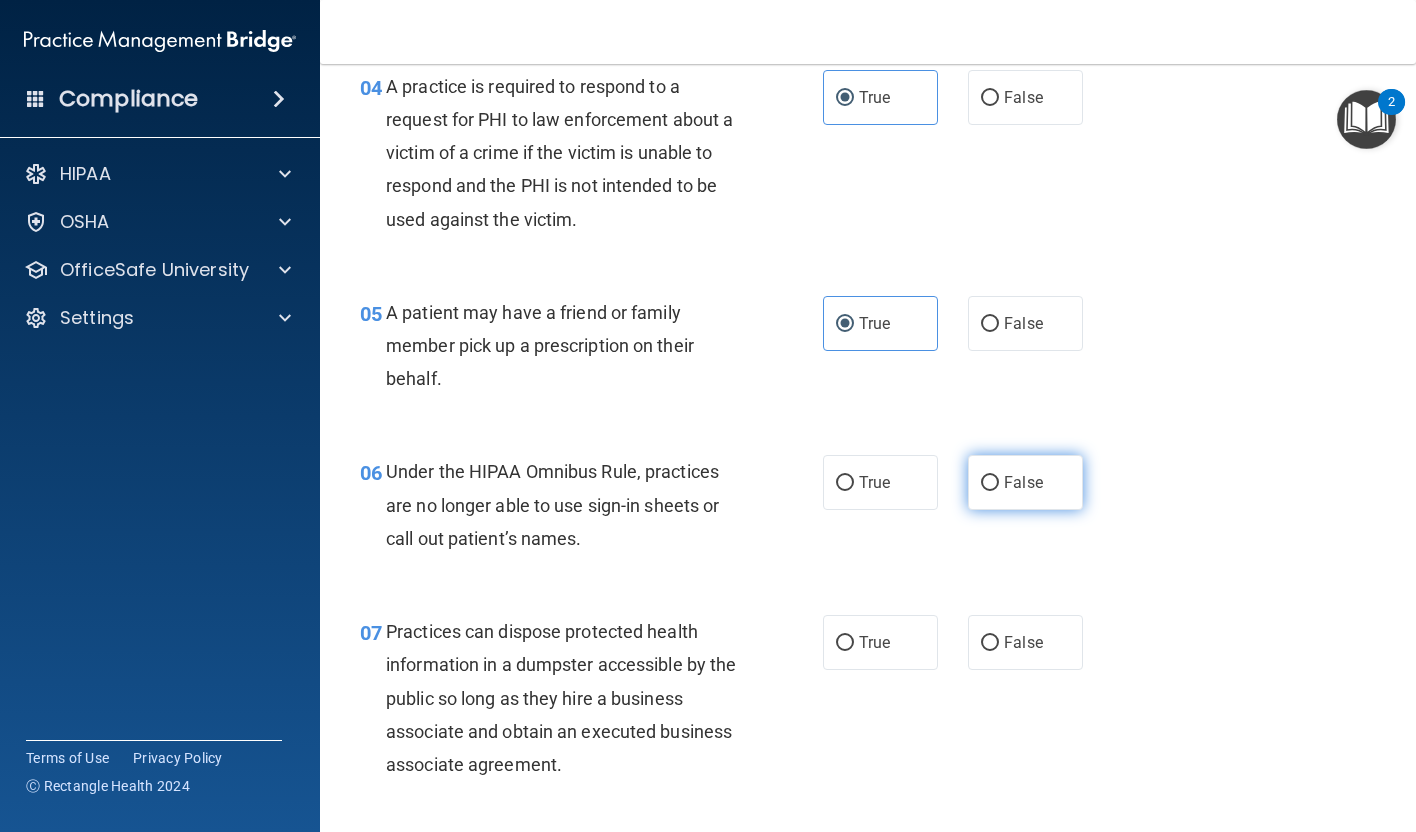 click on "False" at bounding box center [1023, 482] 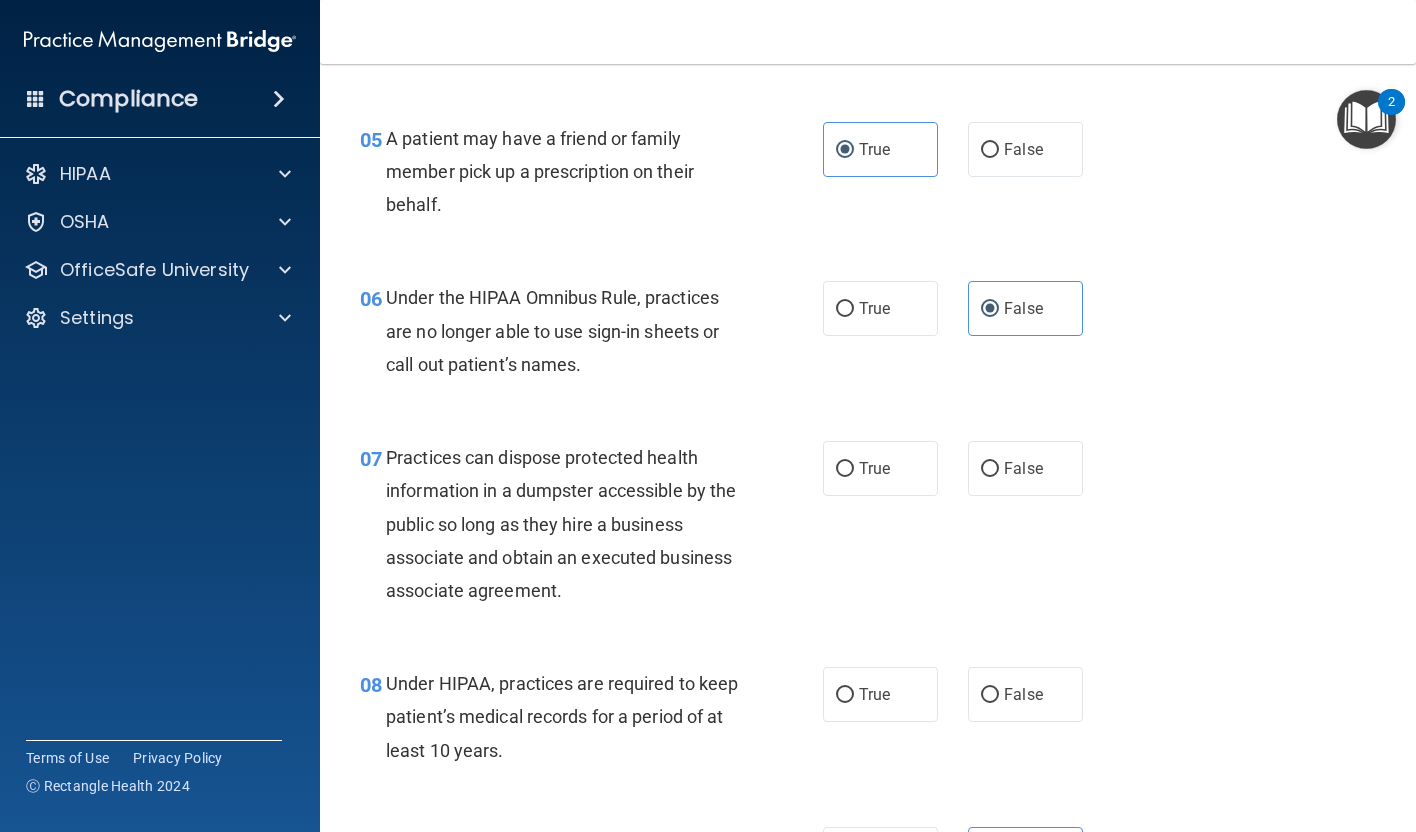 scroll, scrollTop: 947, scrollLeft: 0, axis: vertical 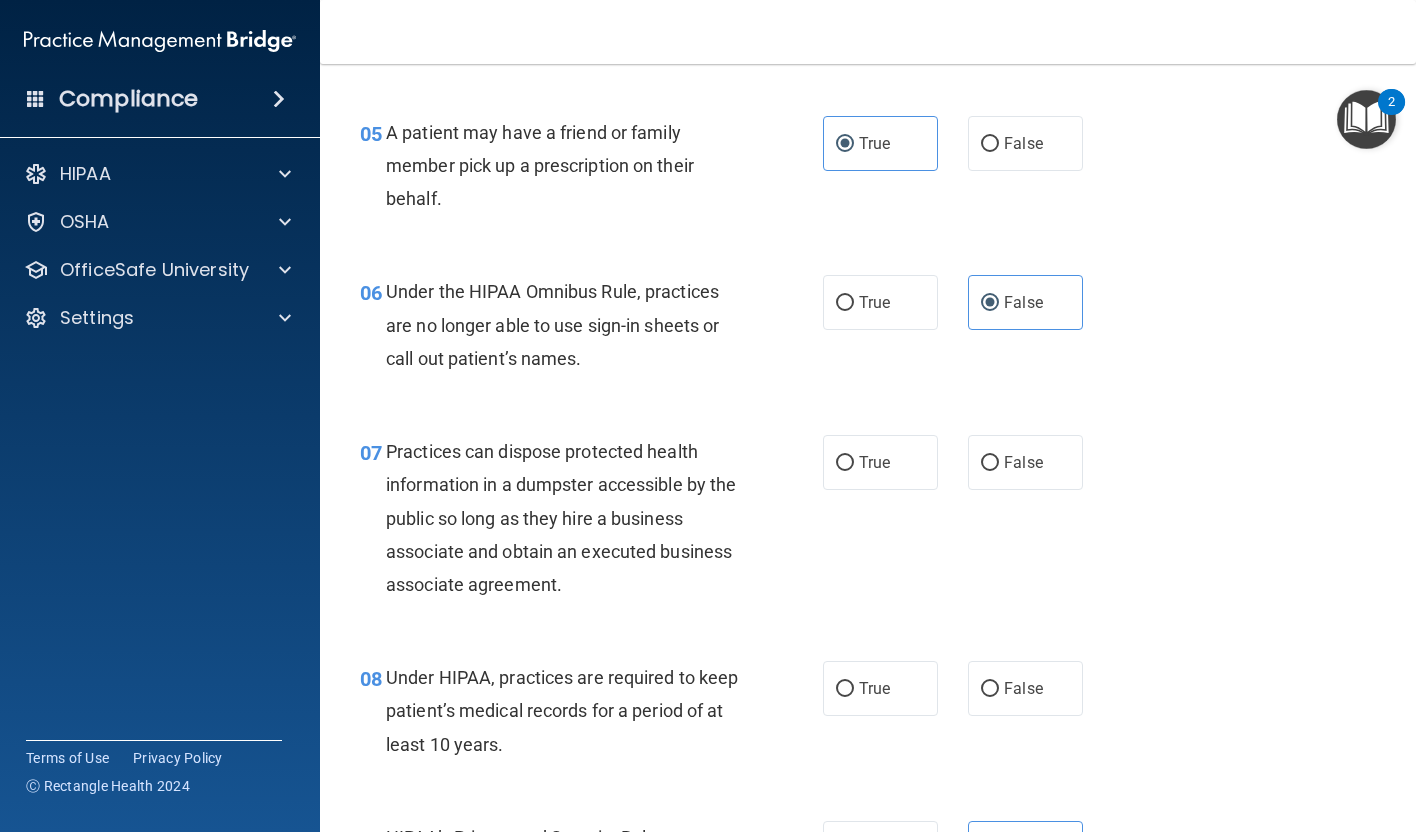 click on "True           False" at bounding box center [961, 462] 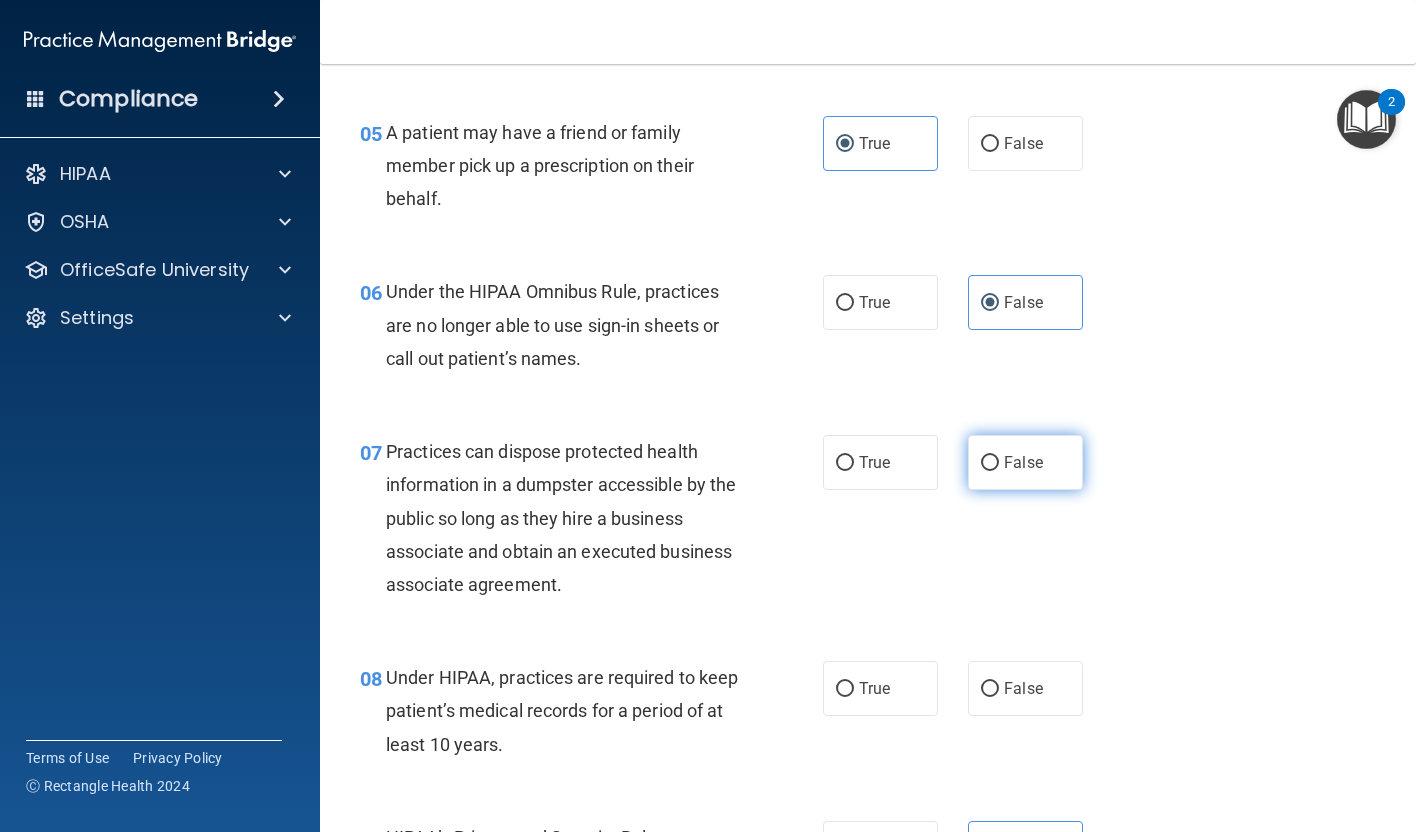 click on "False" at bounding box center (1023, 462) 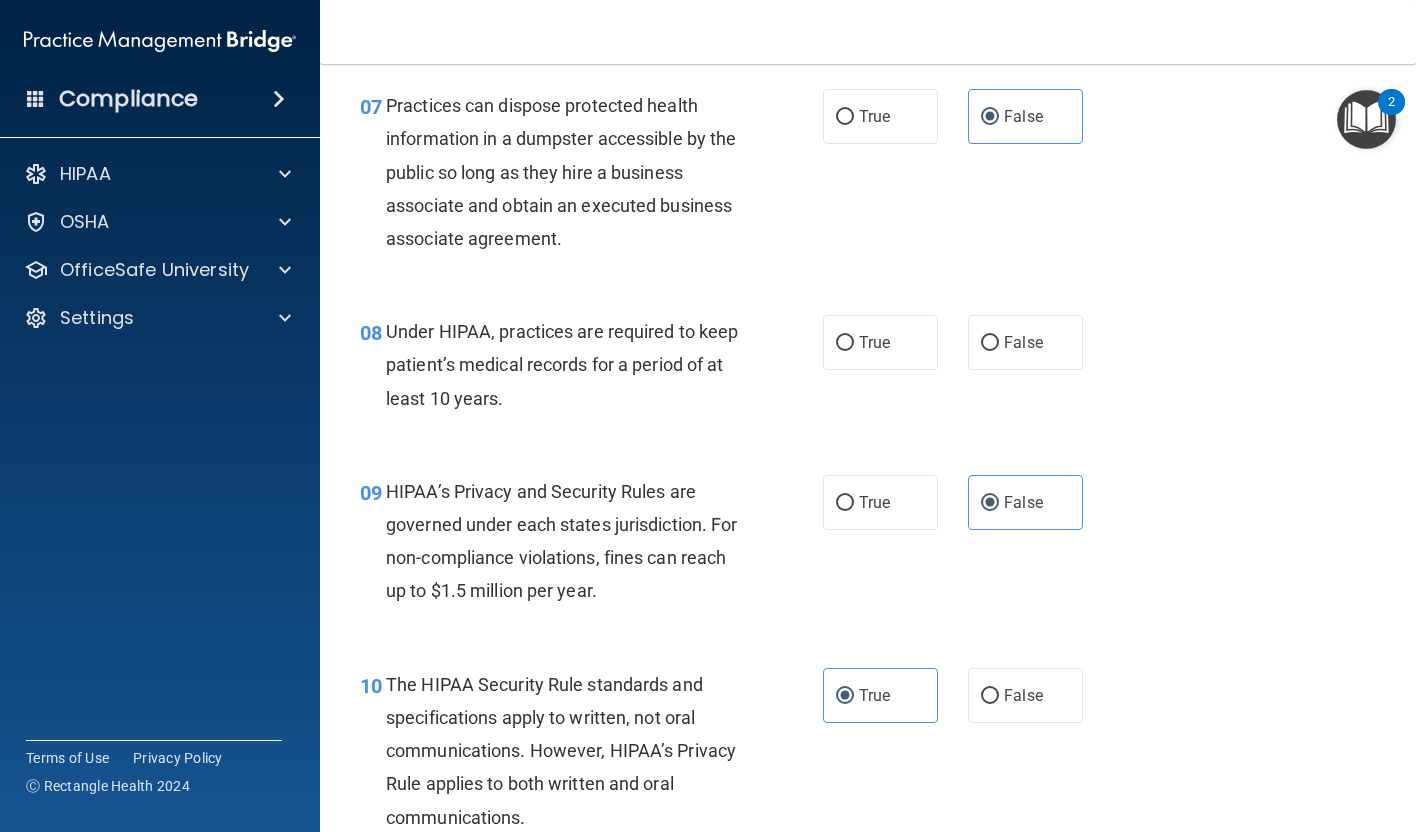 scroll, scrollTop: 1295, scrollLeft: 0, axis: vertical 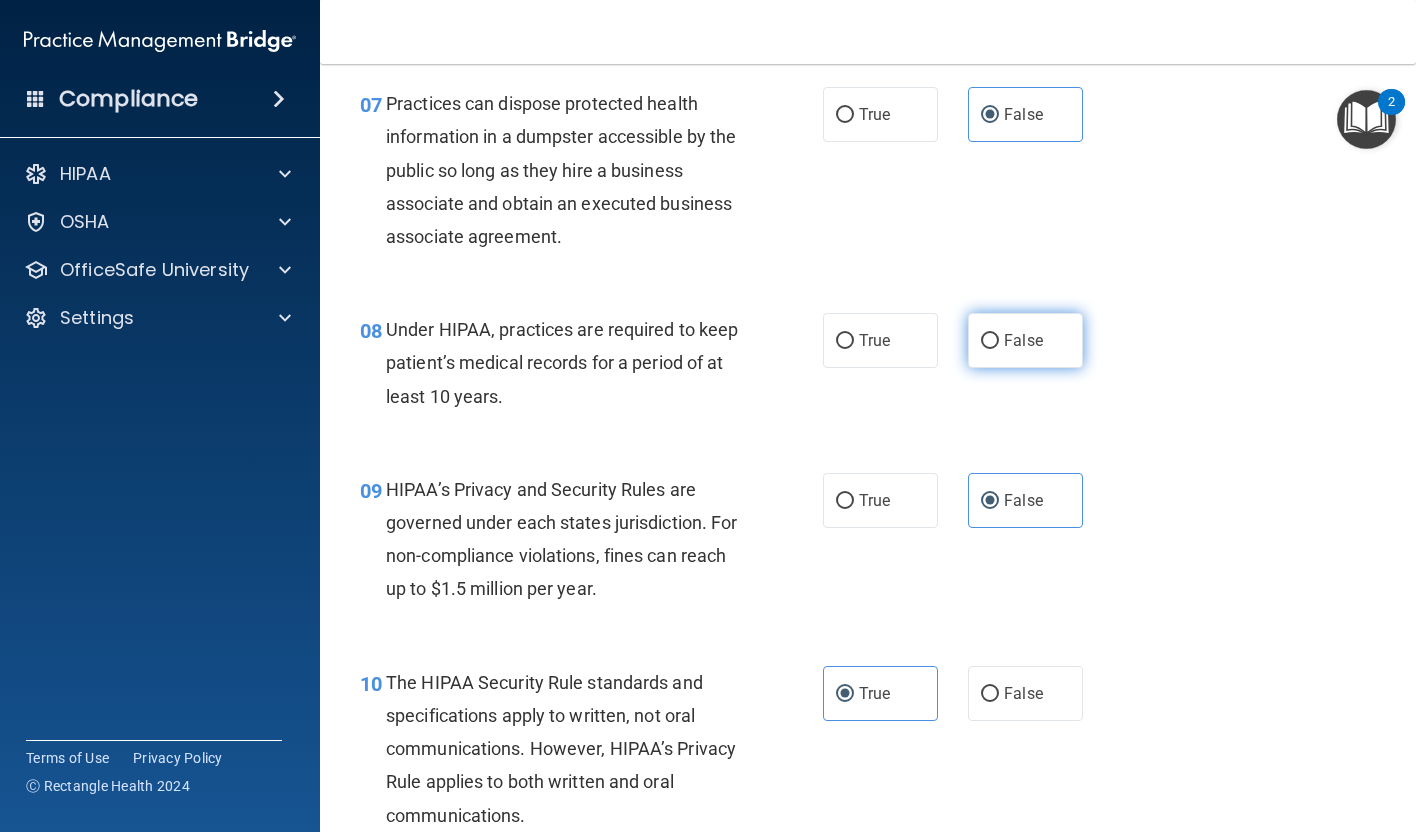 click on "False" at bounding box center (1025, 340) 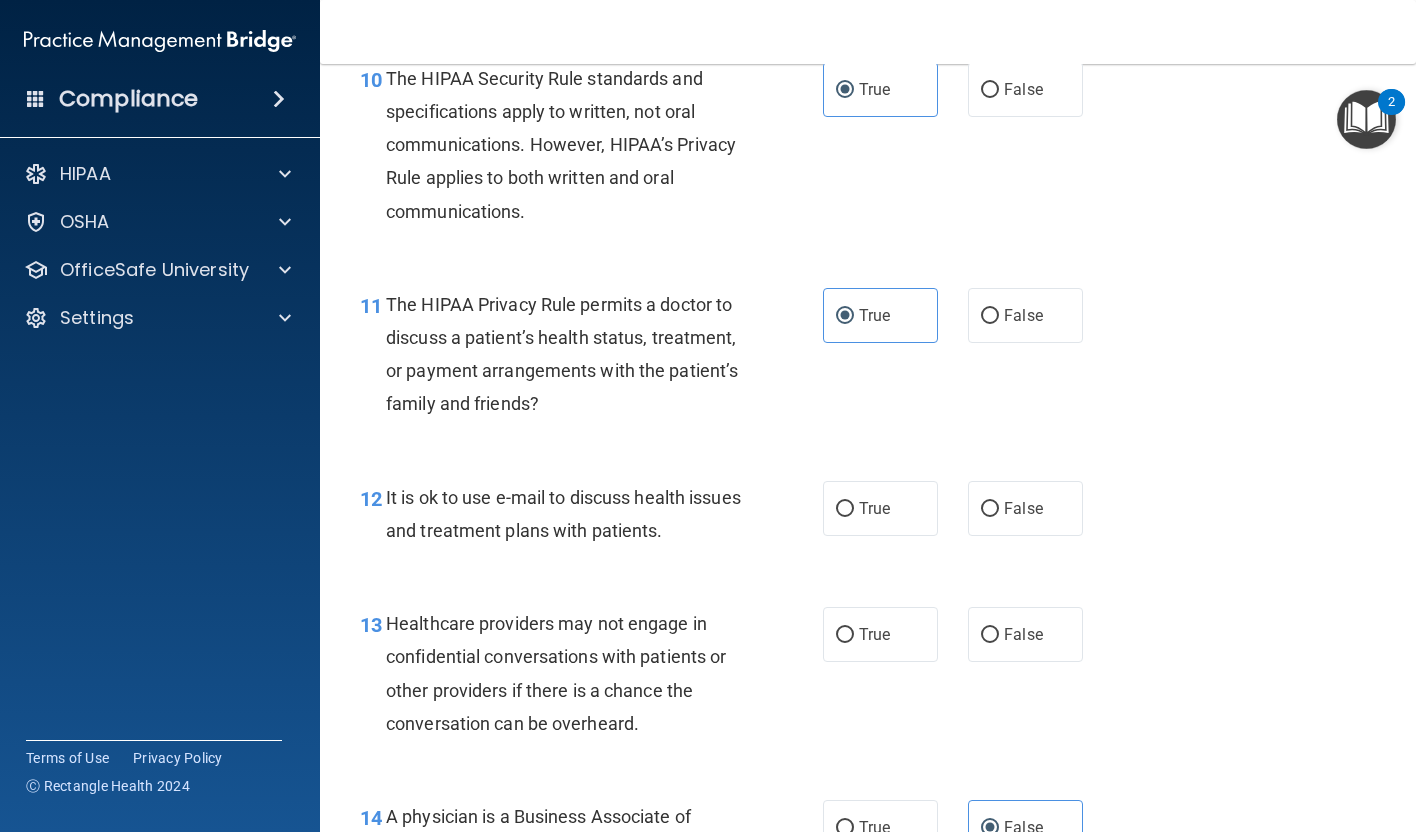 scroll, scrollTop: 1901, scrollLeft: 0, axis: vertical 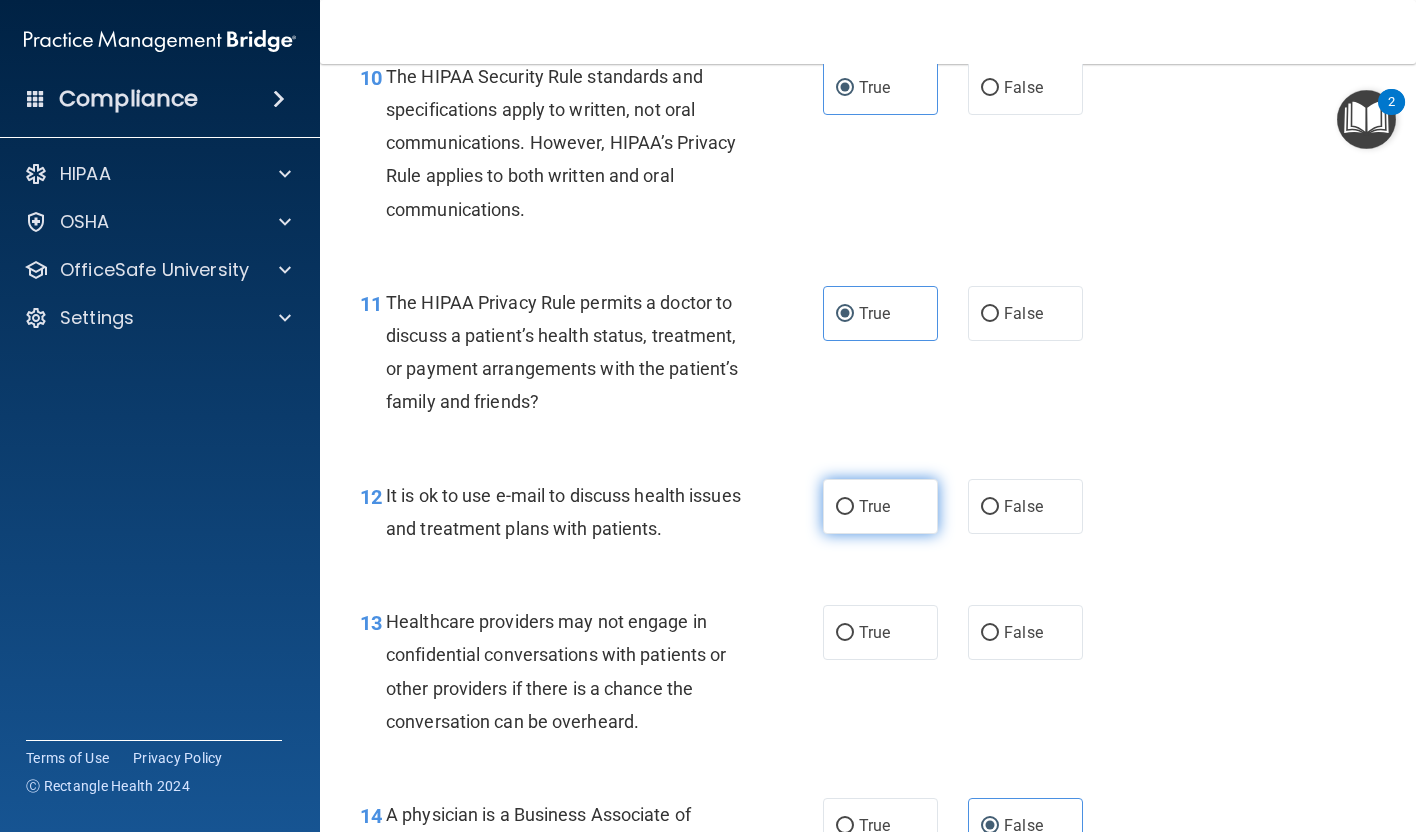 click on "True" at bounding box center (874, 506) 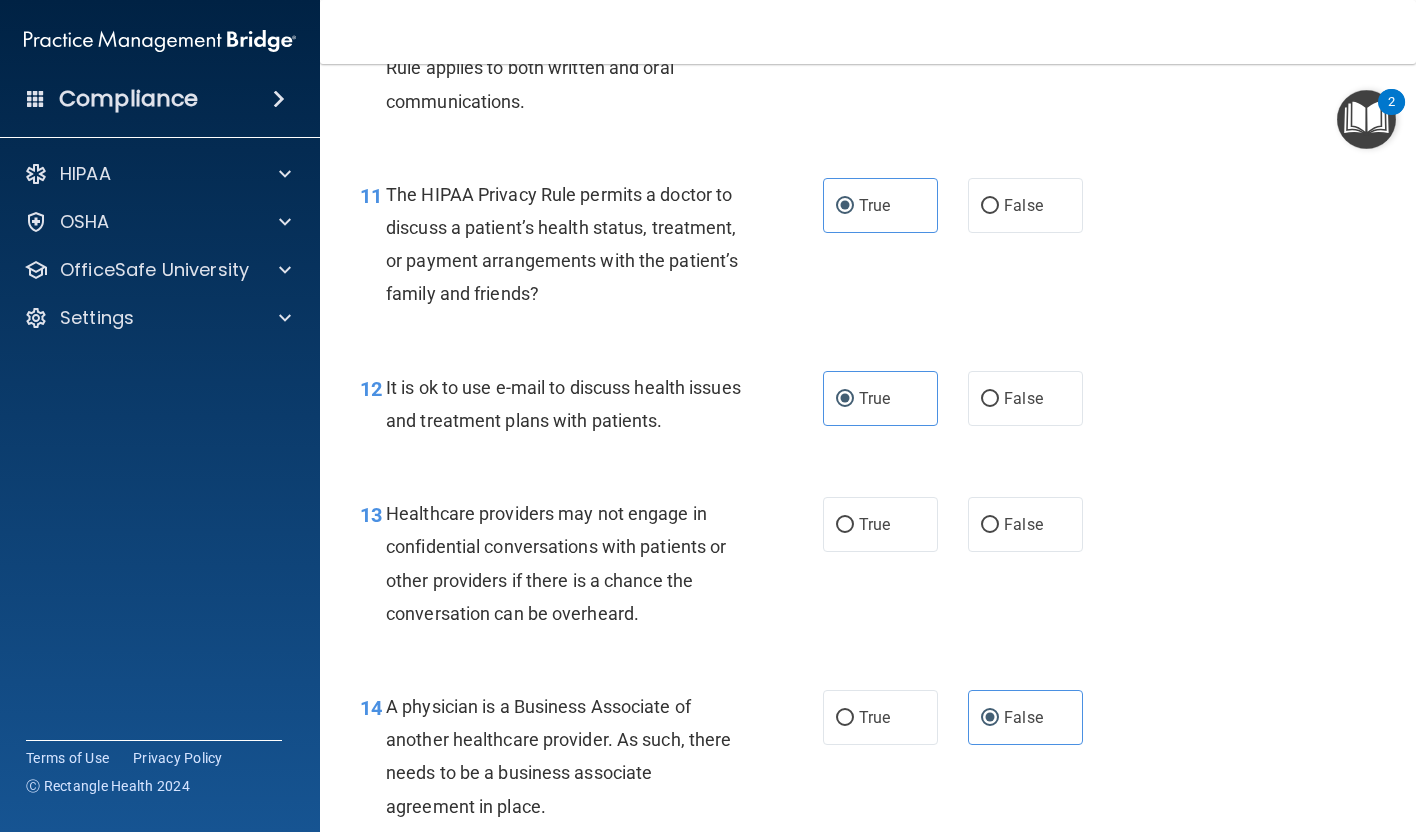 scroll, scrollTop: 2015, scrollLeft: 0, axis: vertical 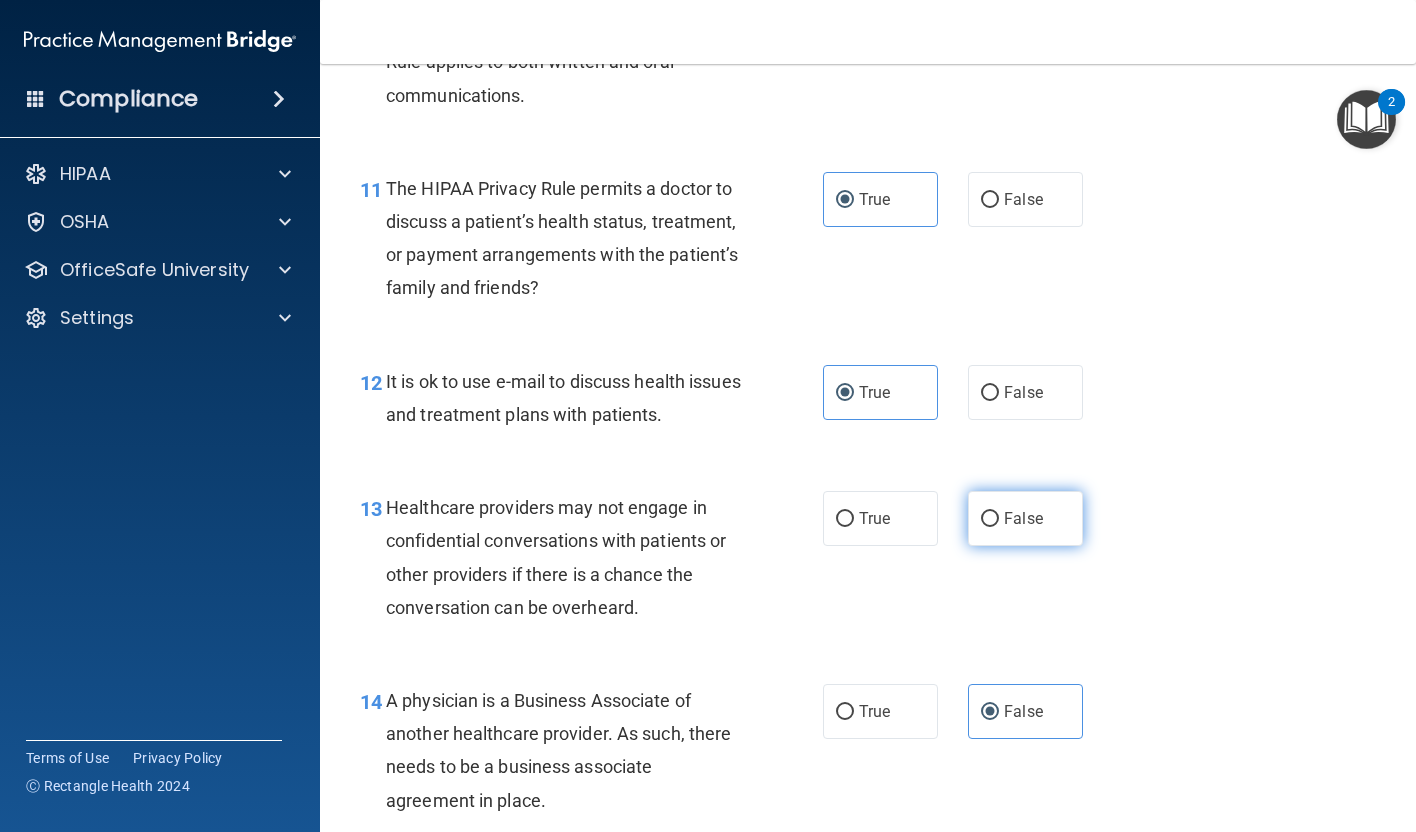 click on "False" at bounding box center [1023, 518] 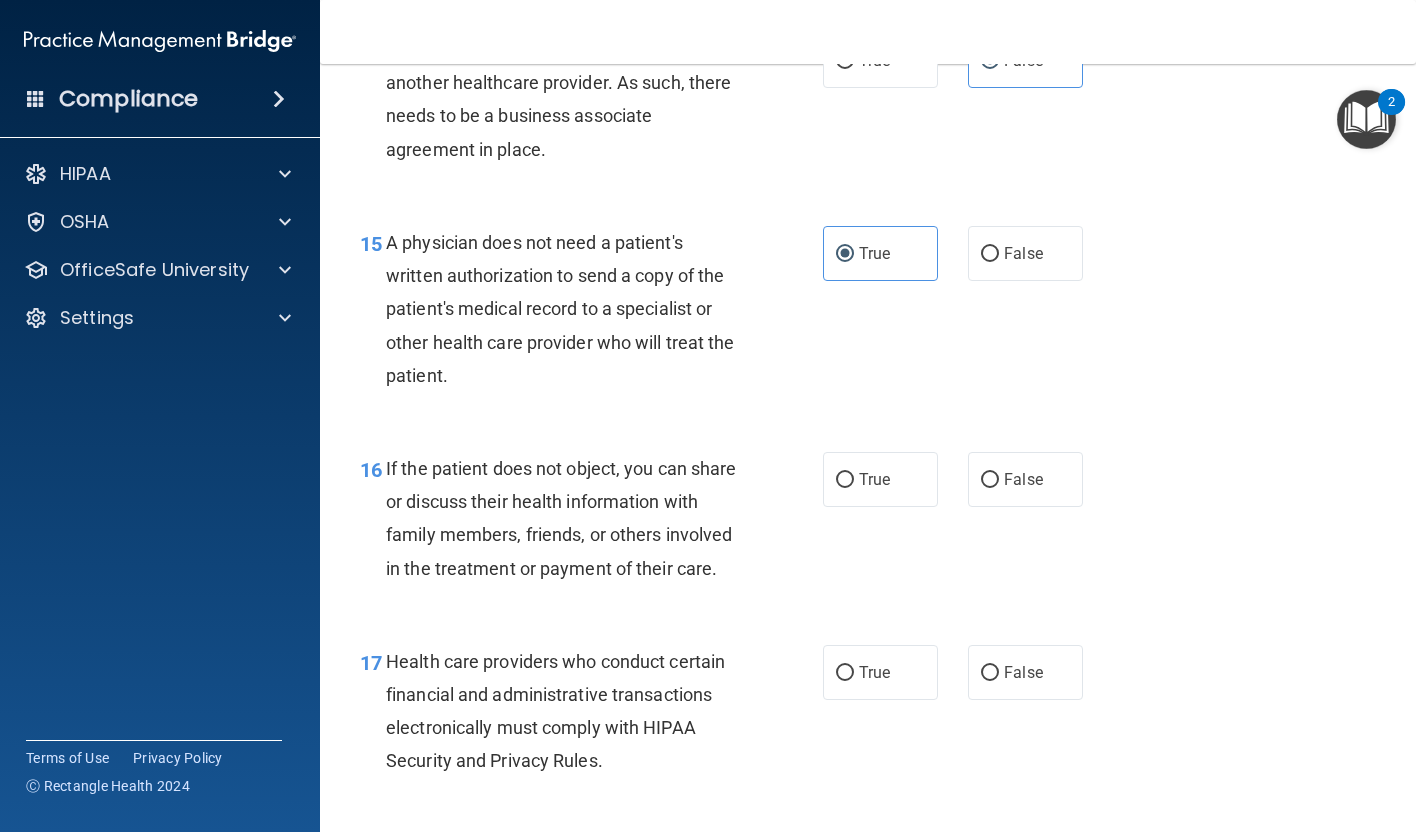scroll, scrollTop: 2669, scrollLeft: 0, axis: vertical 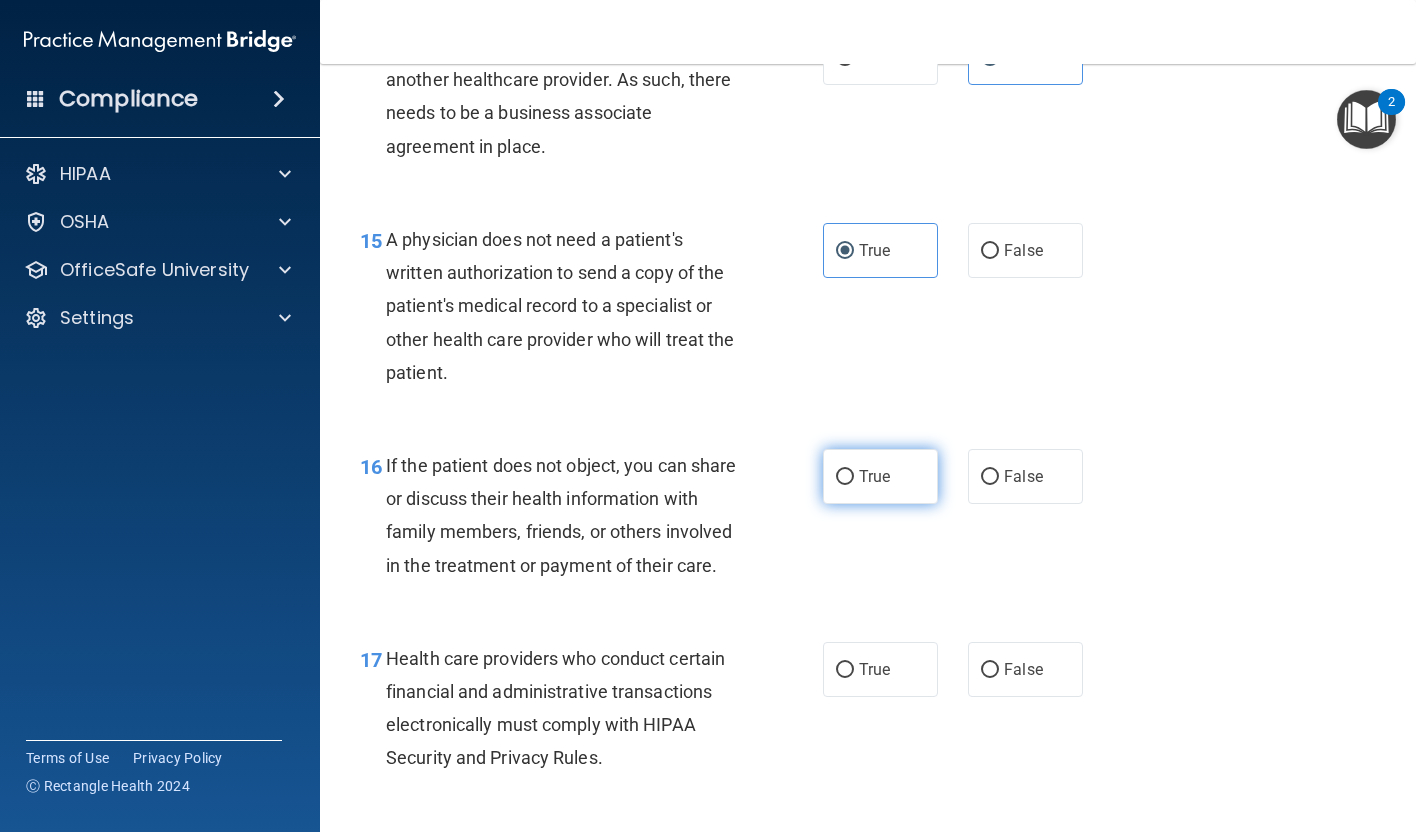 click on "True" at bounding box center (845, 477) 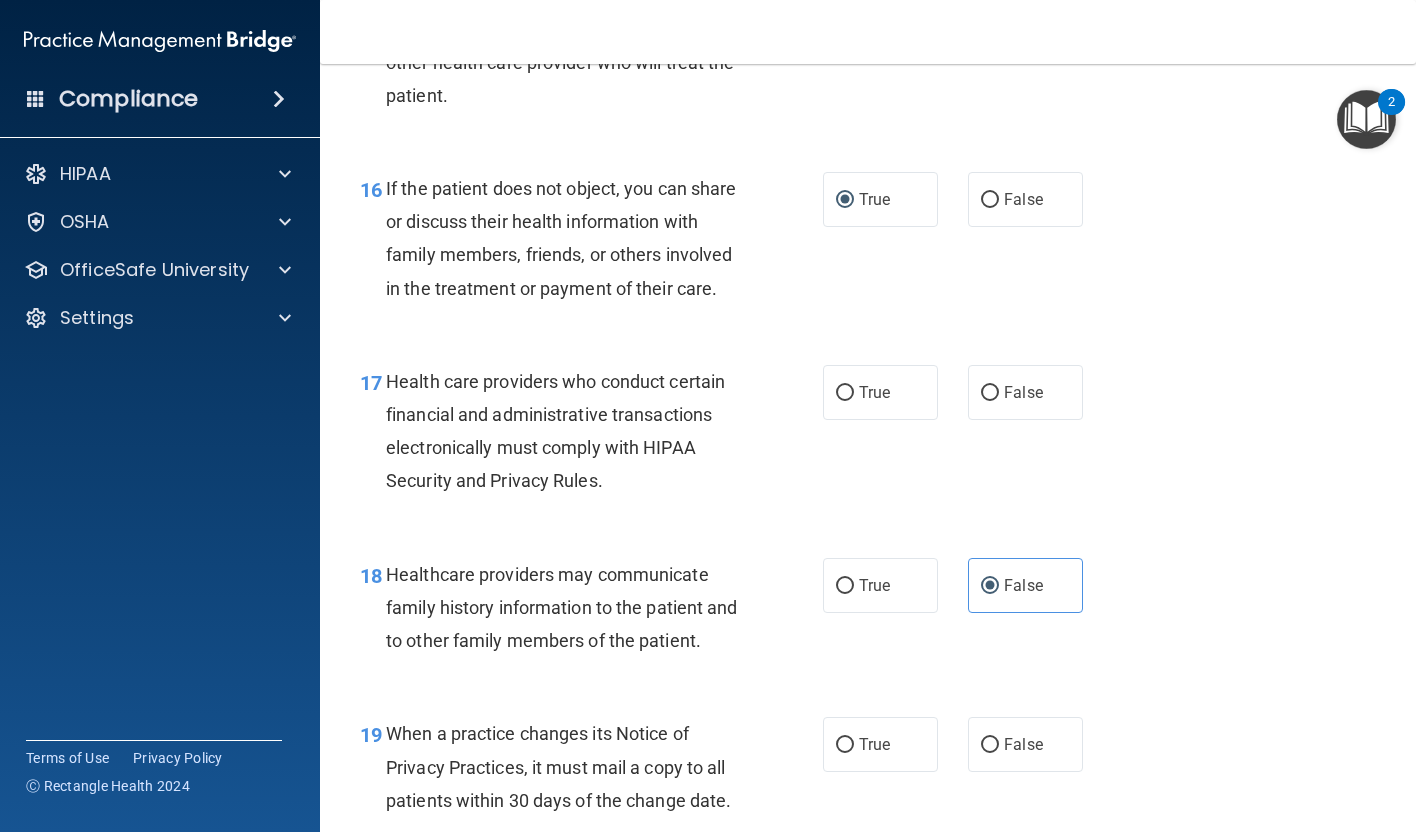 scroll, scrollTop: 2948, scrollLeft: 0, axis: vertical 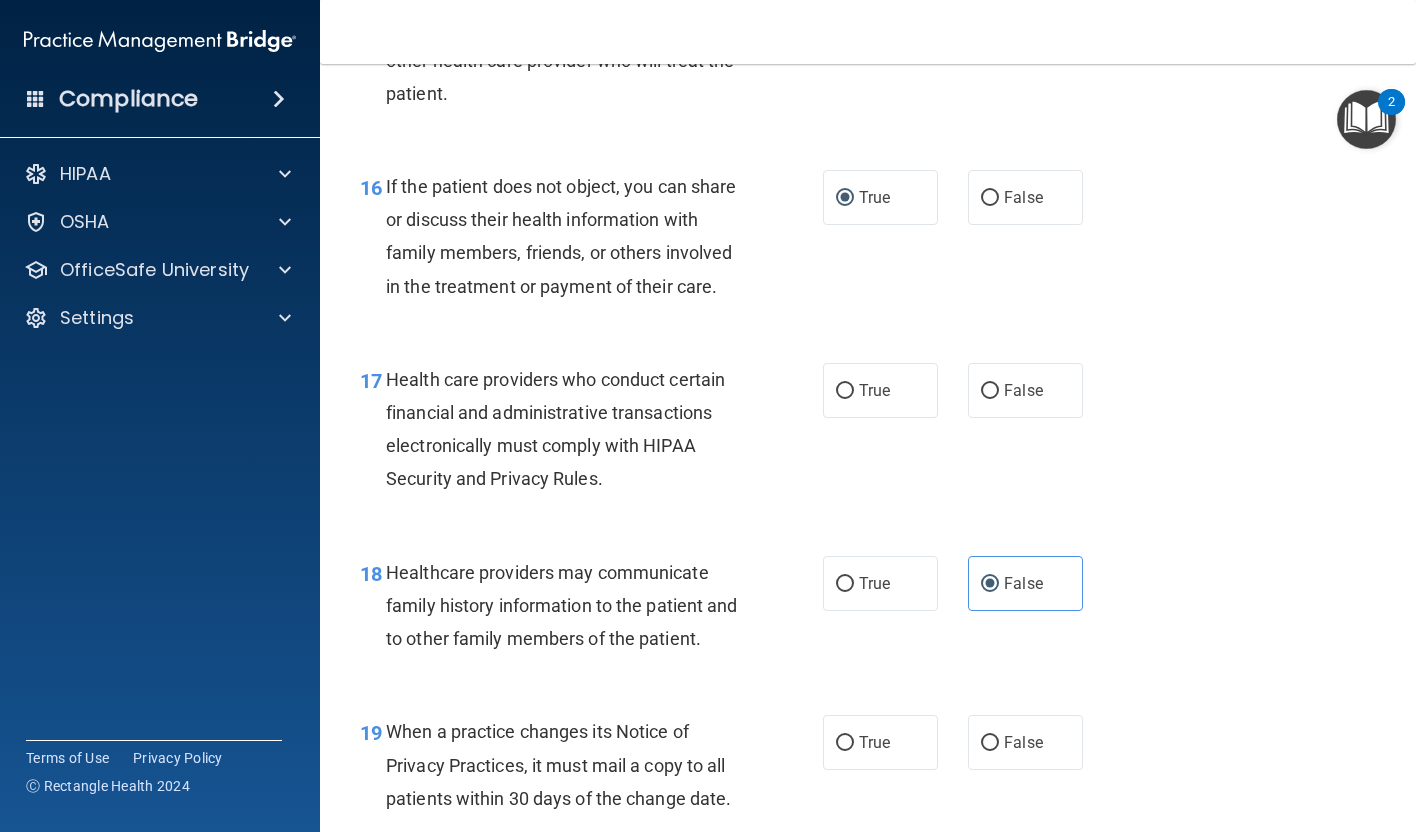 click on "17       Health care providers who conduct certain financial and administrative transactions electronically must comply with HIPAA Security and Privacy Rules.                  True           False" at bounding box center (868, 434) 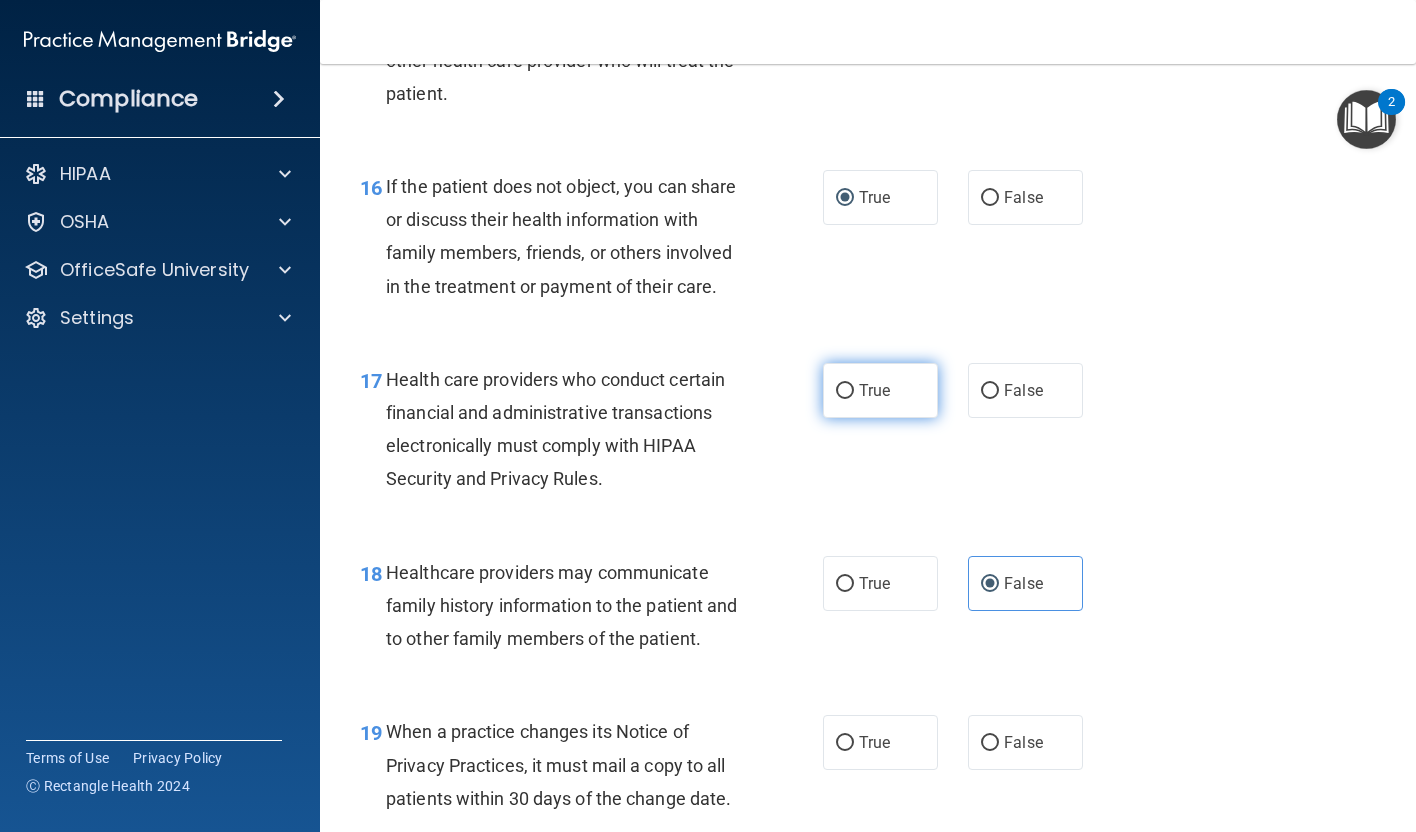 click on "True" at bounding box center [880, 390] 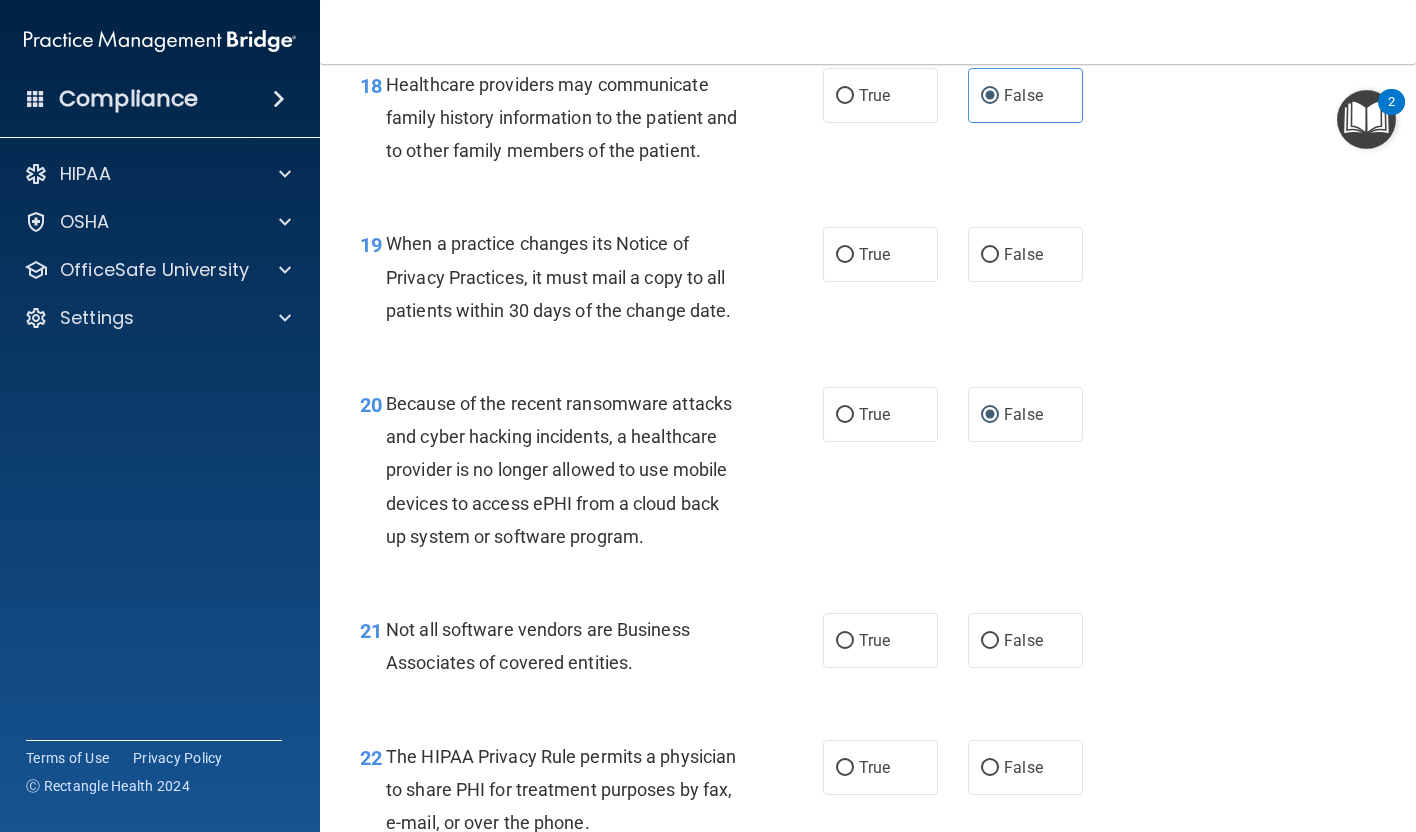 scroll, scrollTop: 3442, scrollLeft: 0, axis: vertical 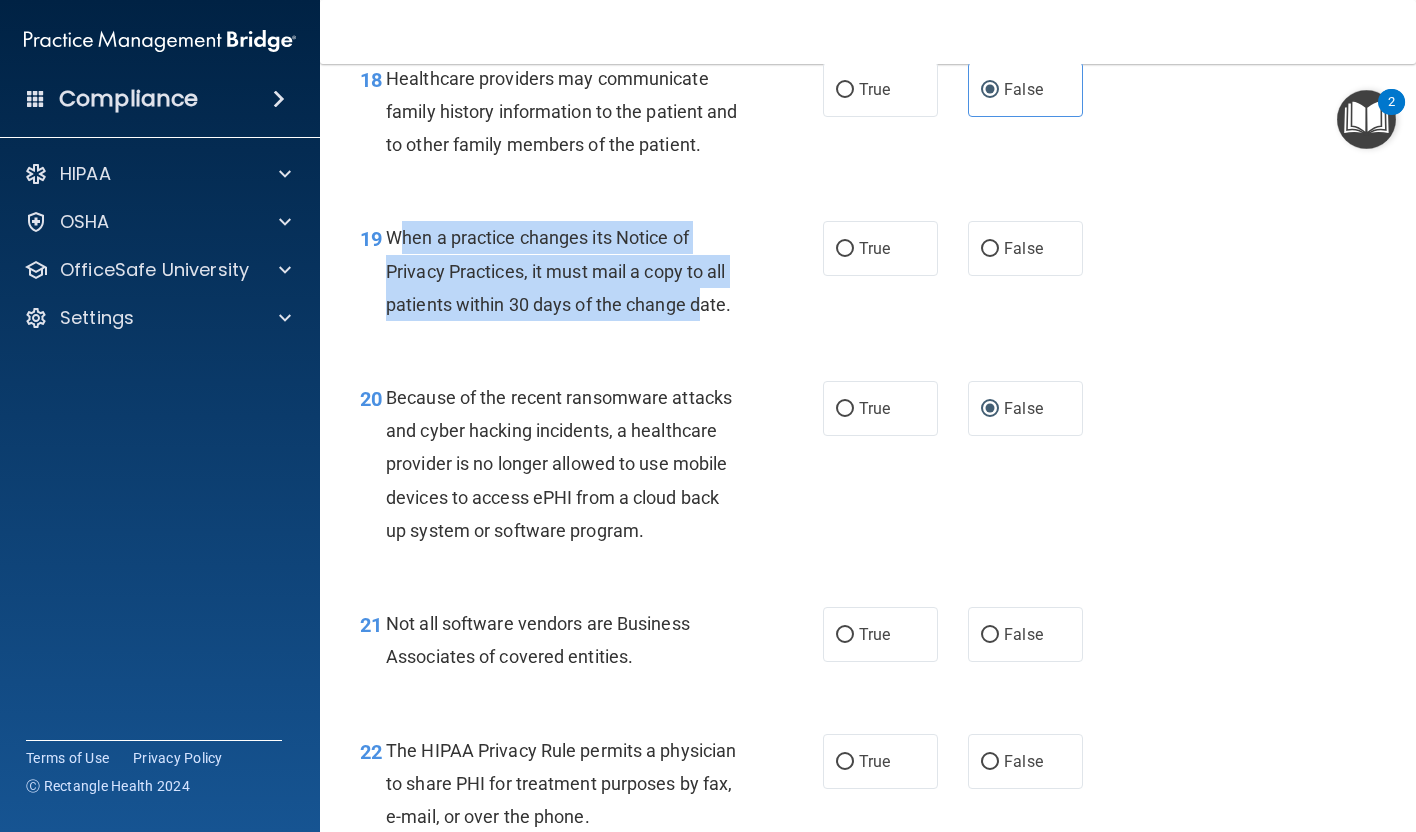 drag, startPoint x: 394, startPoint y: 237, endPoint x: 700, endPoint y: 310, distance: 314.58704 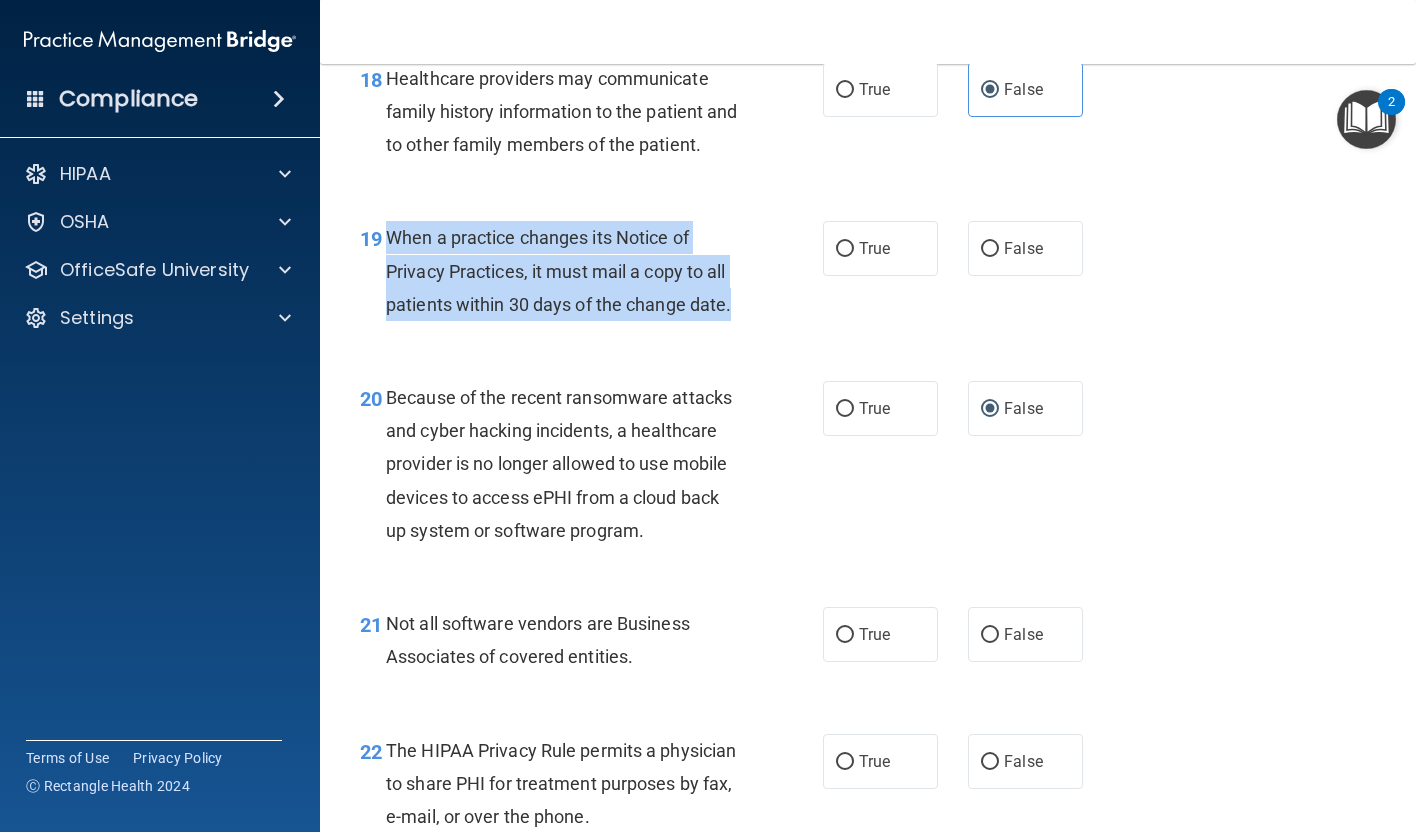 drag, startPoint x: 386, startPoint y: 238, endPoint x: 750, endPoint y: 312, distance: 371.44583 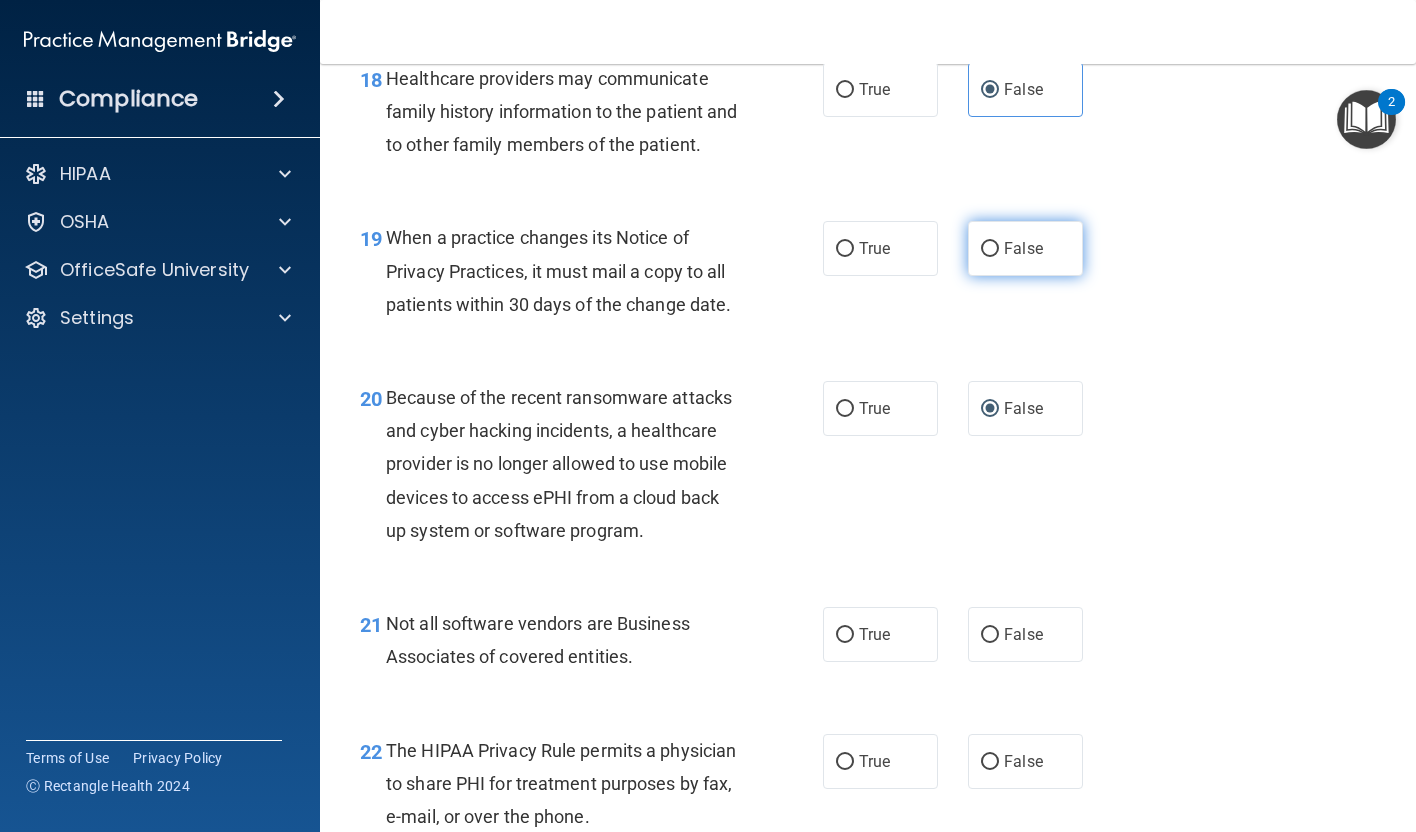 click on "False" at bounding box center (1025, 248) 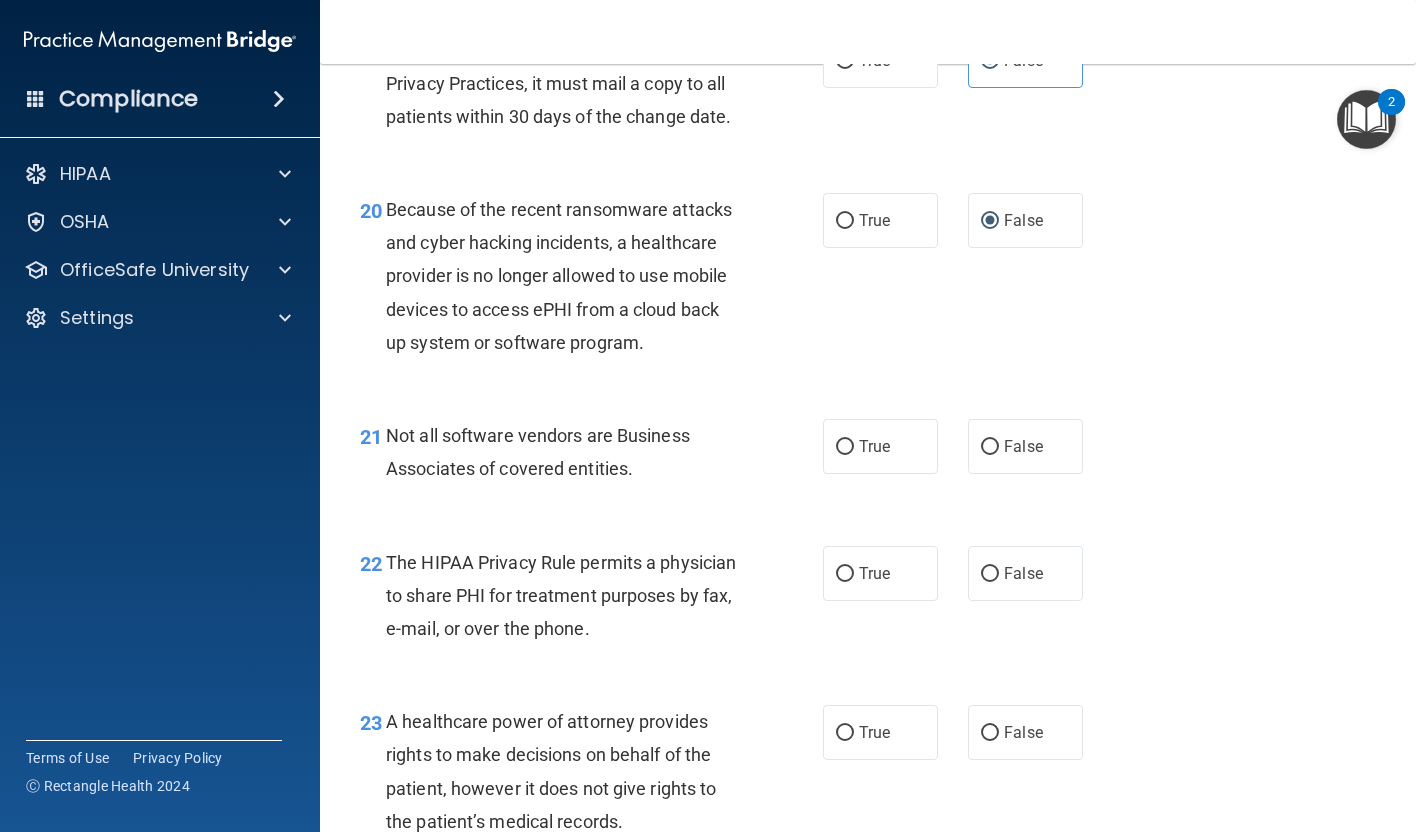 scroll, scrollTop: 3634, scrollLeft: 0, axis: vertical 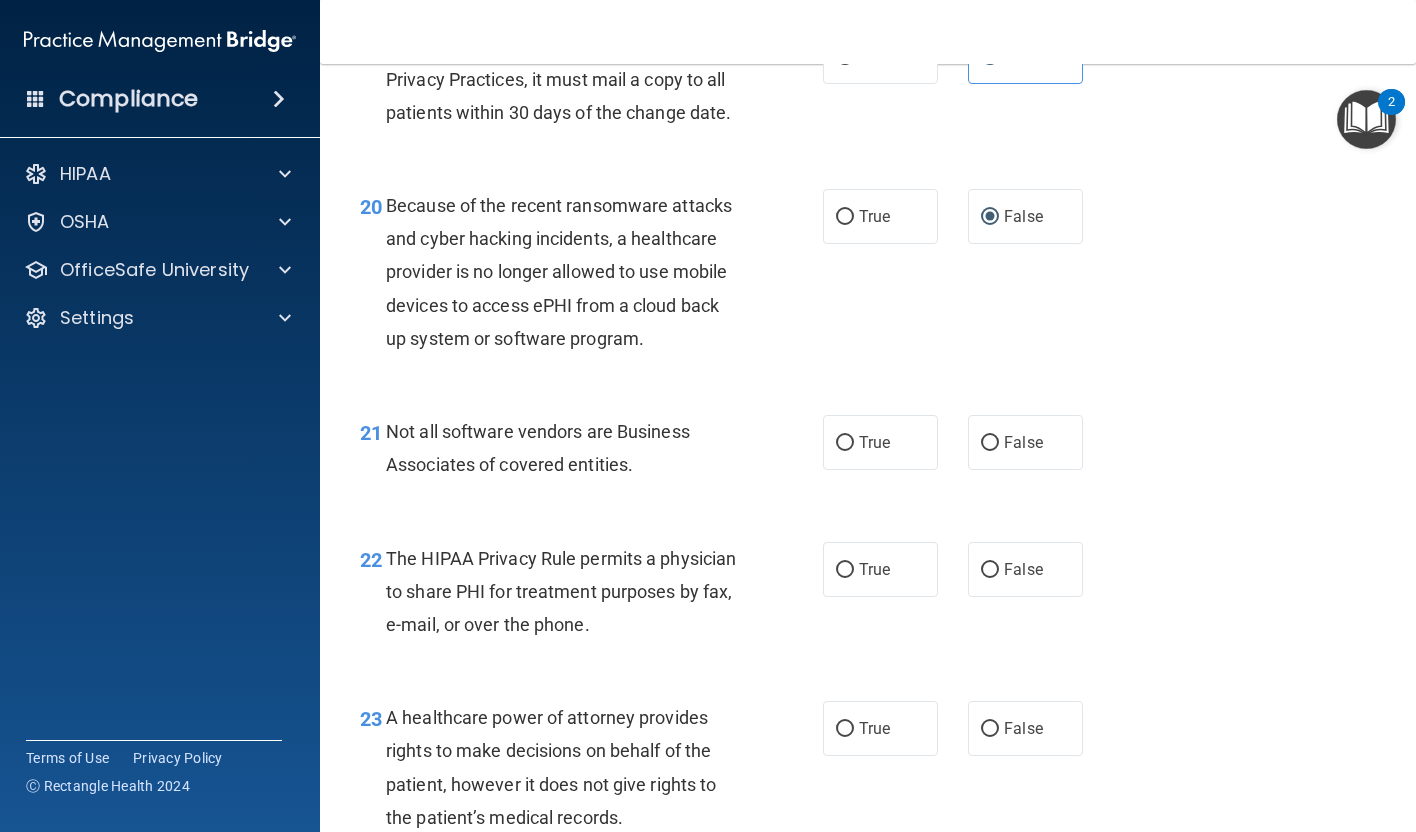 drag, startPoint x: 385, startPoint y: 426, endPoint x: 532, endPoint y: 432, distance: 147.12239 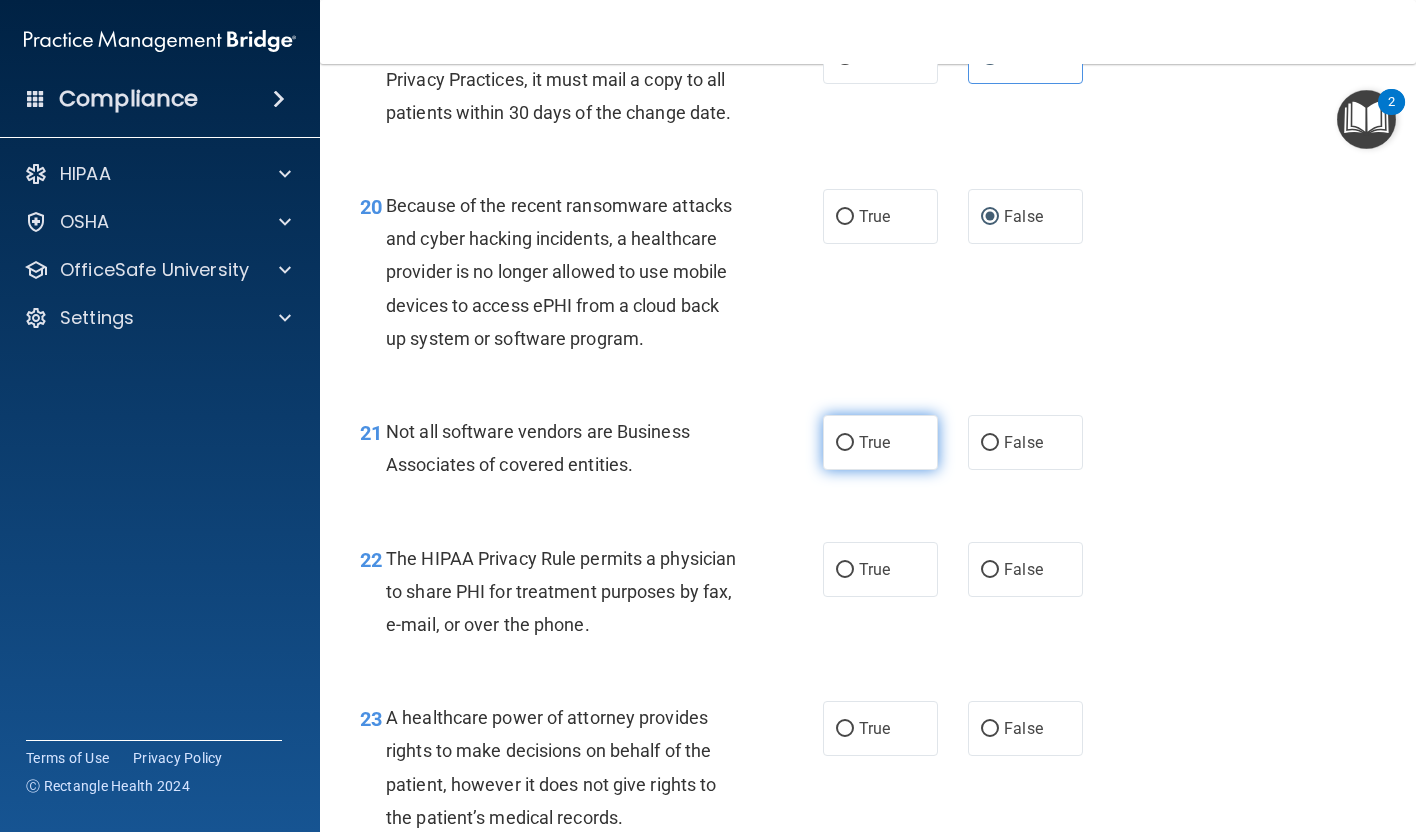 click on "True" at bounding box center [880, 442] 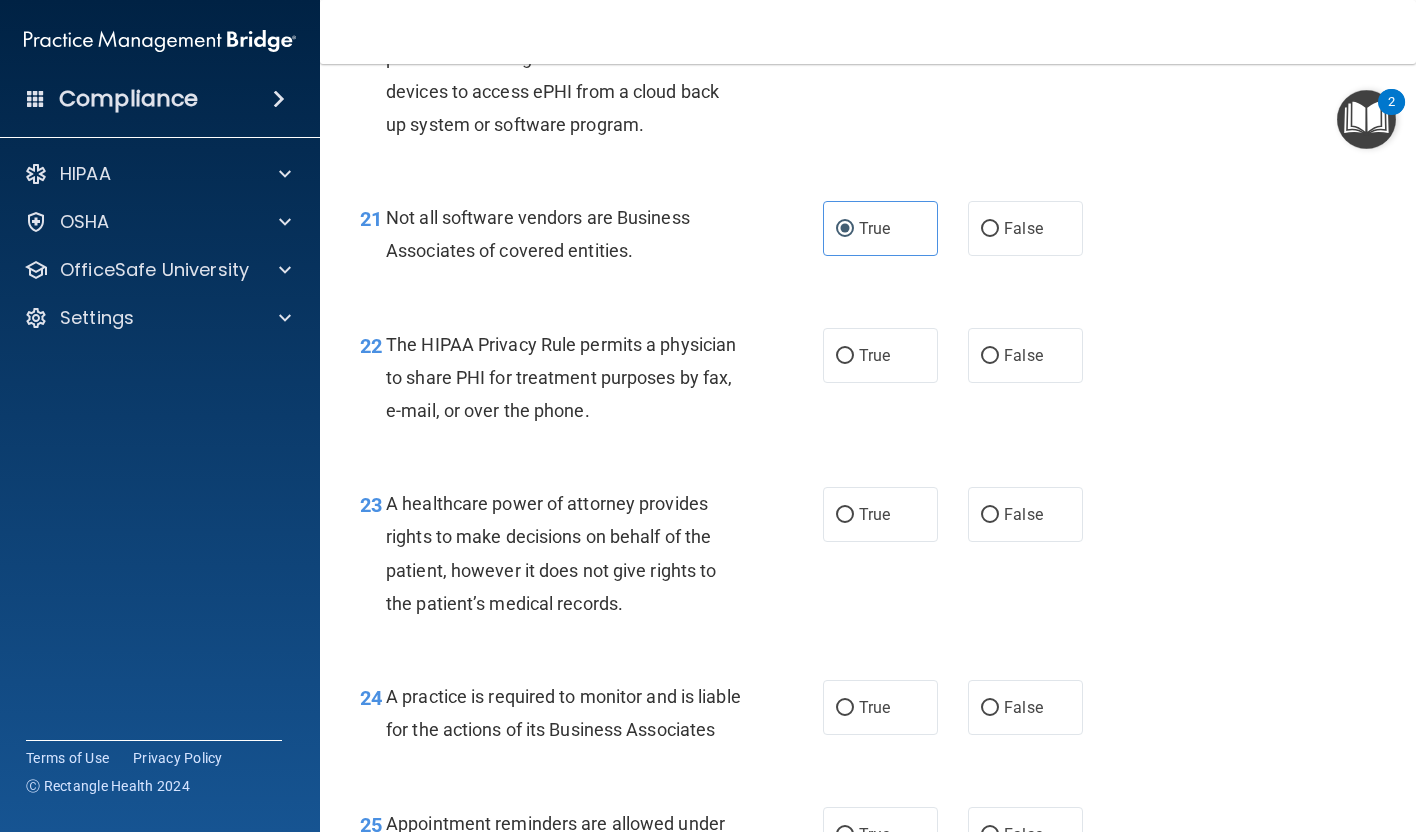 scroll, scrollTop: 3854, scrollLeft: 0, axis: vertical 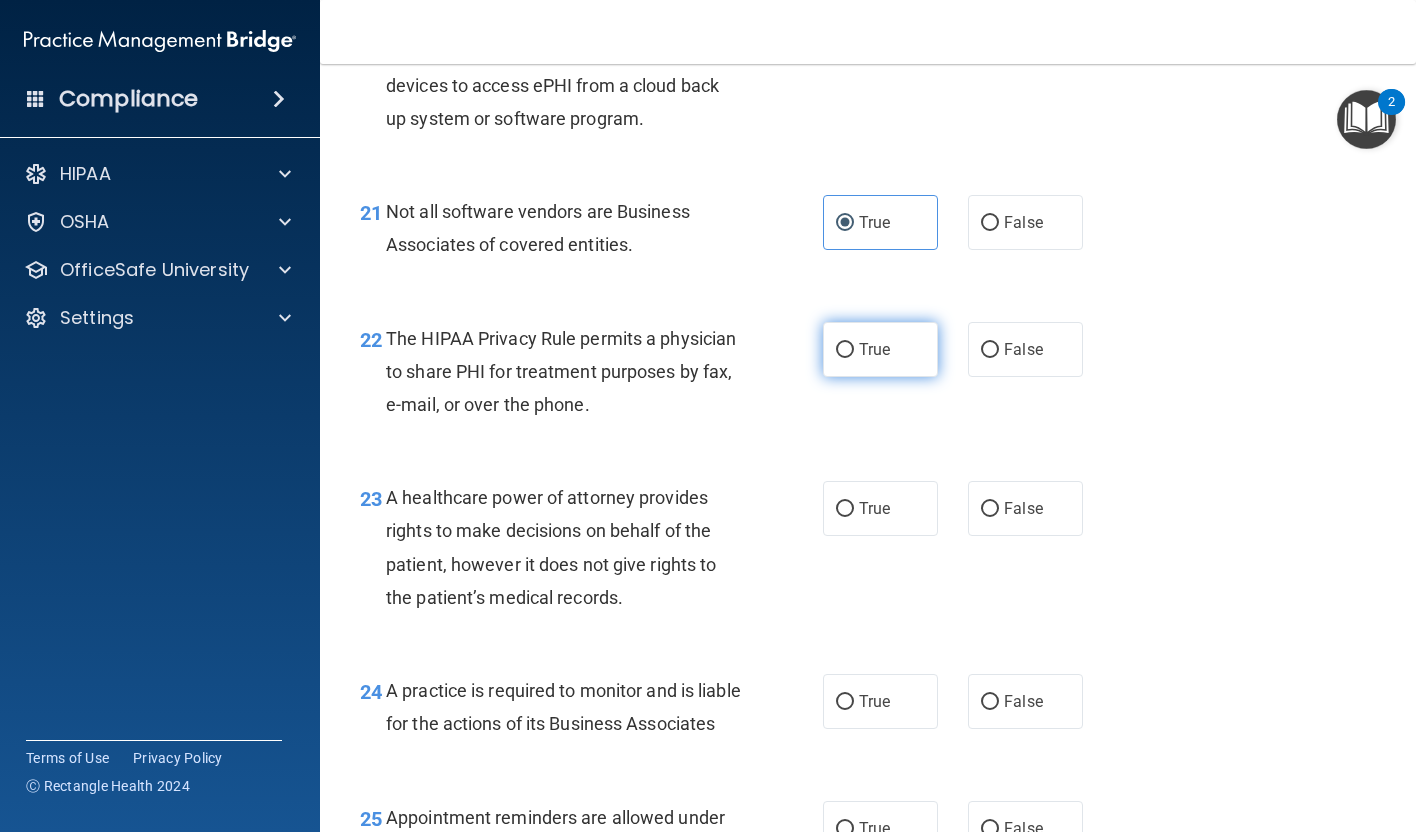click on "True" at bounding box center (845, 350) 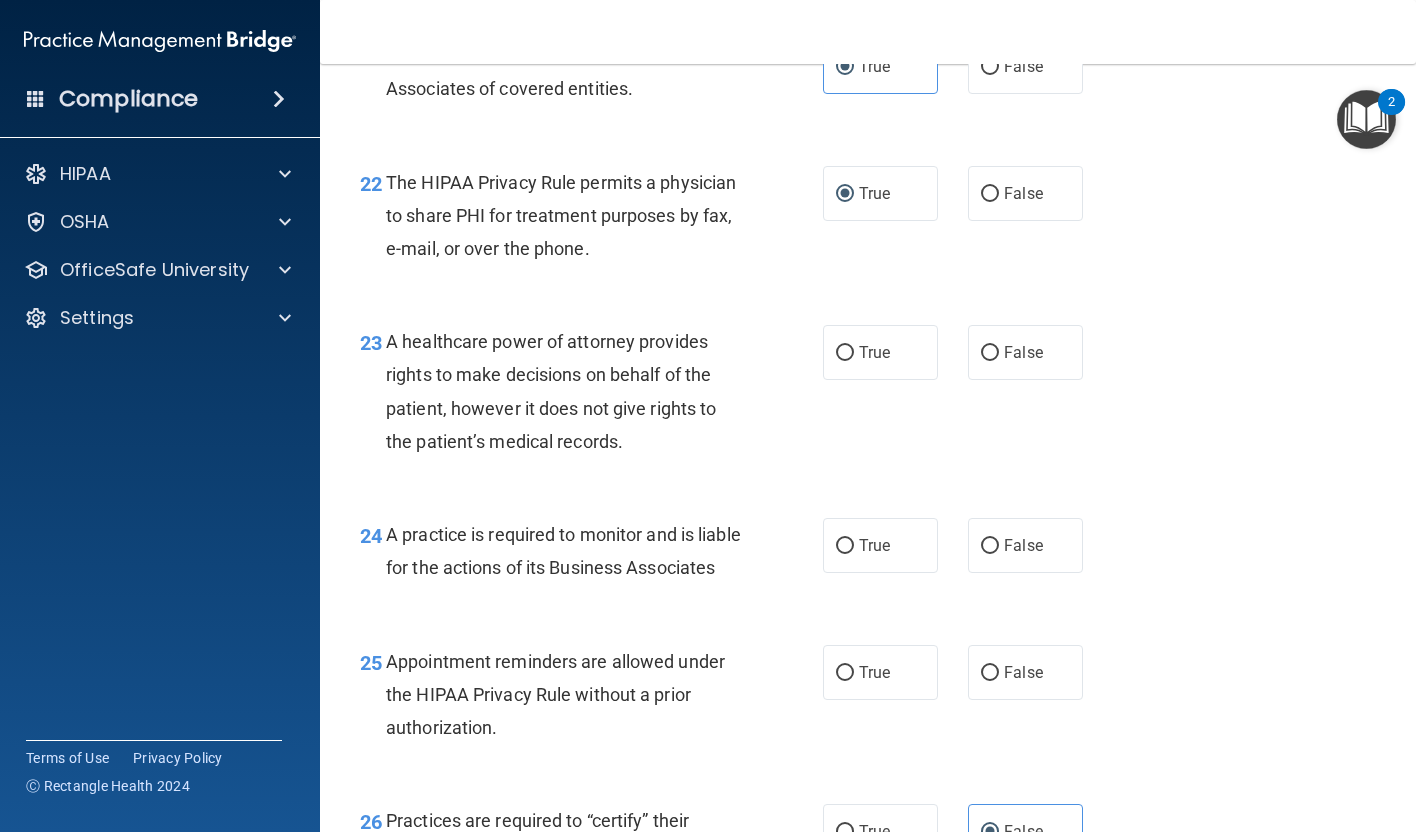 scroll, scrollTop: 4014, scrollLeft: 0, axis: vertical 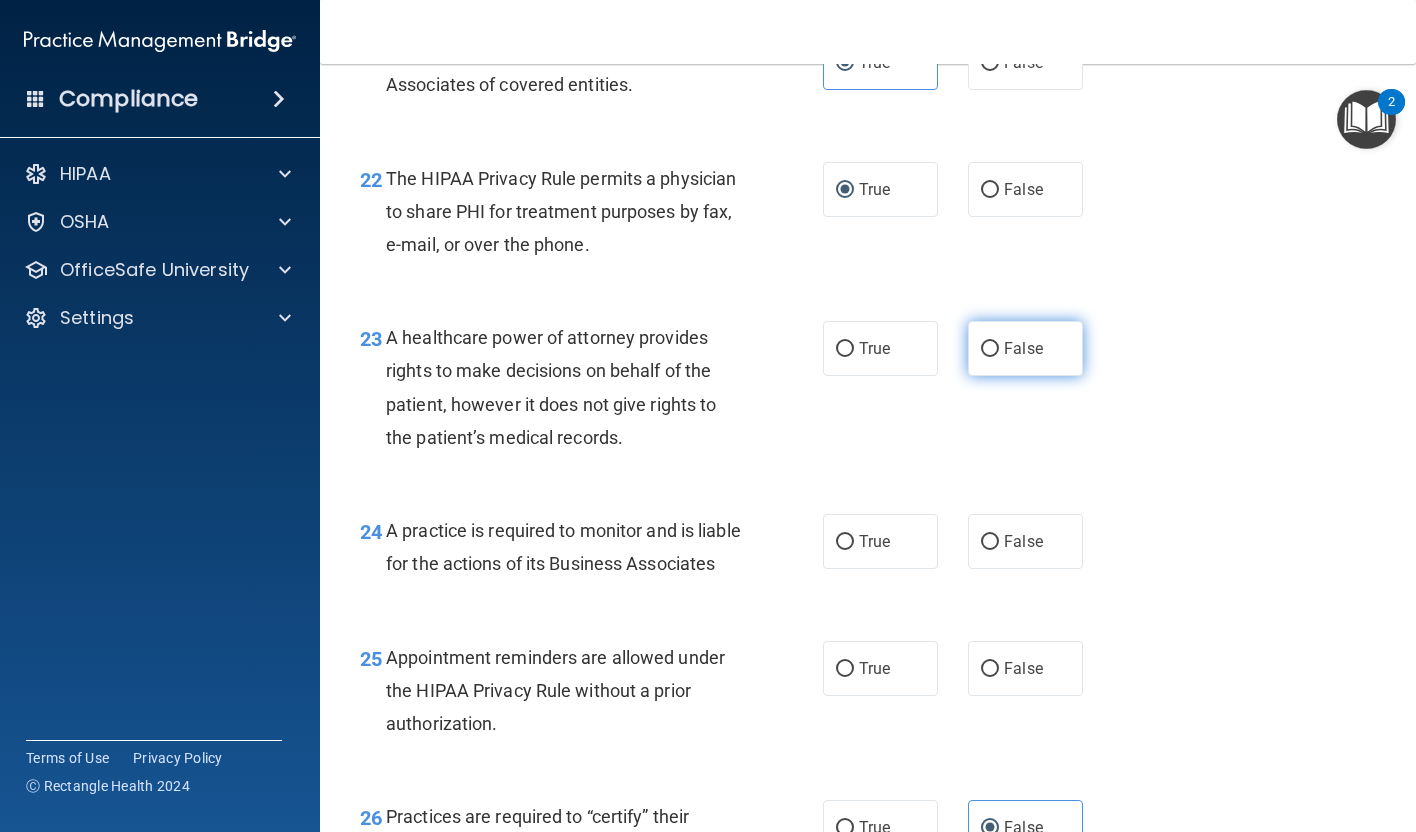 click on "False" at bounding box center (1023, 348) 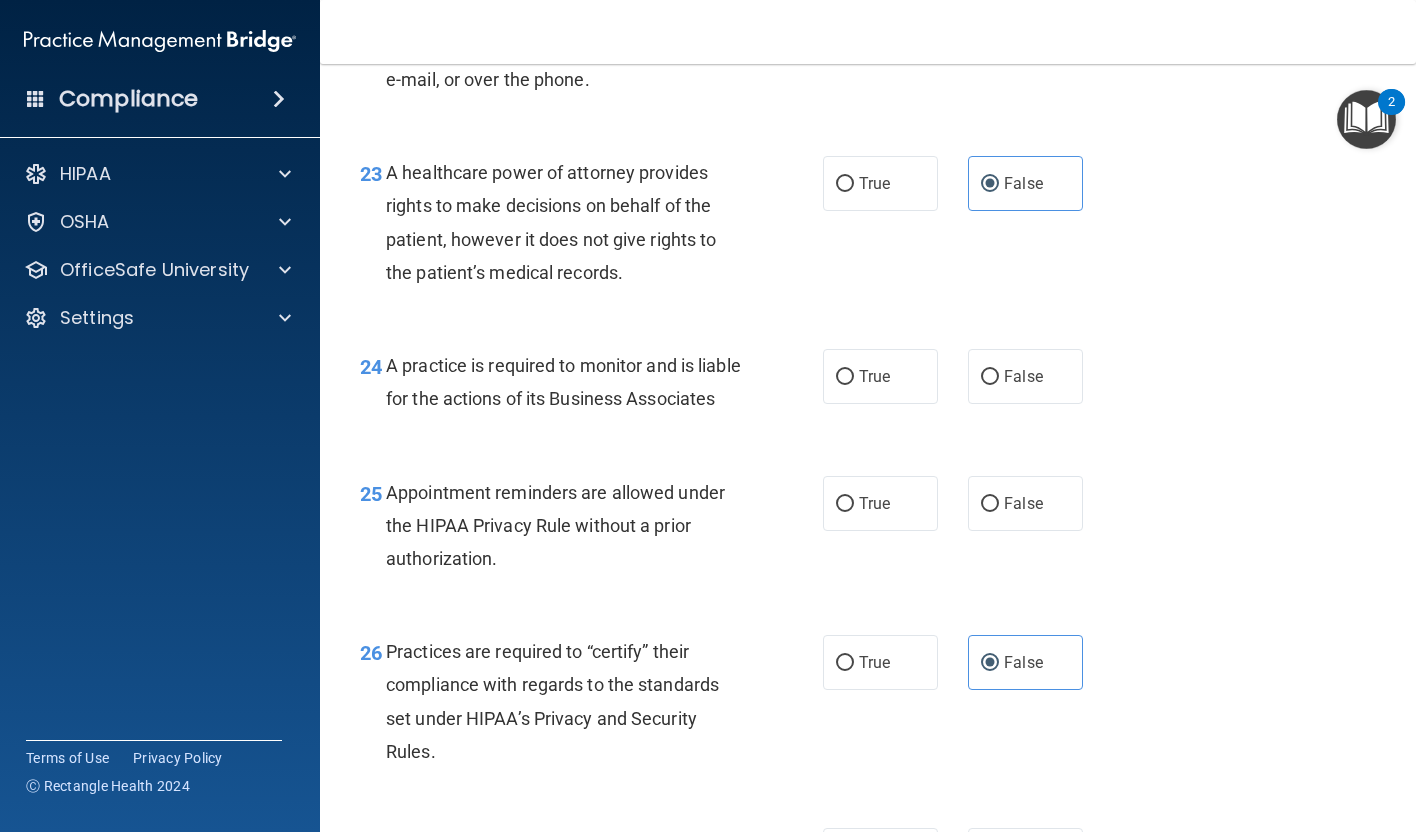 scroll, scrollTop: 4197, scrollLeft: 0, axis: vertical 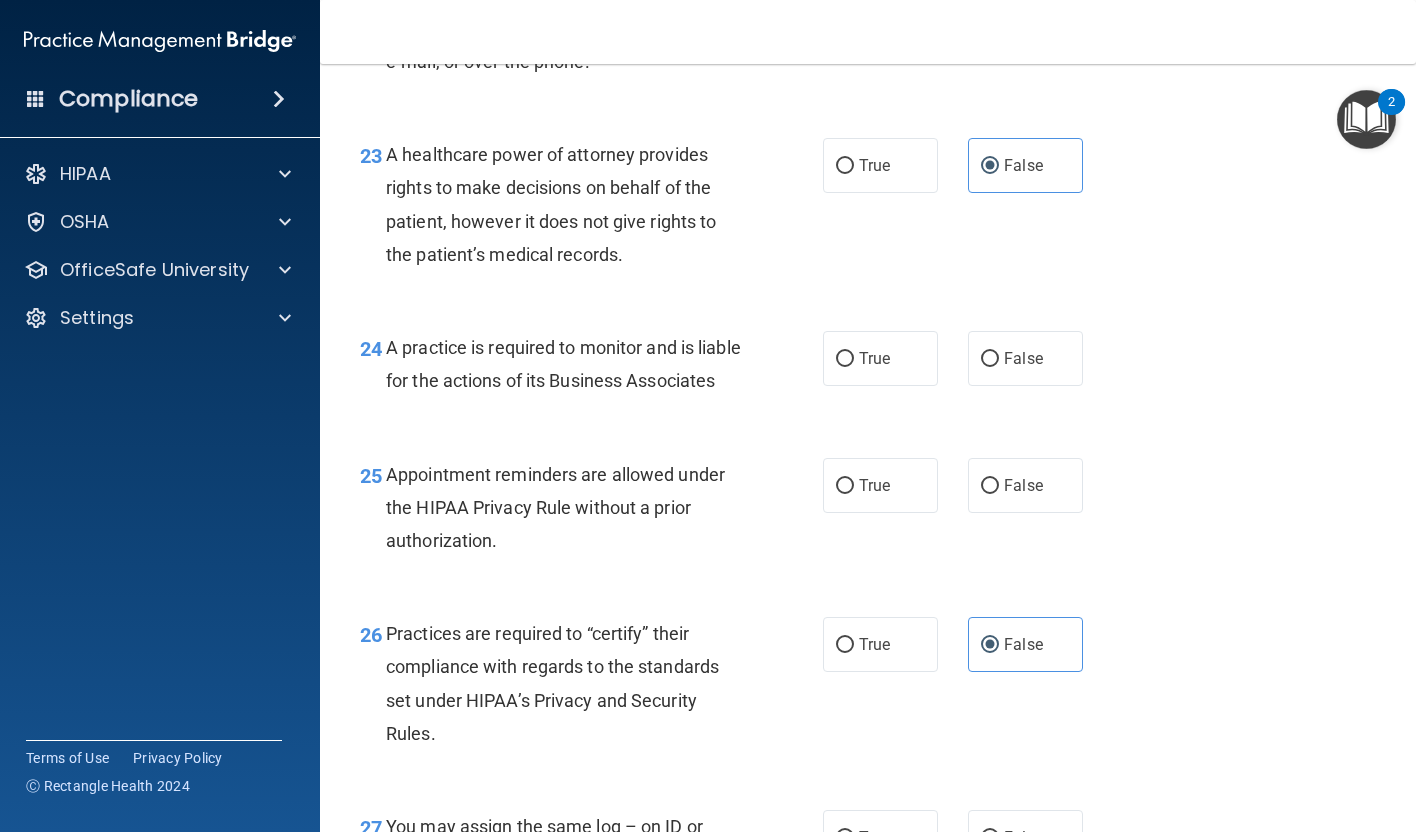 click on "24       A practice is required to monitor and is liable for the actions of its Business Associates                 True           False" at bounding box center (868, 369) 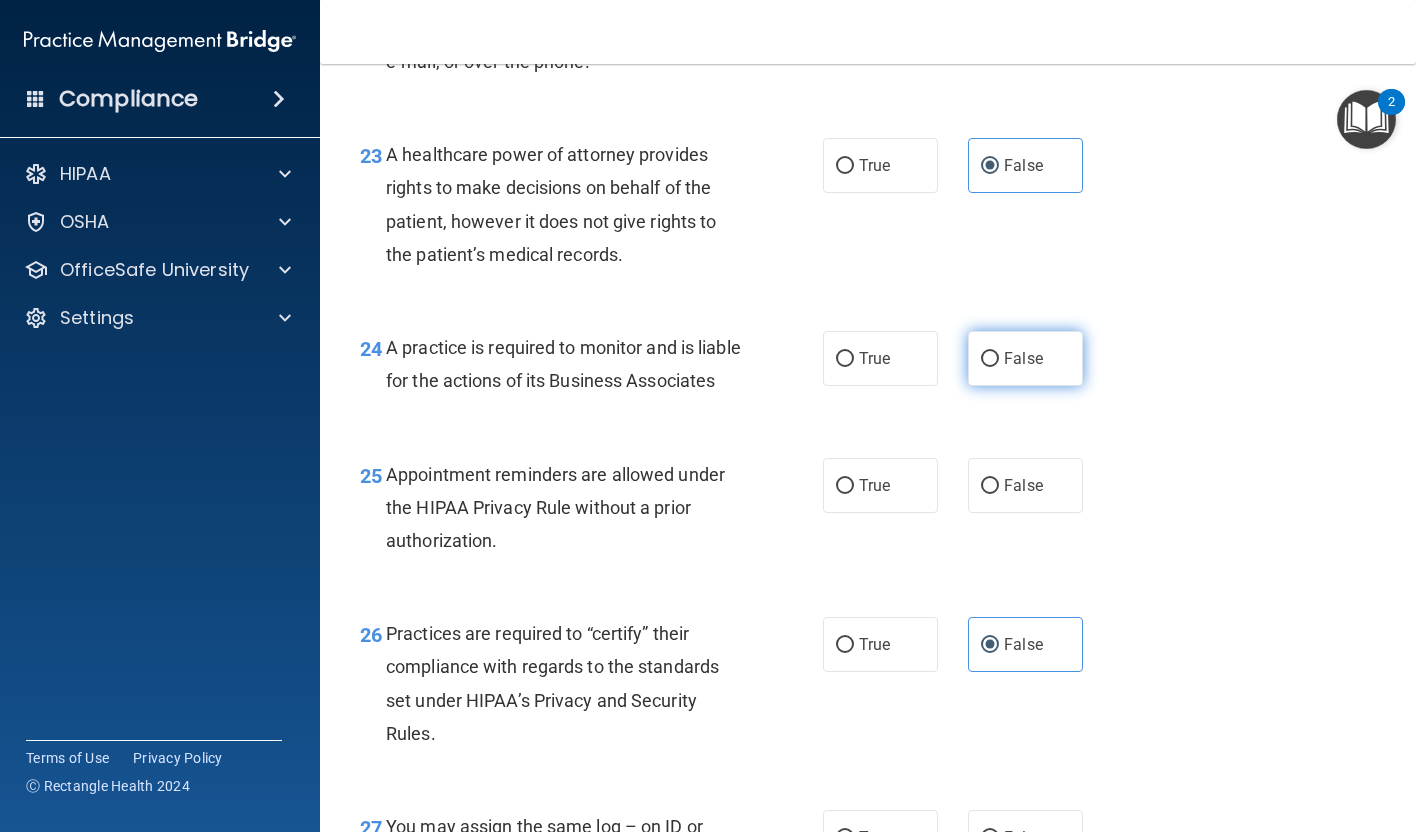 click on "False" at bounding box center [1025, 358] 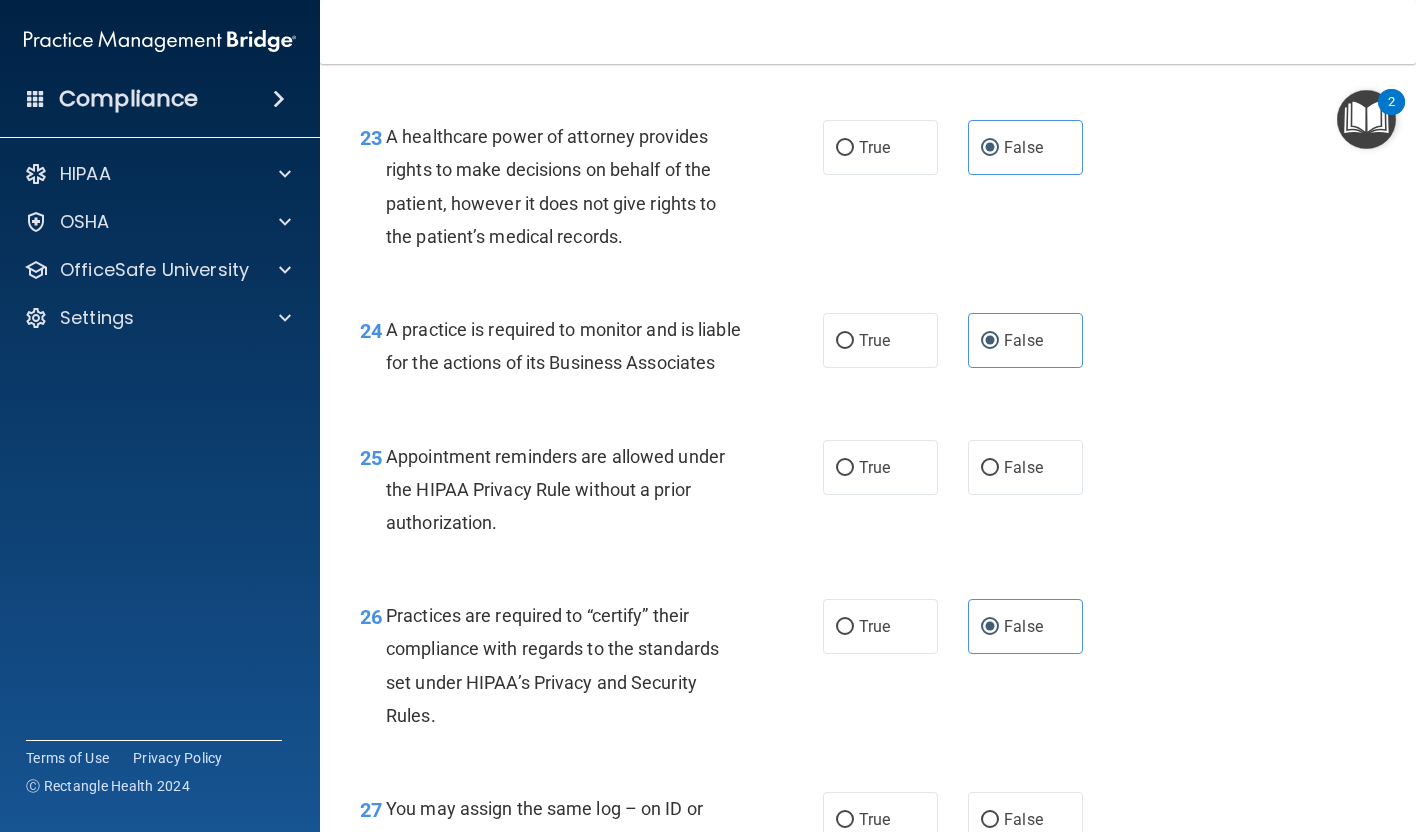 scroll, scrollTop: 4223, scrollLeft: 0, axis: vertical 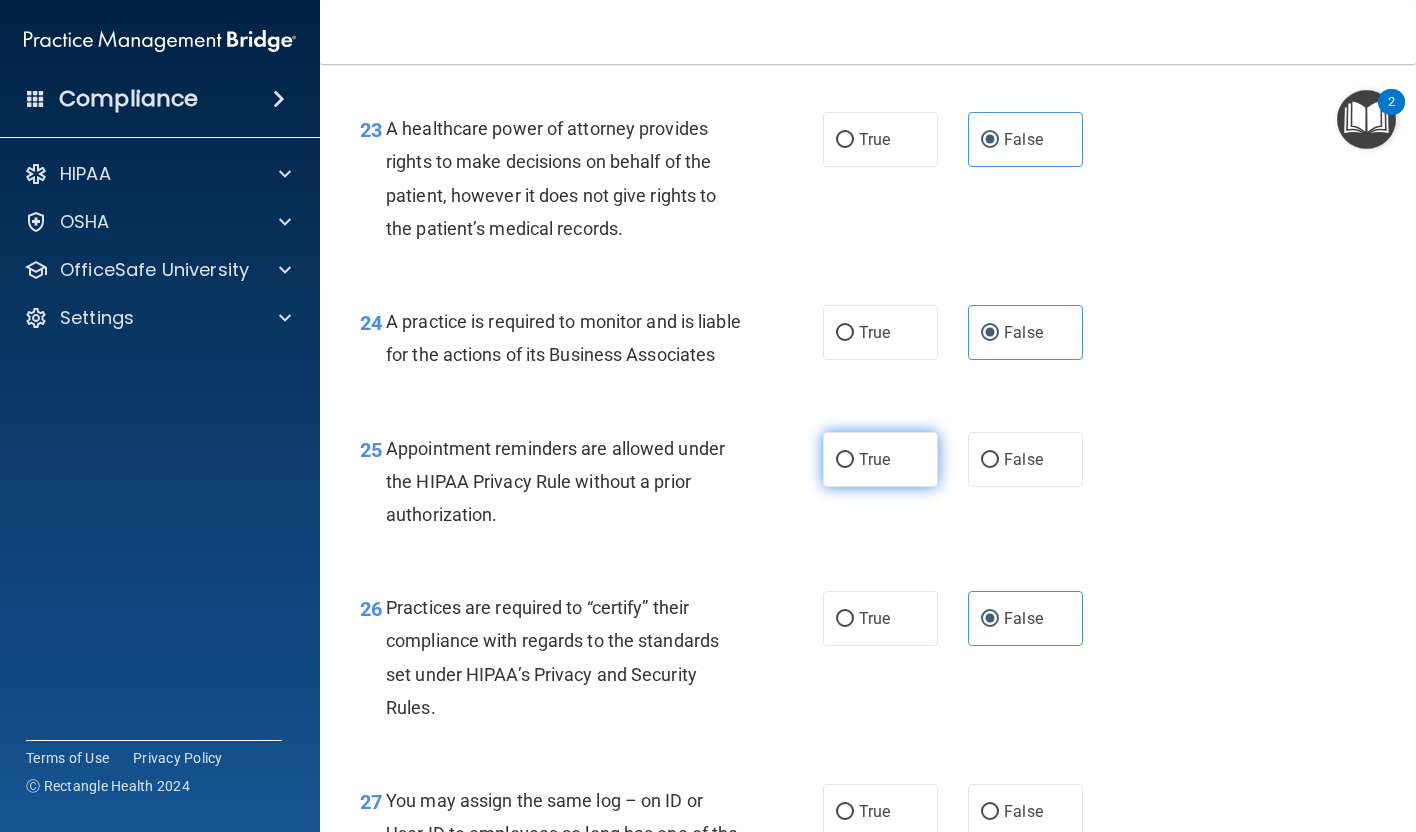 click on "True" at bounding box center (874, 459) 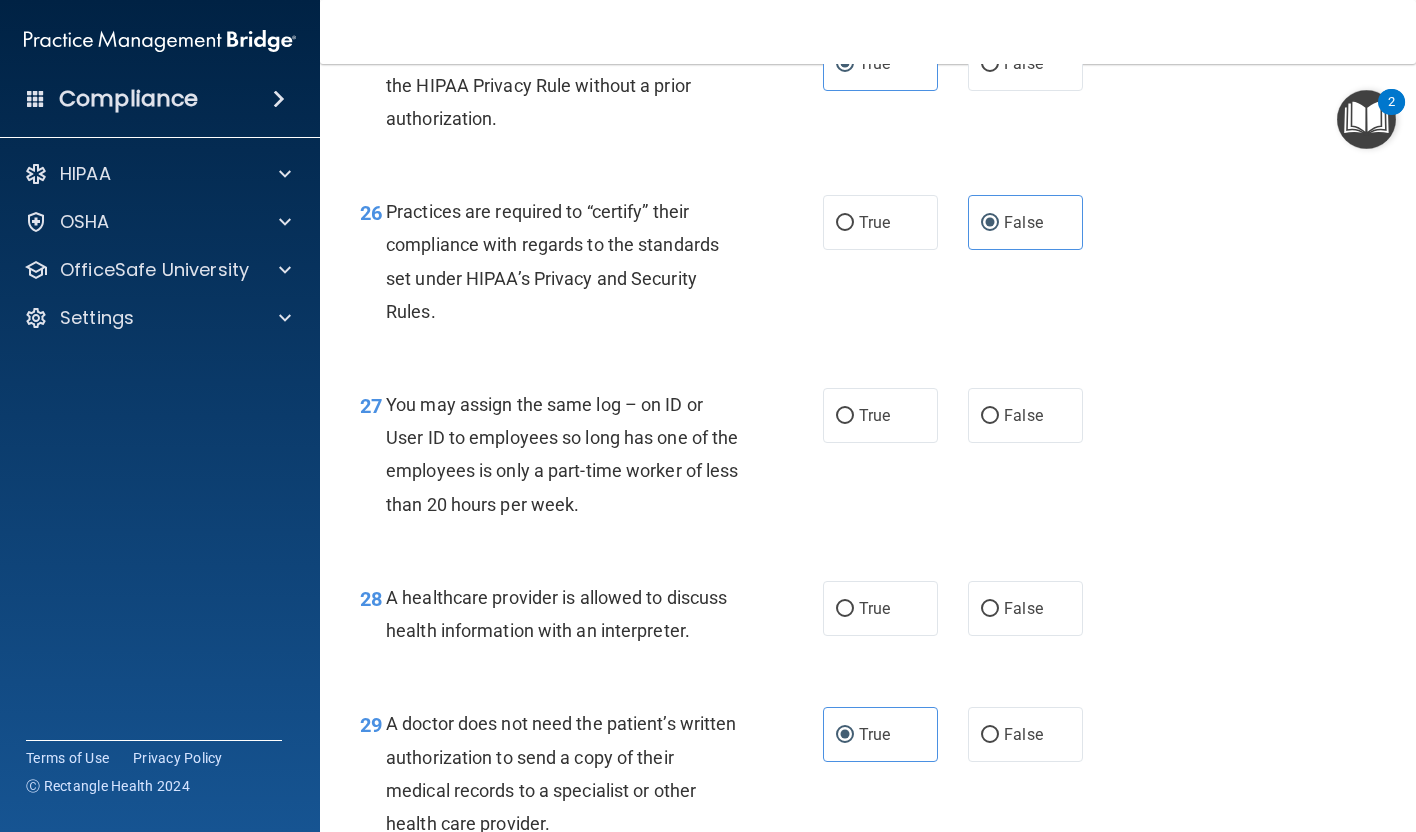scroll, scrollTop: 4622, scrollLeft: 0, axis: vertical 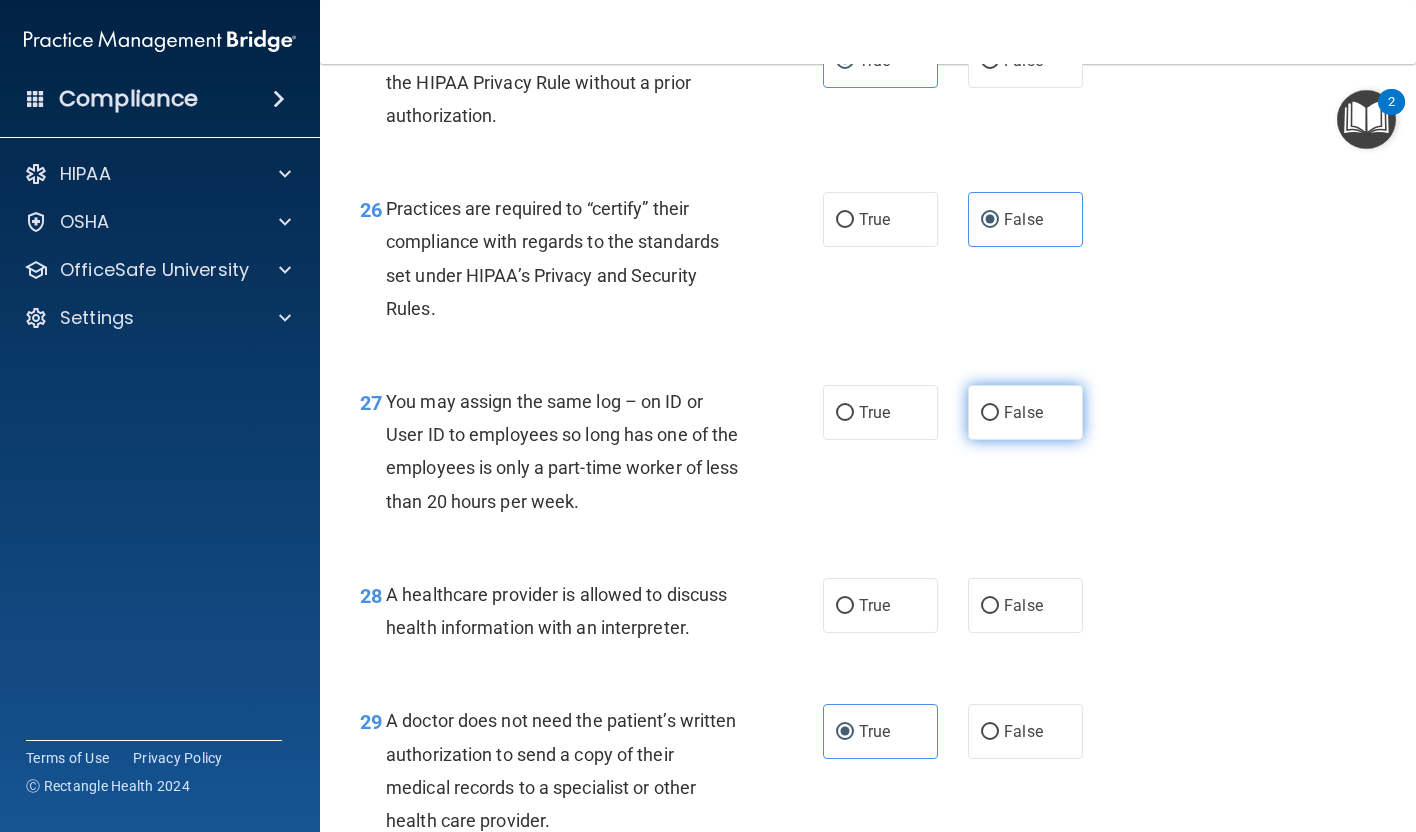 click on "False" at bounding box center (1023, 412) 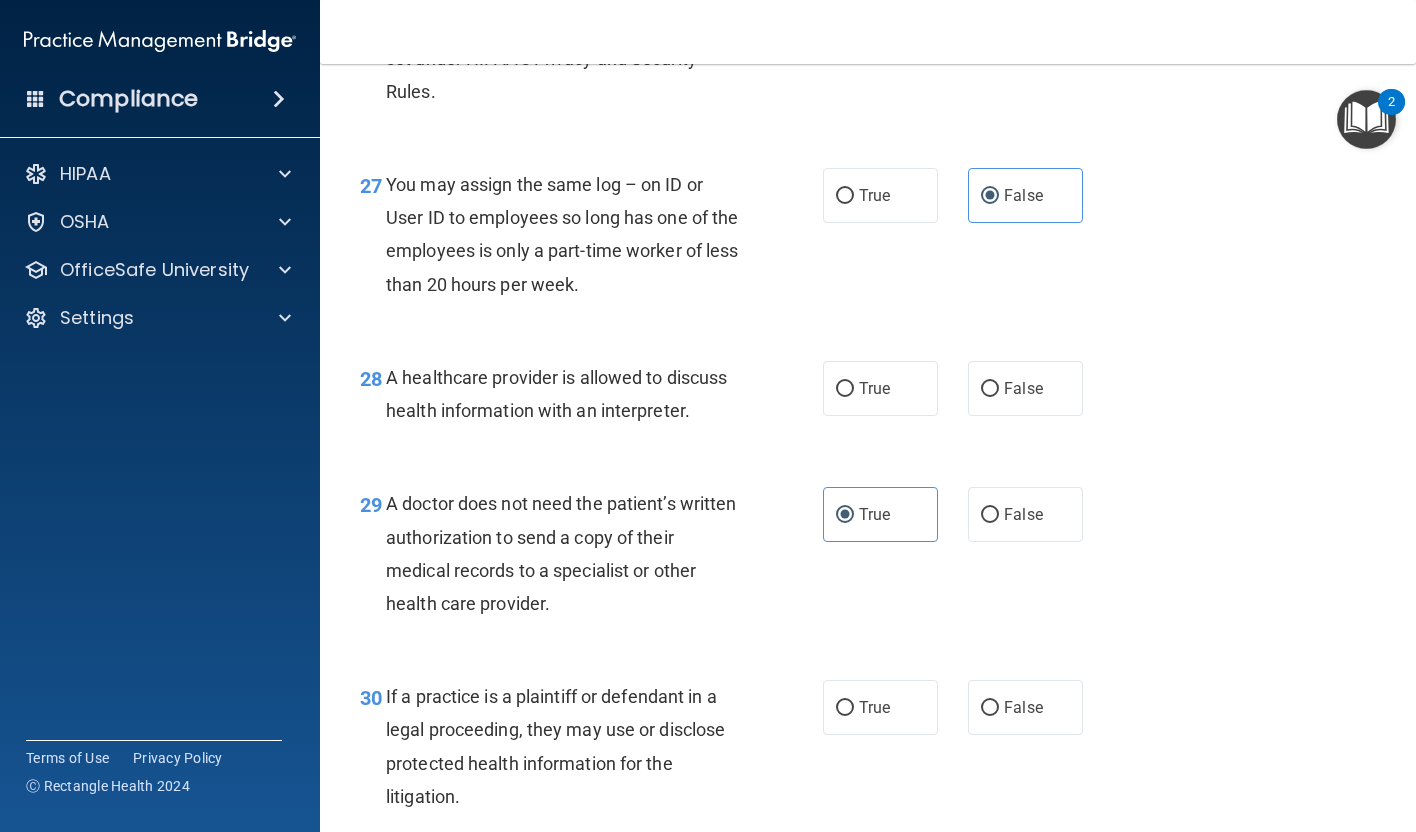scroll, scrollTop: 4834, scrollLeft: 0, axis: vertical 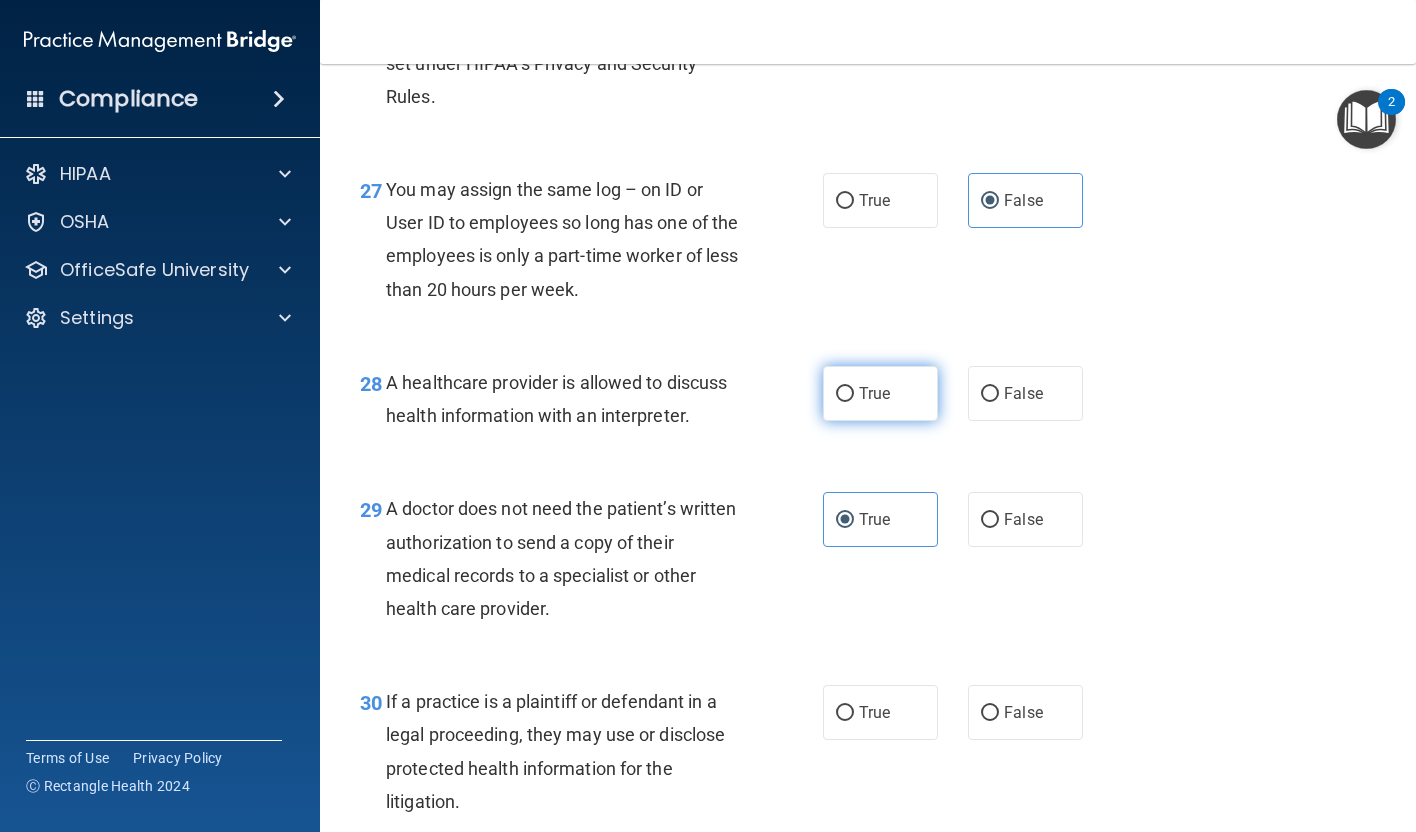 click on "True" at bounding box center [874, 393] 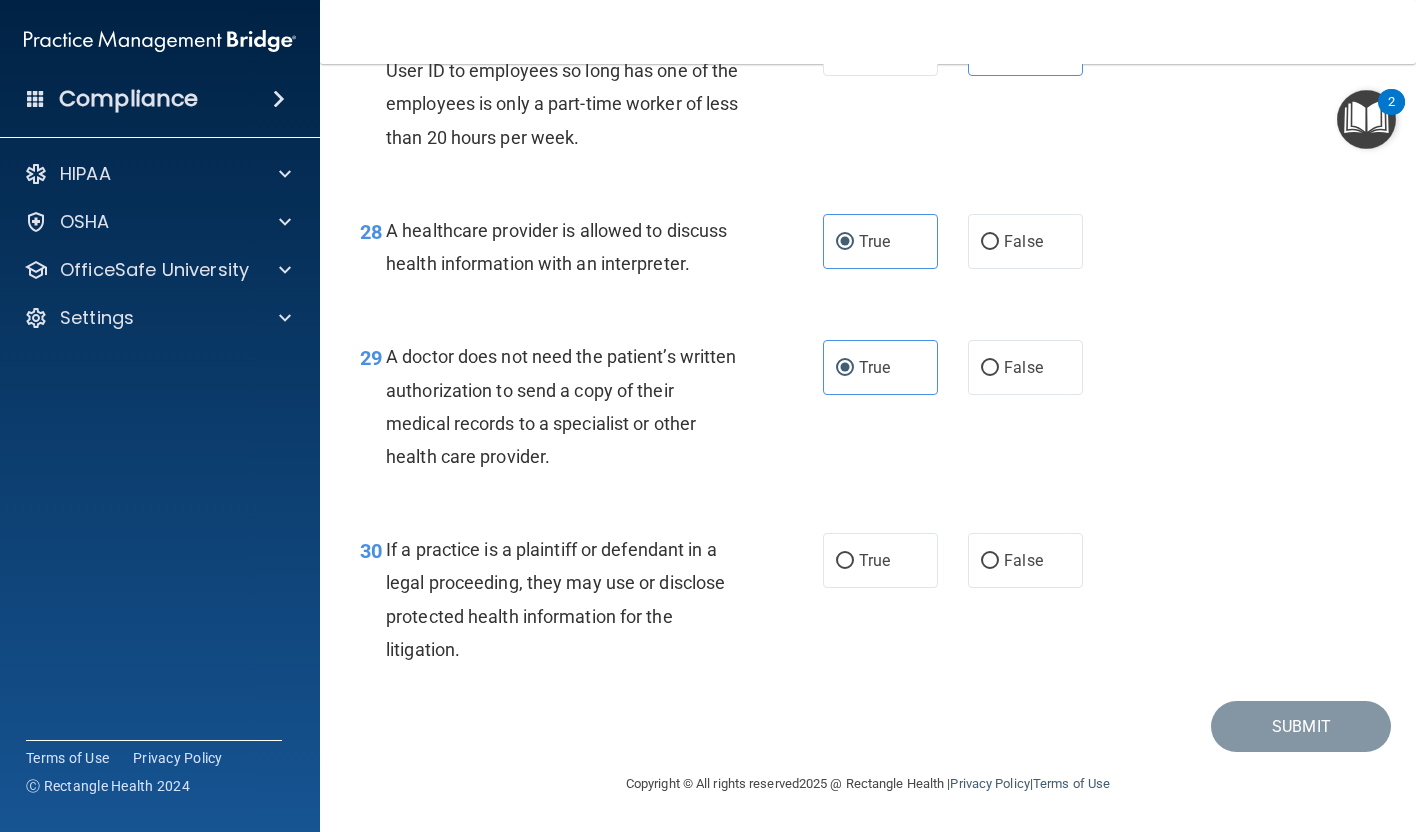 scroll, scrollTop: 5020, scrollLeft: 0, axis: vertical 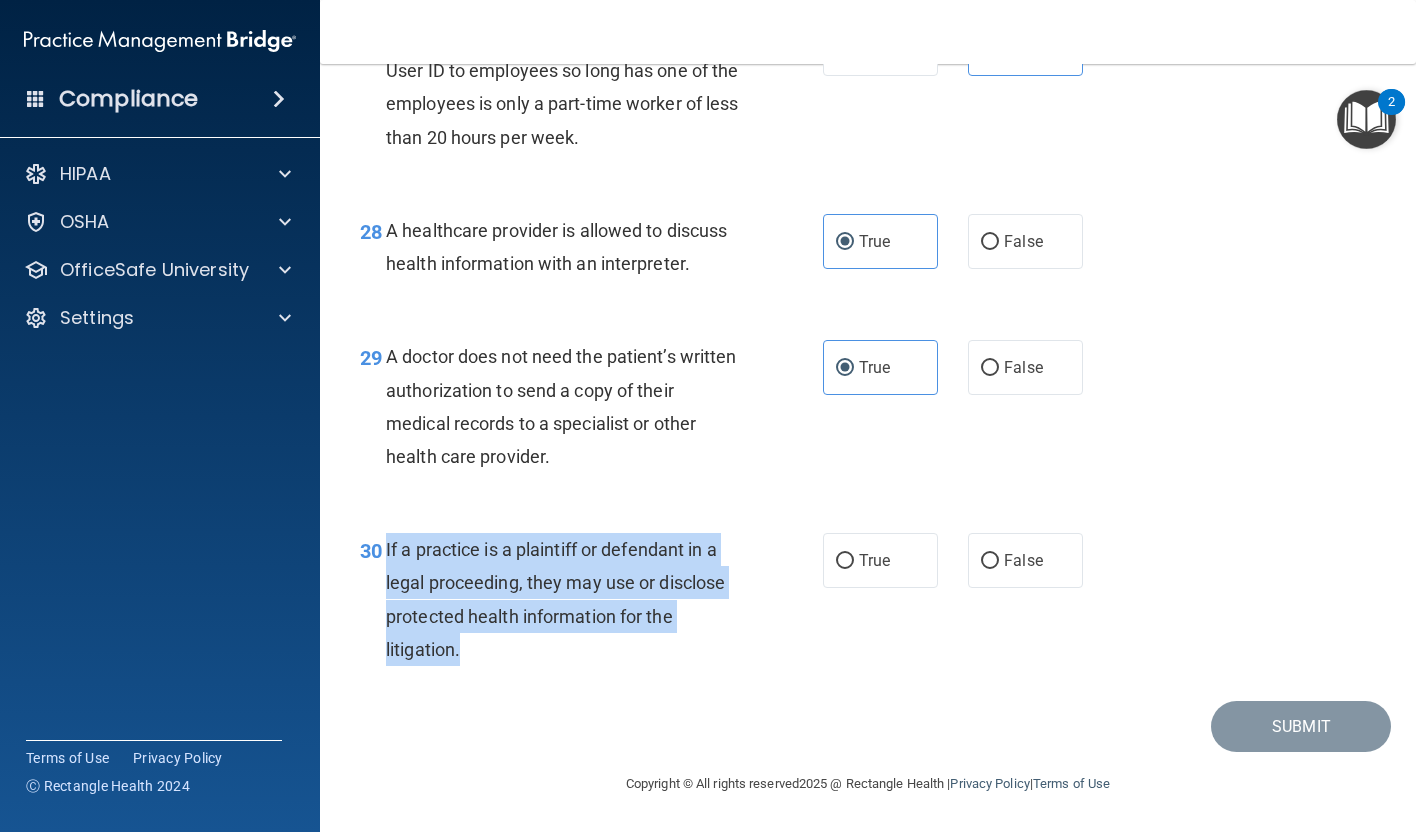 drag, startPoint x: 387, startPoint y: 553, endPoint x: 563, endPoint y: 667, distance: 209.69502 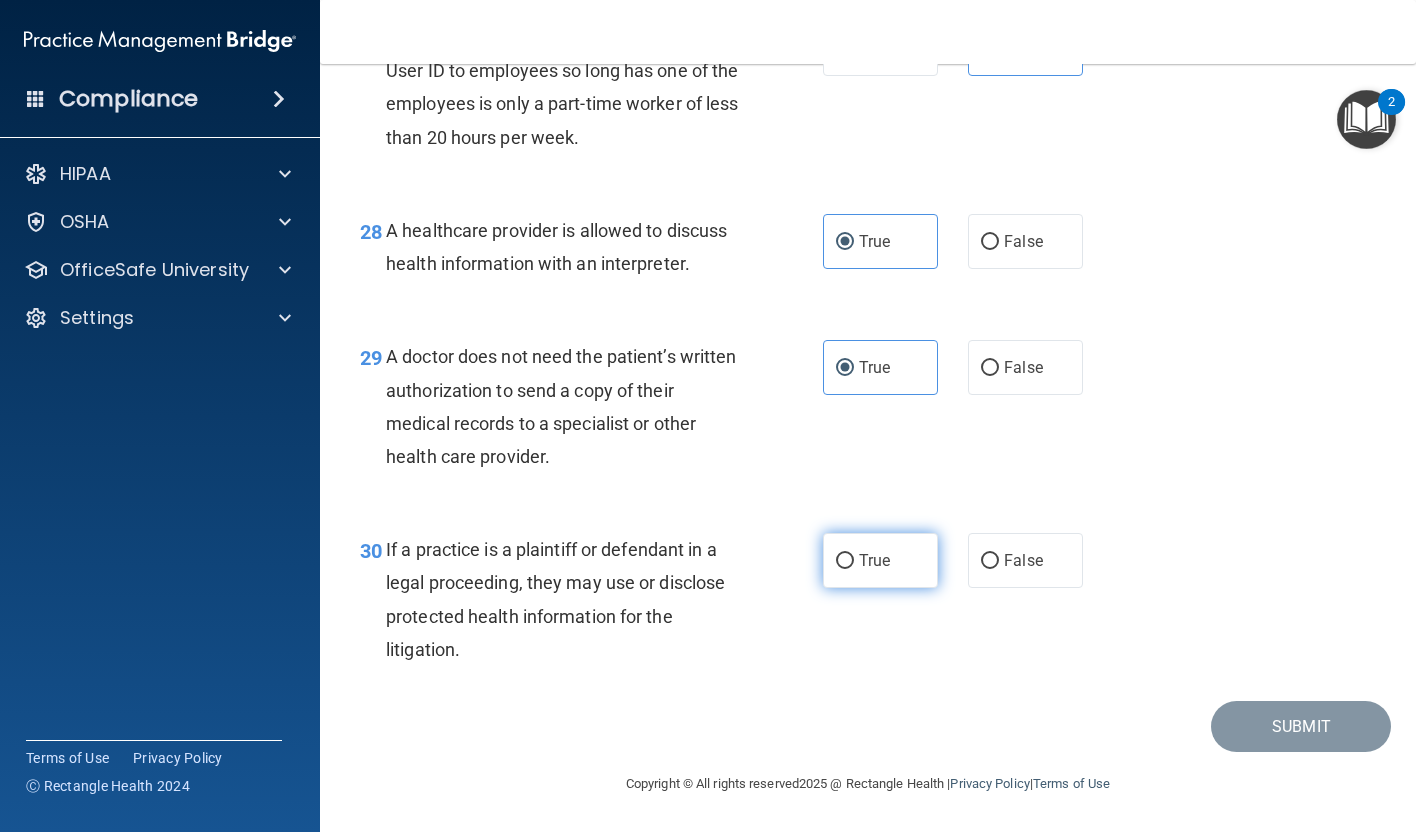 click on "True" at bounding box center [874, 560] 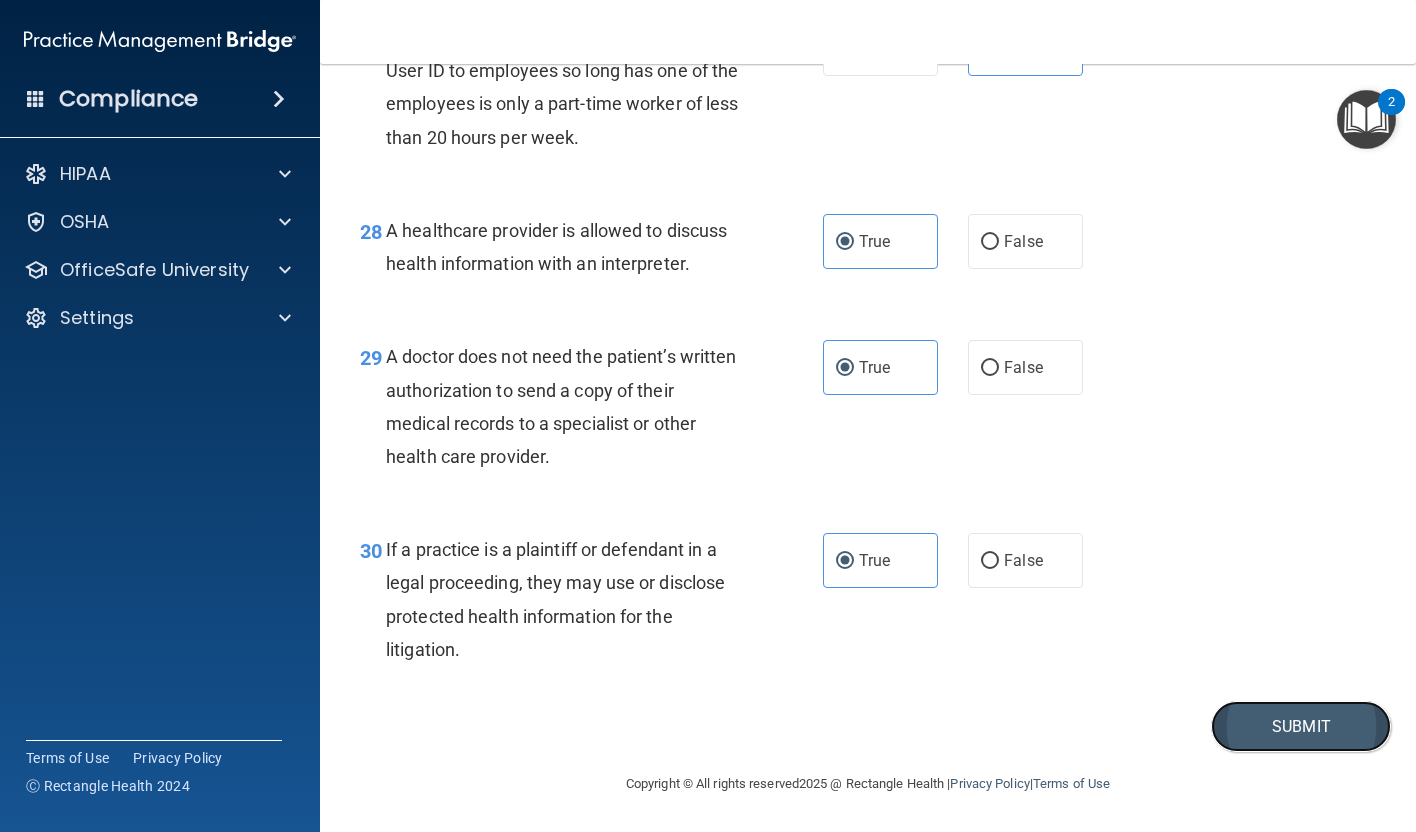 click on "Submit" at bounding box center [1301, 726] 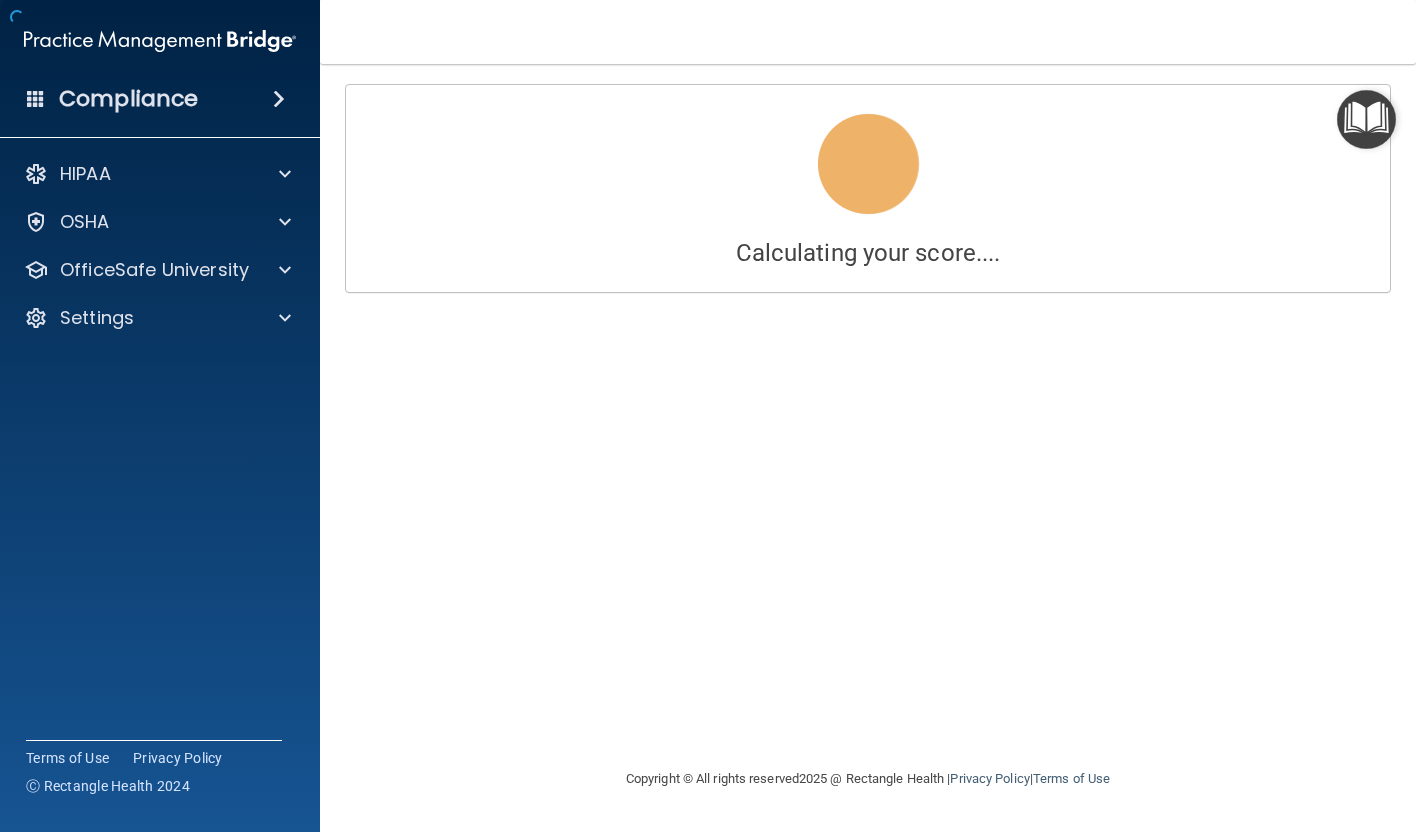 scroll, scrollTop: 0, scrollLeft: 0, axis: both 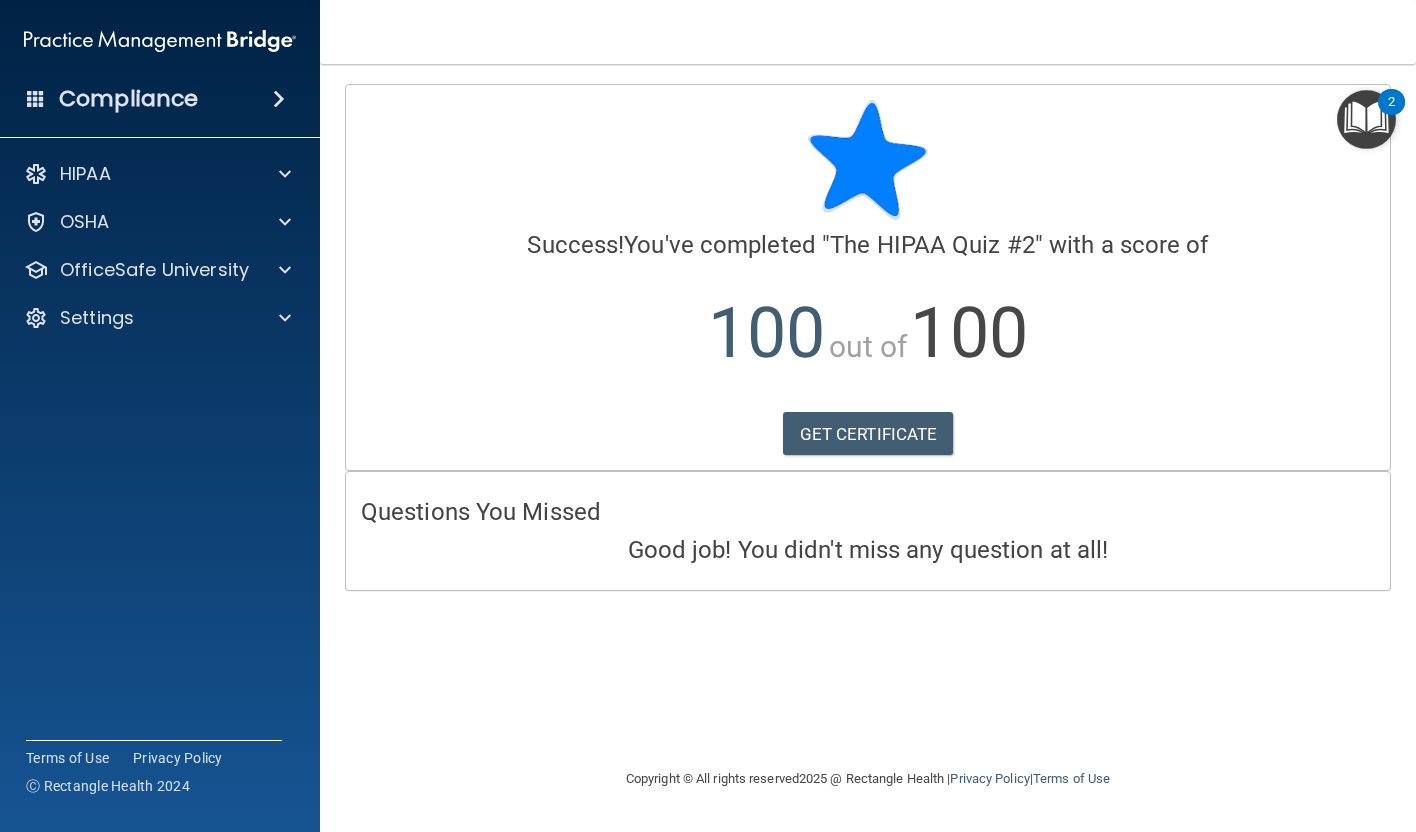 click at bounding box center (1366, 119) 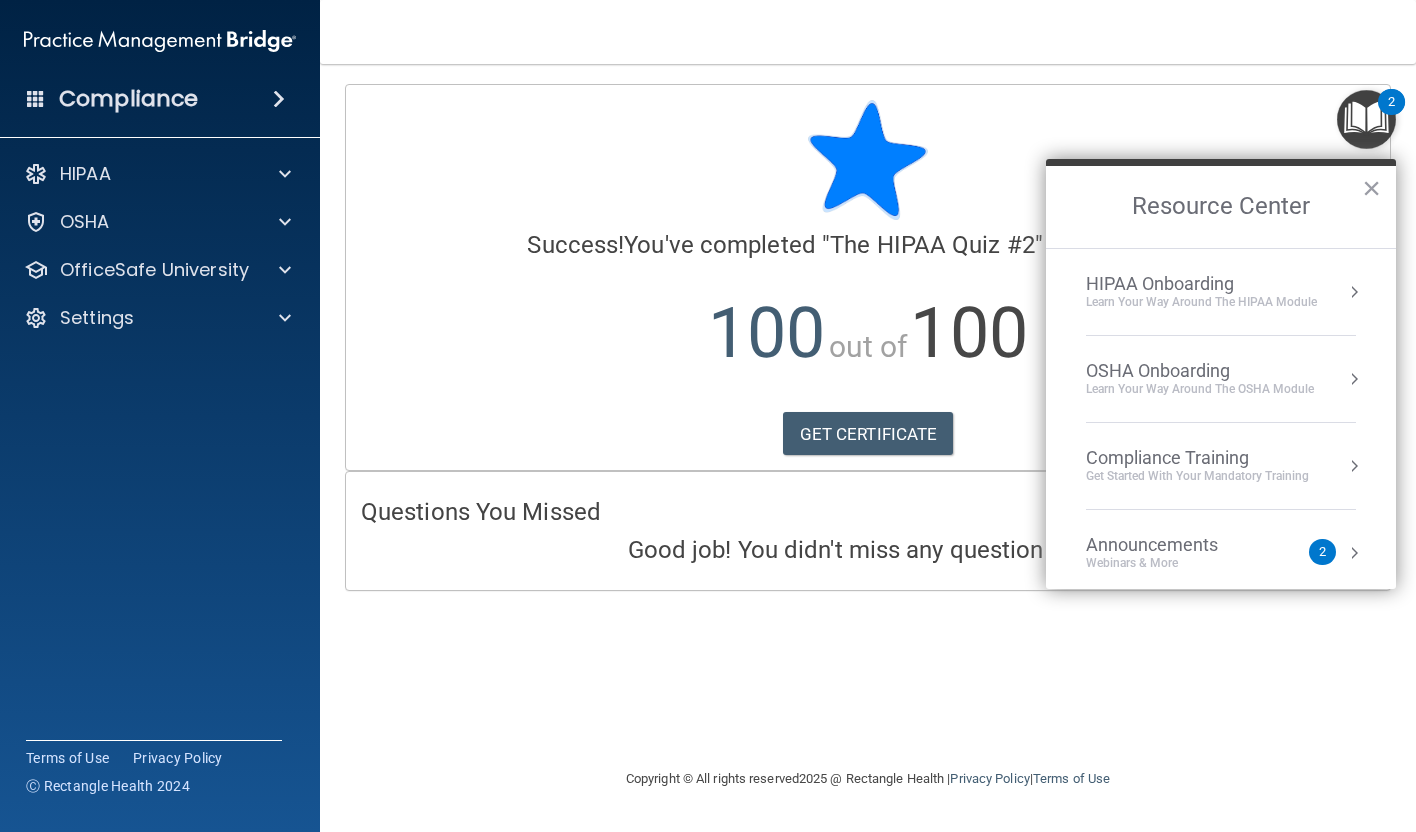 click on "HIPAA Onboarding" at bounding box center (1201, 284) 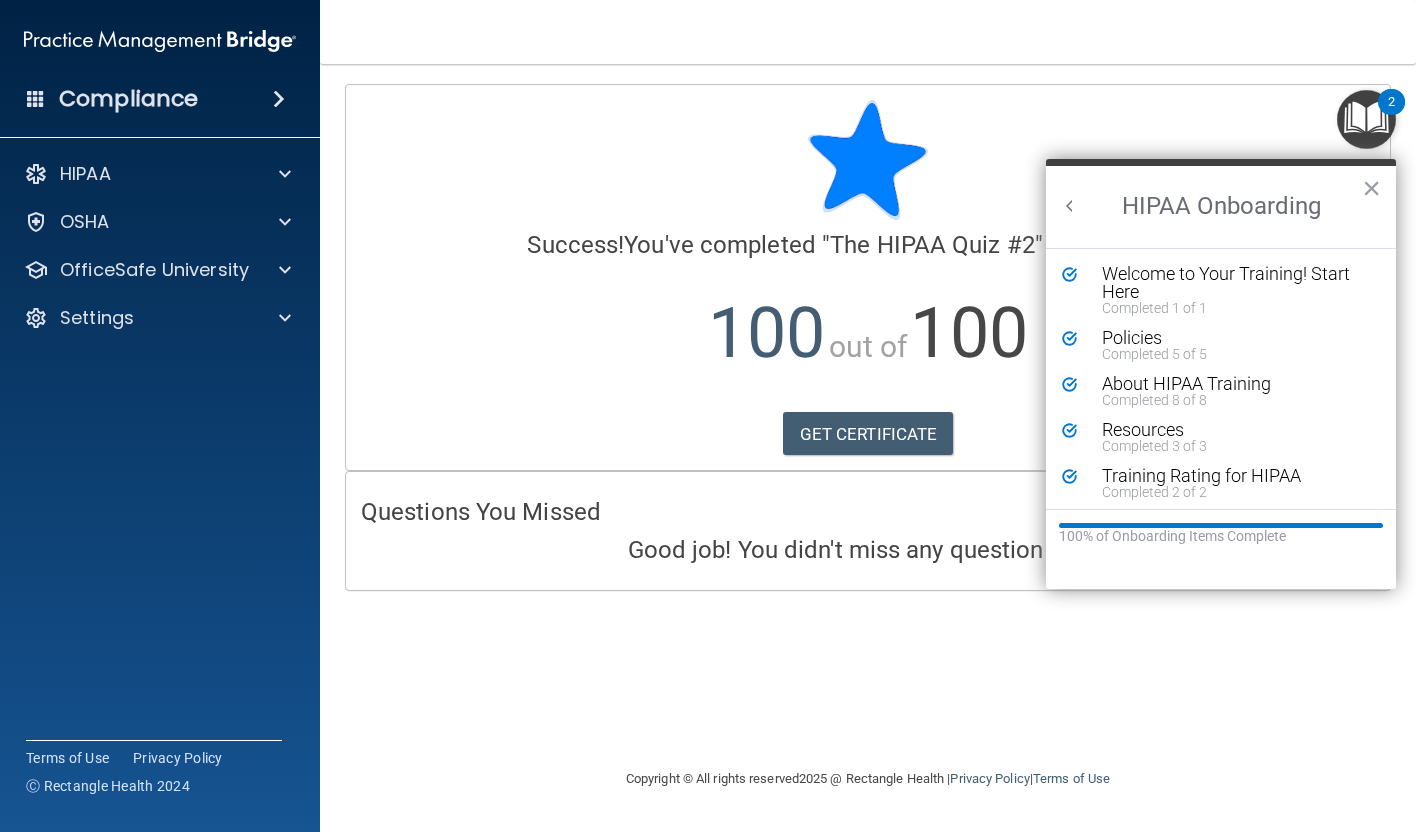 scroll, scrollTop: 0, scrollLeft: 0, axis: both 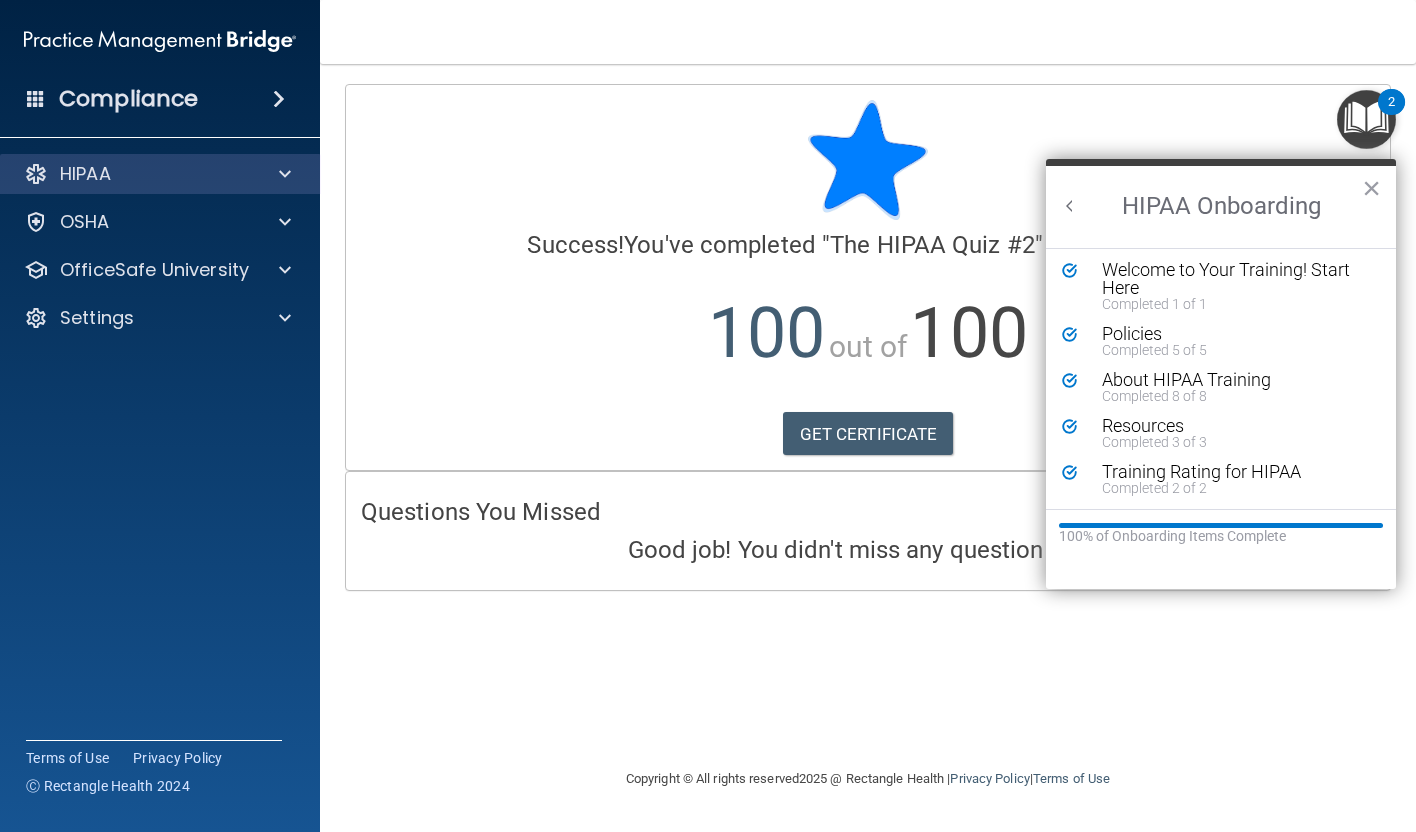 click on "HIPAA" at bounding box center [160, 174] 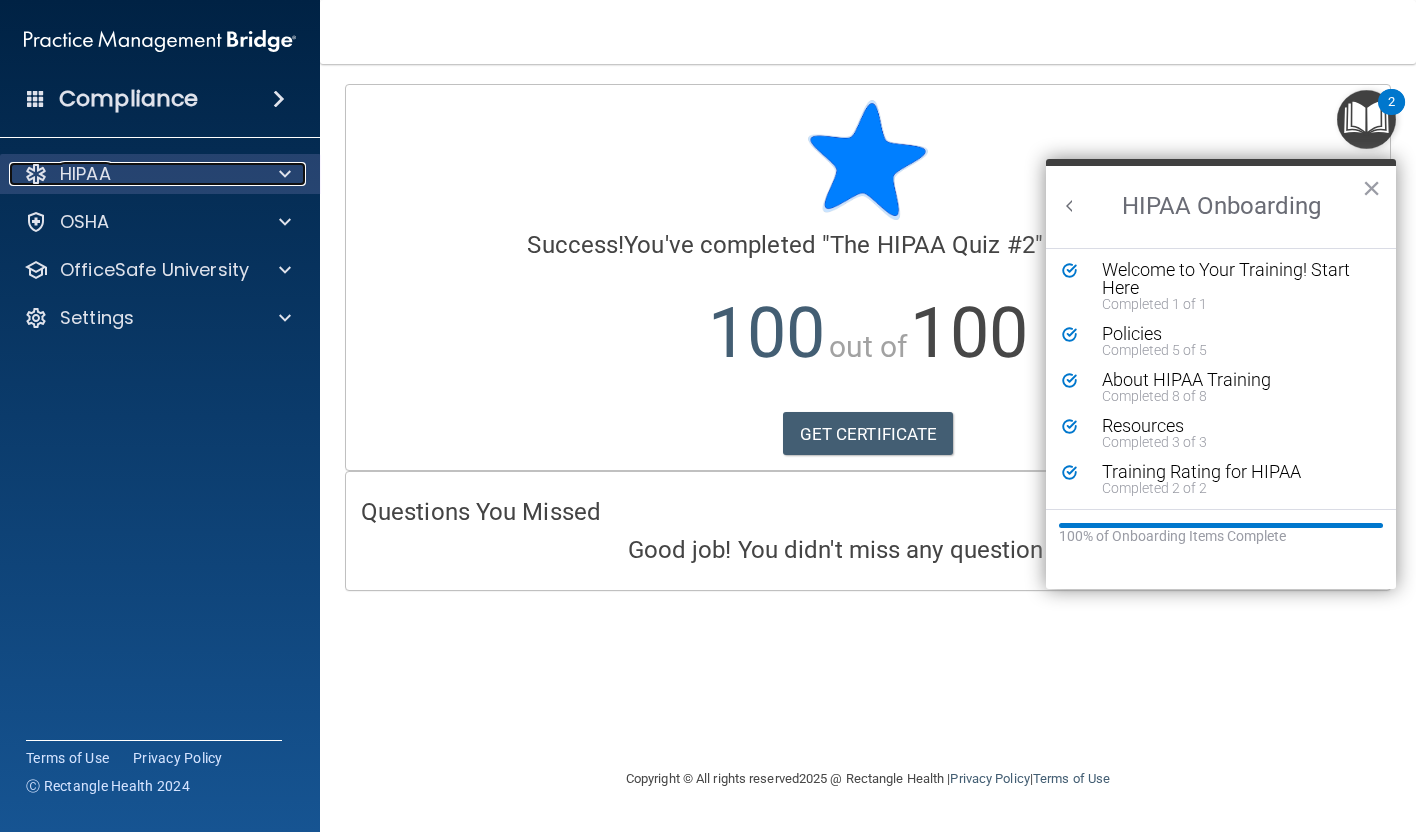 click at bounding box center (282, 174) 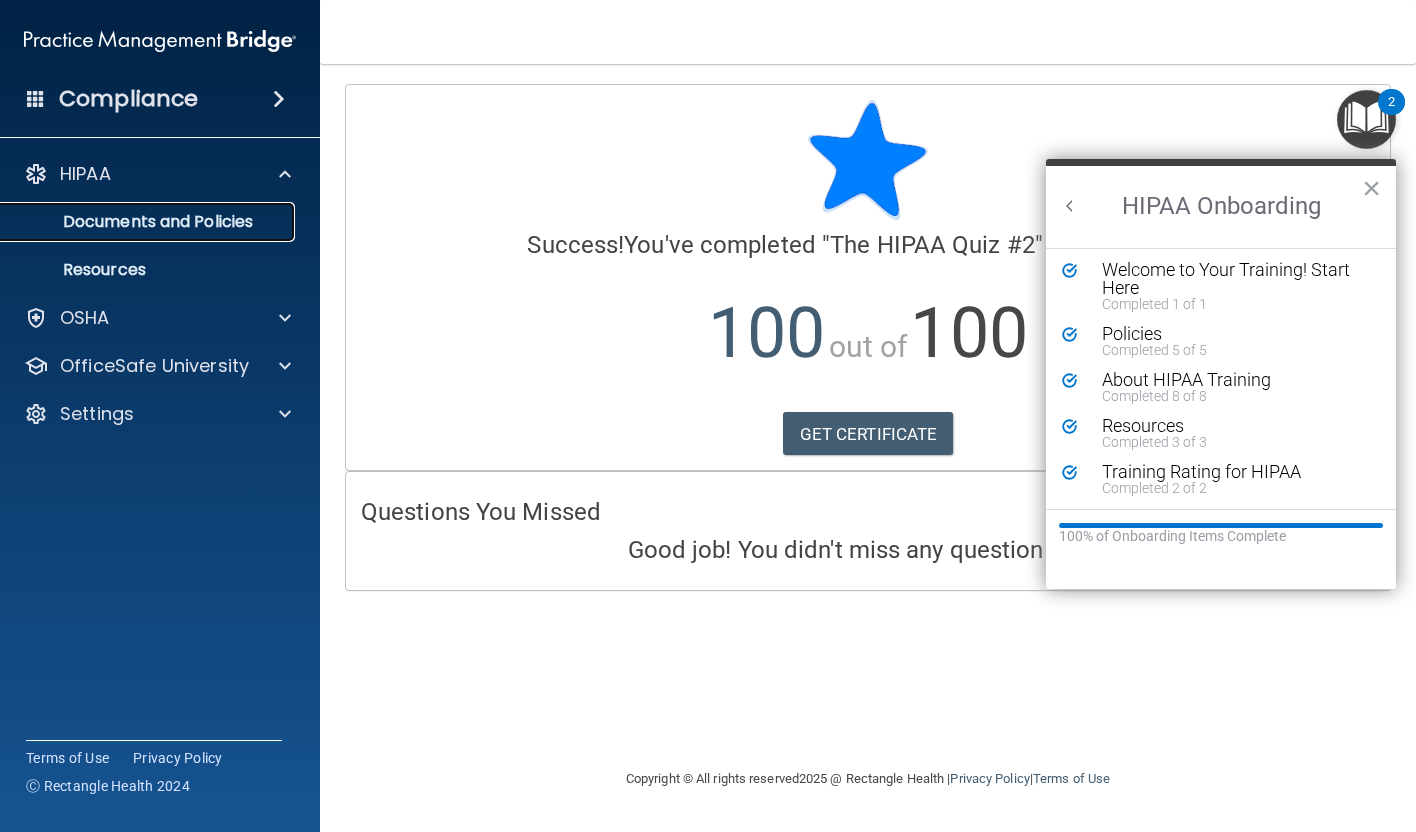 click on "Documents and Policies" at bounding box center (149, 222) 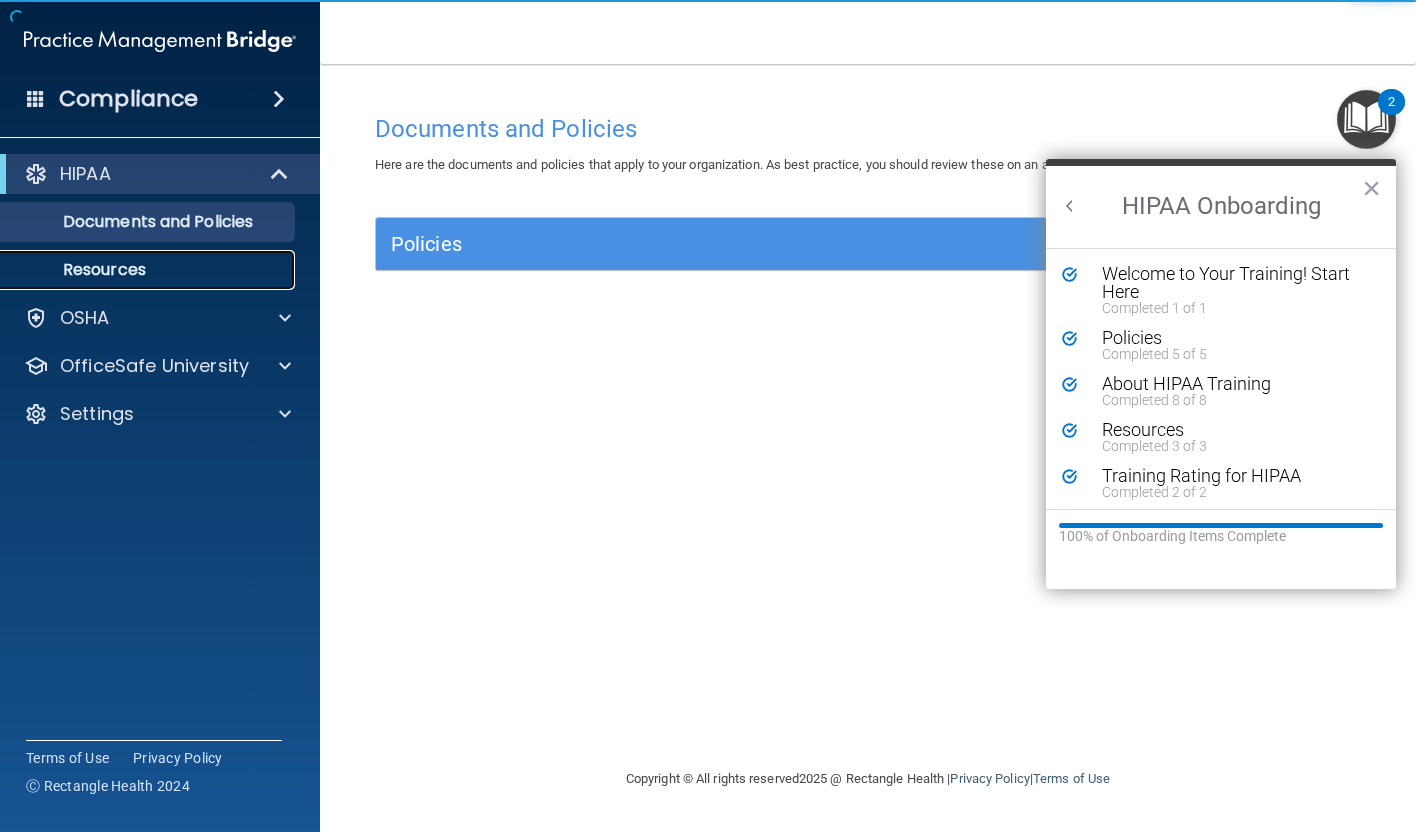 click on "Resources" at bounding box center [149, 270] 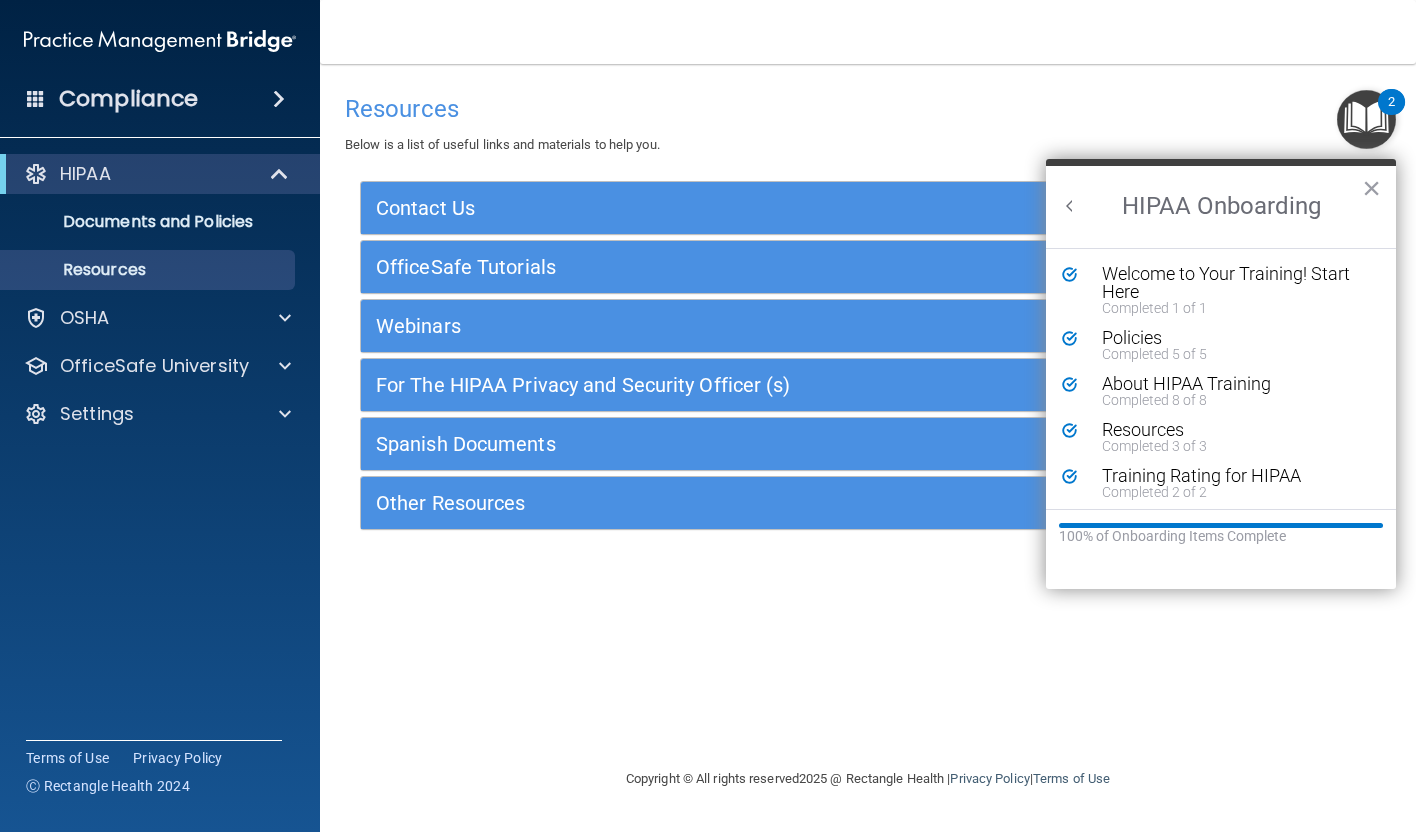click on "Resources   Below is a list of useful links and materials to help you.
Contact Us
Main Number: 800-588-0254   E-mail Us Anytime at  support@pcihipaa.com   Merchant Services Support:  1-800-792-1590   PCIHIPAA   2601 Ocean Park Boulevard Suite 302   Santa Monica, California 90405    www.rectanglehealth.com
OfficeSafe Tutorials
How to Update Your Information and Change your Password  (1:27)              How to Automatically Send and Upload Business Associate Agreements  (3:44)              How to Log Workforce Member Access Right  (2:51)              How to Complete Your Emergency and Incident Response Plan  (2:25)              How to Use the HIPAA Checklist   (2:32)
Webinars
View and Register for Upcoming Webinars" at bounding box center [868, 415] 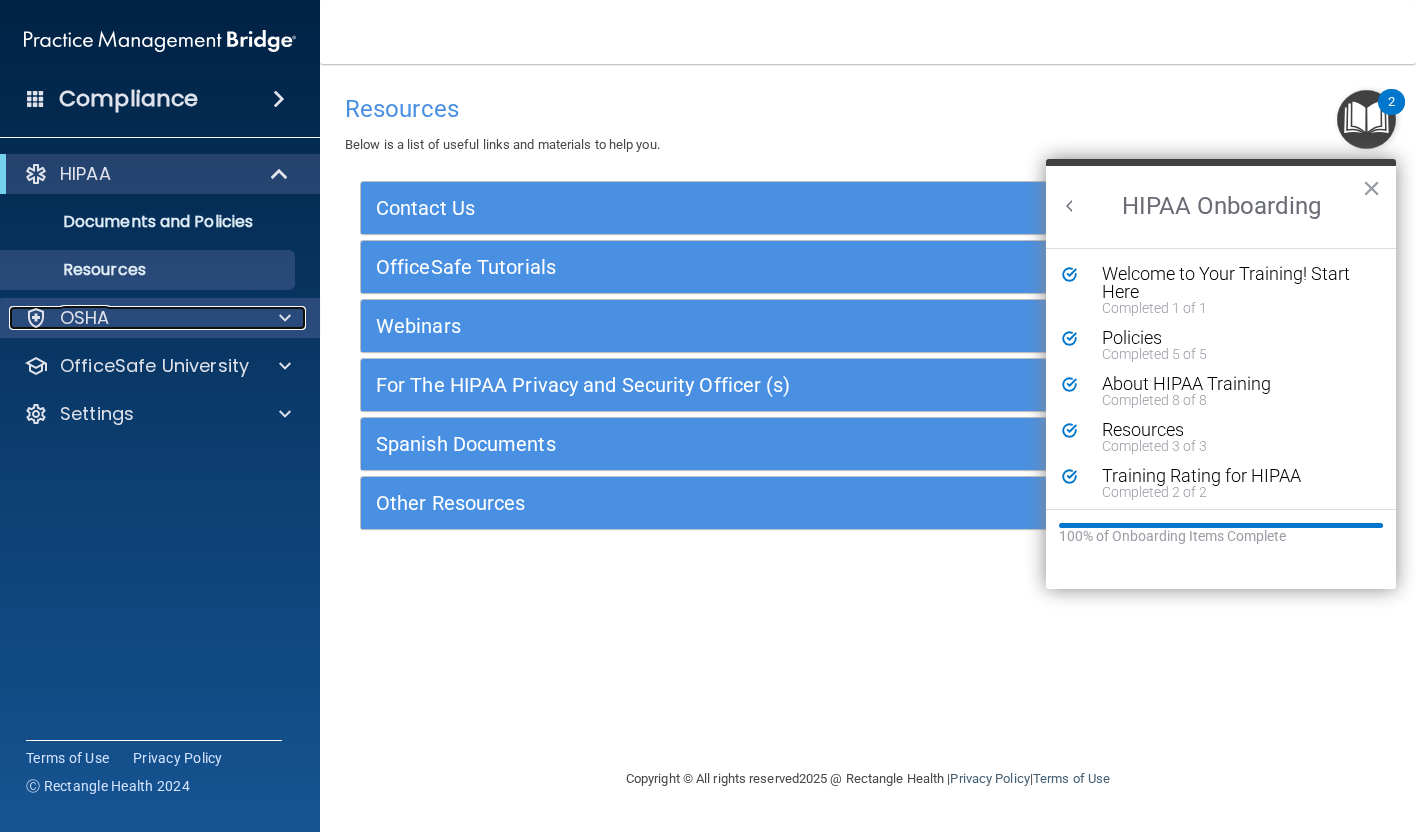 click on "OSHA" at bounding box center [133, 318] 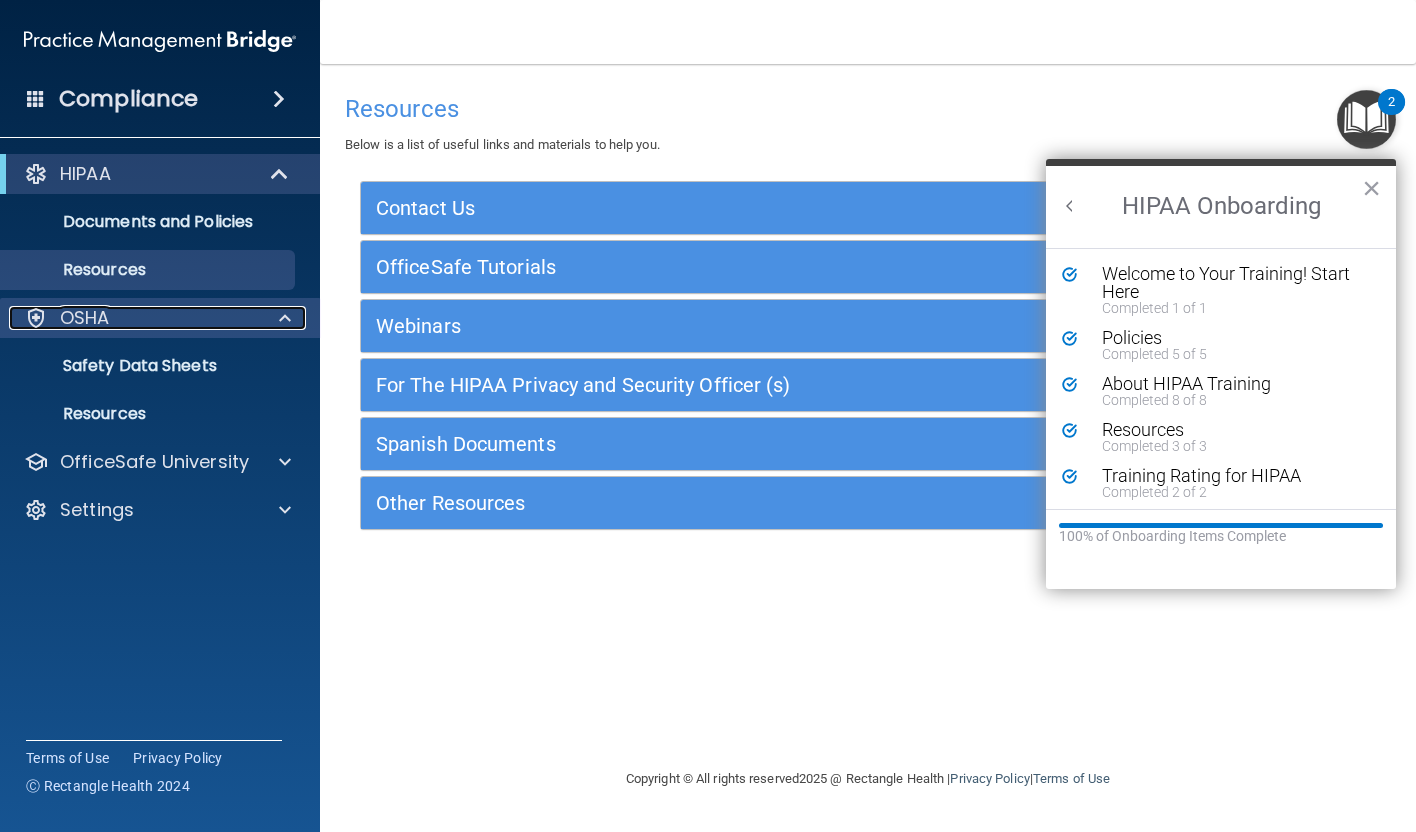 click on "OSHA" at bounding box center (133, 318) 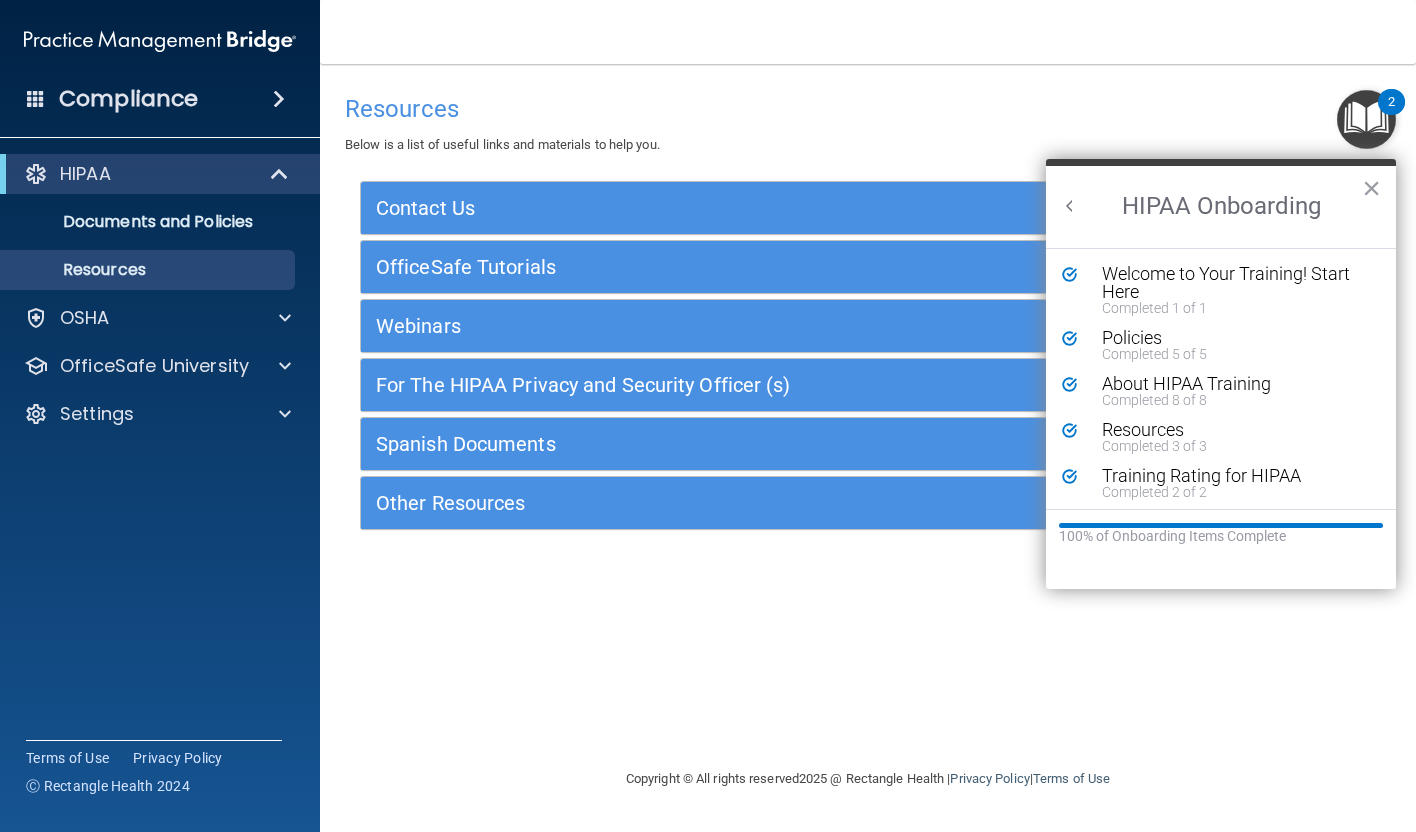 click at bounding box center (1070, 206) 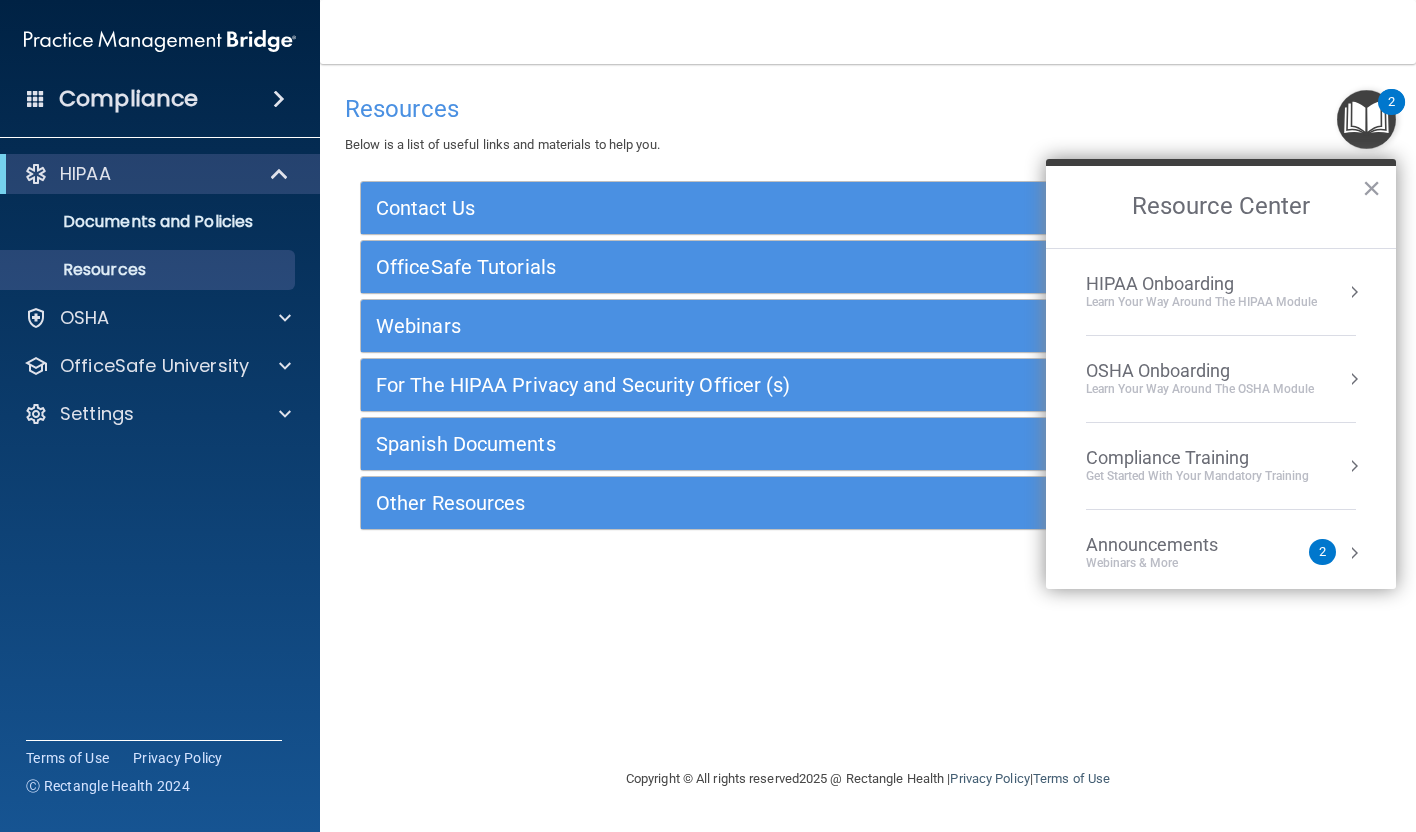 click on "OSHA Onboarding" at bounding box center (1200, 371) 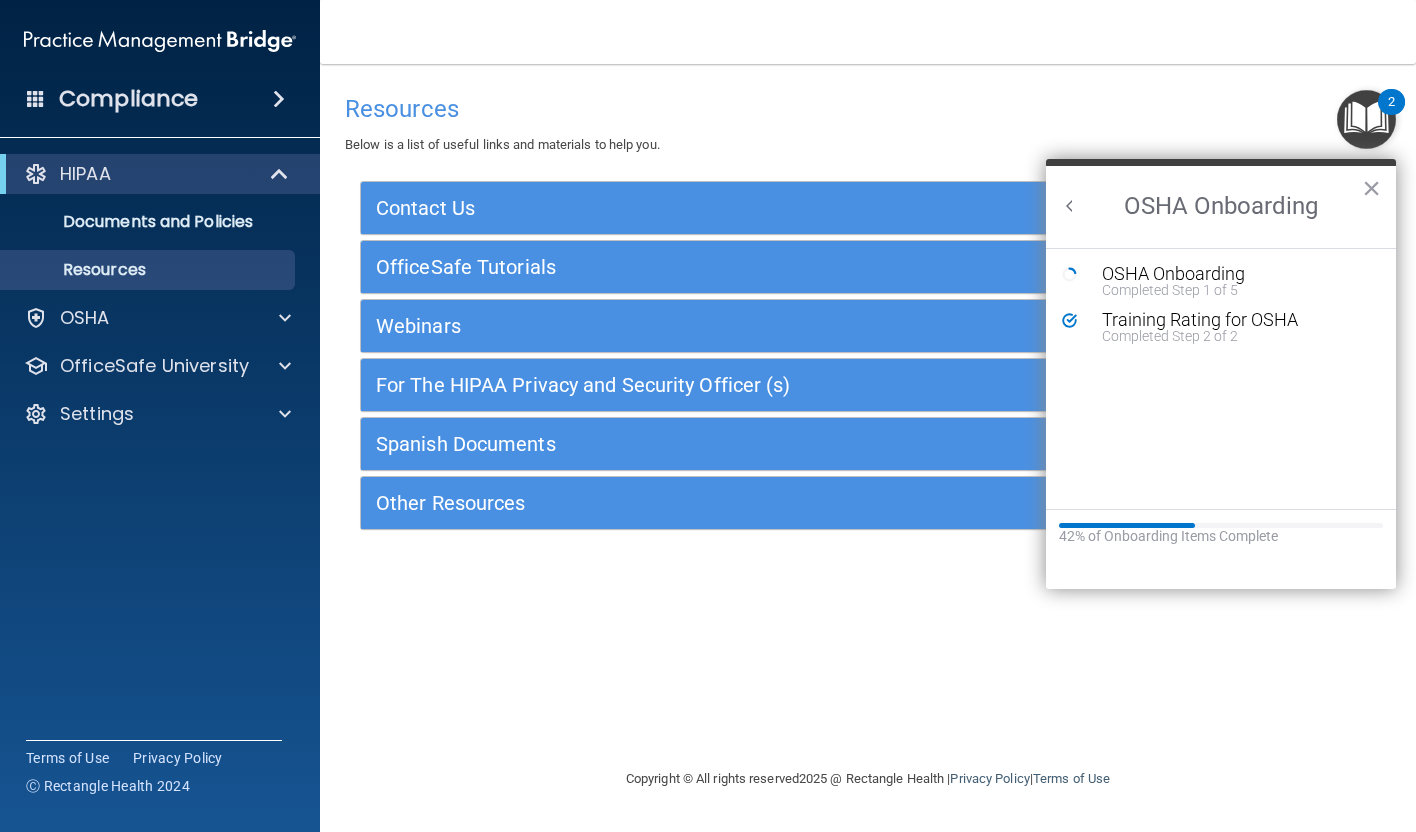 scroll, scrollTop: 0, scrollLeft: 0, axis: both 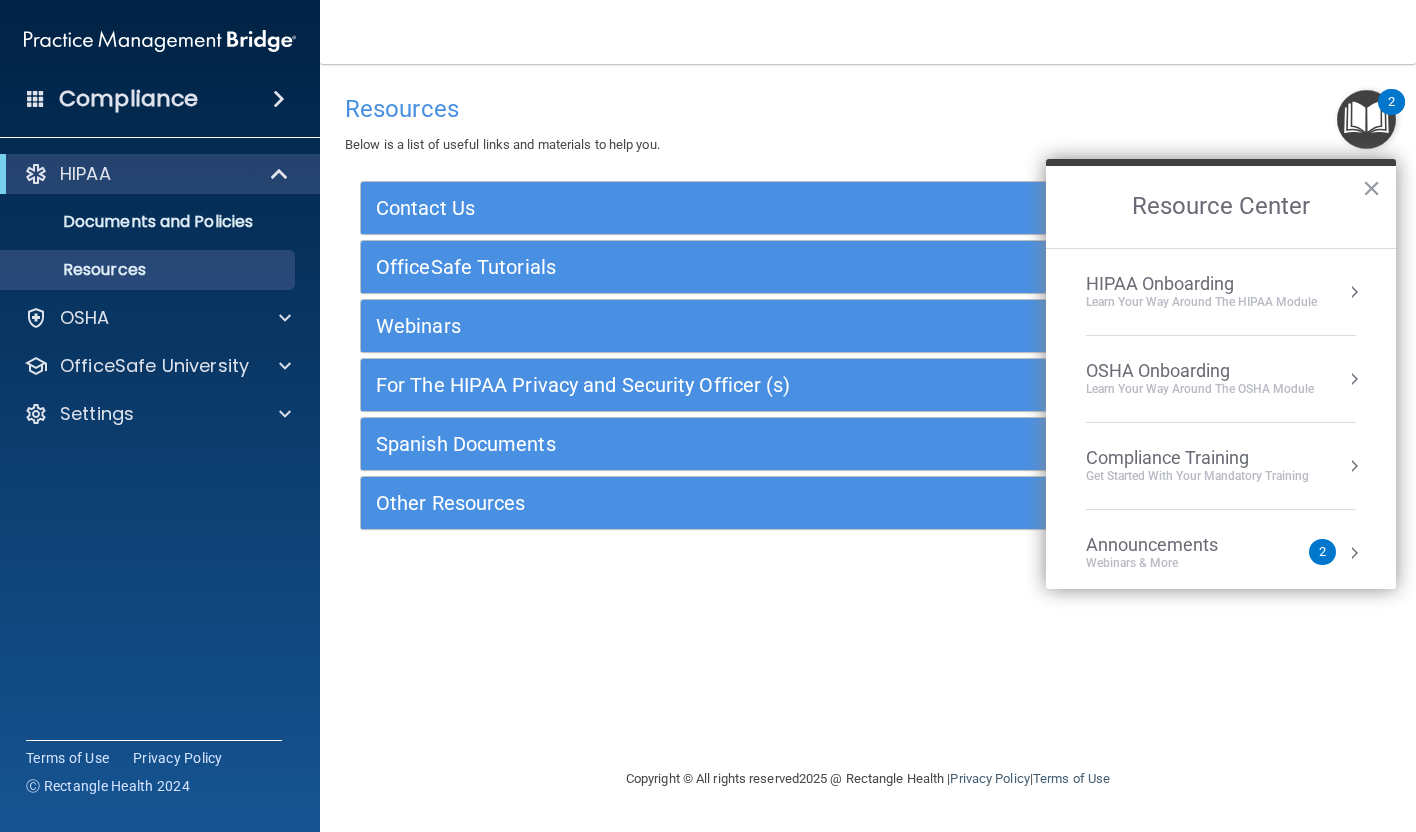 click on "Compliance Training" at bounding box center (1197, 458) 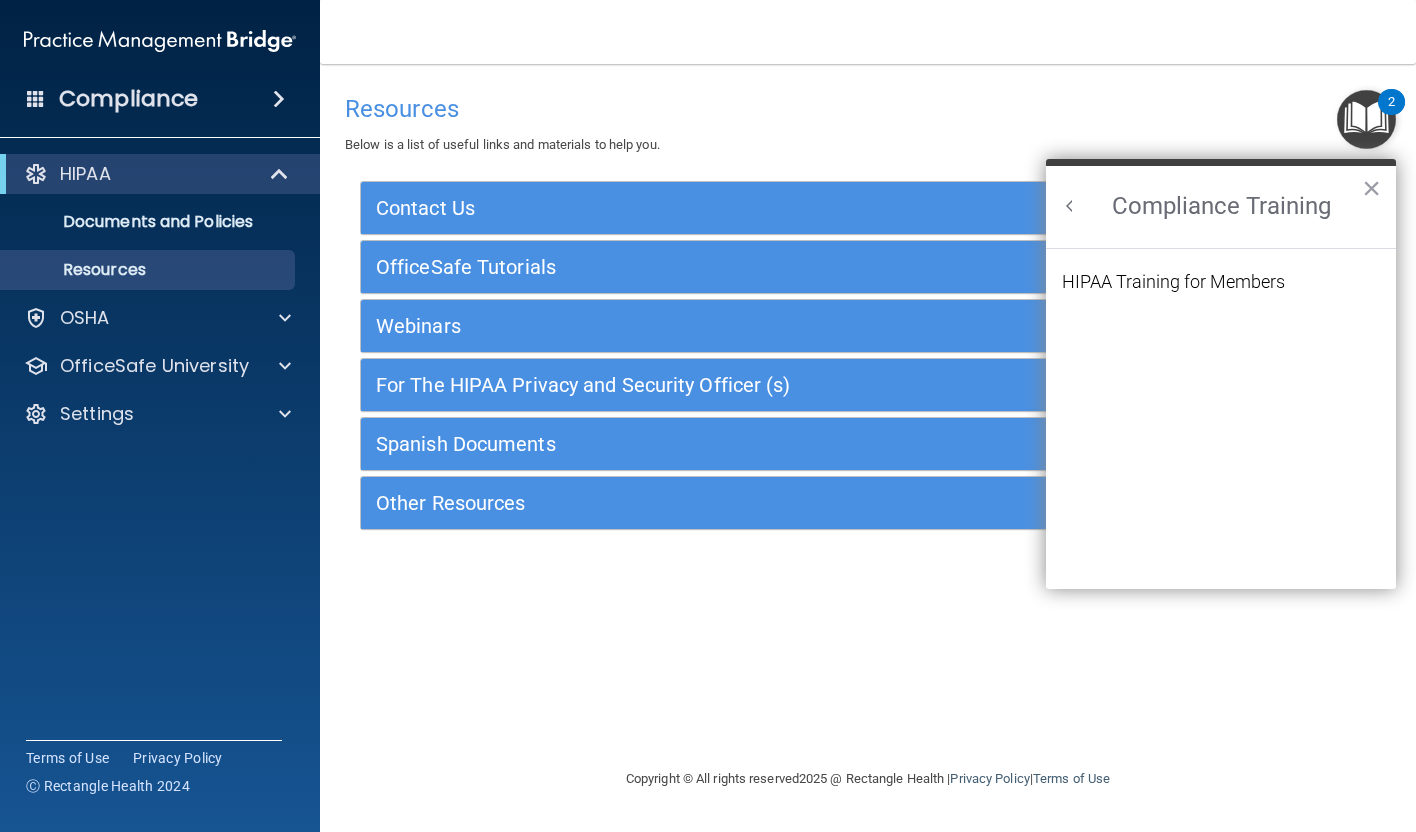 scroll, scrollTop: 0, scrollLeft: 0, axis: both 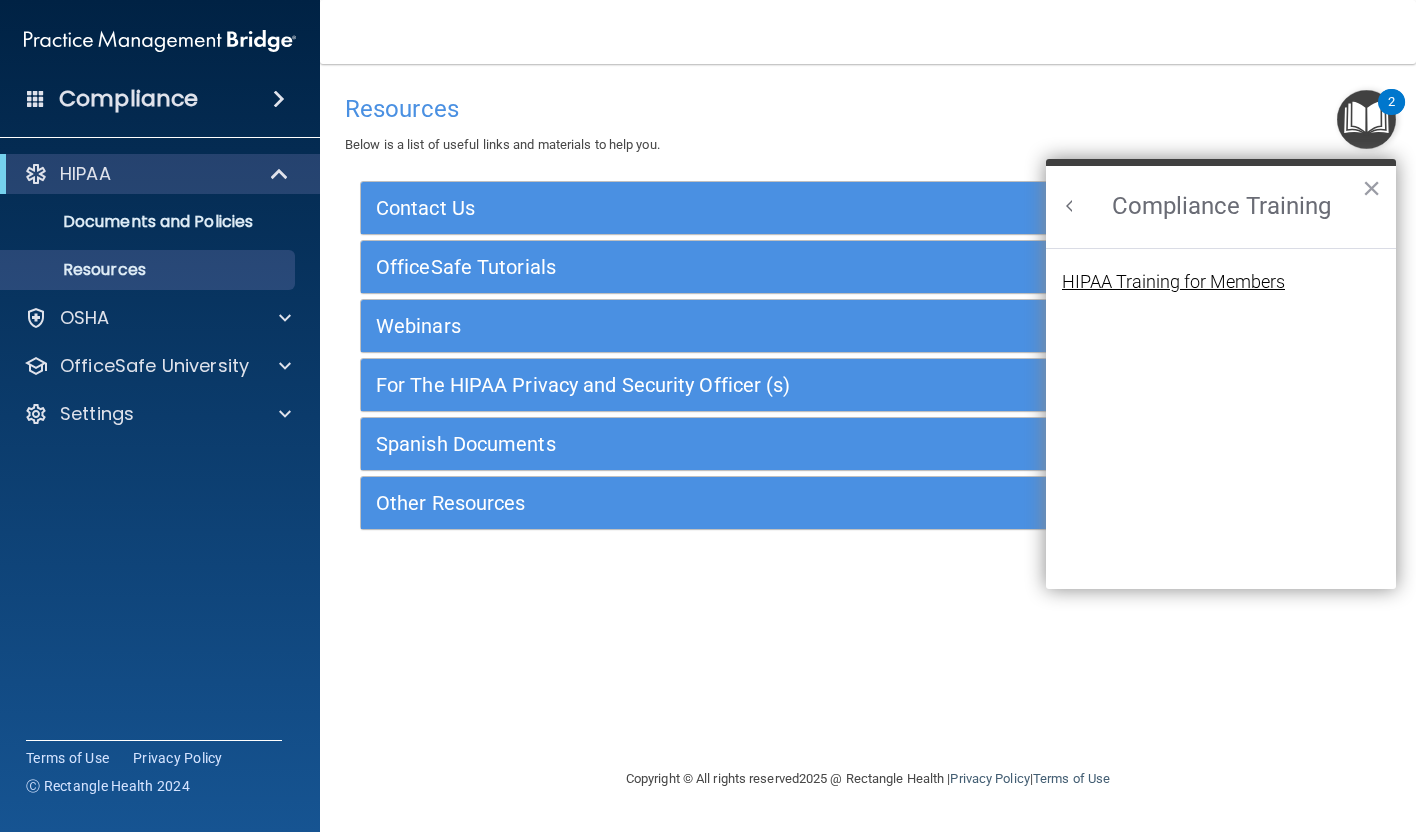 click on "HIPAA Training for Members" at bounding box center (1173, 282) 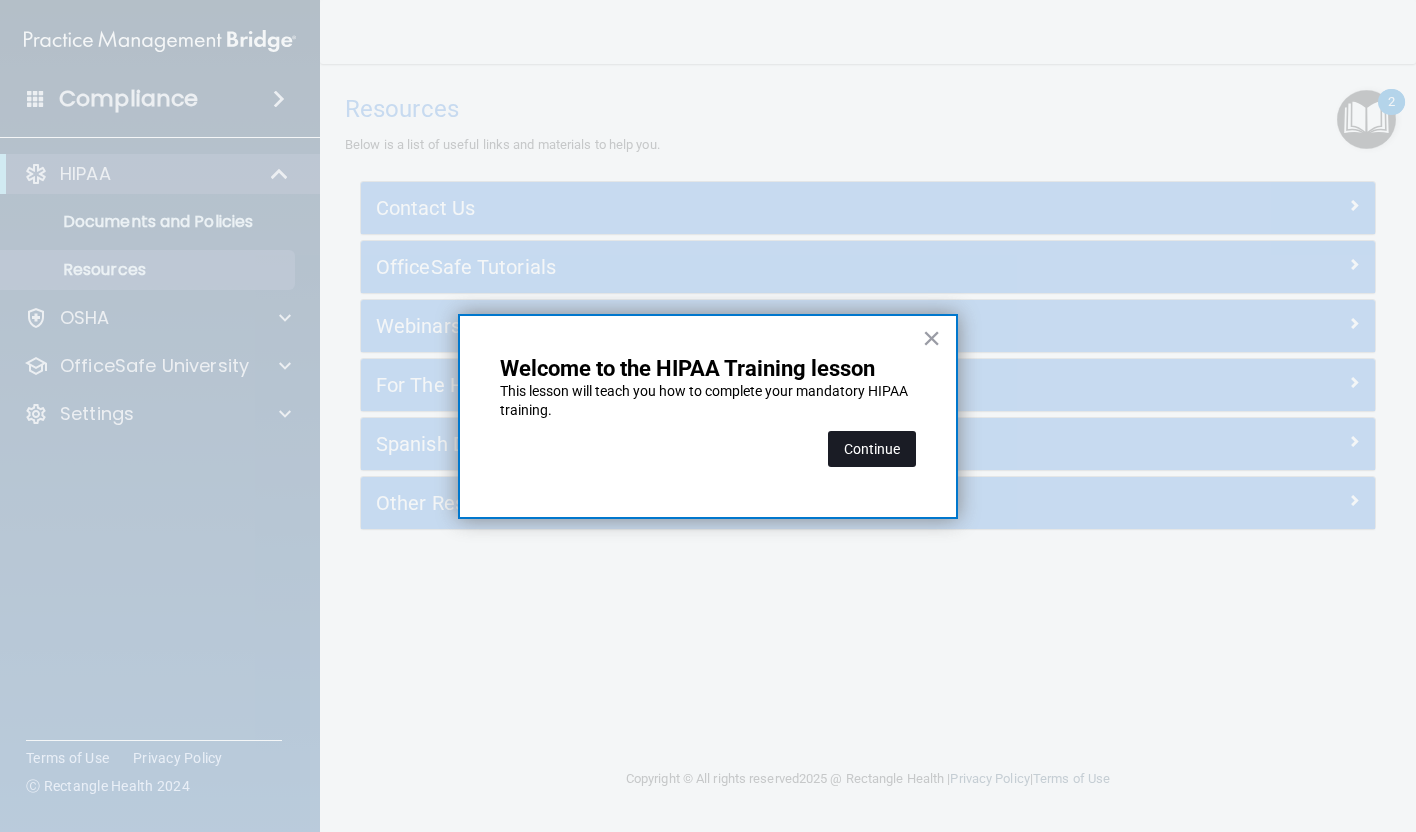 click on "Continue" at bounding box center [872, 449] 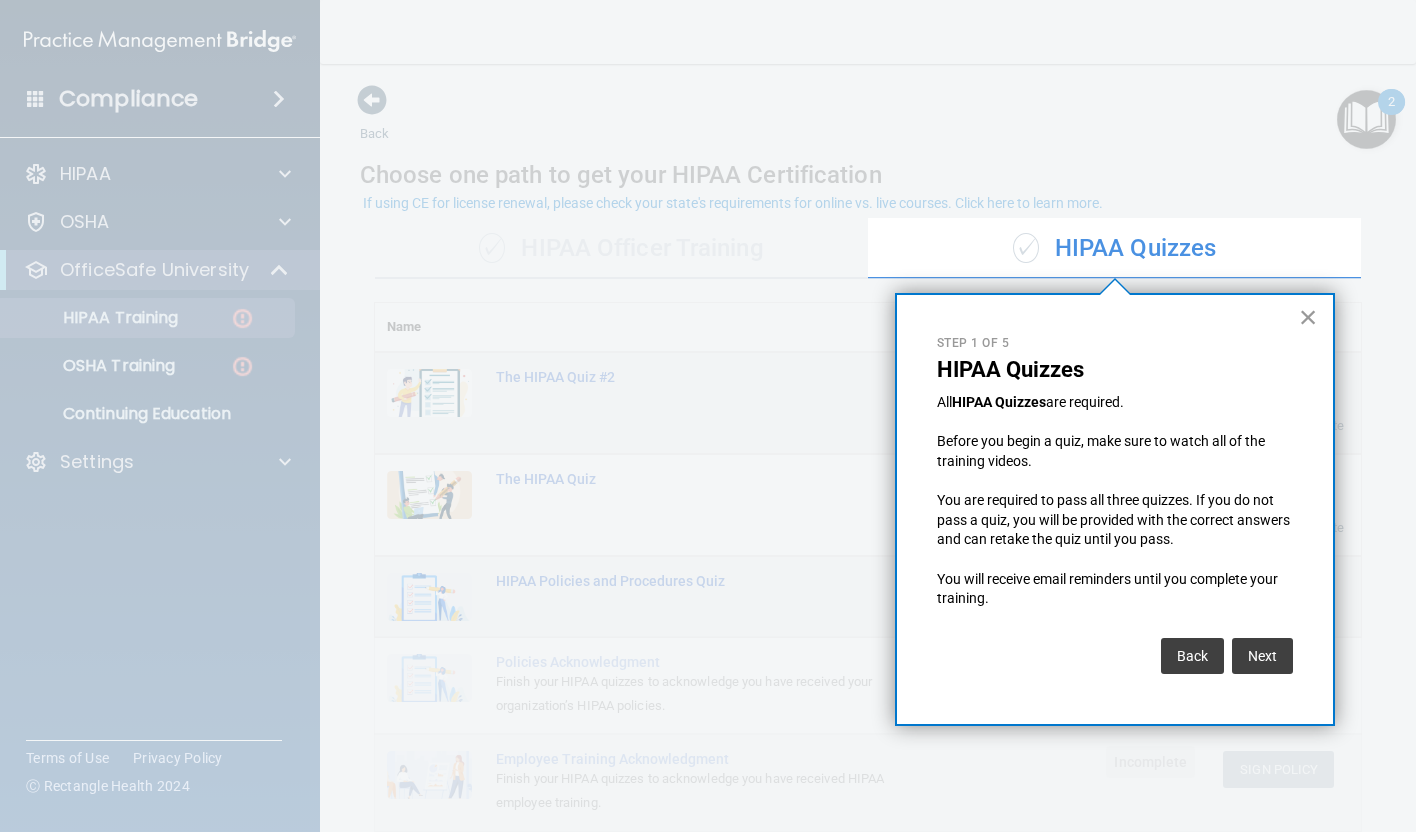click on "×" at bounding box center [1308, 317] 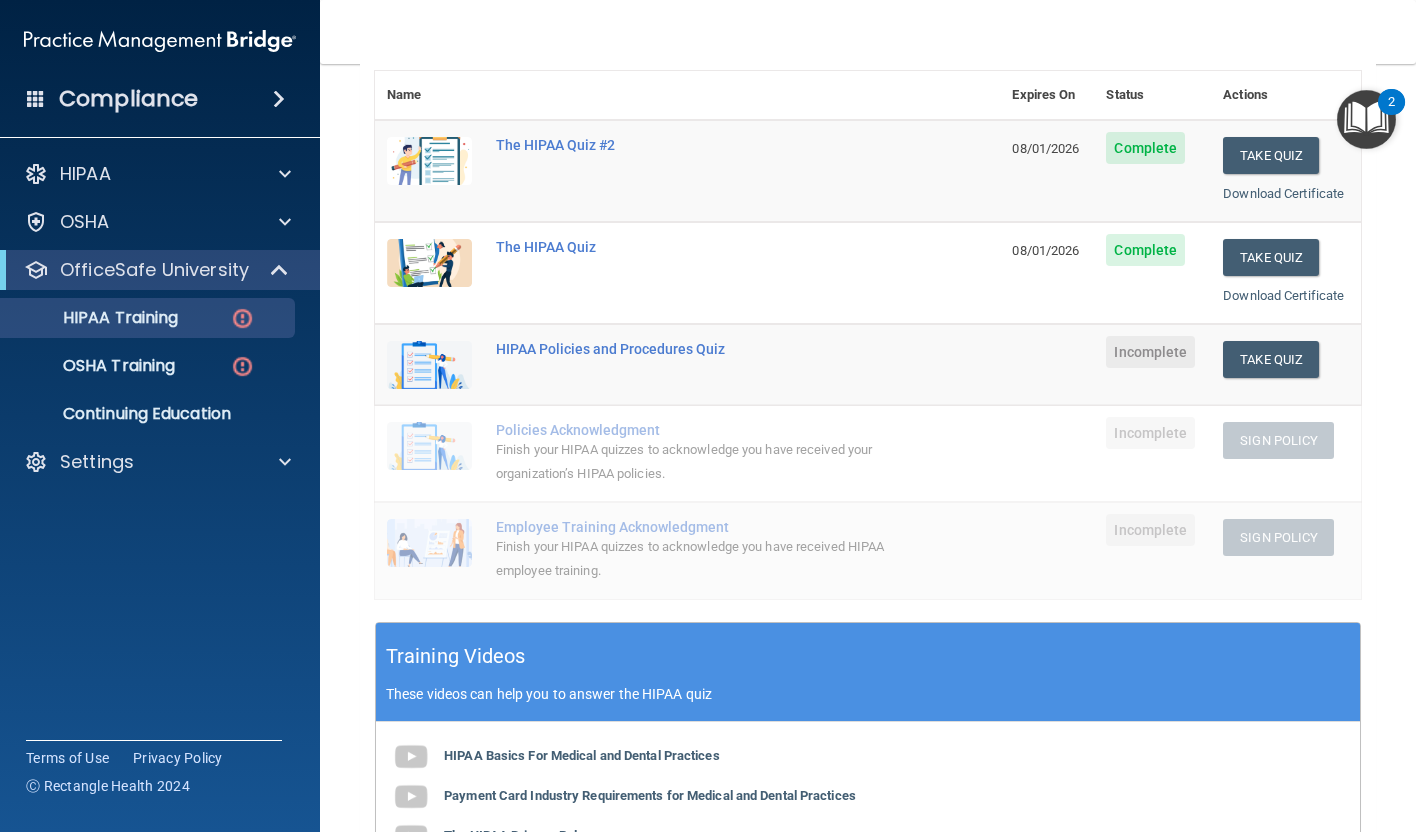 scroll, scrollTop: 224, scrollLeft: 0, axis: vertical 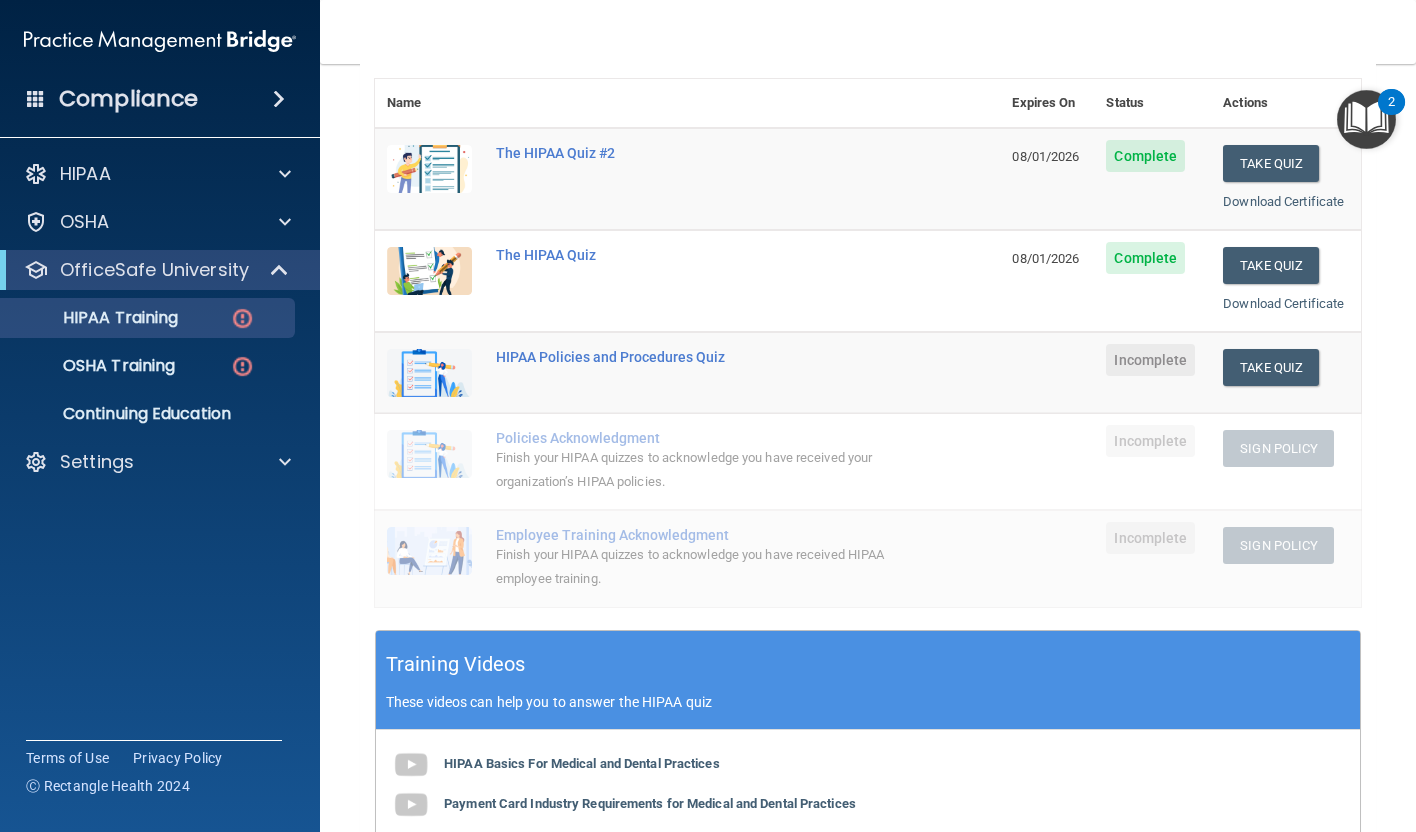 click on "HIPAA Policies and Procedures Quiz" at bounding box center (742, 372) 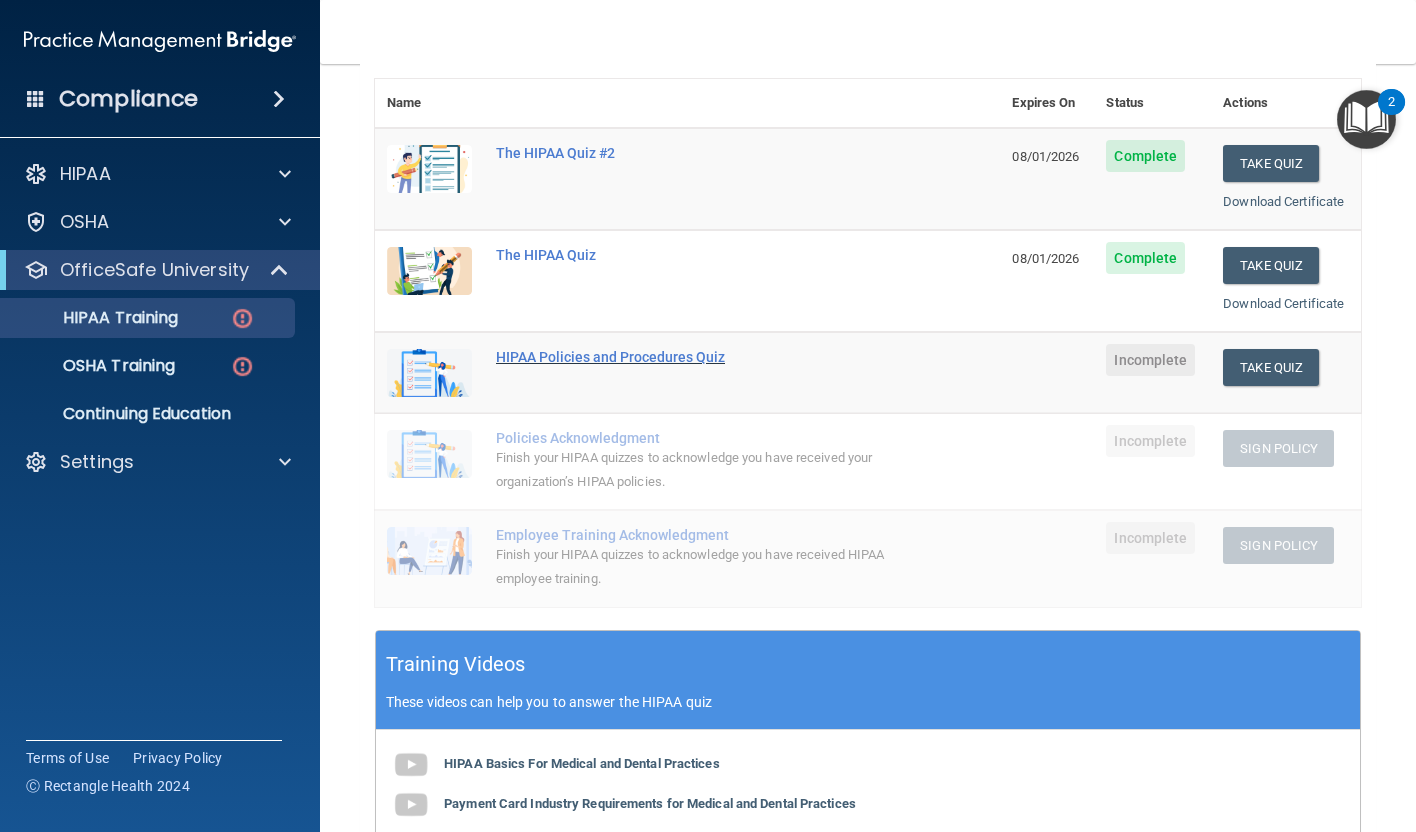 click on "HIPAA Policies and Procedures Quiz" at bounding box center [698, 357] 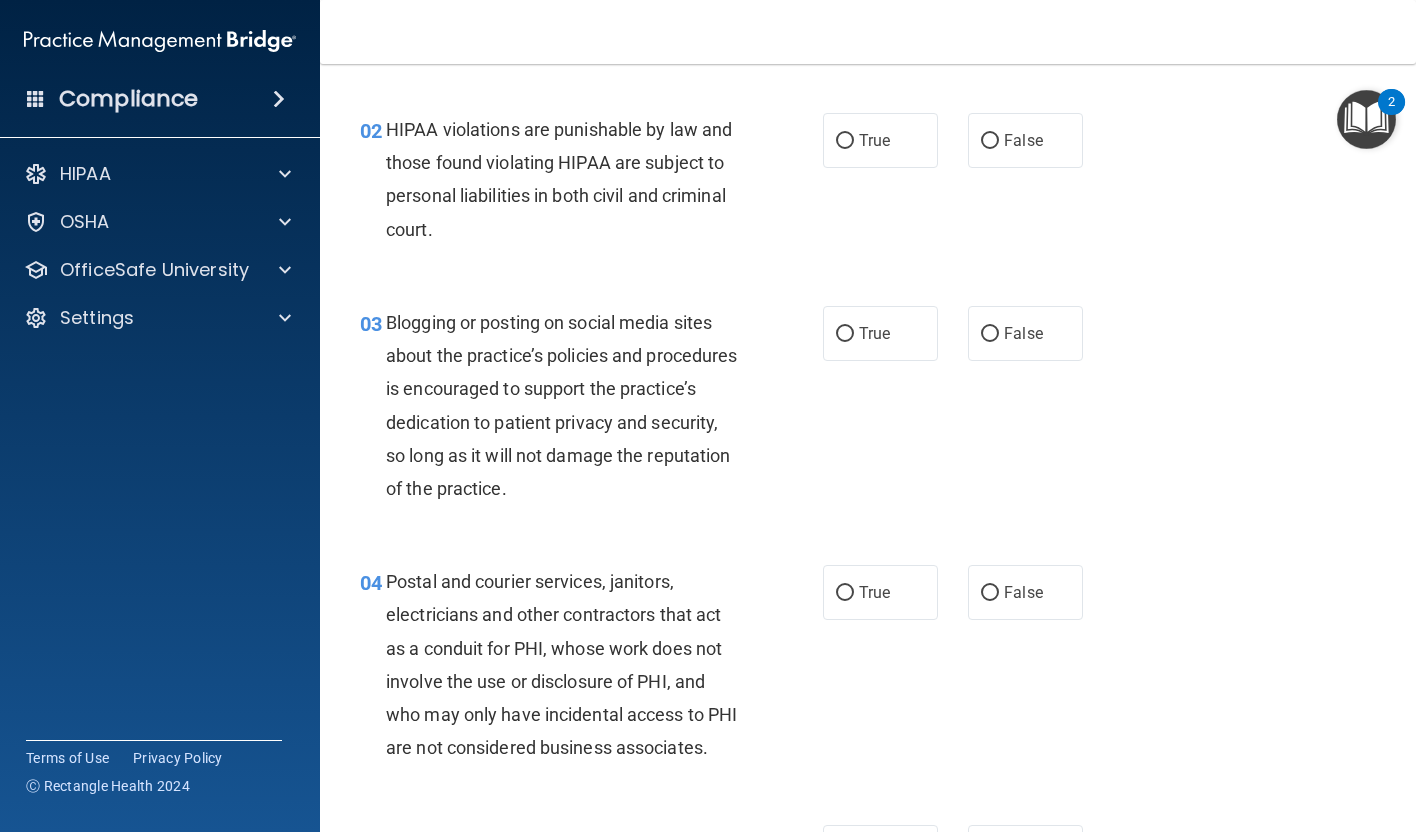 scroll, scrollTop: 0, scrollLeft: 0, axis: both 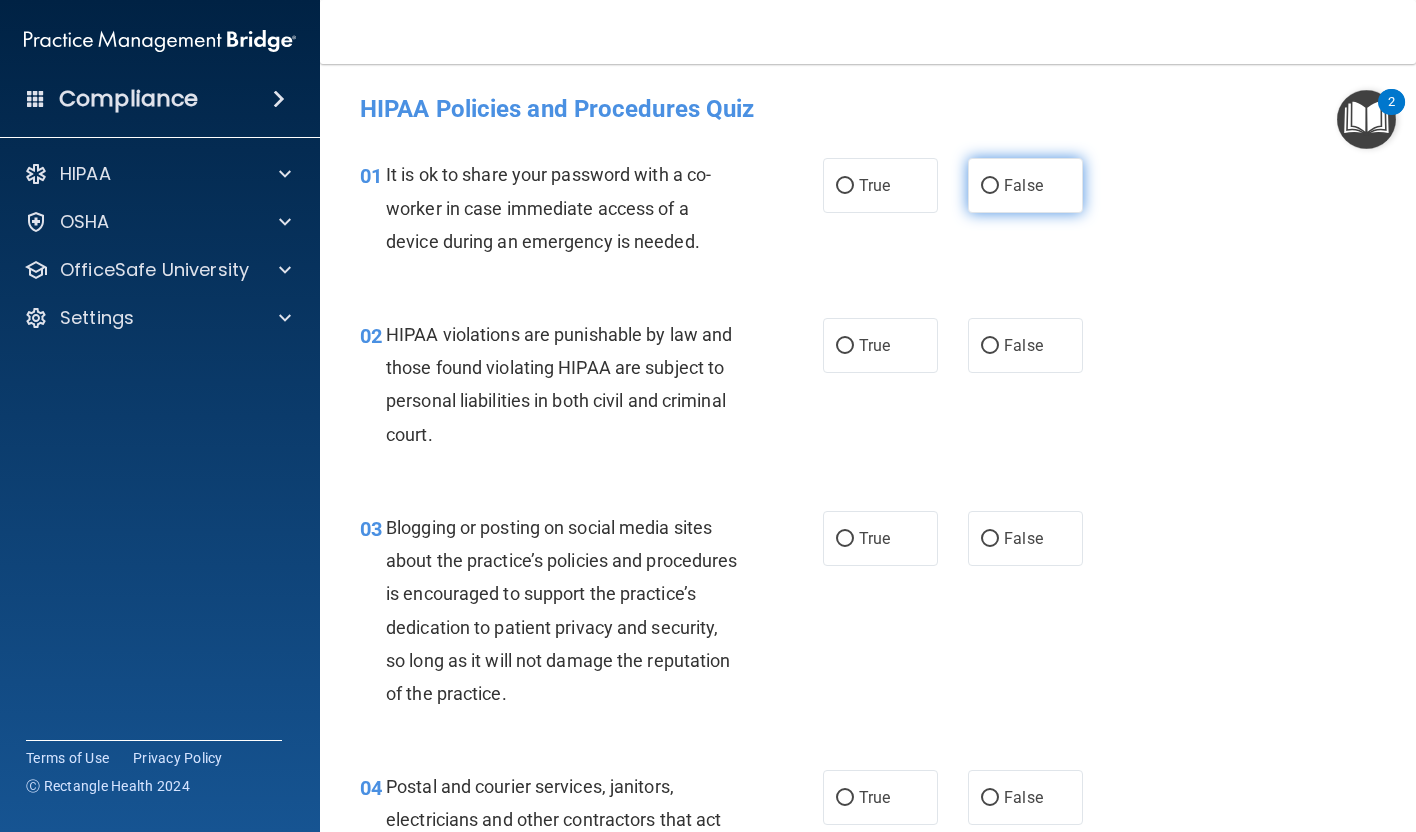 click on "False" at bounding box center (1025, 185) 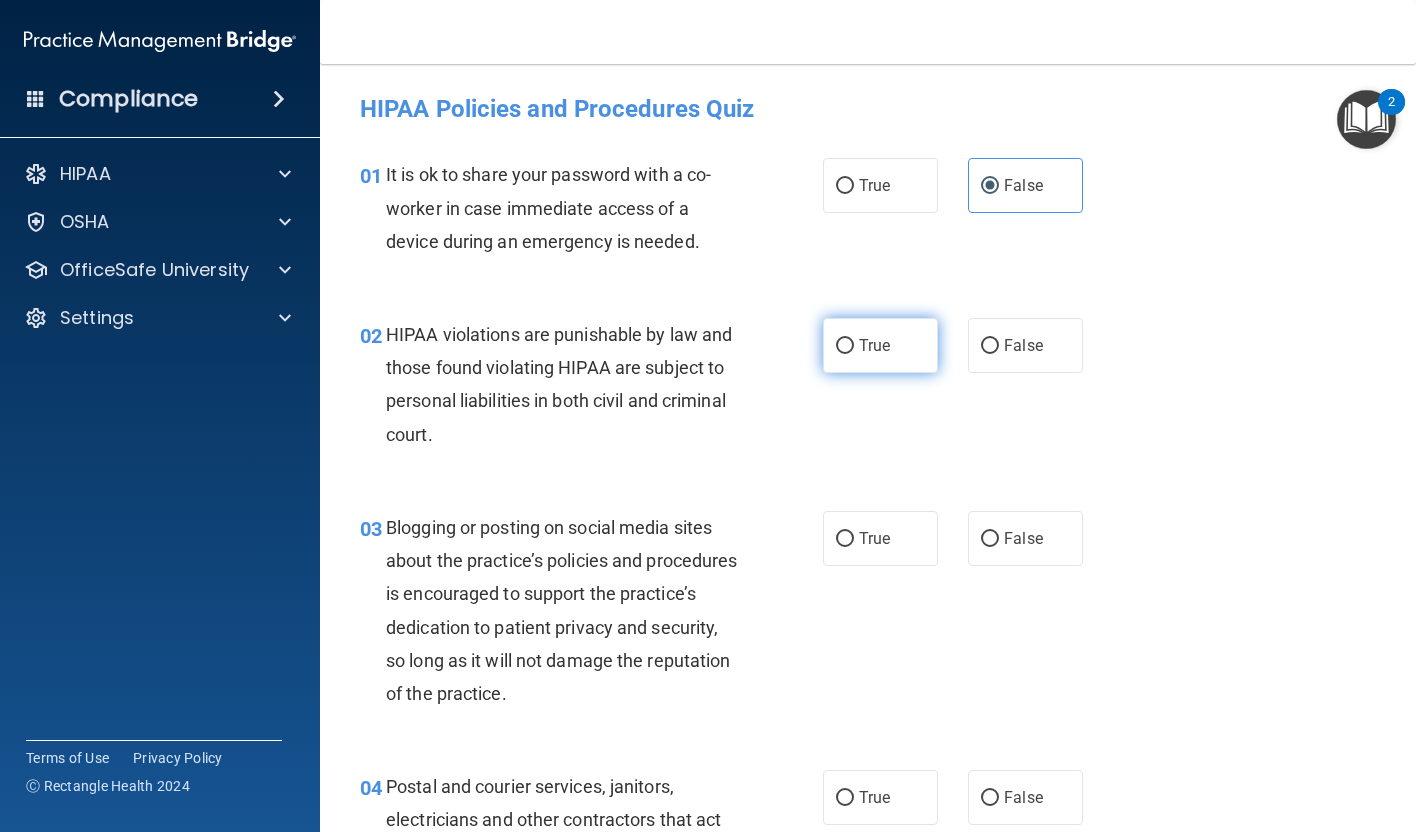 click on "True" at bounding box center (880, 345) 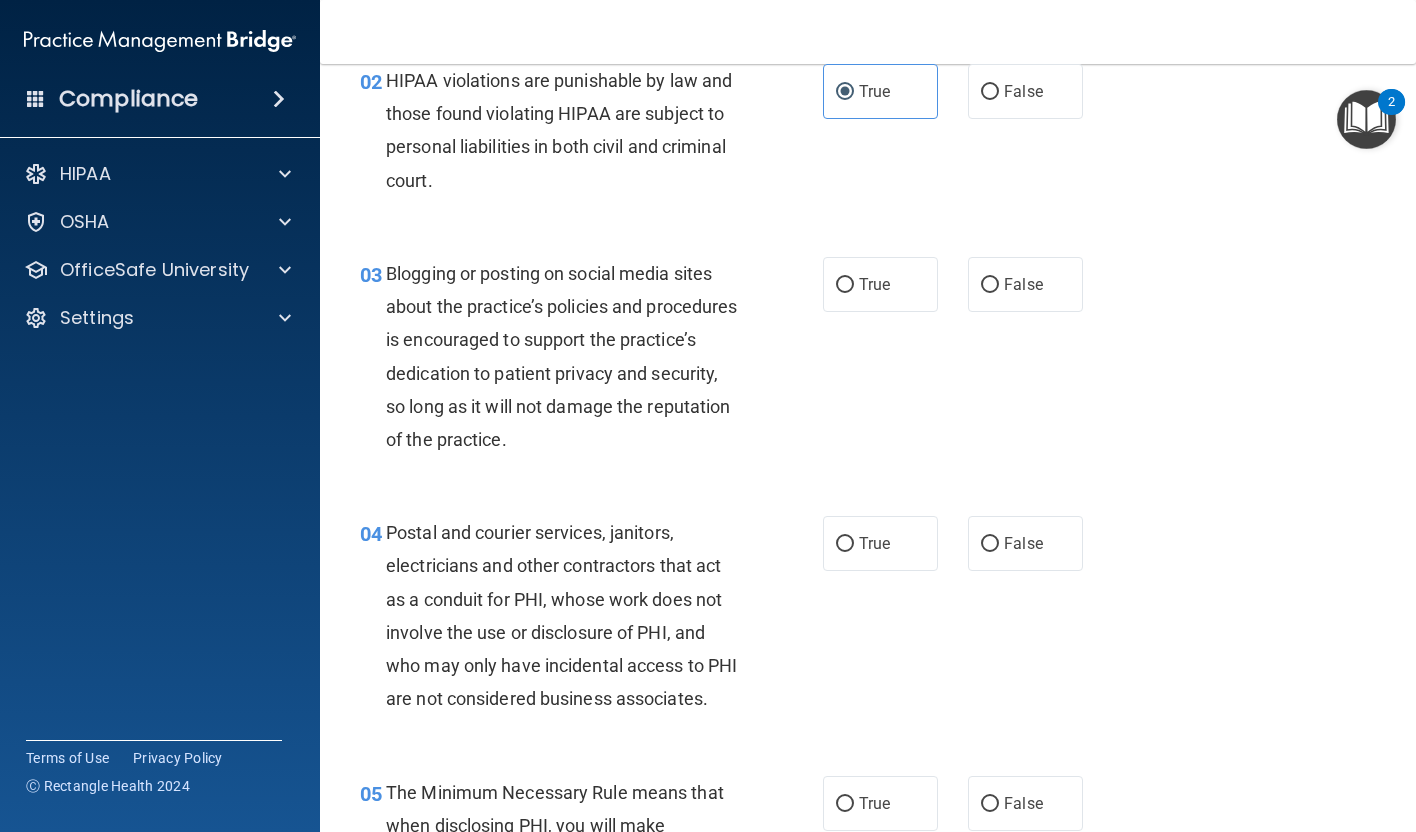 scroll, scrollTop: 255, scrollLeft: 0, axis: vertical 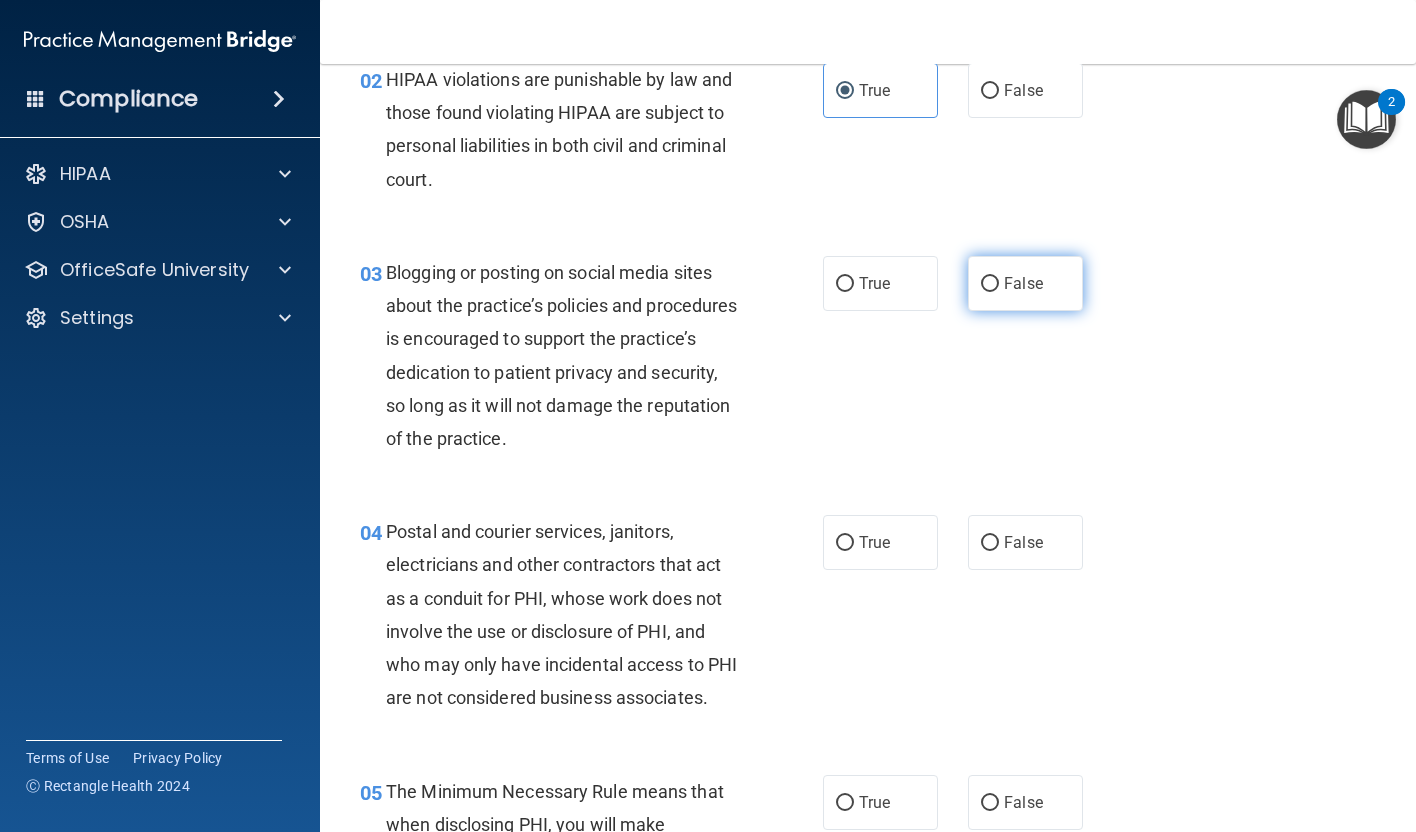 click on "False" at bounding box center (1025, 283) 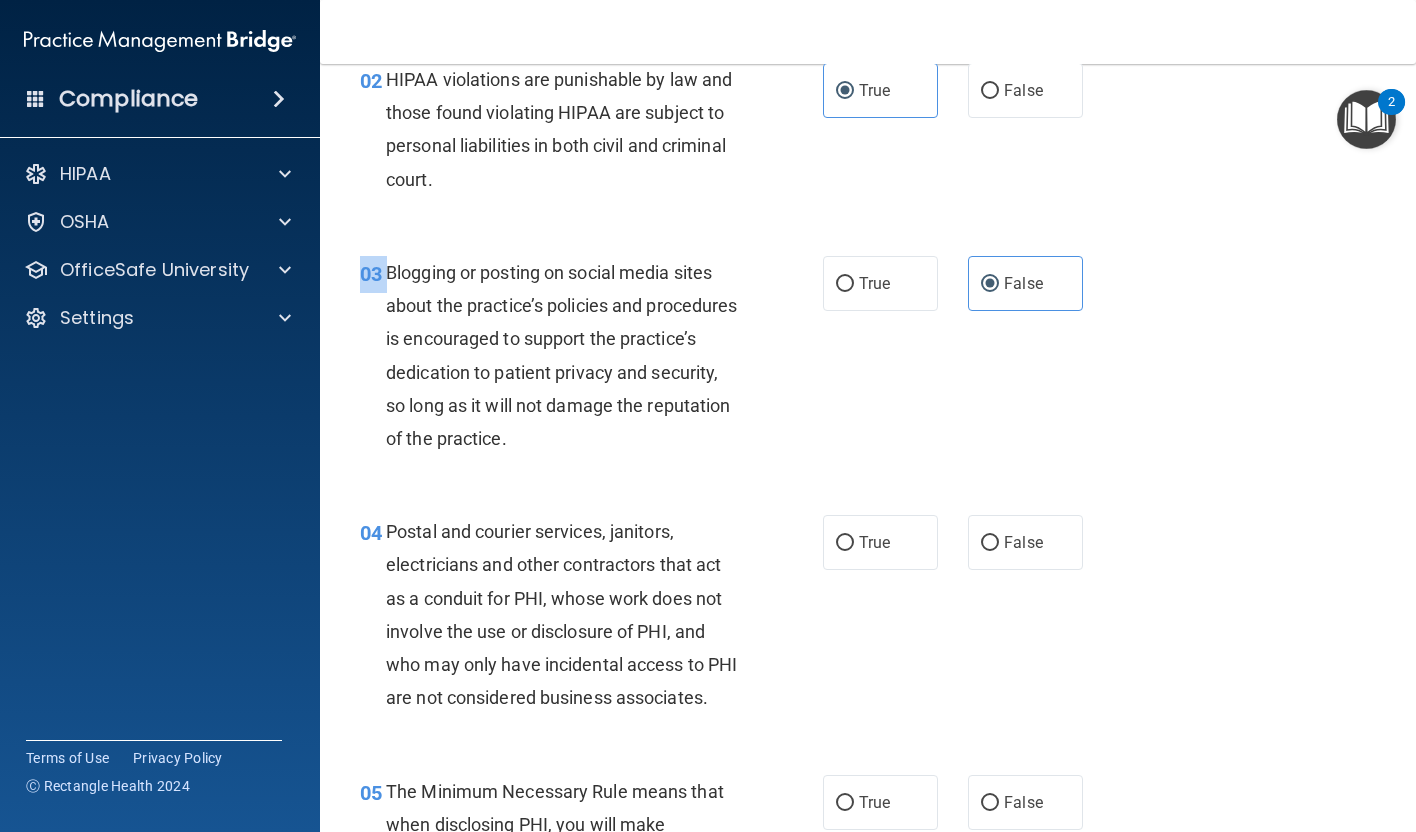 drag, startPoint x: 387, startPoint y: 272, endPoint x: 621, endPoint y: 465, distance: 303.32327 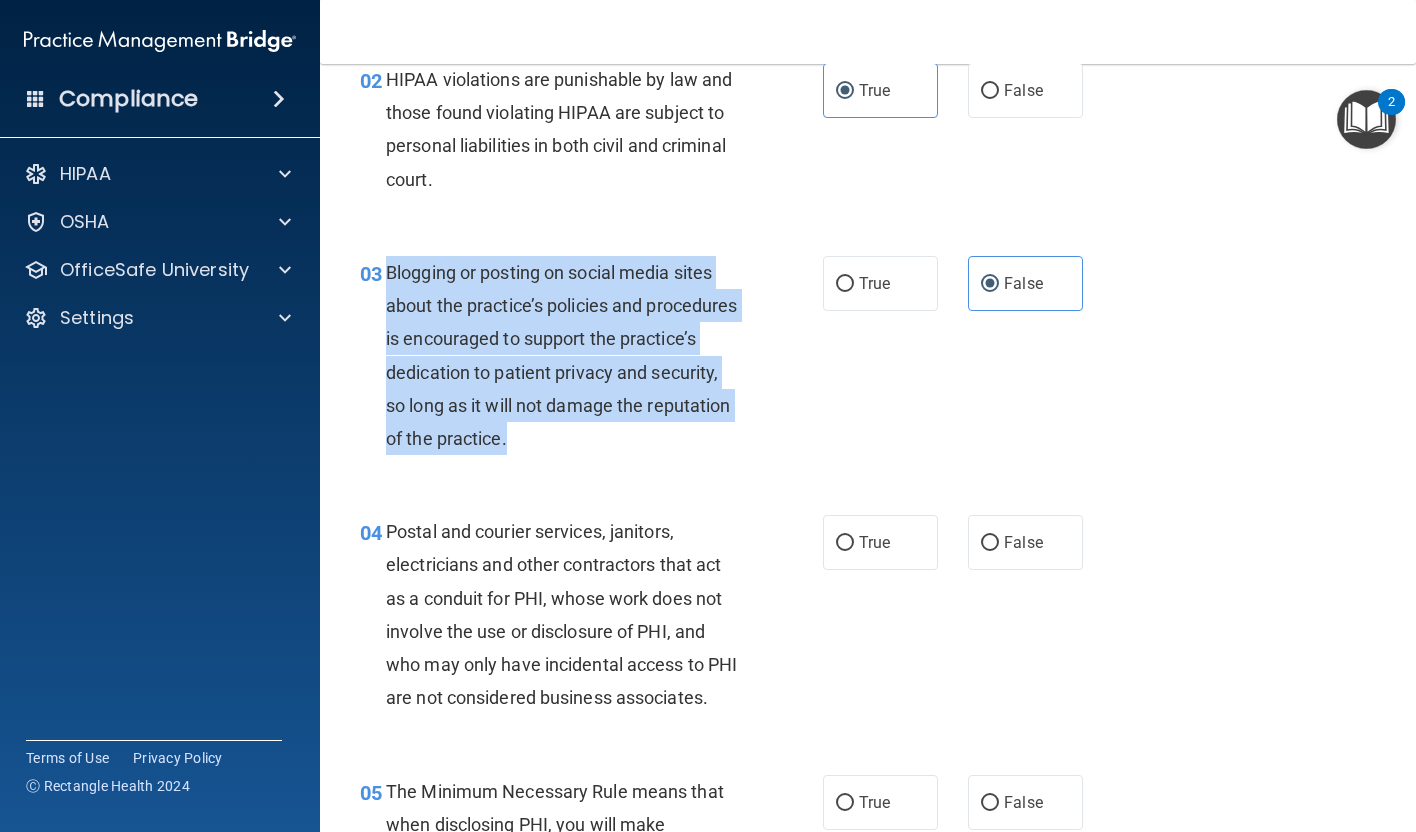 copy on "Blogging or posting on social media sites about the practice’s policies and procedures is encouraged to support the practice’s dedication to patient privacy and security, so long as it will not damage the reputation of the practice." 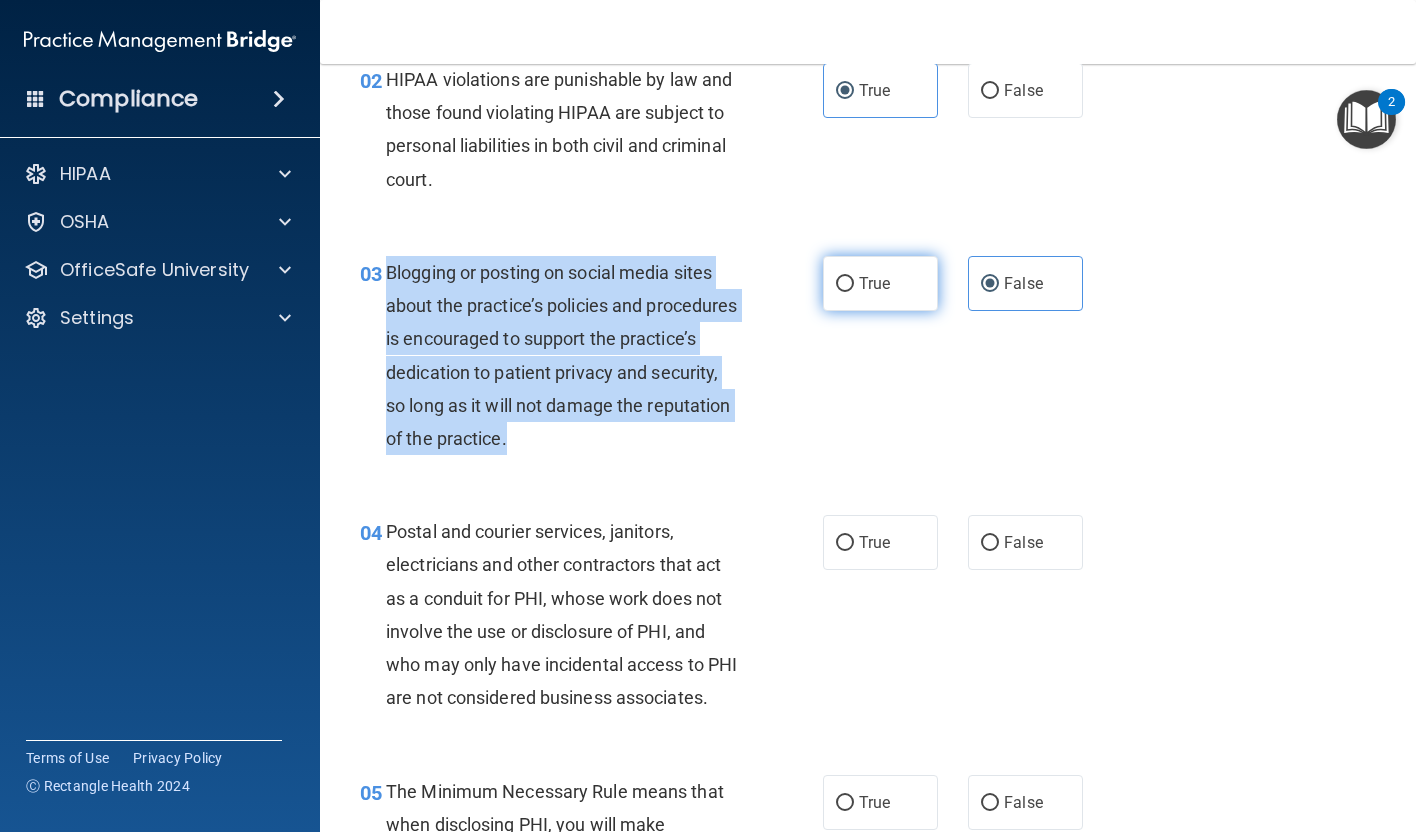 click on "True" at bounding box center (845, 284) 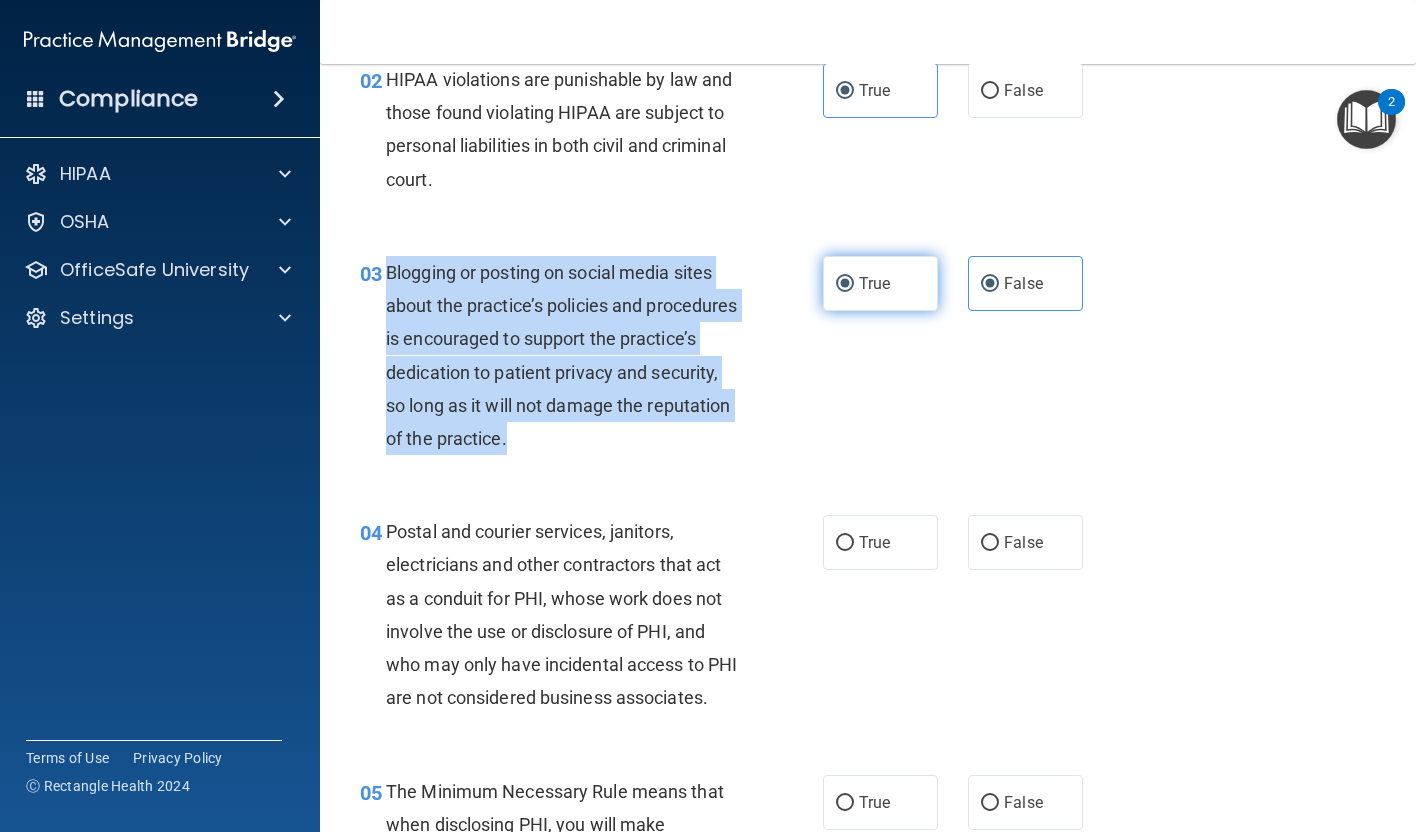 radio on "false" 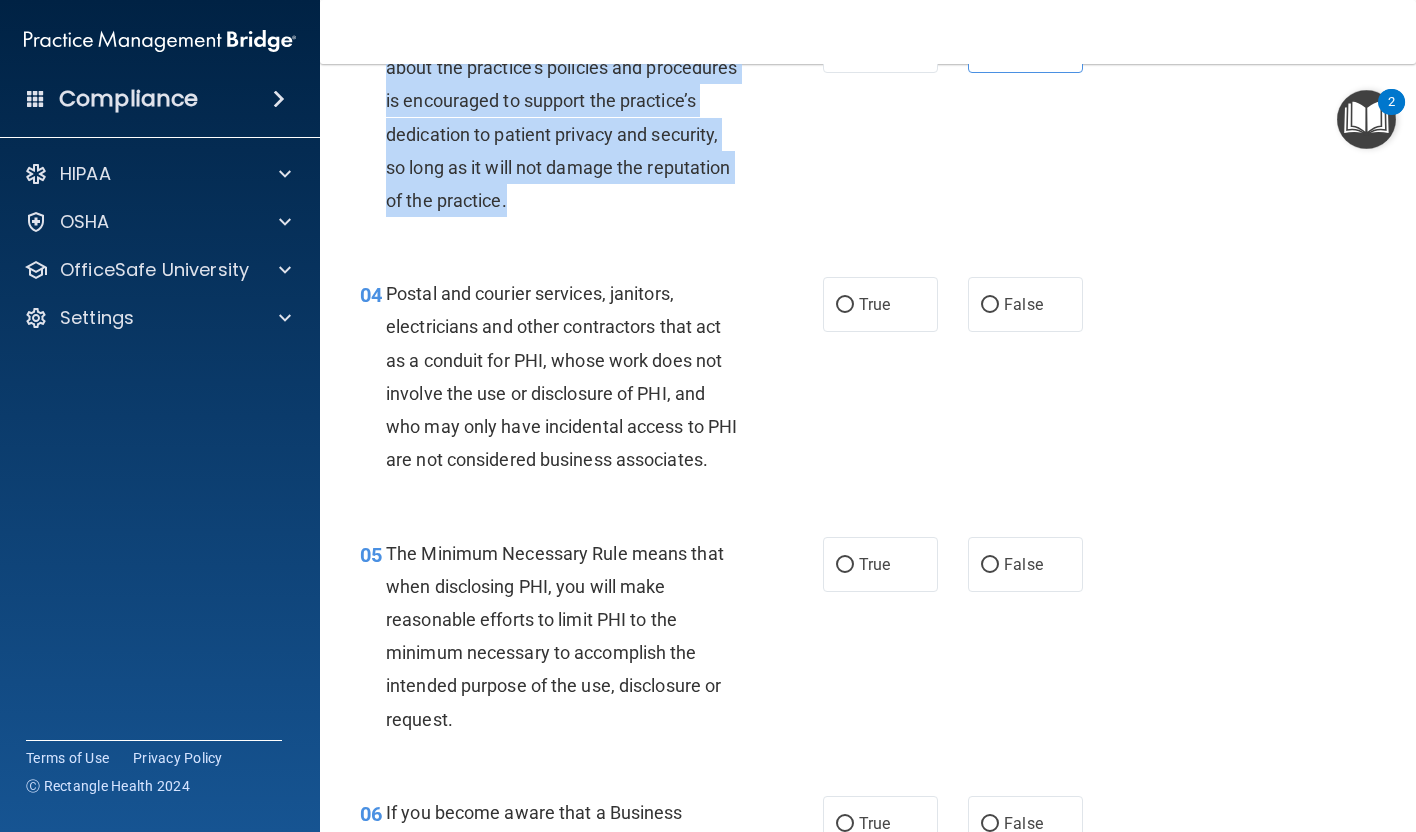 scroll, scrollTop: 498, scrollLeft: 0, axis: vertical 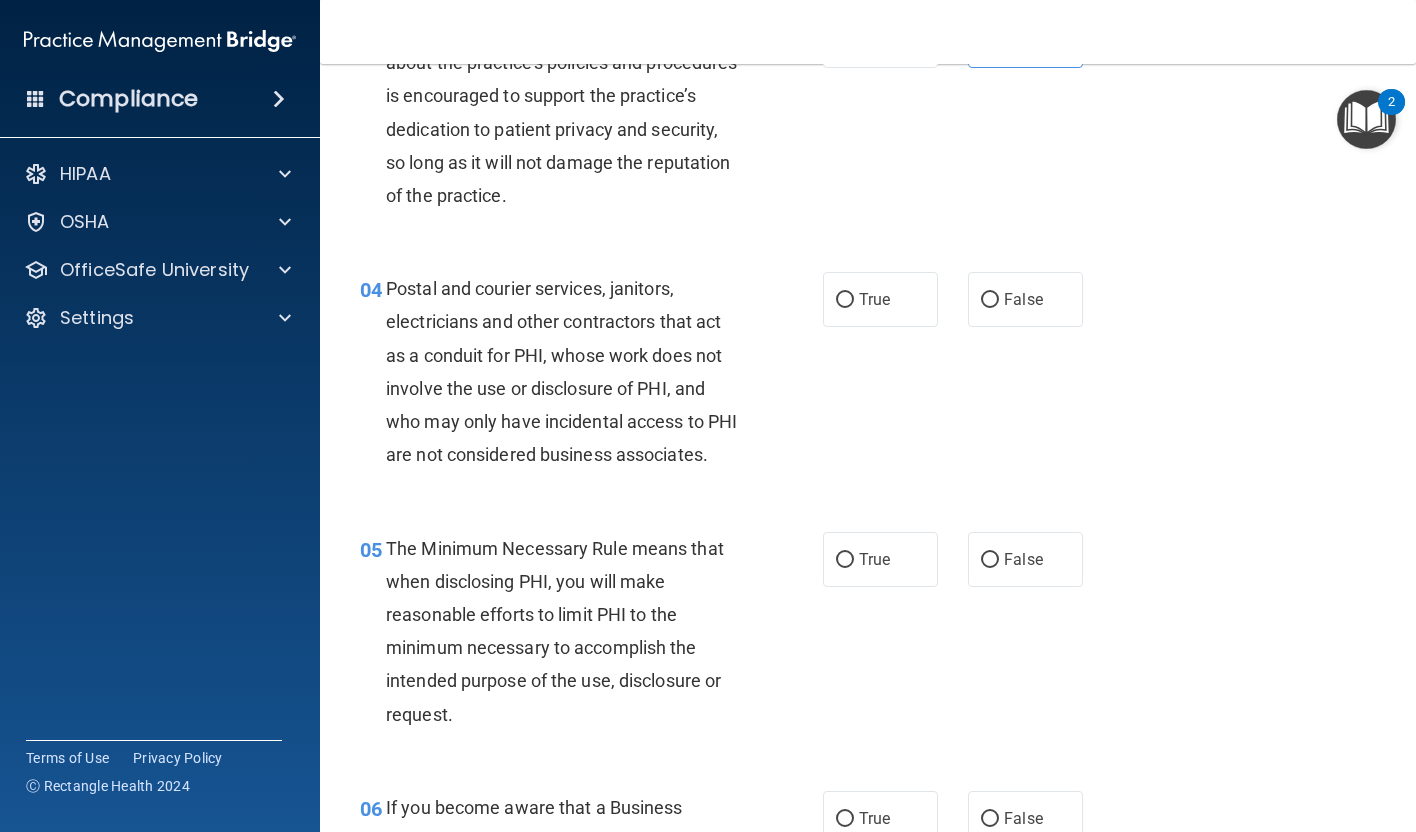 click on "Postal and courier services, janitors, electricians and other contractors that act as a conduit for PHI, whose work does not involve the use or disclosure of PHI, and who may only have incidental access to PHI are not considered business associates." at bounding box center [561, 371] 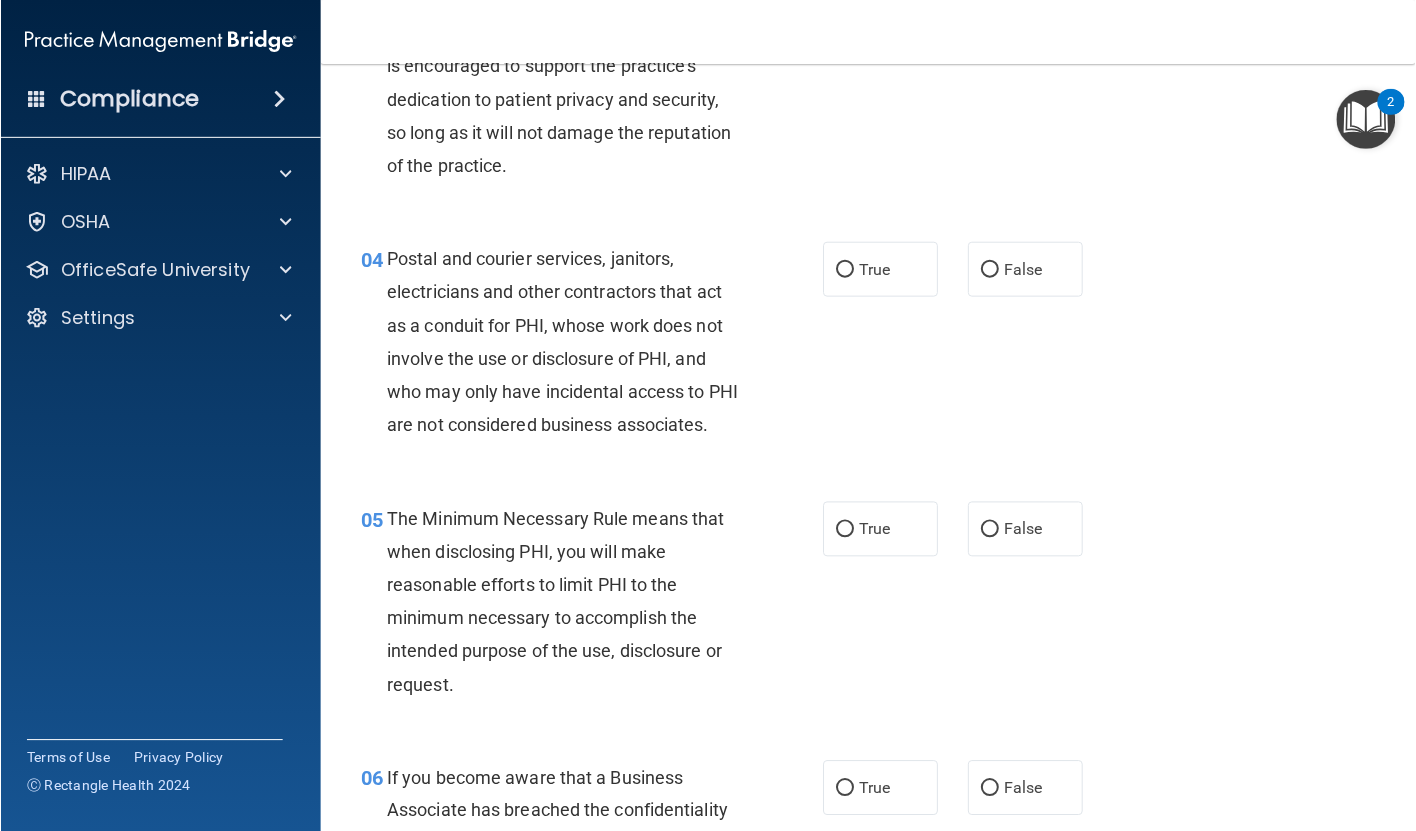 scroll, scrollTop: 529, scrollLeft: 0, axis: vertical 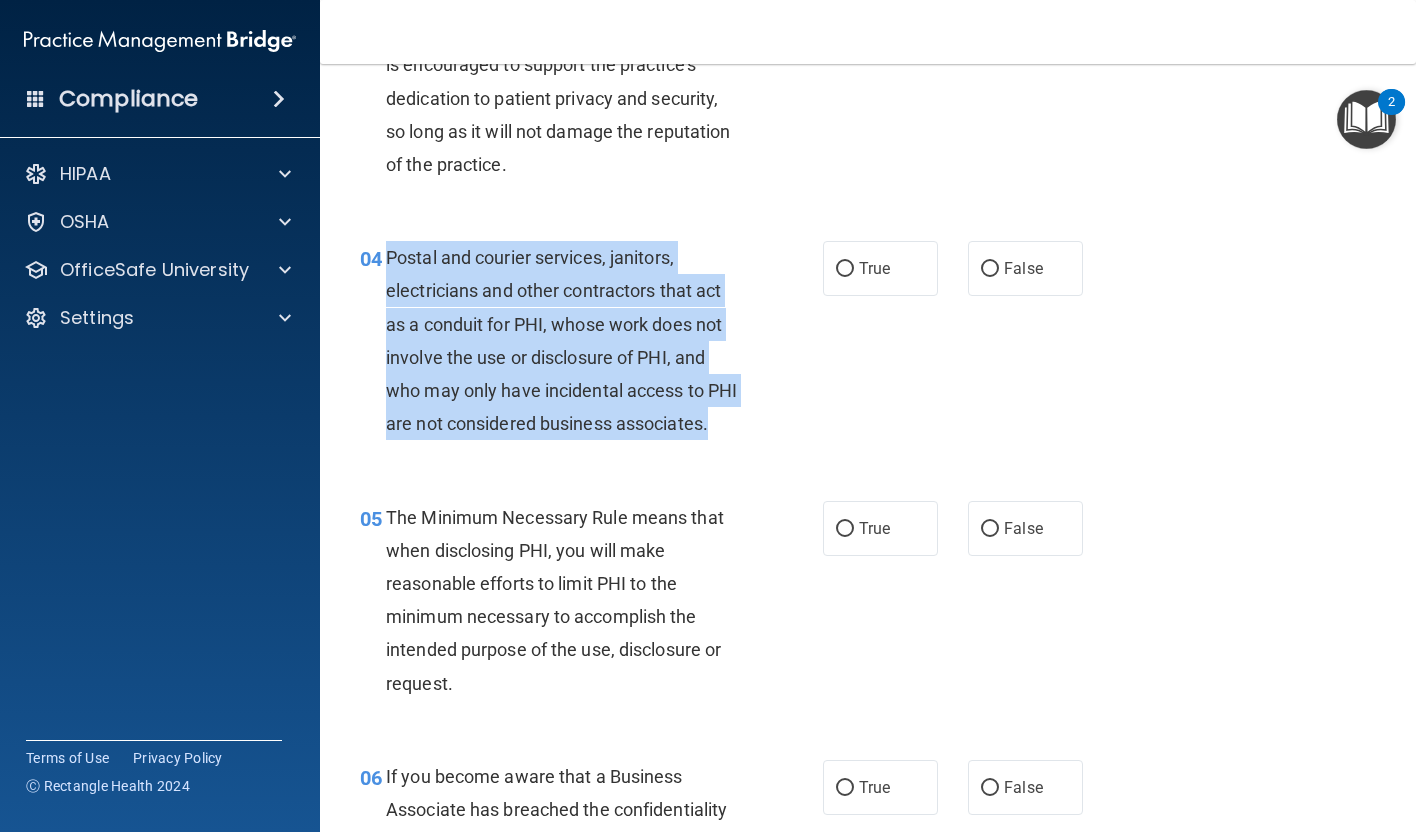 drag, startPoint x: 389, startPoint y: 258, endPoint x: 720, endPoint y: 425, distance: 370.7425 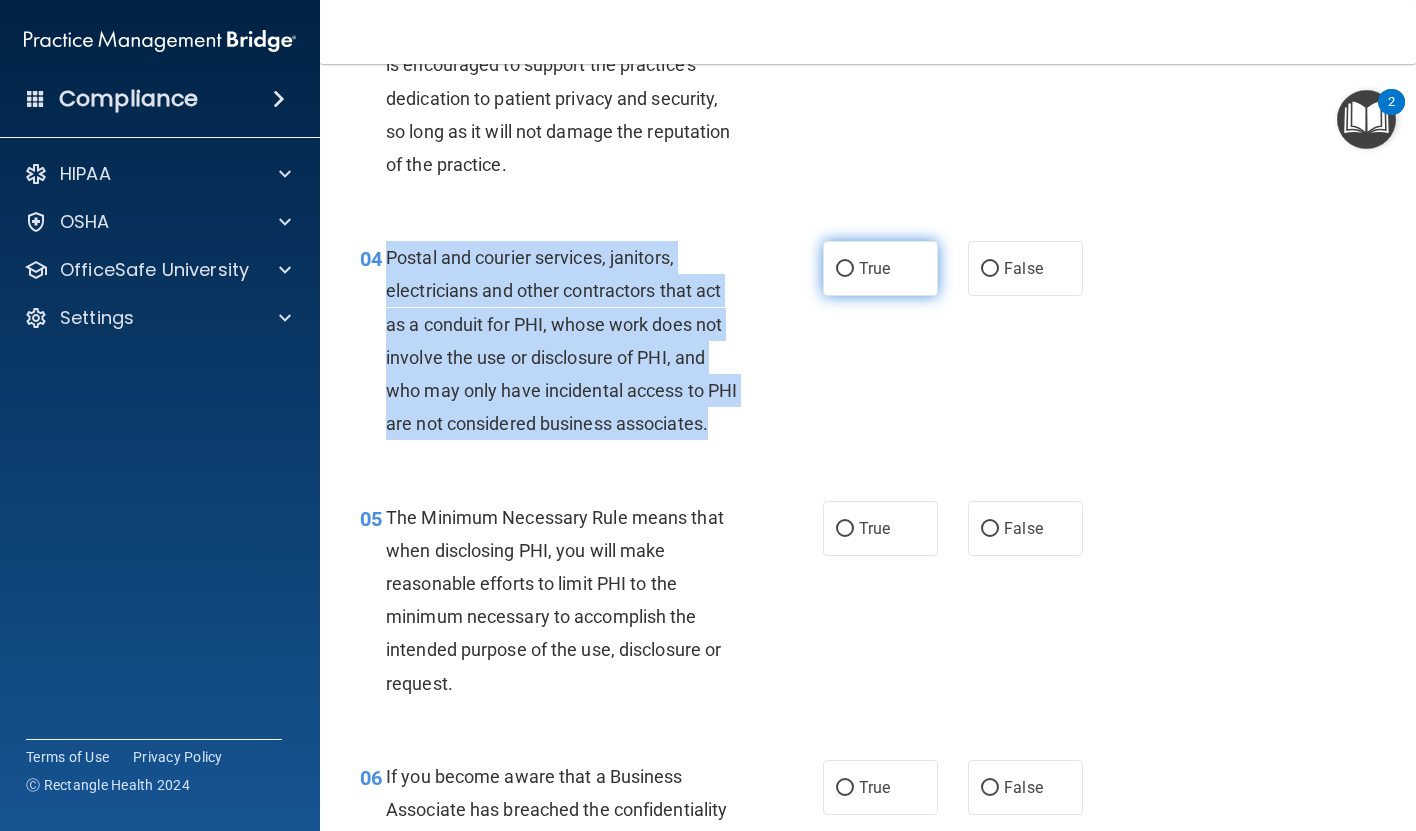 click on "True" at bounding box center (845, 269) 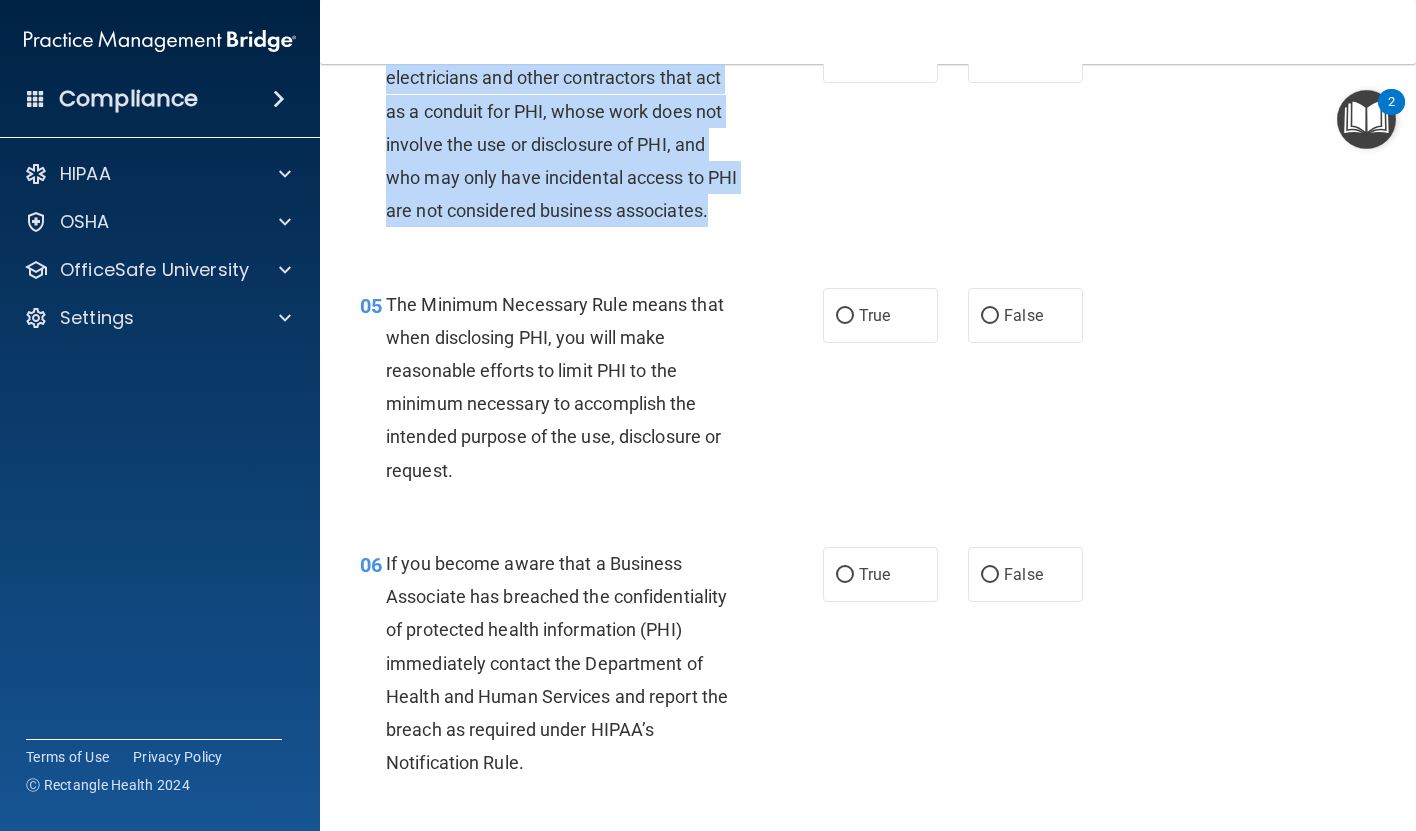 scroll, scrollTop: 748, scrollLeft: 0, axis: vertical 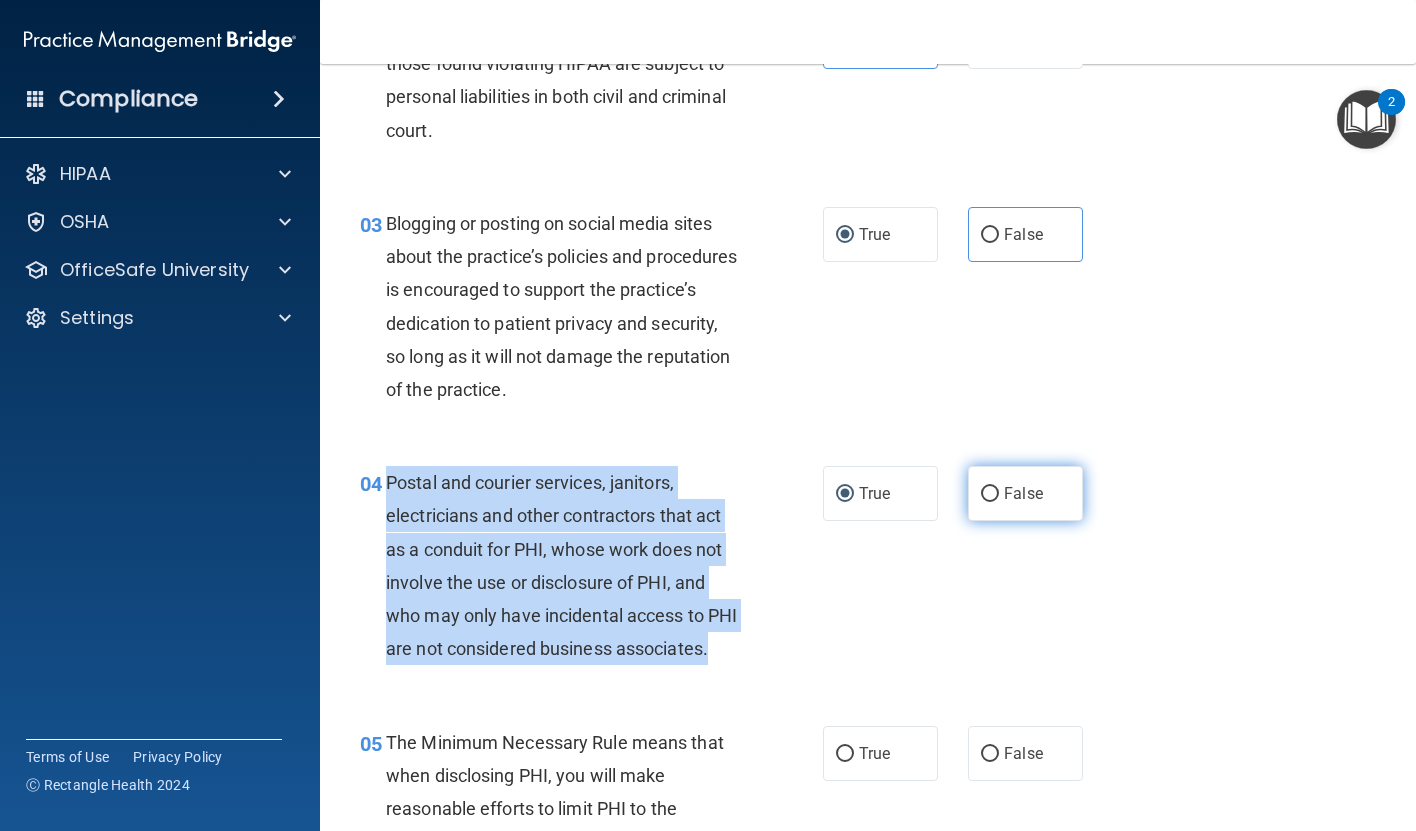 click on "False" at bounding box center (990, 494) 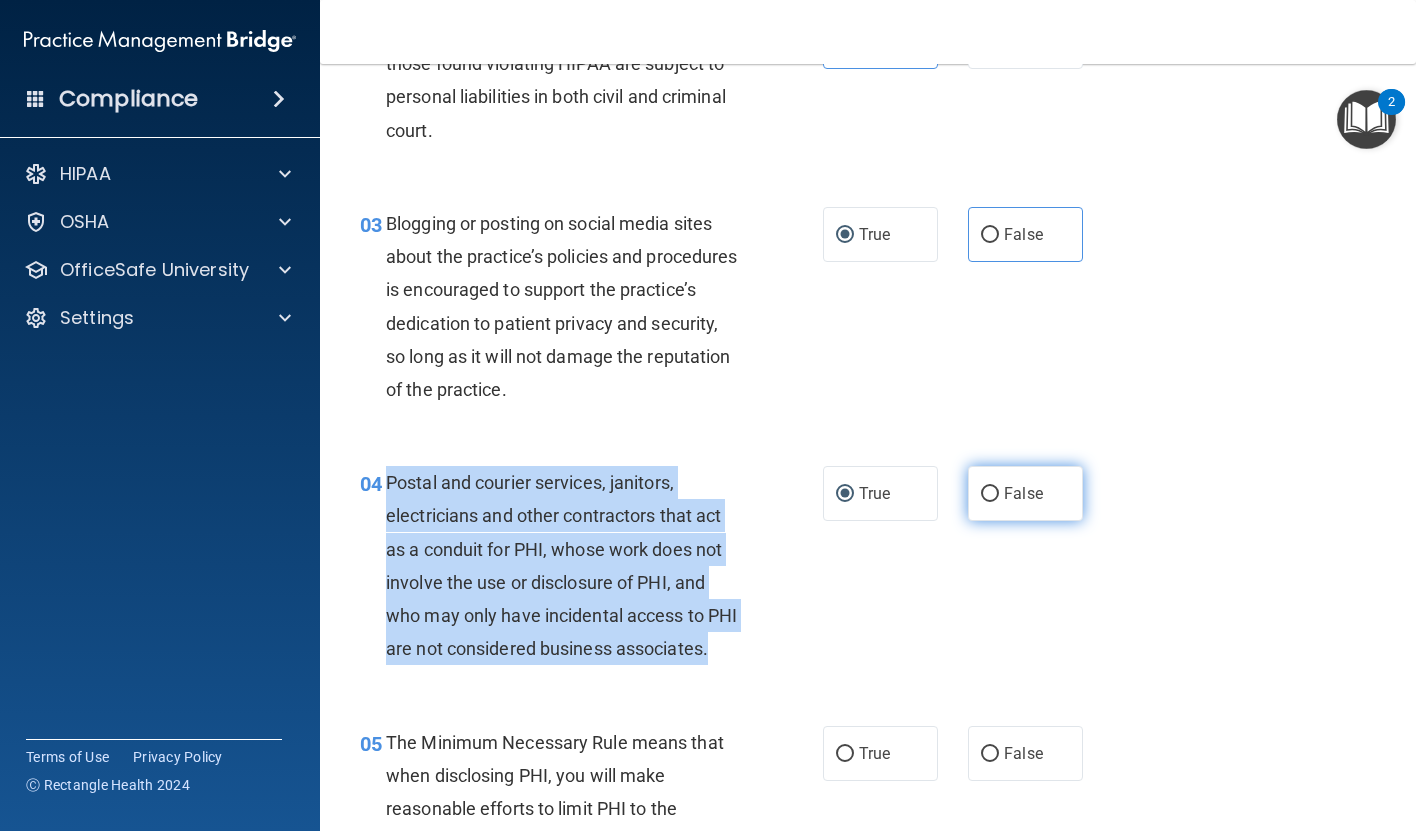 radio on "true" 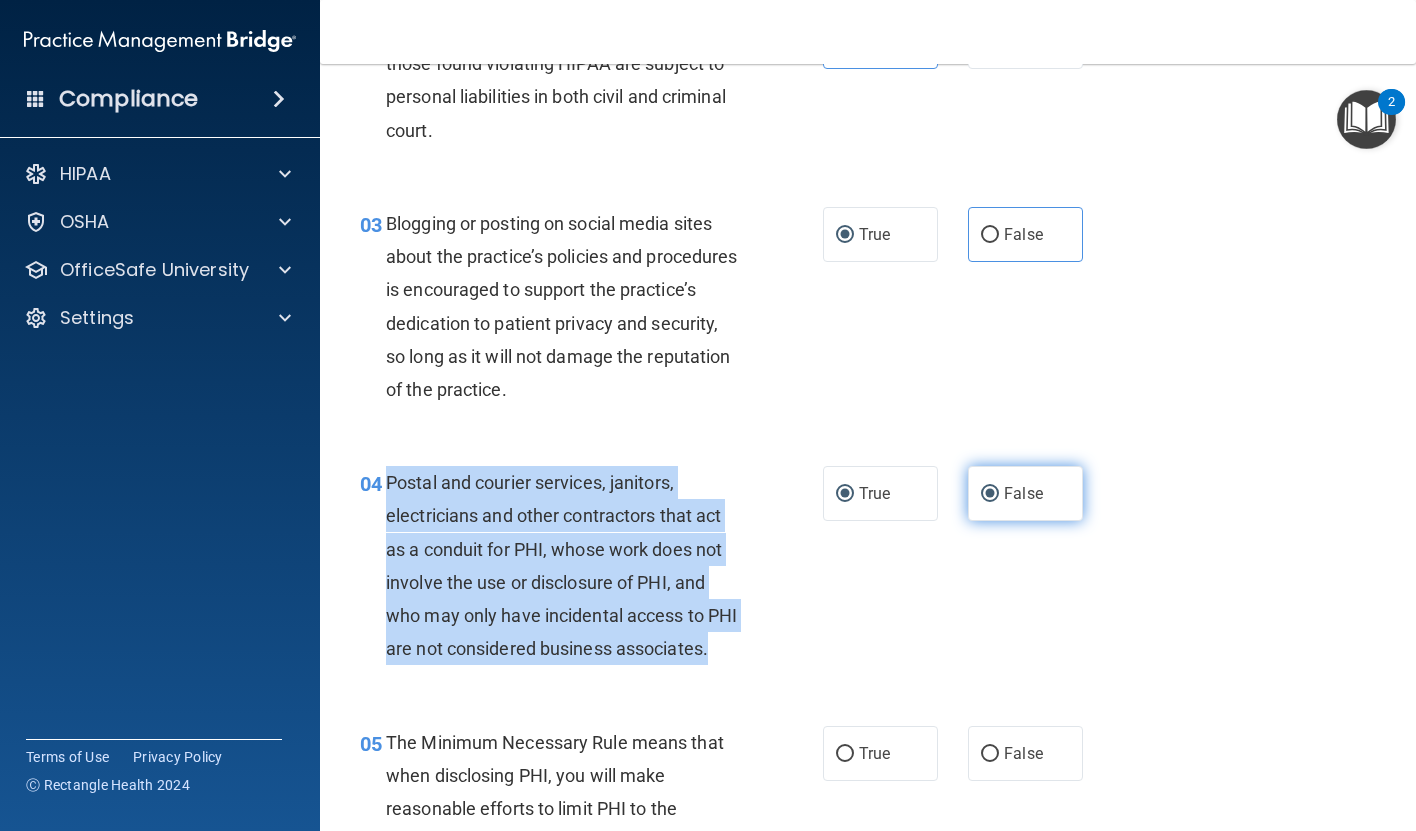 radio on "false" 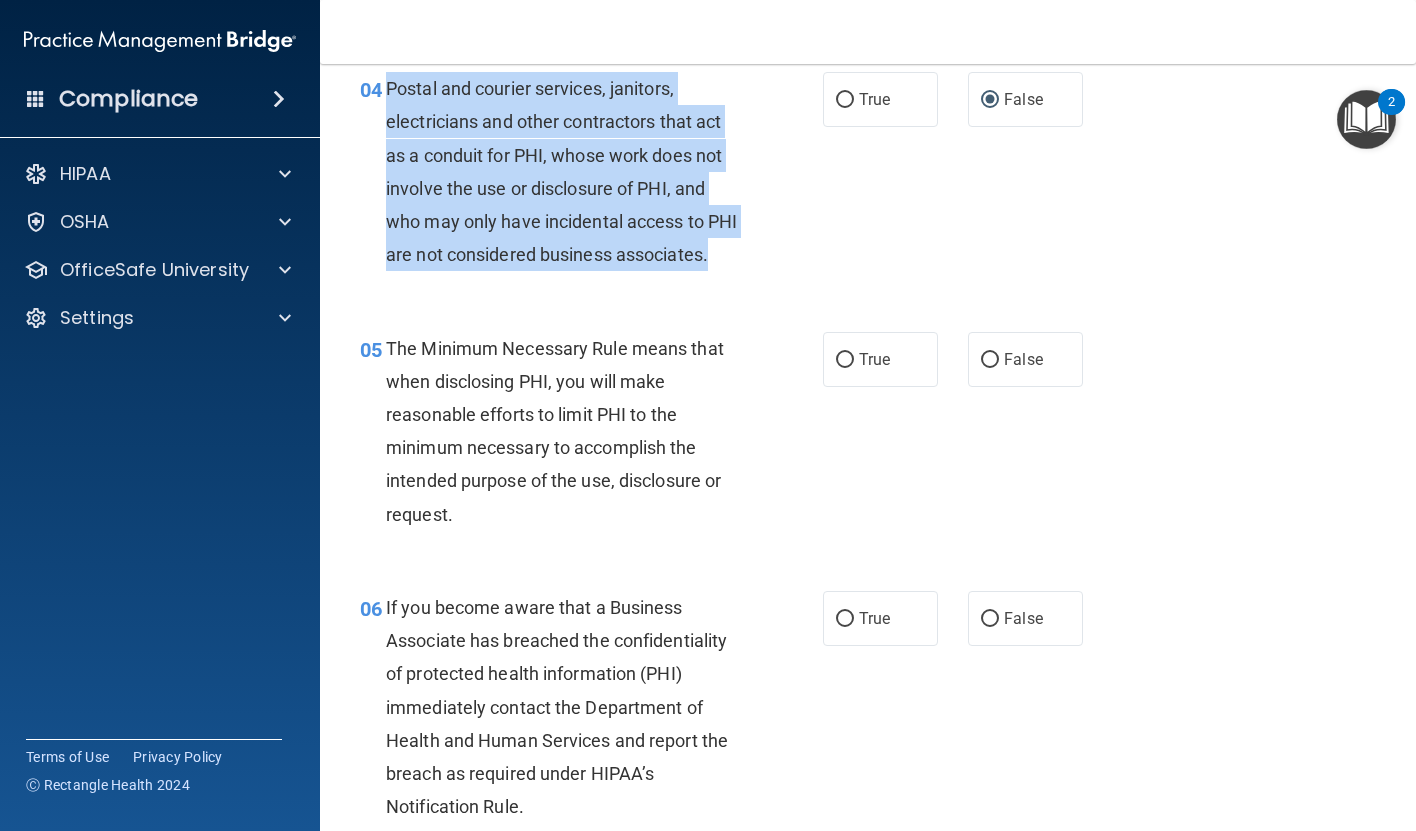 scroll, scrollTop: 709, scrollLeft: 0, axis: vertical 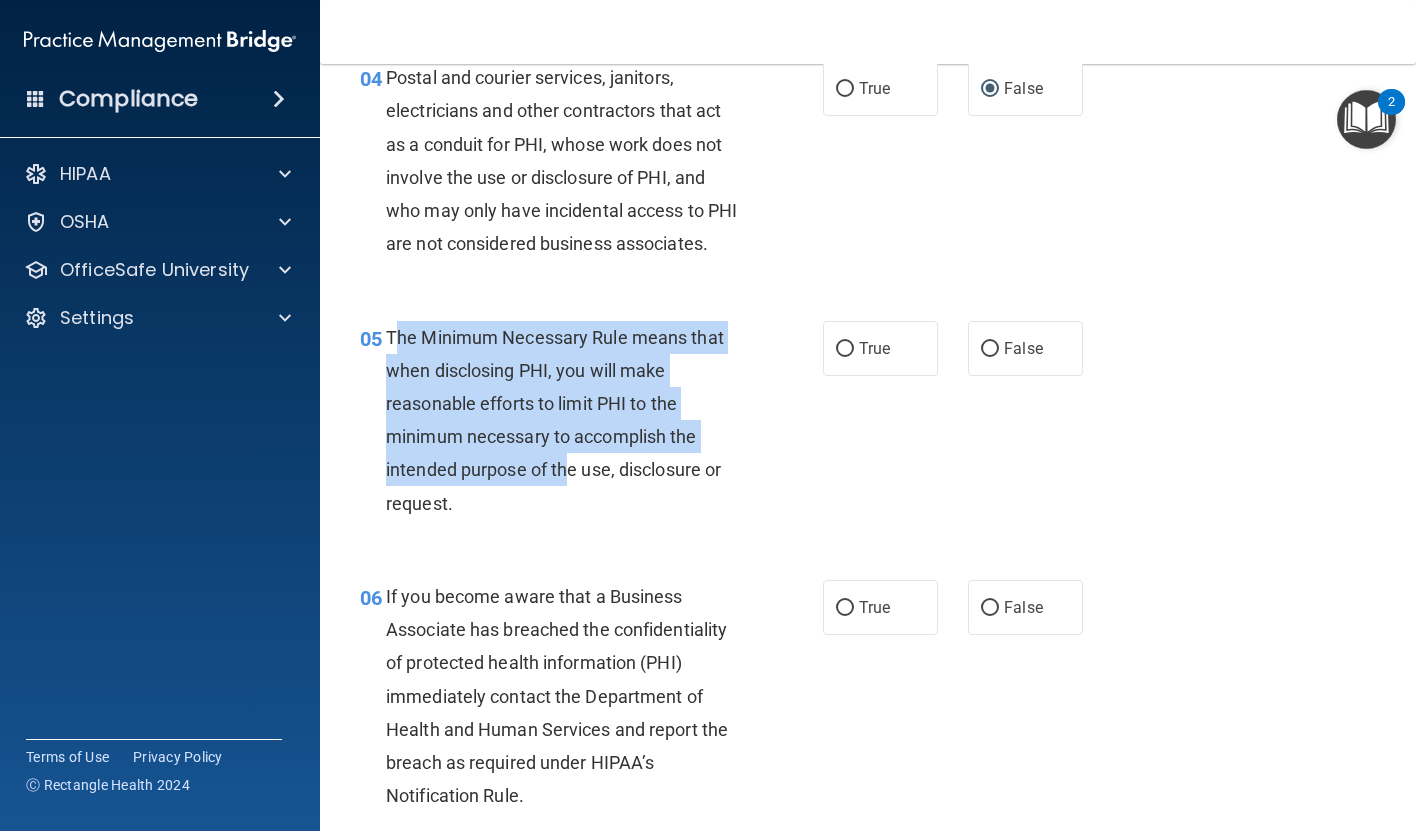 drag, startPoint x: 396, startPoint y: 333, endPoint x: 570, endPoint y: 464, distance: 217.80037 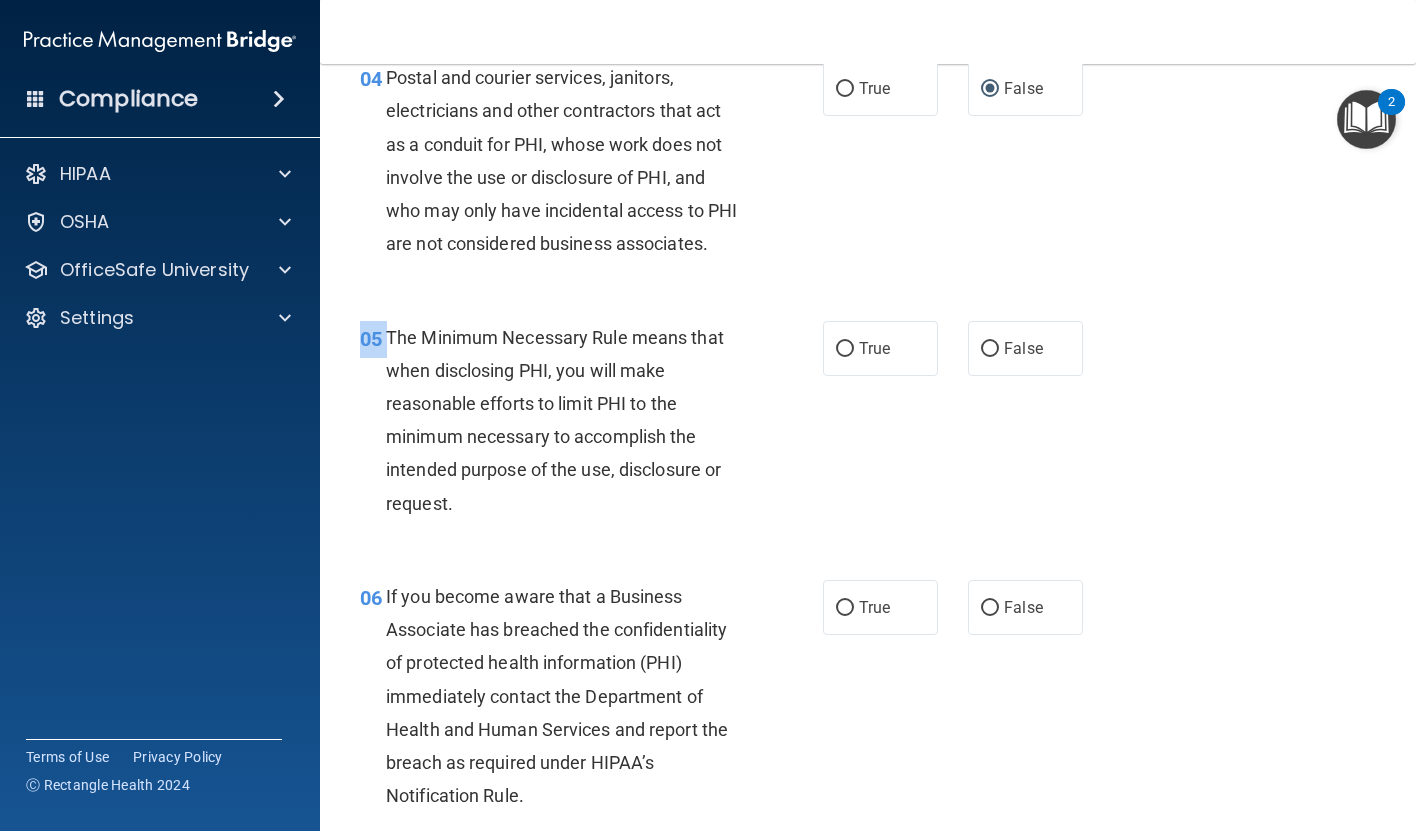 drag, startPoint x: 386, startPoint y: 334, endPoint x: 582, endPoint y: 536, distance: 281.46048 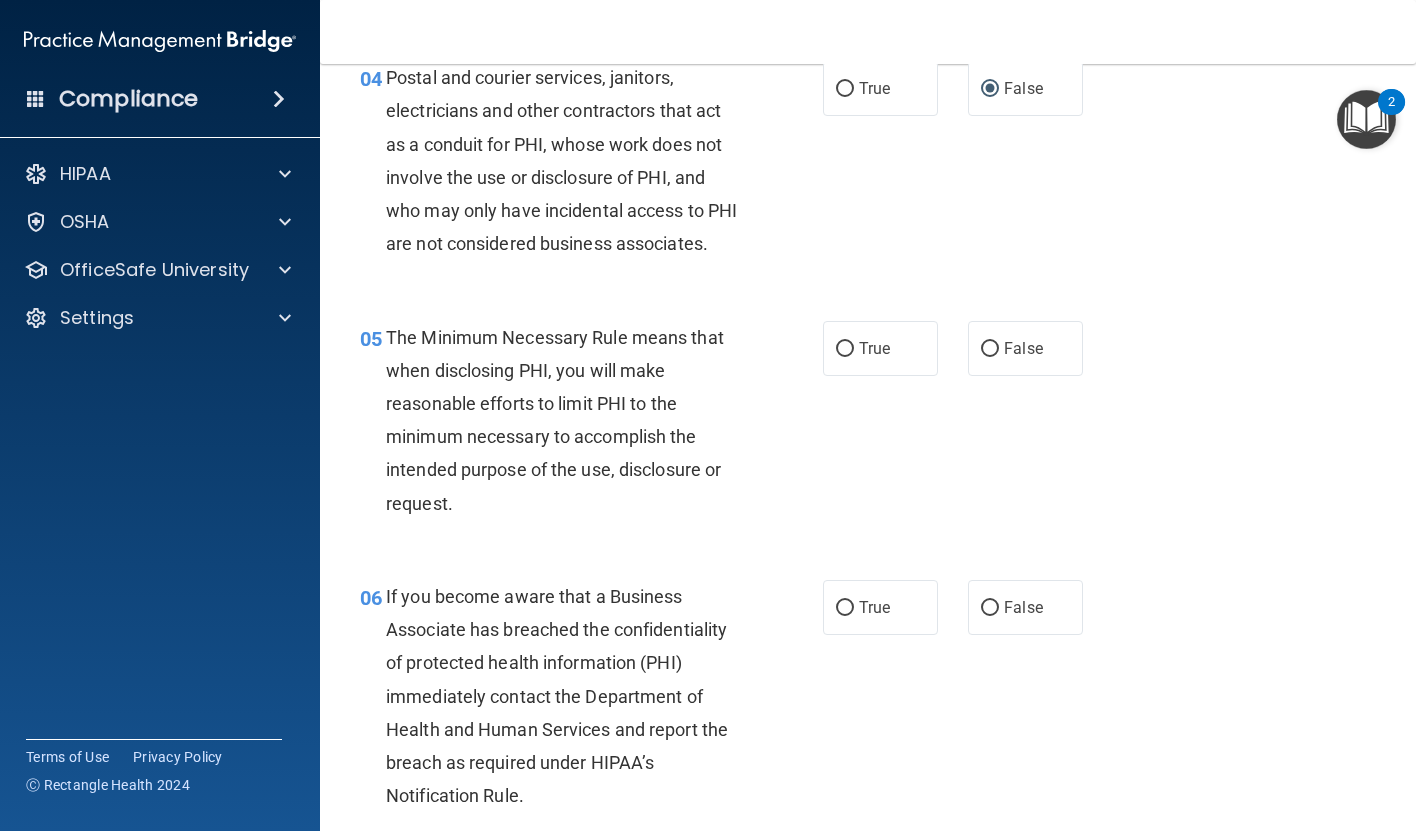 click on "05       The Minimum Necessary Rule means that when disclosing PHI, you will make reasonable efforts to limit PHI to the minimum necessary to accomplish the intended purpose of the use, disclosure or request.                  True           False" at bounding box center (868, 425) 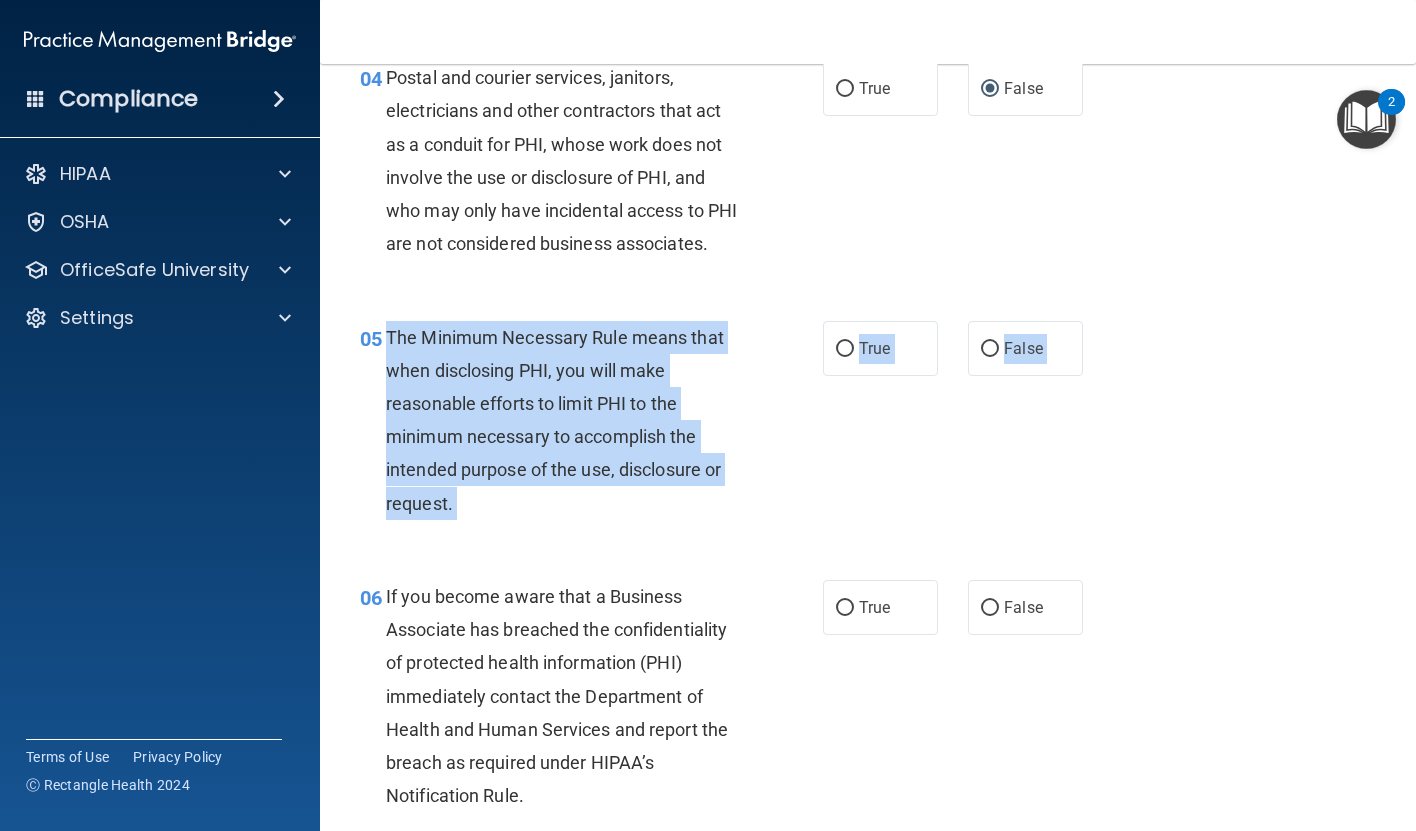 drag, startPoint x: 390, startPoint y: 334, endPoint x: 514, endPoint y: 527, distance: 229.4014 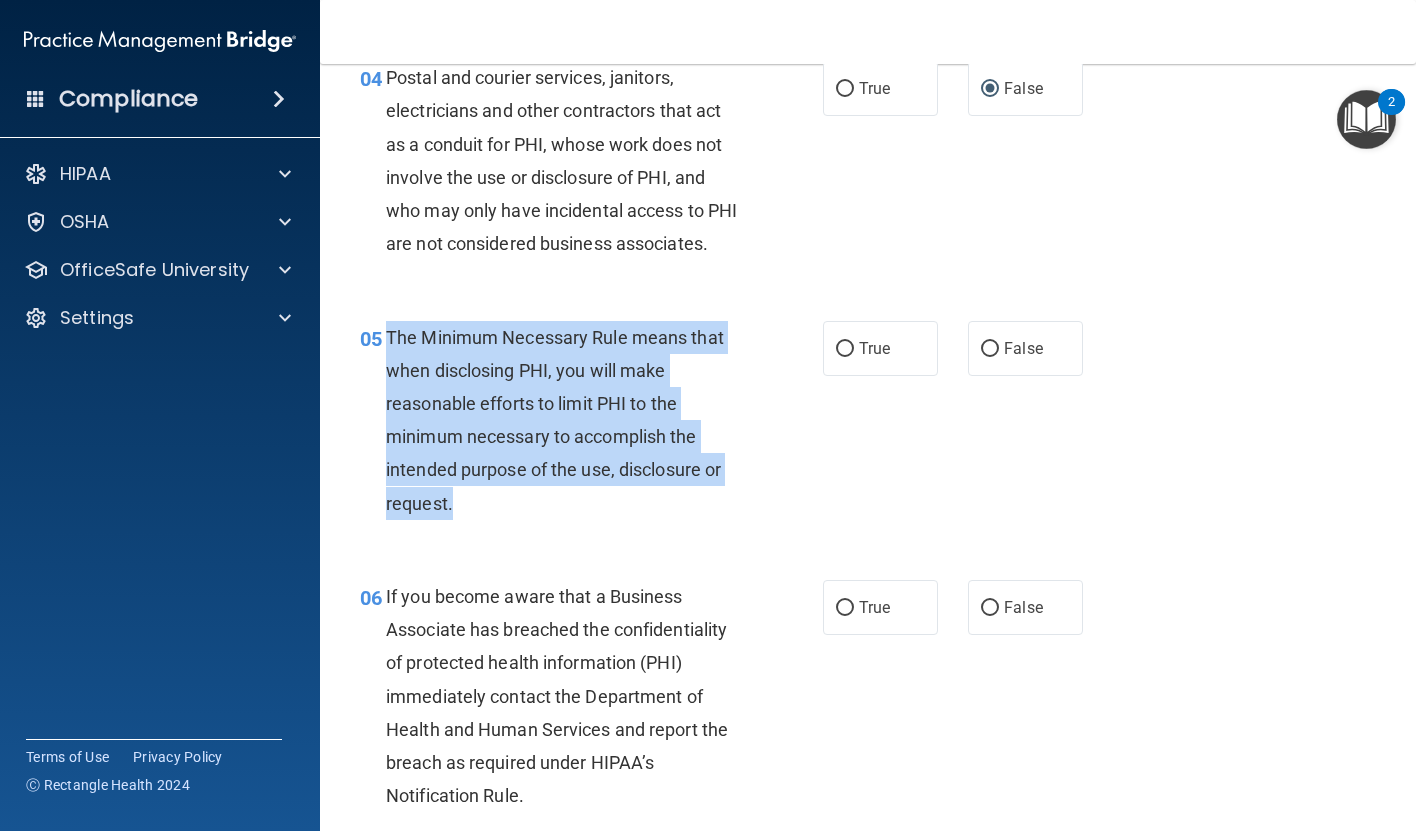 copy on "The Minimum Necessary Rule means that when disclosing PHI, you will make reasonable efforts to limit PHI to the minimum necessary to accomplish the intended purpose of the use, disclosure or request." 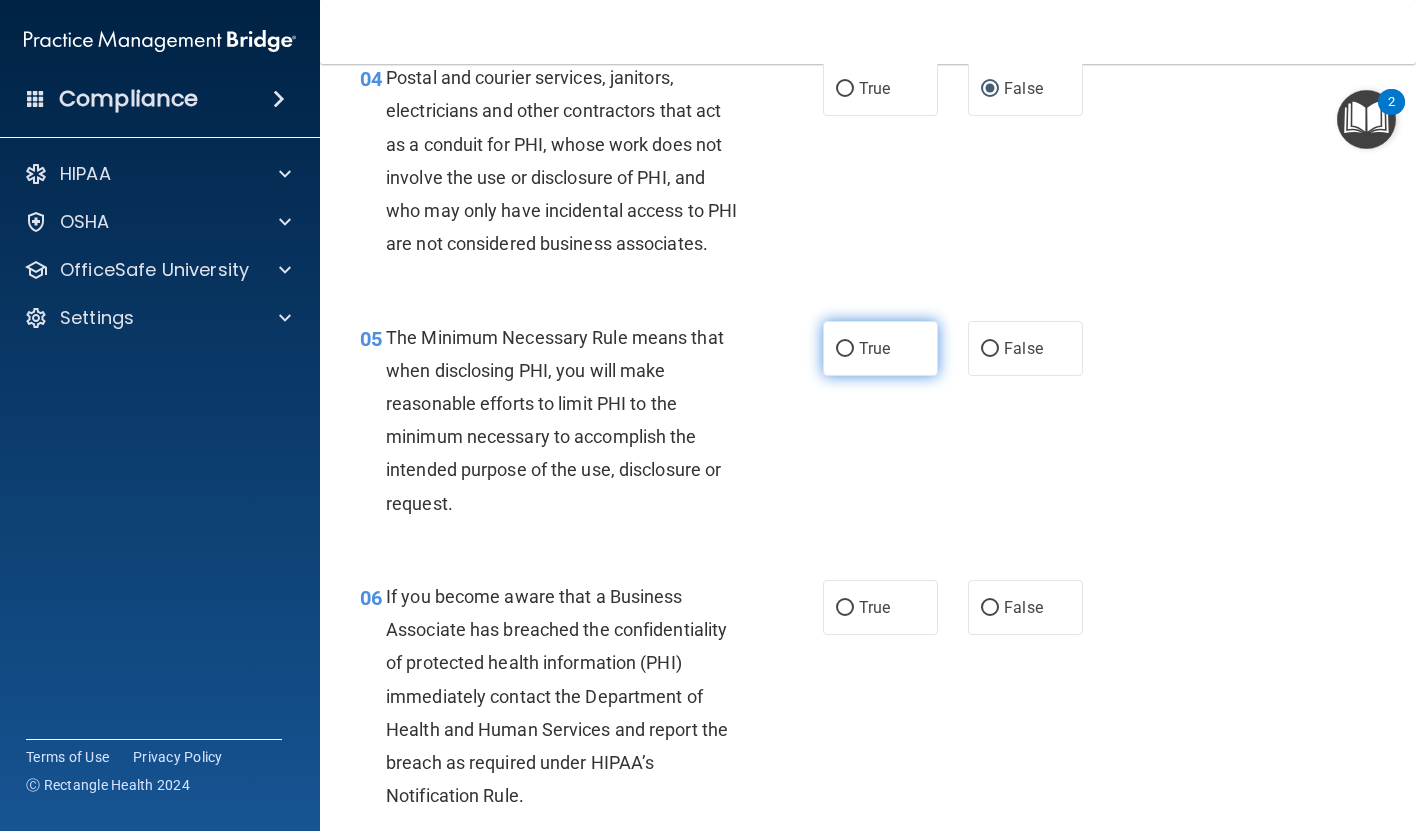 click on "True" at bounding box center (874, 348) 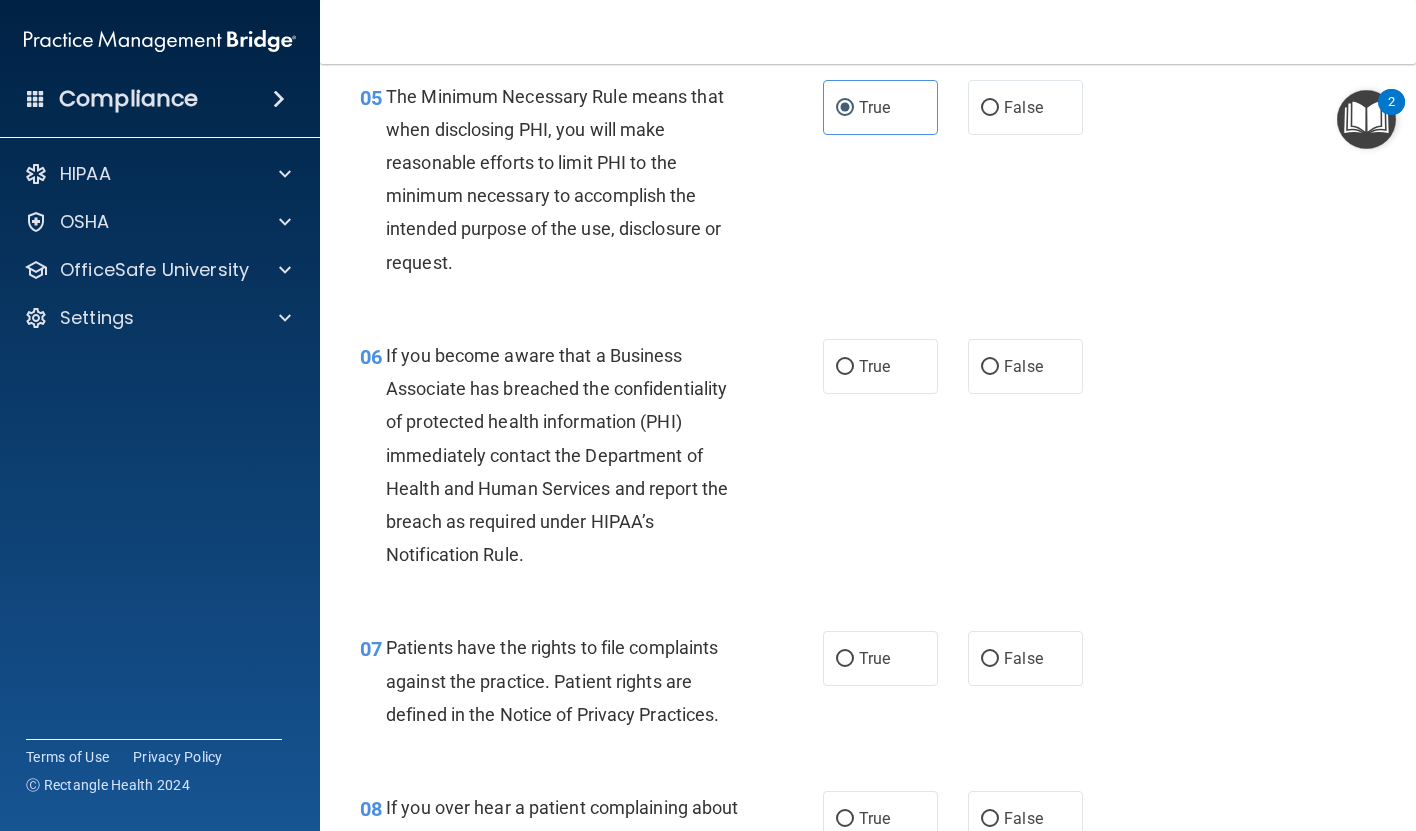 scroll, scrollTop: 955, scrollLeft: 0, axis: vertical 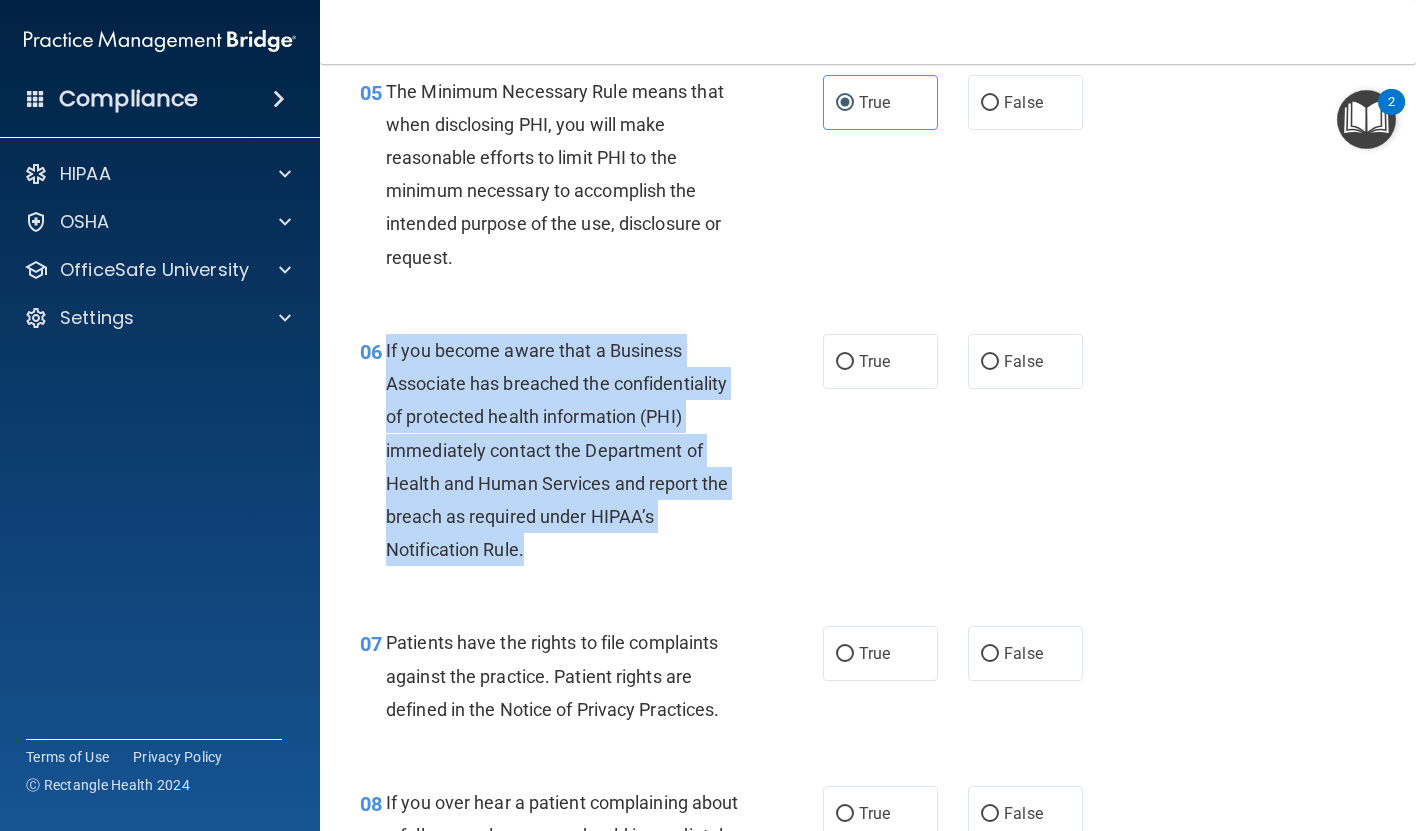 drag, startPoint x: 386, startPoint y: 350, endPoint x: 562, endPoint y: 540, distance: 258.99036 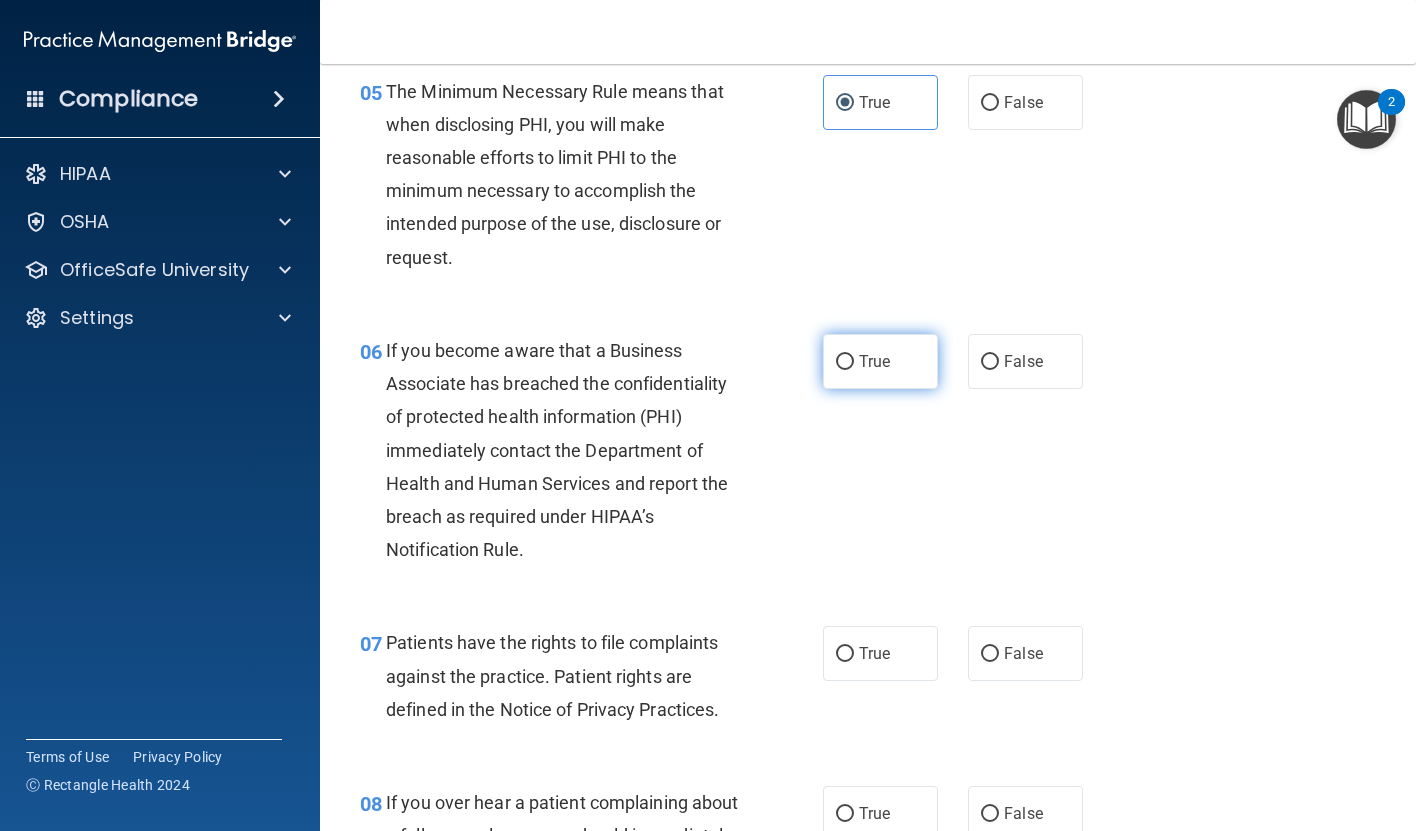 click on "True" at bounding box center (880, 361) 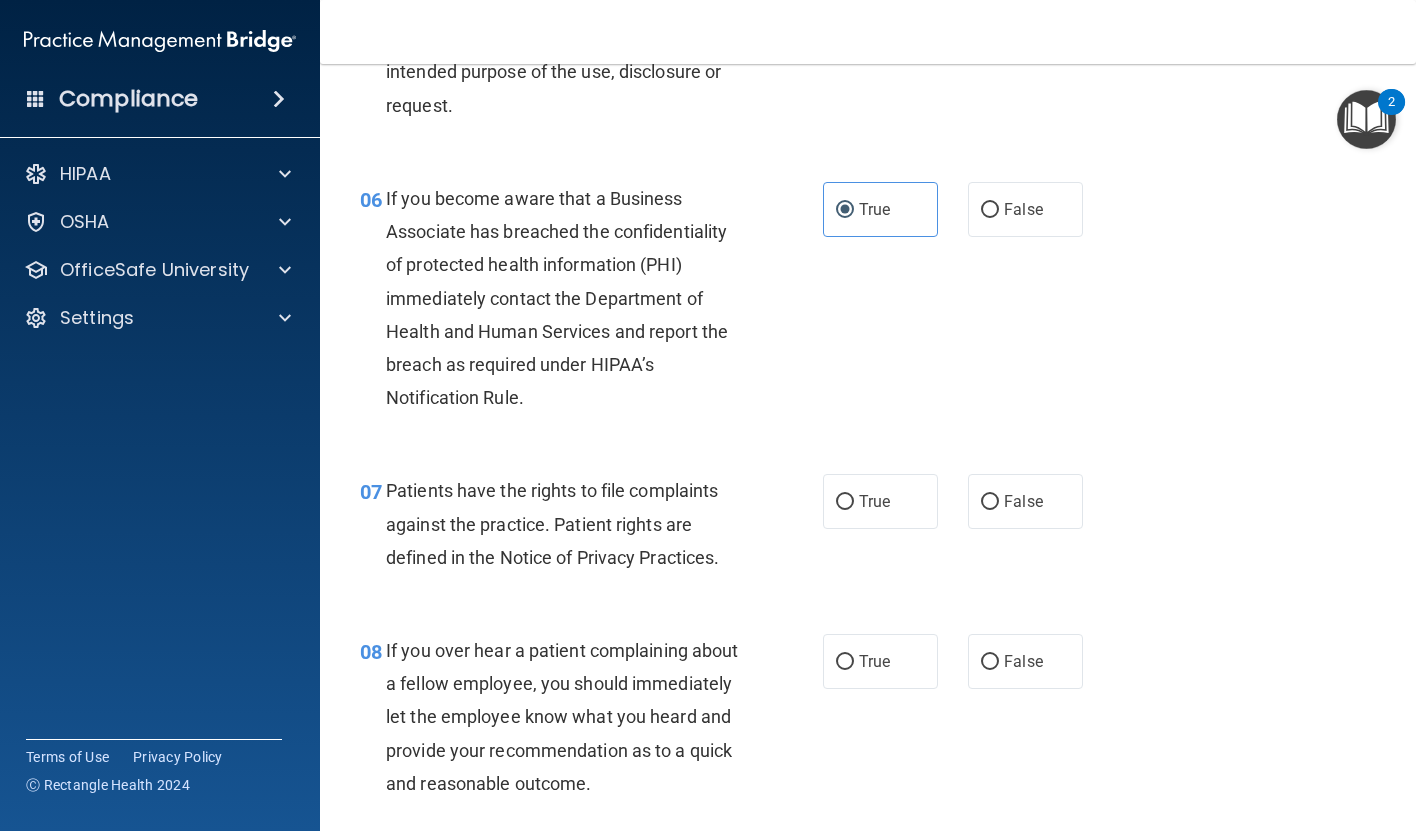 scroll, scrollTop: 1149, scrollLeft: 0, axis: vertical 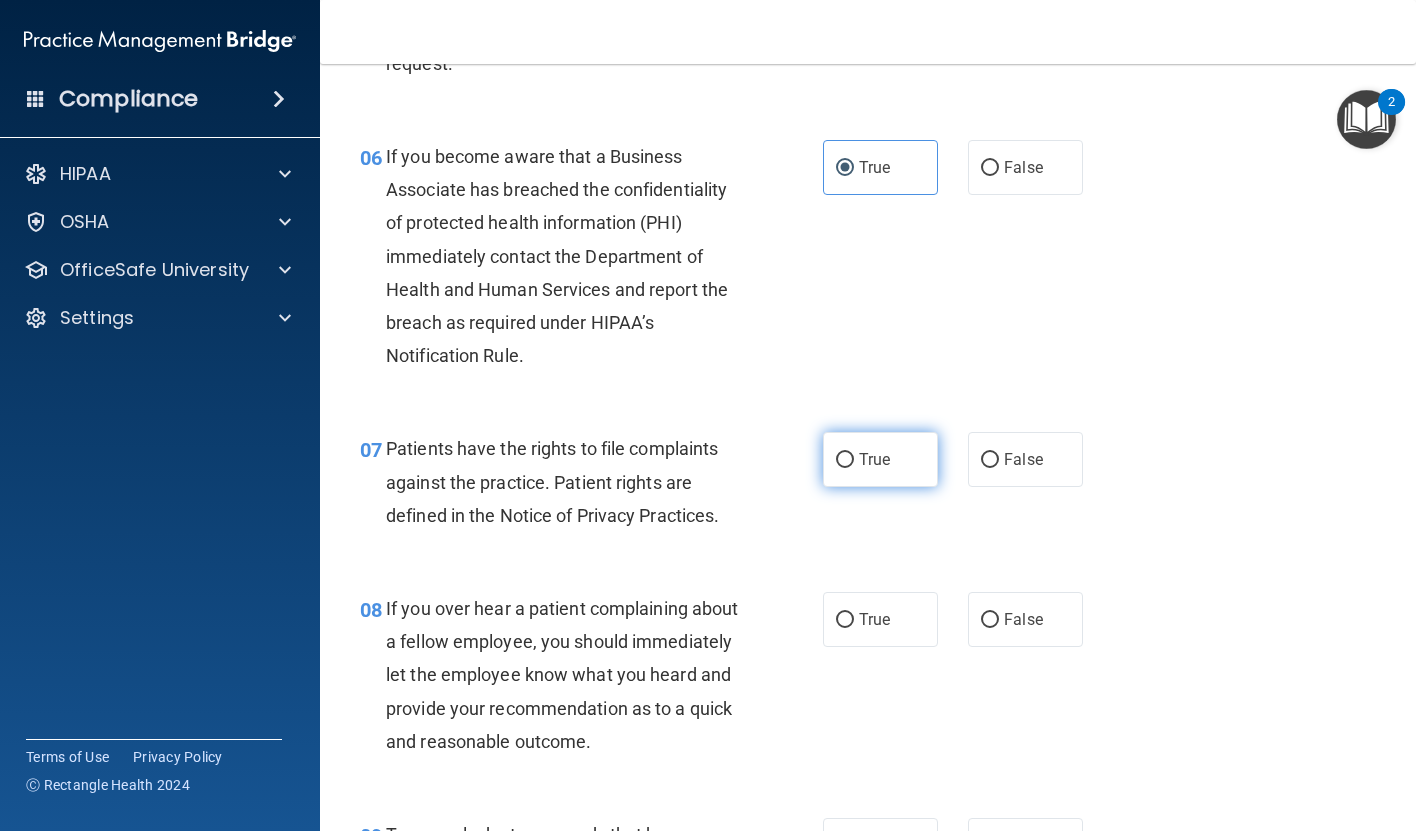 click on "True" at bounding box center (880, 459) 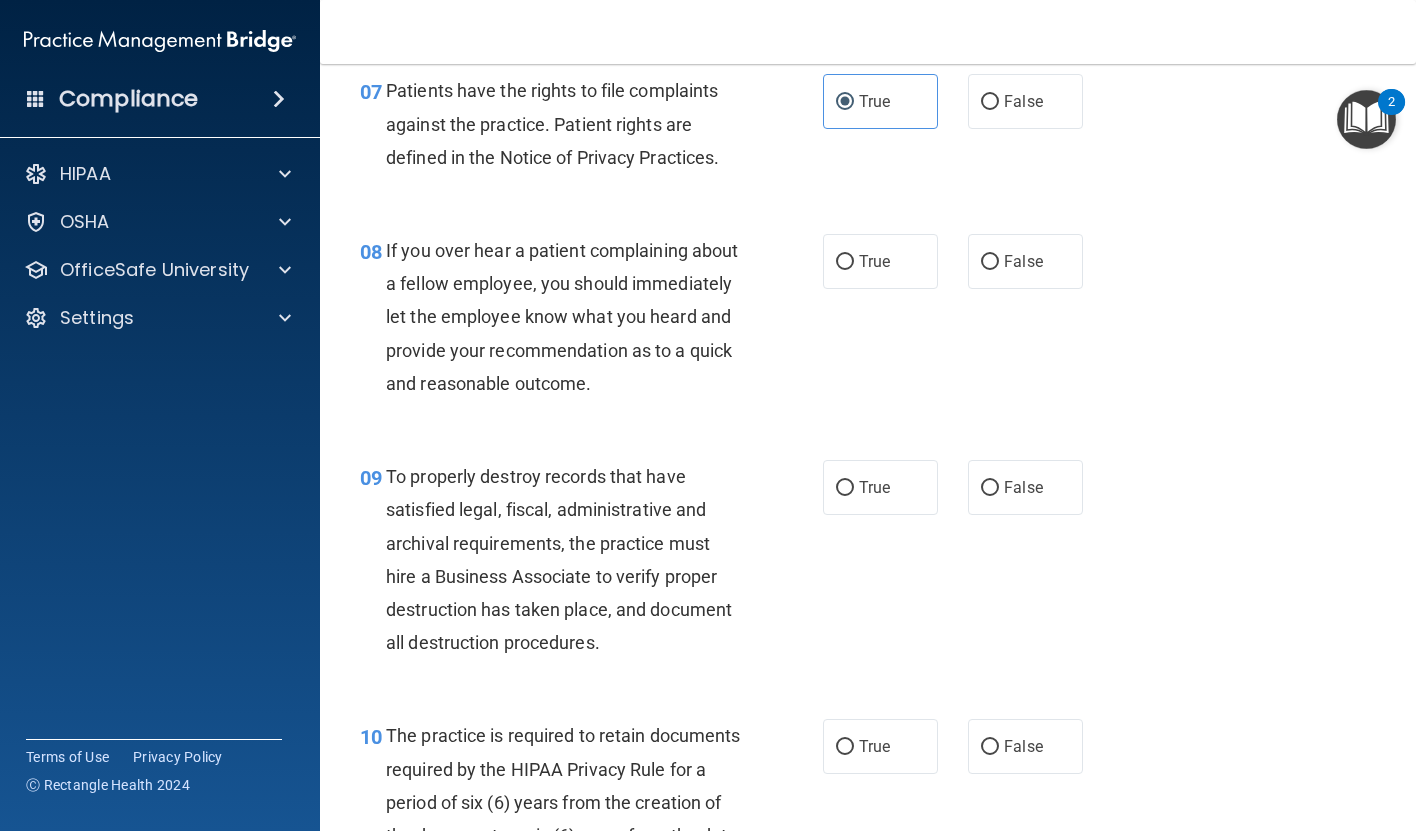 scroll, scrollTop: 1508, scrollLeft: 0, axis: vertical 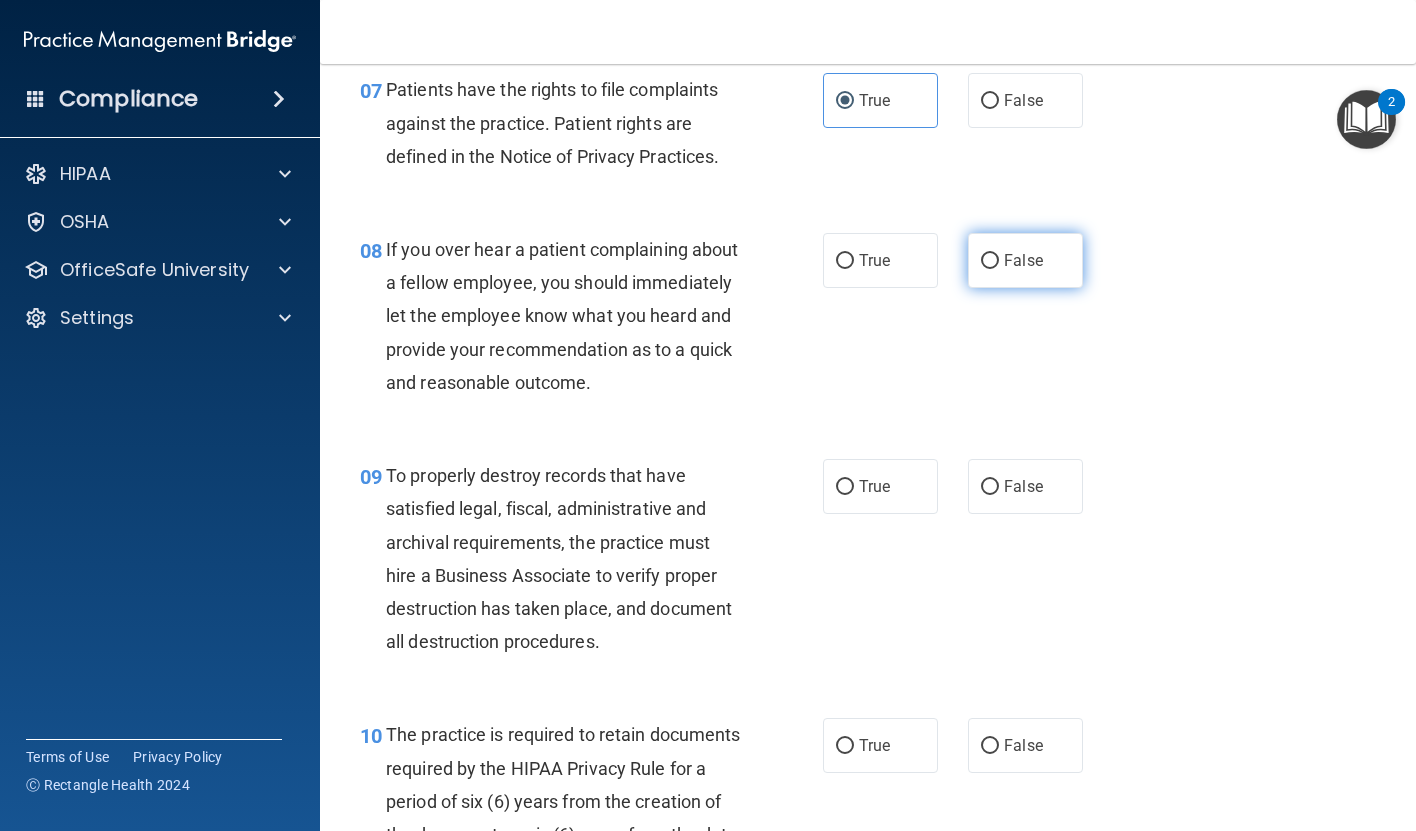 click on "False" at bounding box center (1025, 260) 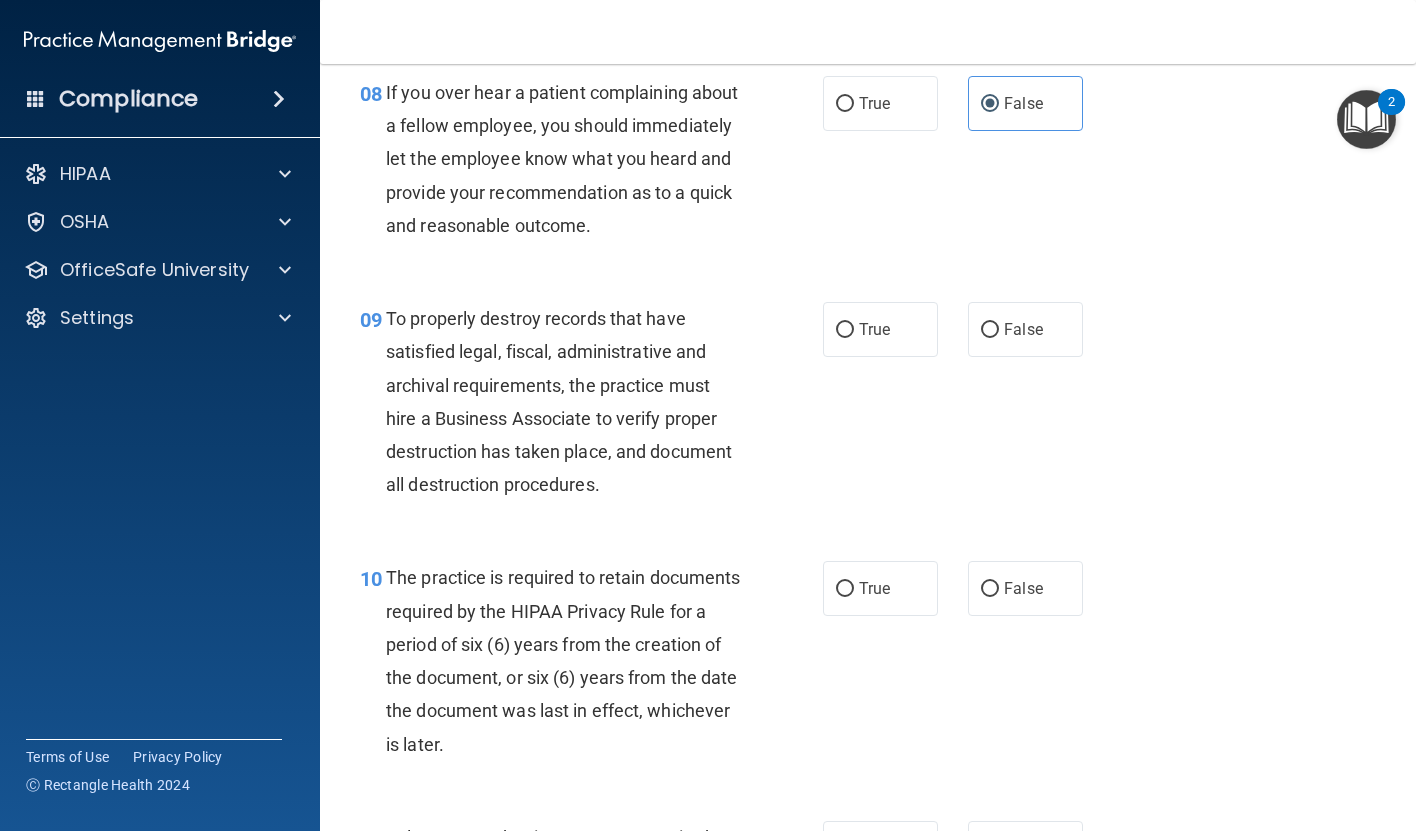 scroll, scrollTop: 1669, scrollLeft: 0, axis: vertical 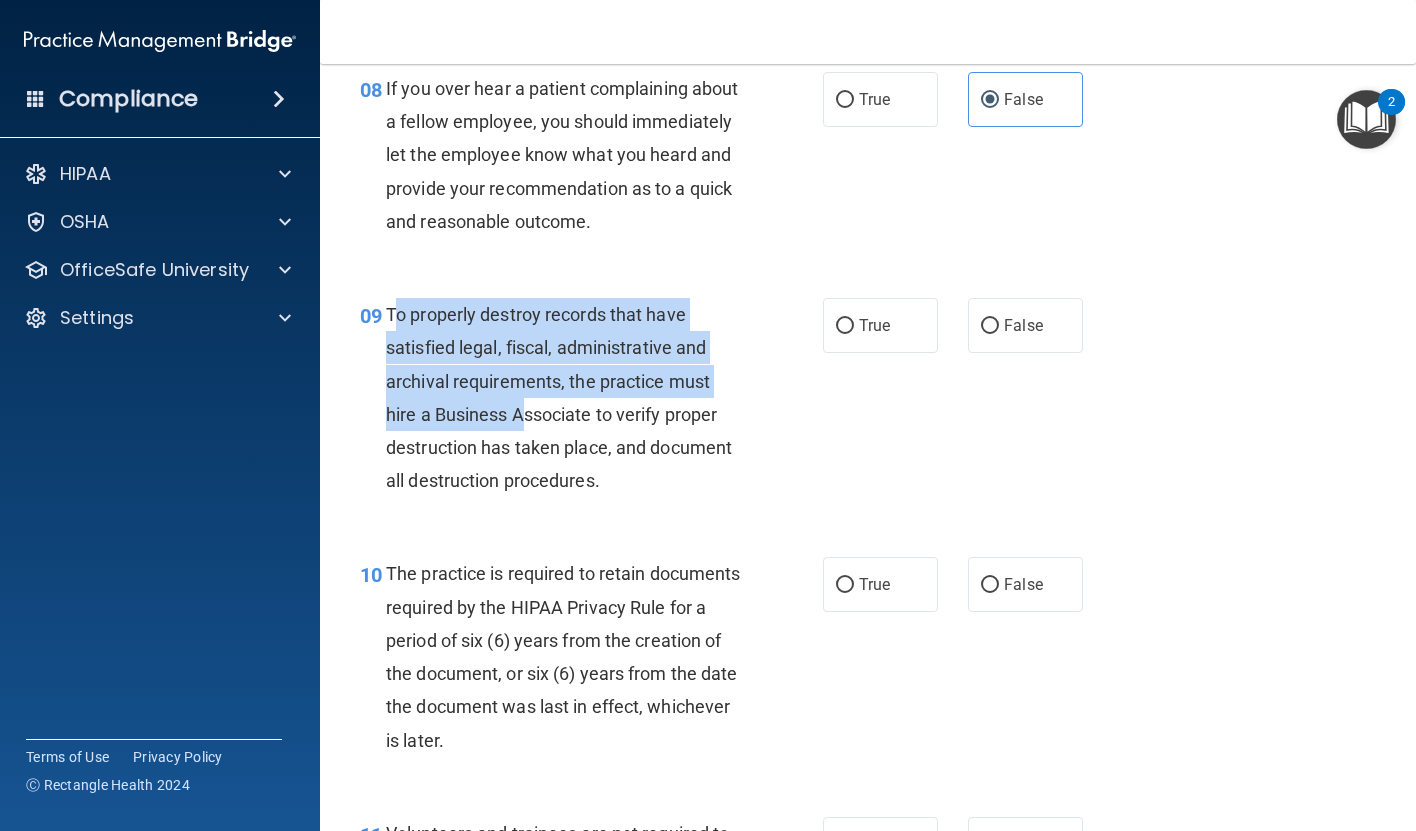 drag, startPoint x: 391, startPoint y: 347, endPoint x: 521, endPoint y: 446, distance: 163.4044 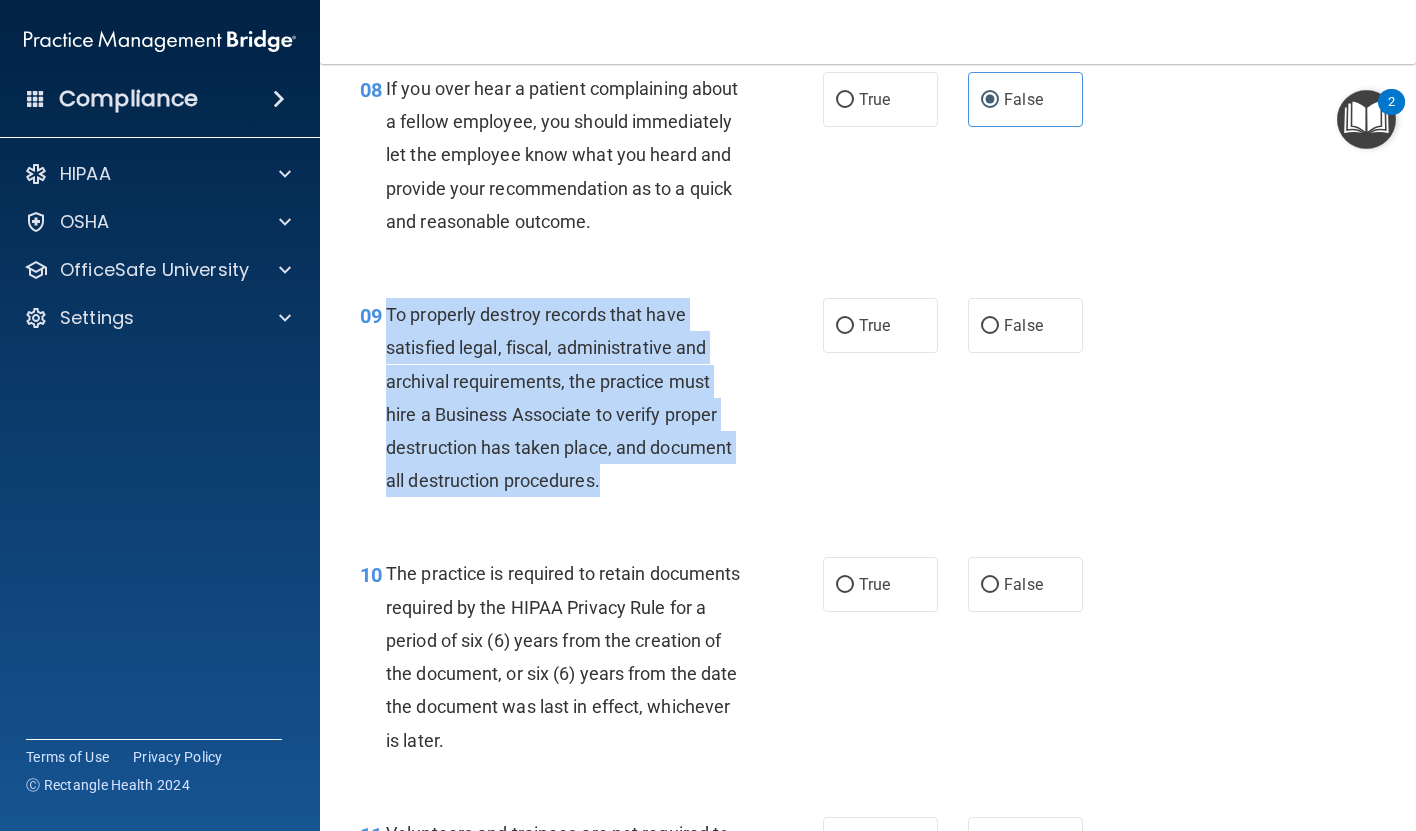 drag, startPoint x: 384, startPoint y: 345, endPoint x: 609, endPoint y: 522, distance: 286.2761 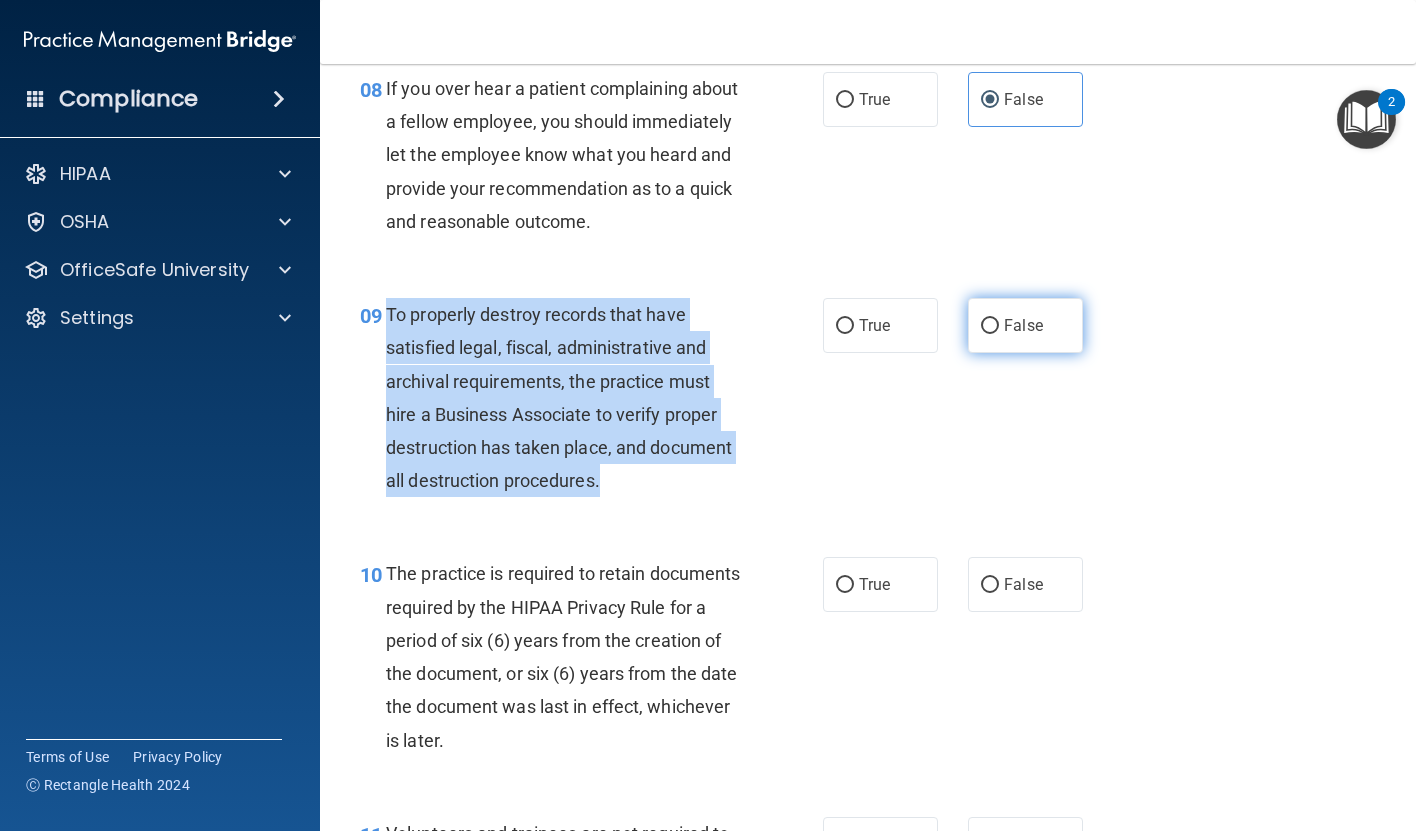 click on "False" at bounding box center (990, 326) 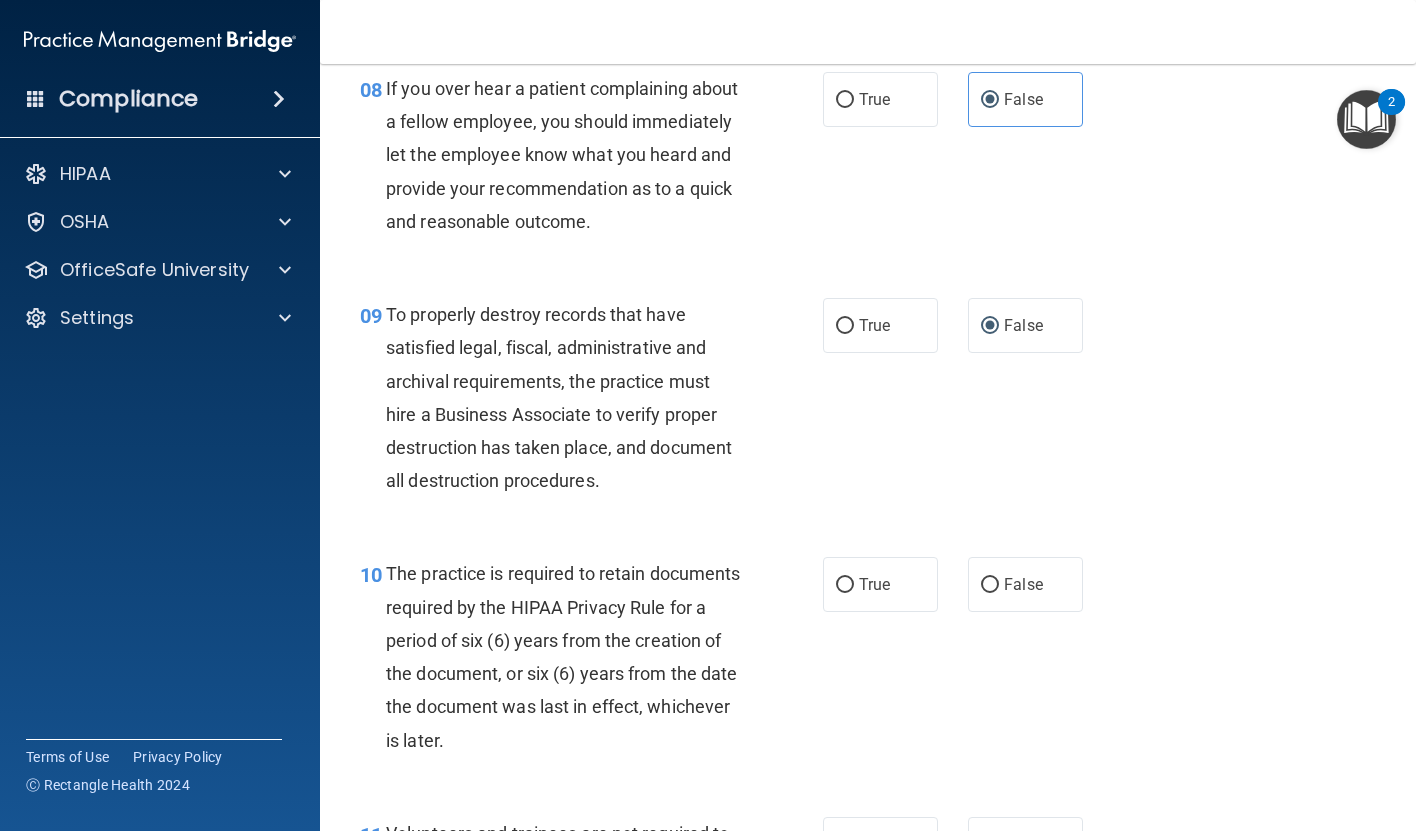 click on "09       To properly destroy records that have satisfied legal, fiscal, administrative and archival requirements, the practice must hire a Business Associate to verify proper destruction has taken place, and document all destruction procedures.                  True           False" at bounding box center [868, 402] 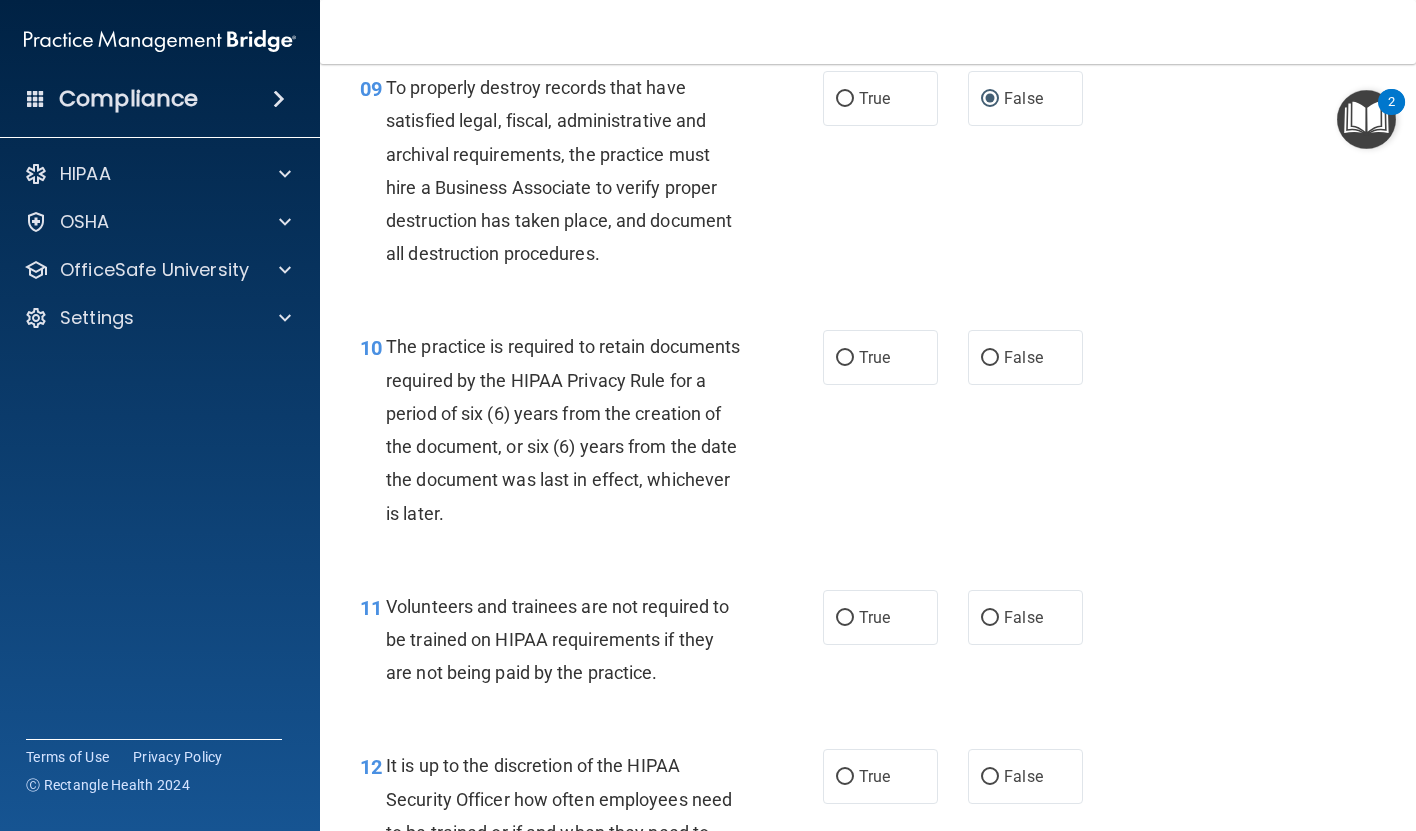 scroll, scrollTop: 1906, scrollLeft: 0, axis: vertical 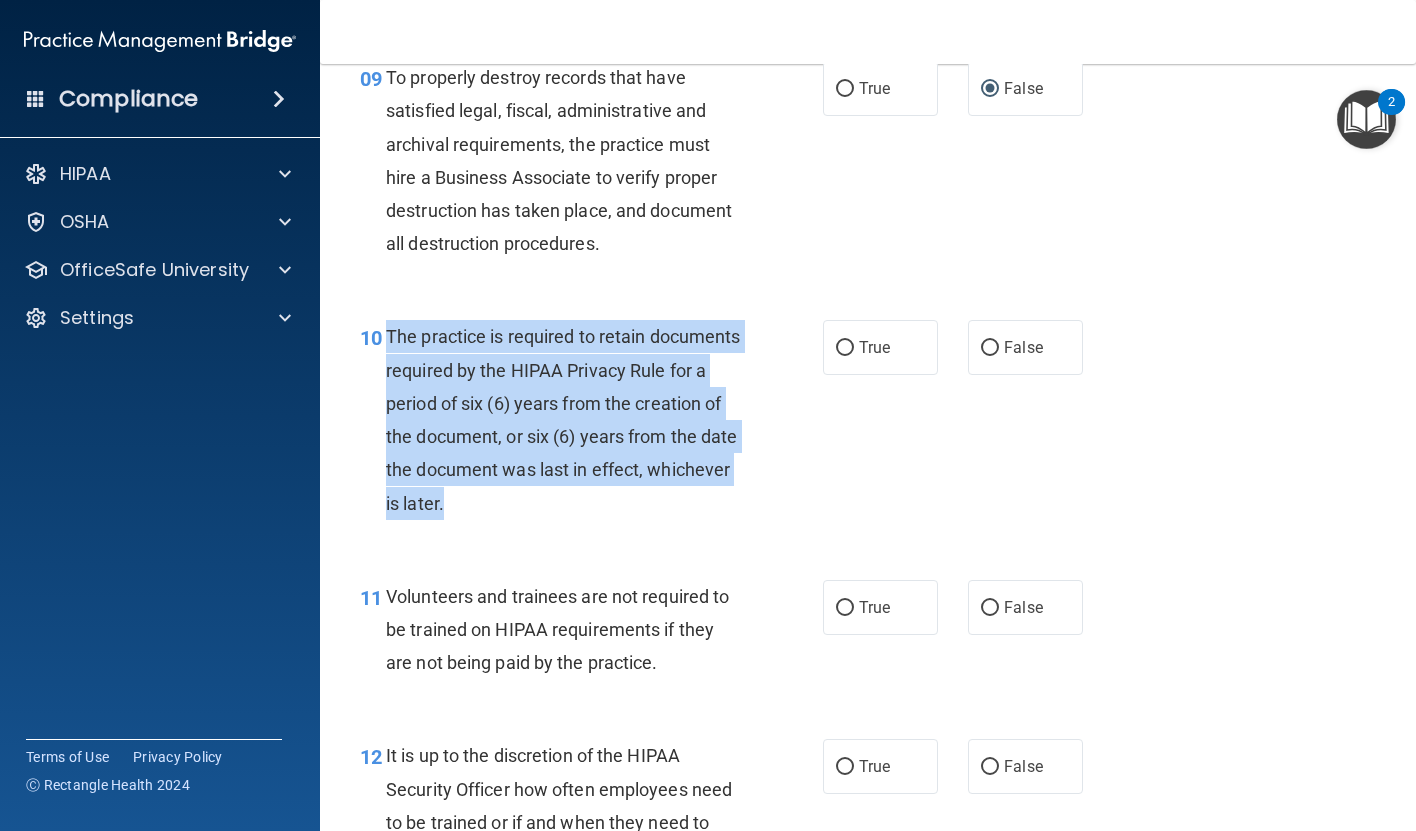 drag, startPoint x: 606, startPoint y: 549, endPoint x: 378, endPoint y: 379, distance: 284.40112 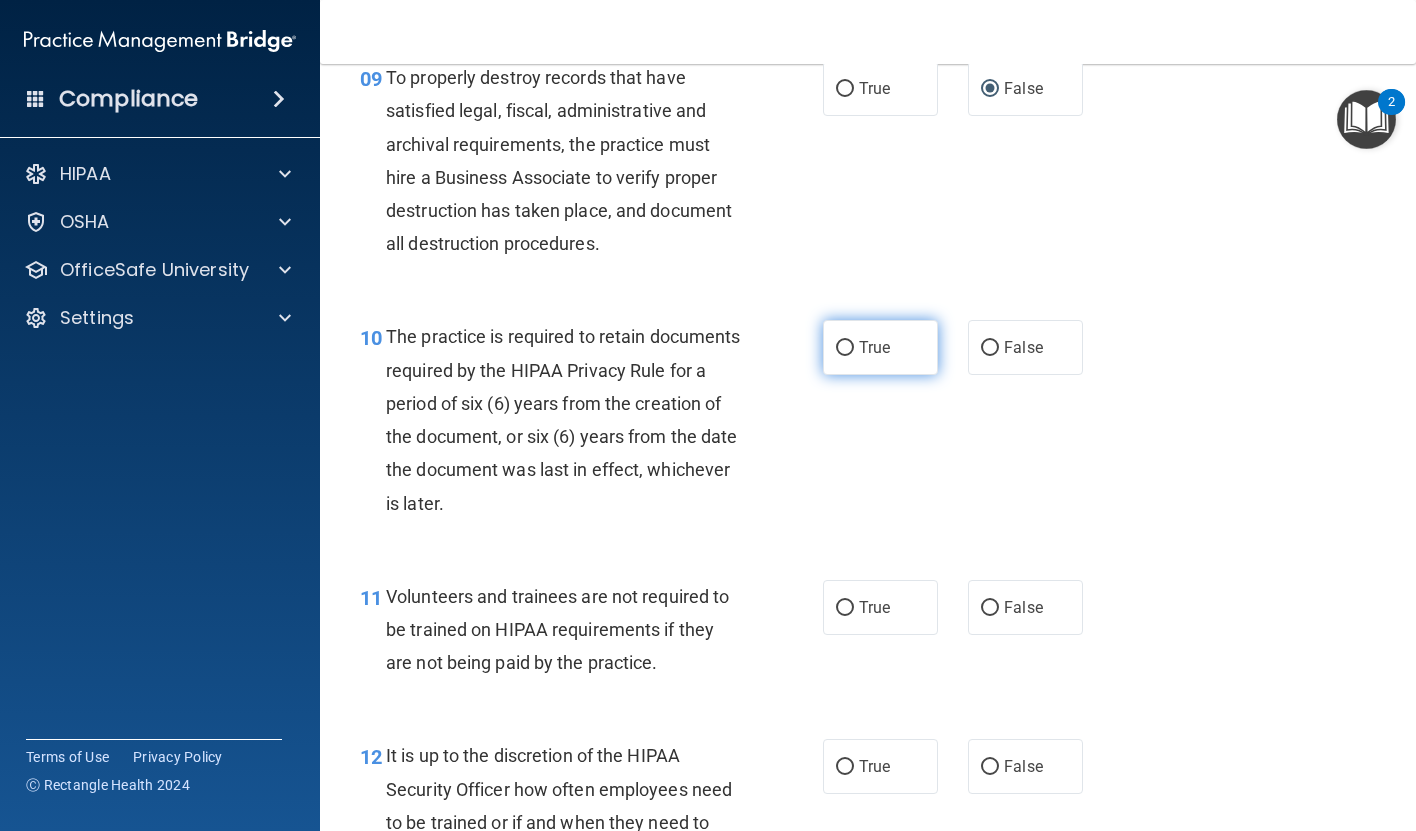 click on "True" at bounding box center (874, 347) 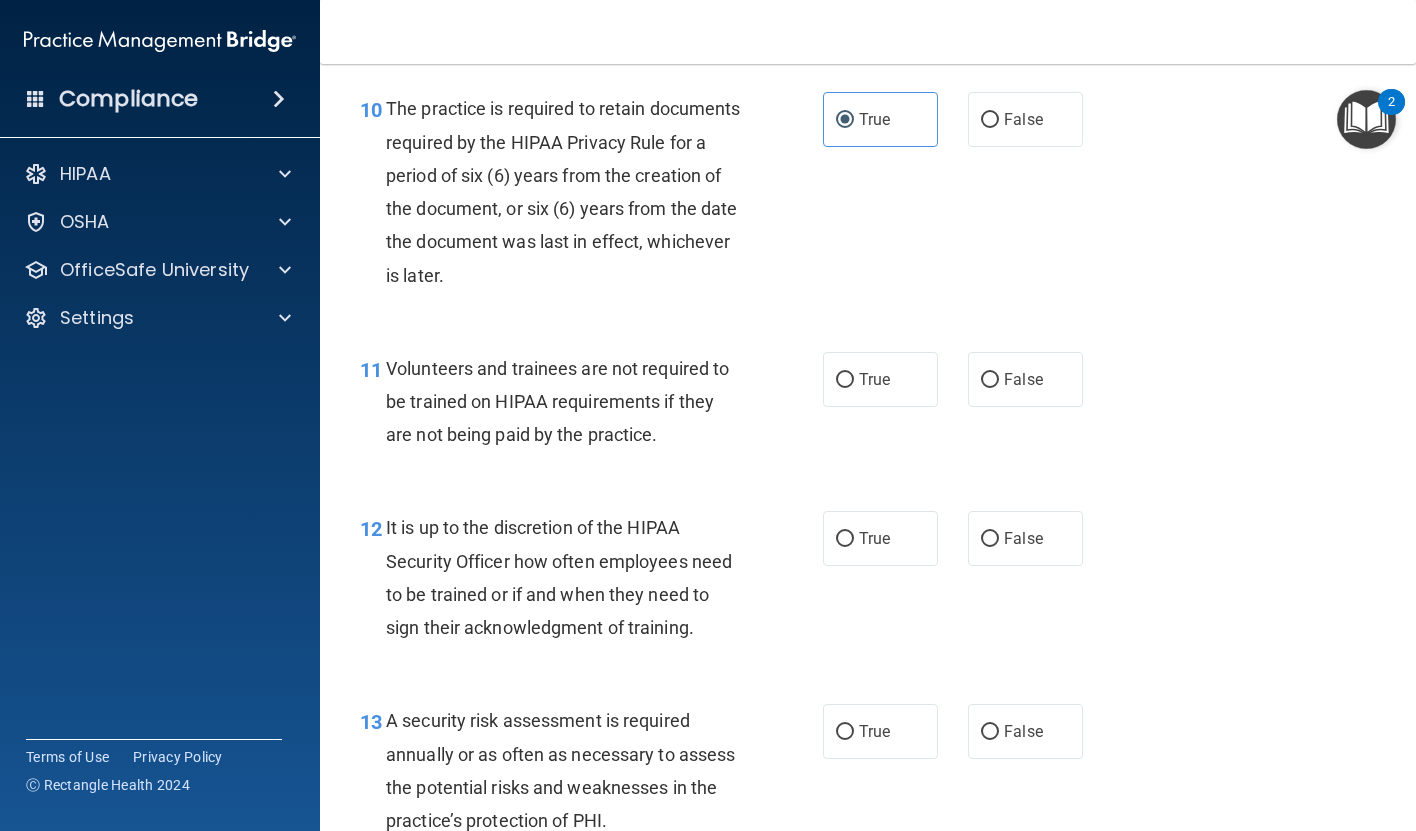 scroll, scrollTop: 2140, scrollLeft: 0, axis: vertical 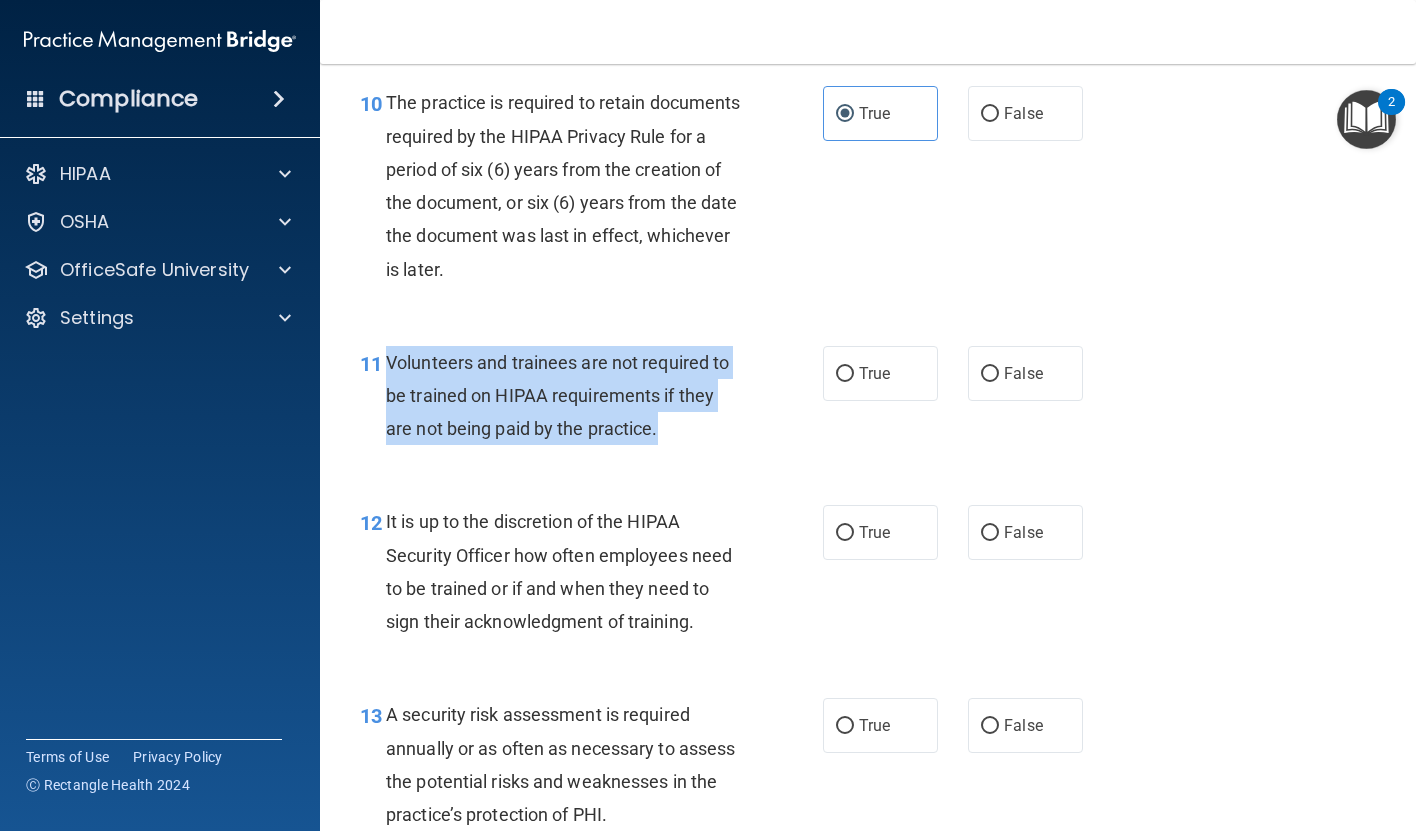 drag, startPoint x: 388, startPoint y: 390, endPoint x: 673, endPoint y: 477, distance: 297.98322 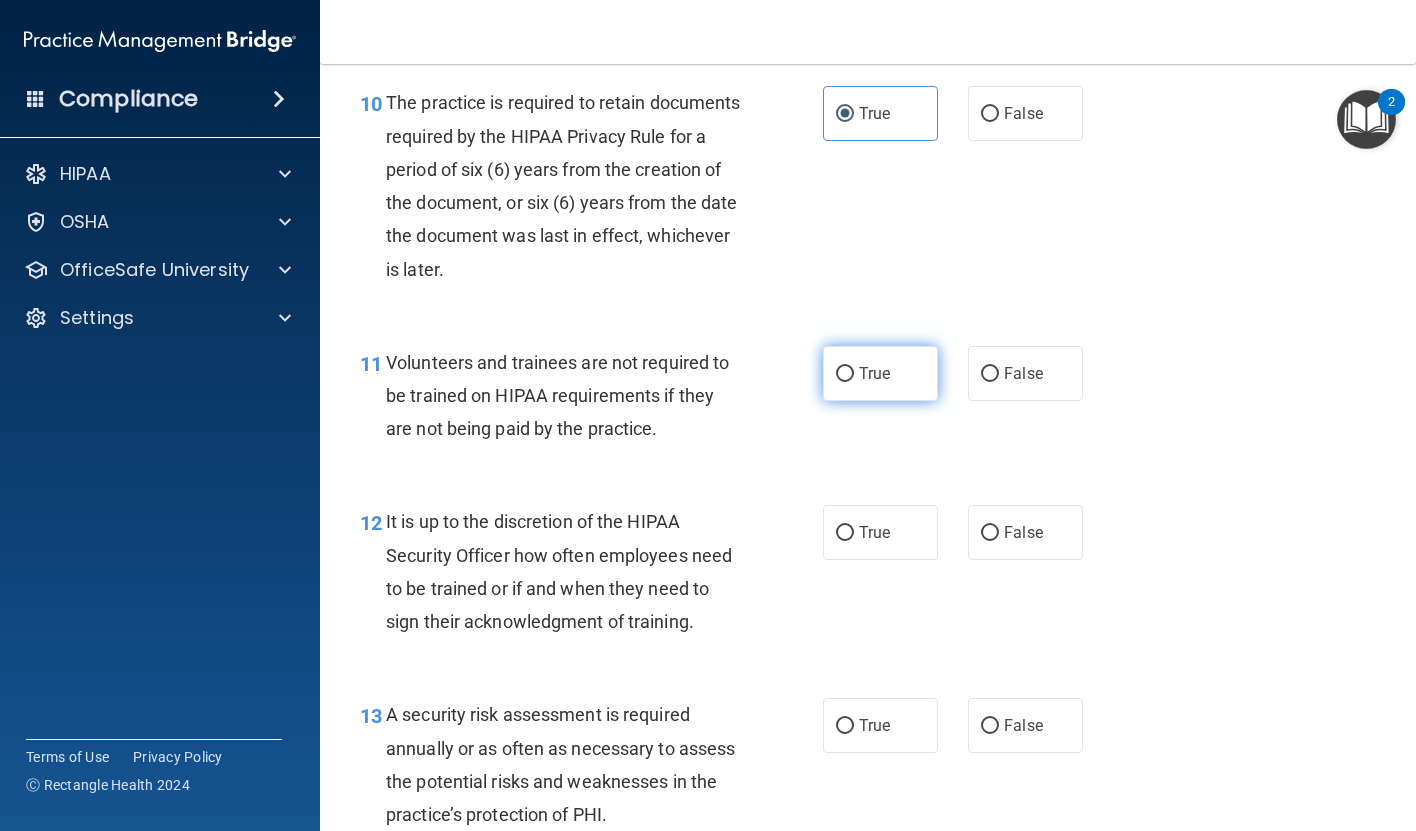 click on "True" at bounding box center [874, 373] 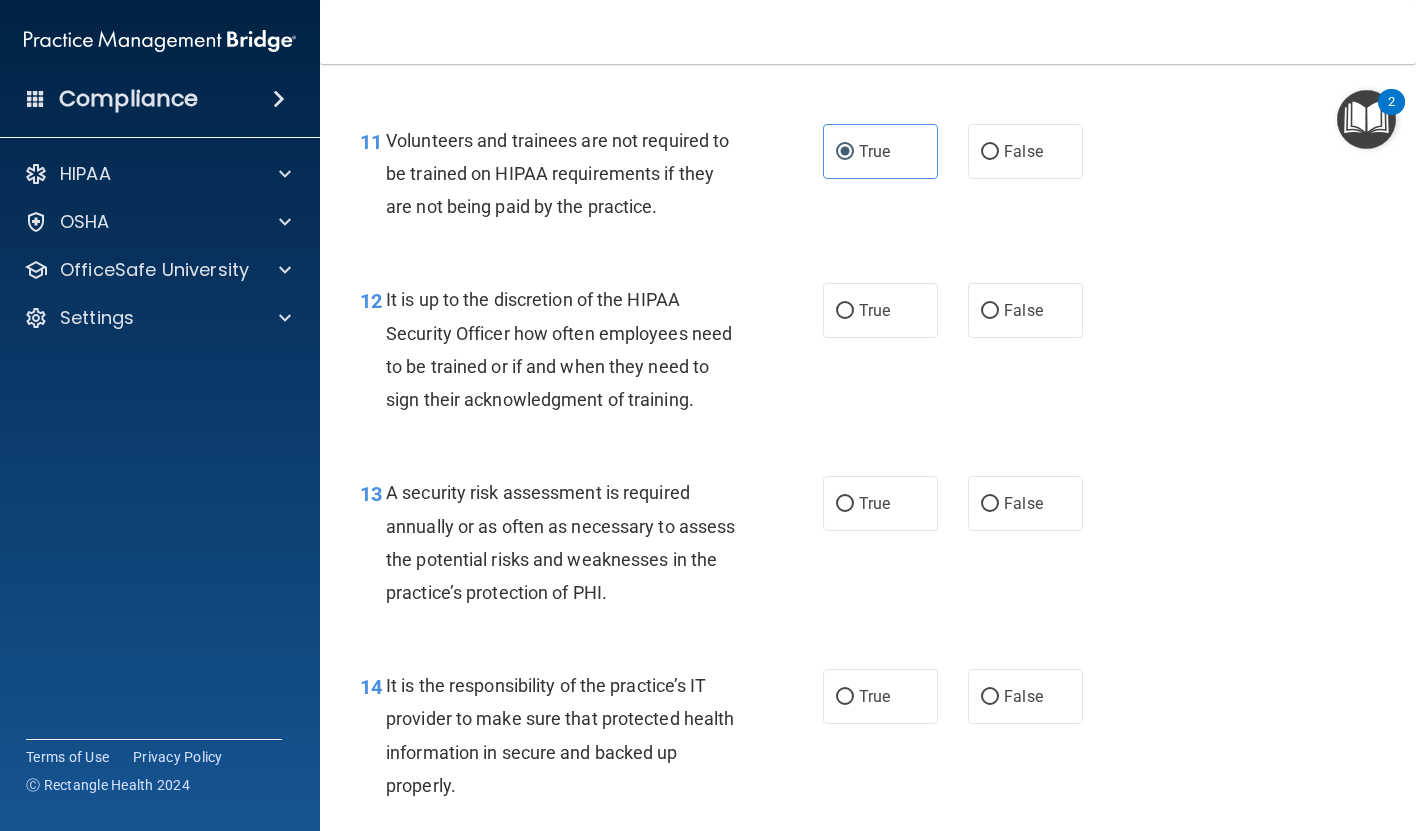 scroll, scrollTop: 2366, scrollLeft: 0, axis: vertical 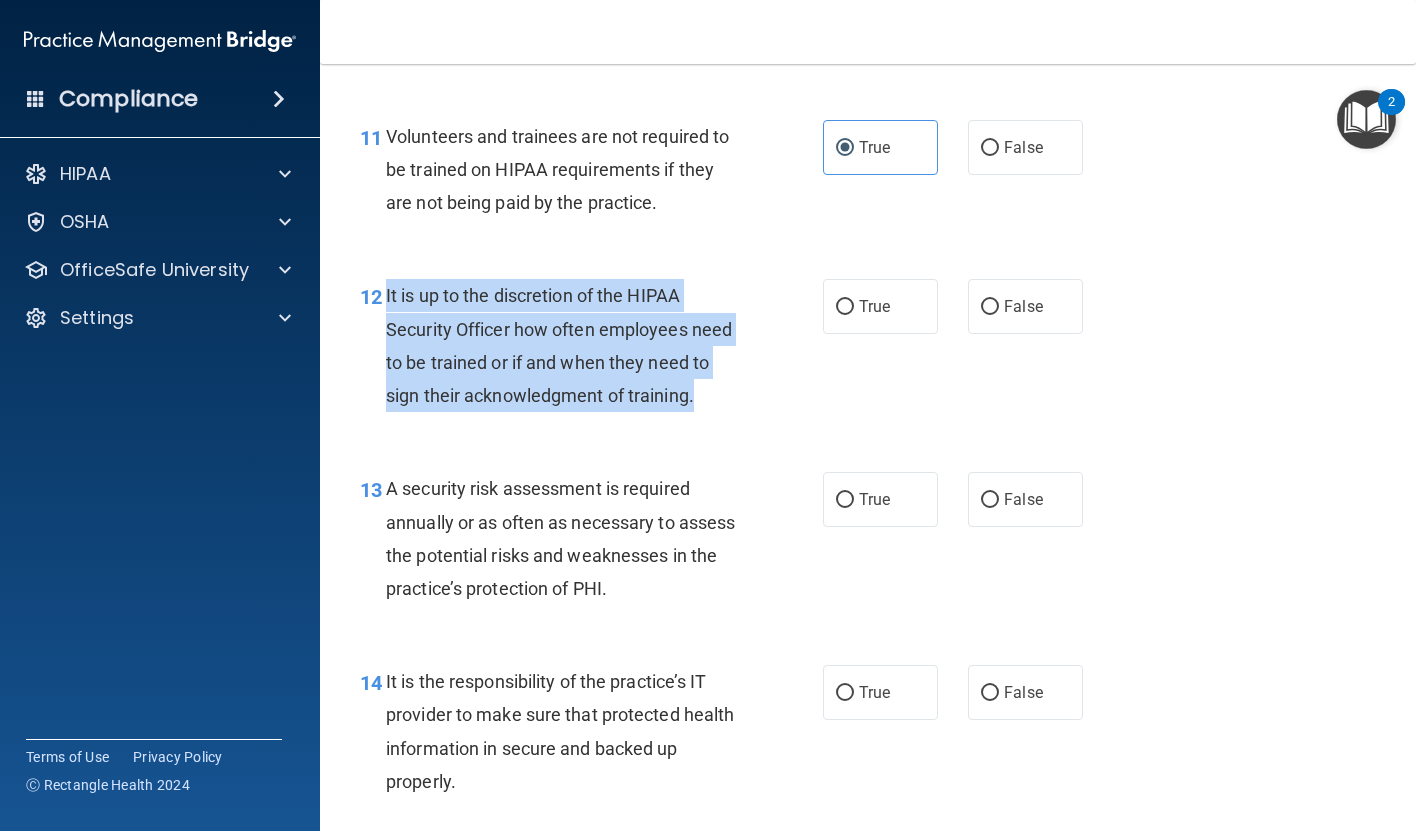 drag, startPoint x: 387, startPoint y: 328, endPoint x: 720, endPoint y: 438, distance: 350.69788 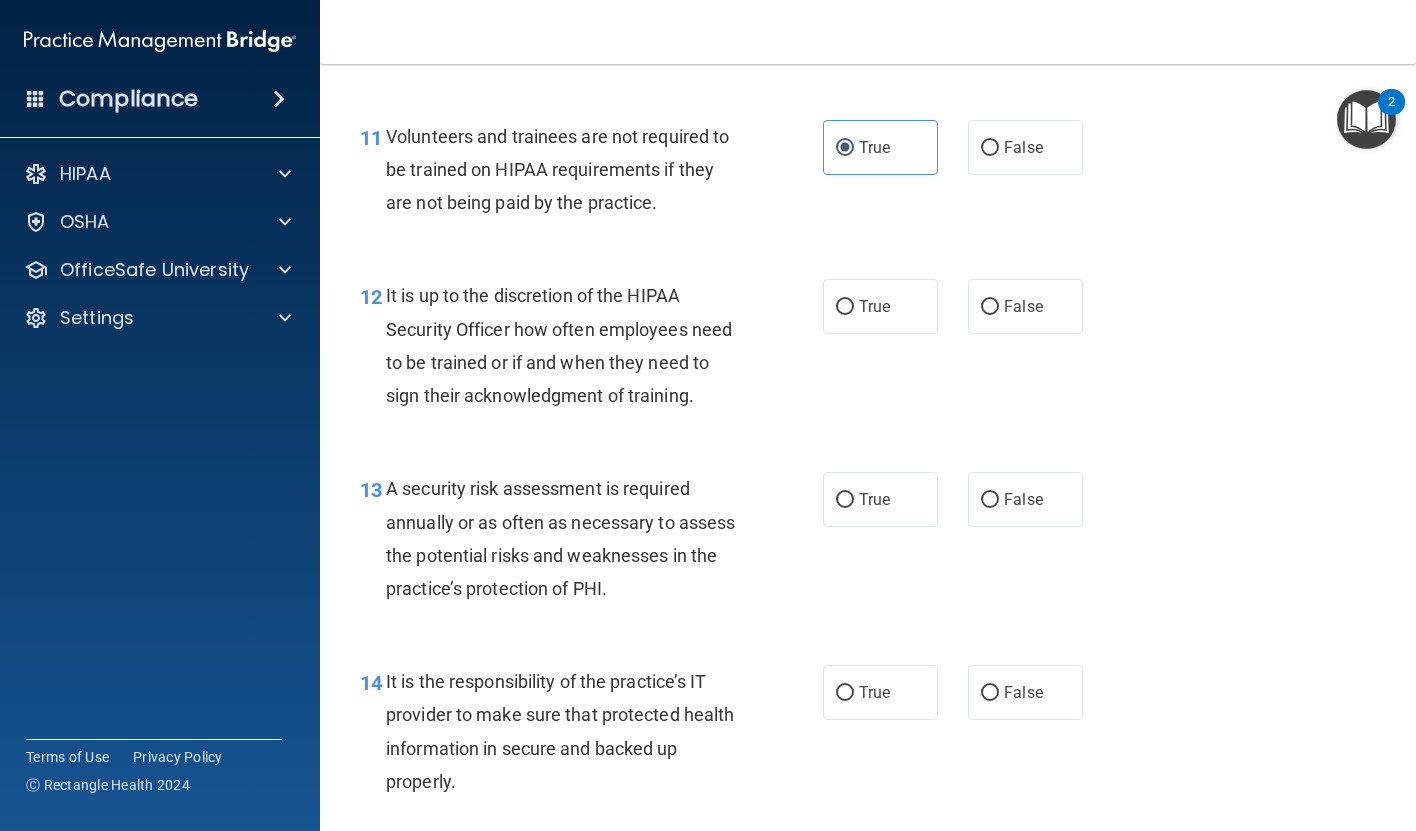 click on "It is up to the discretion of the HIPAA Security Officer how often employees need to be trained or if and when they need to sign their acknowledgment of training." at bounding box center (559, 345) 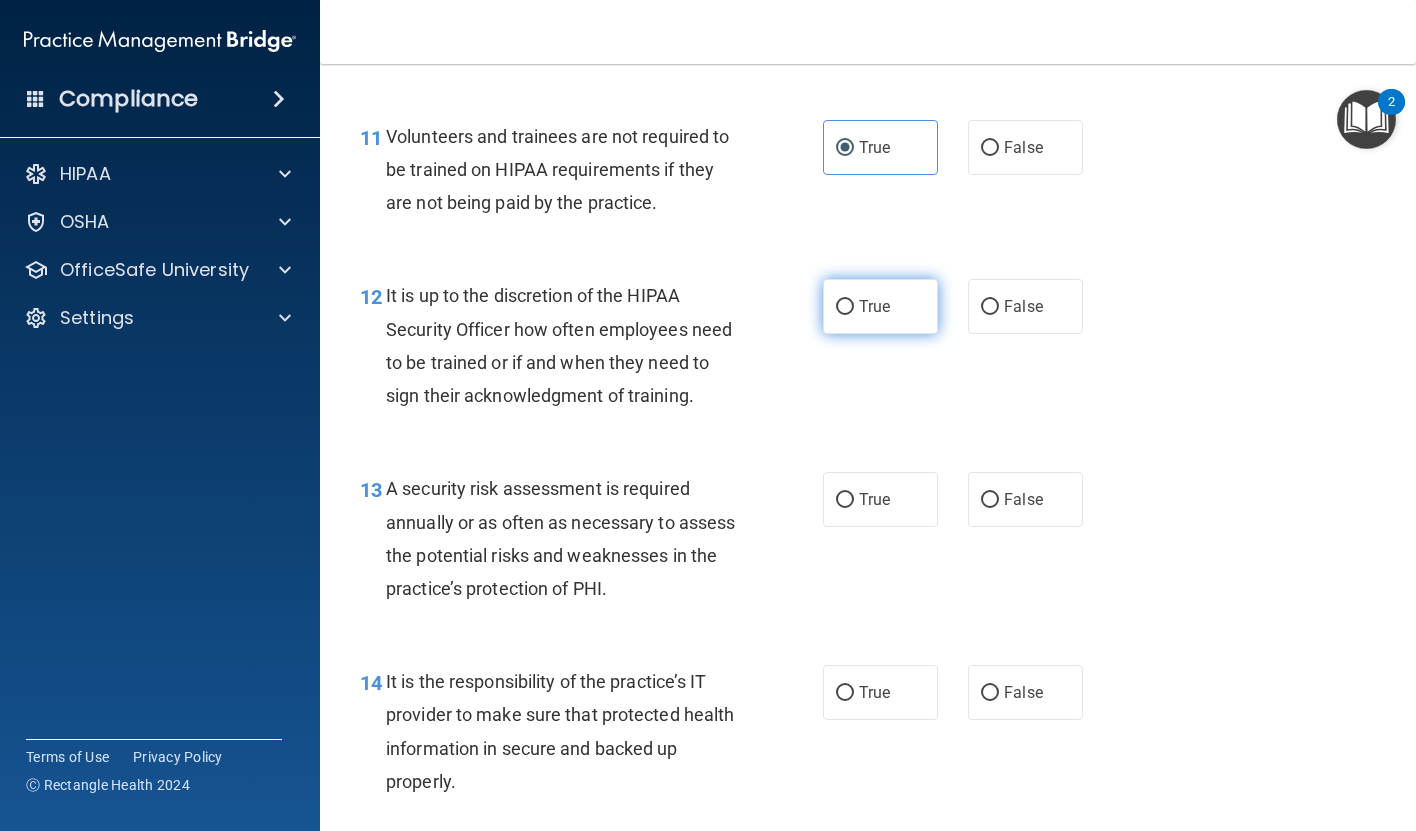click on "True" at bounding box center (845, 307) 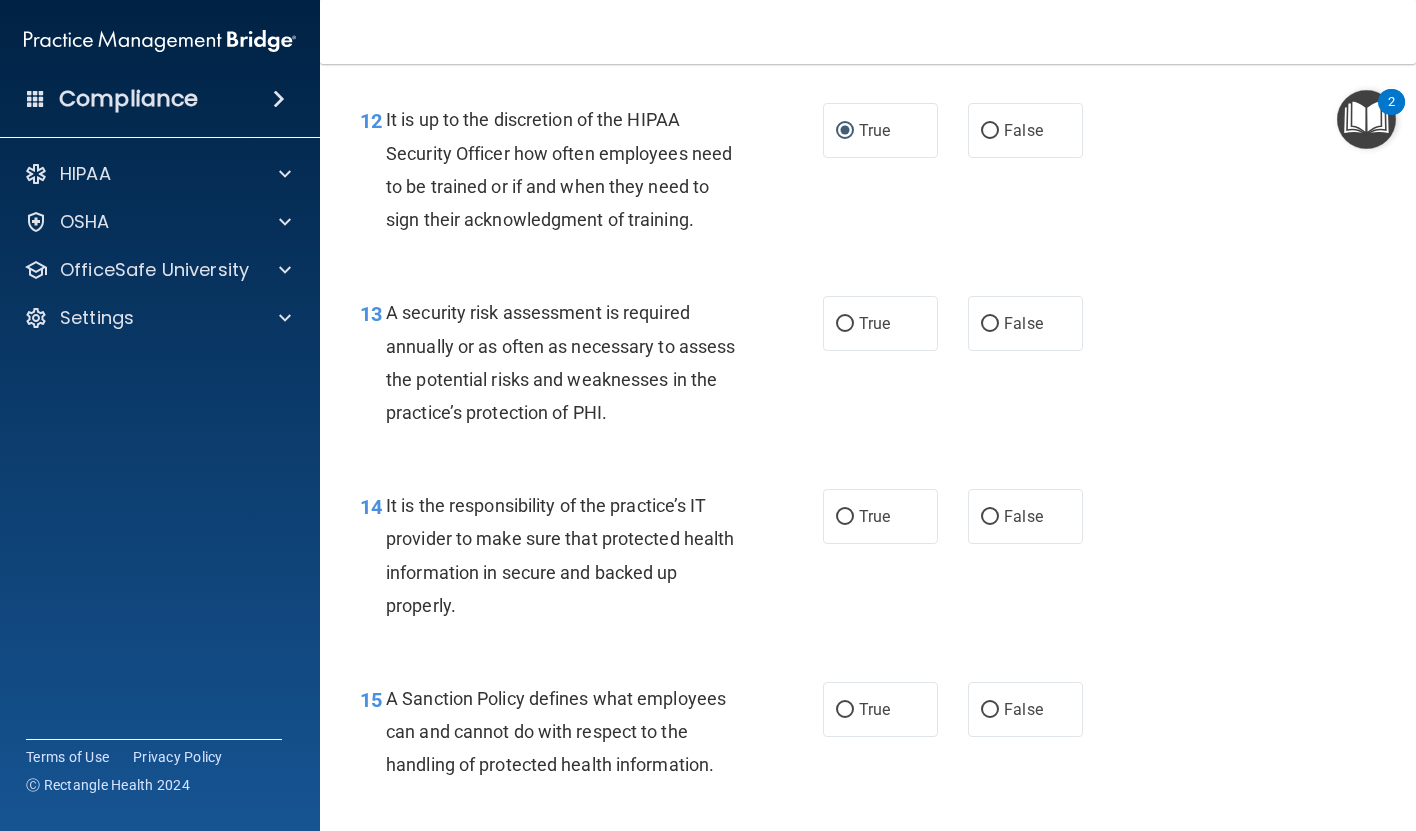 scroll, scrollTop: 2548, scrollLeft: 0, axis: vertical 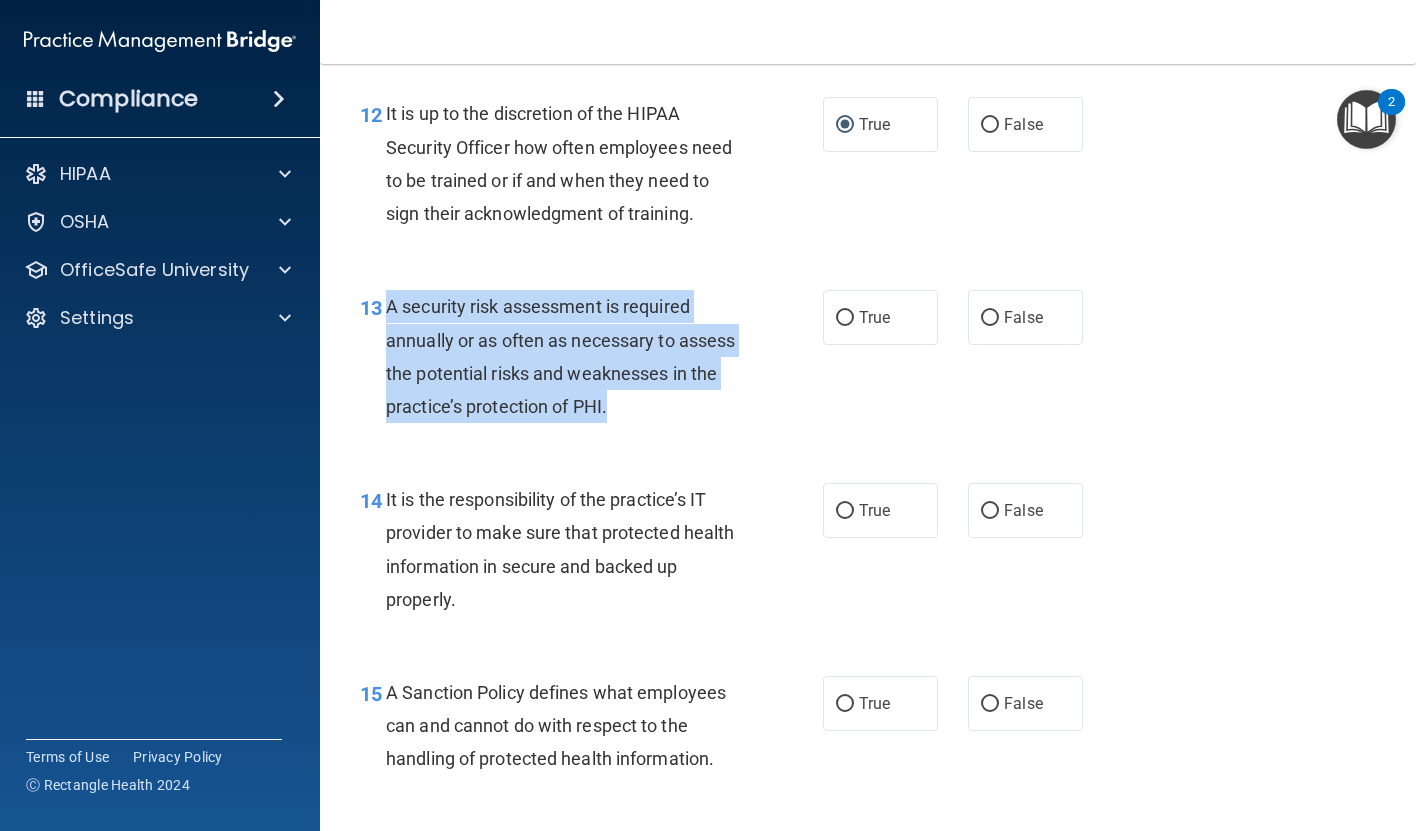 drag, startPoint x: 389, startPoint y: 340, endPoint x: 614, endPoint y: 448, distance: 249.57764 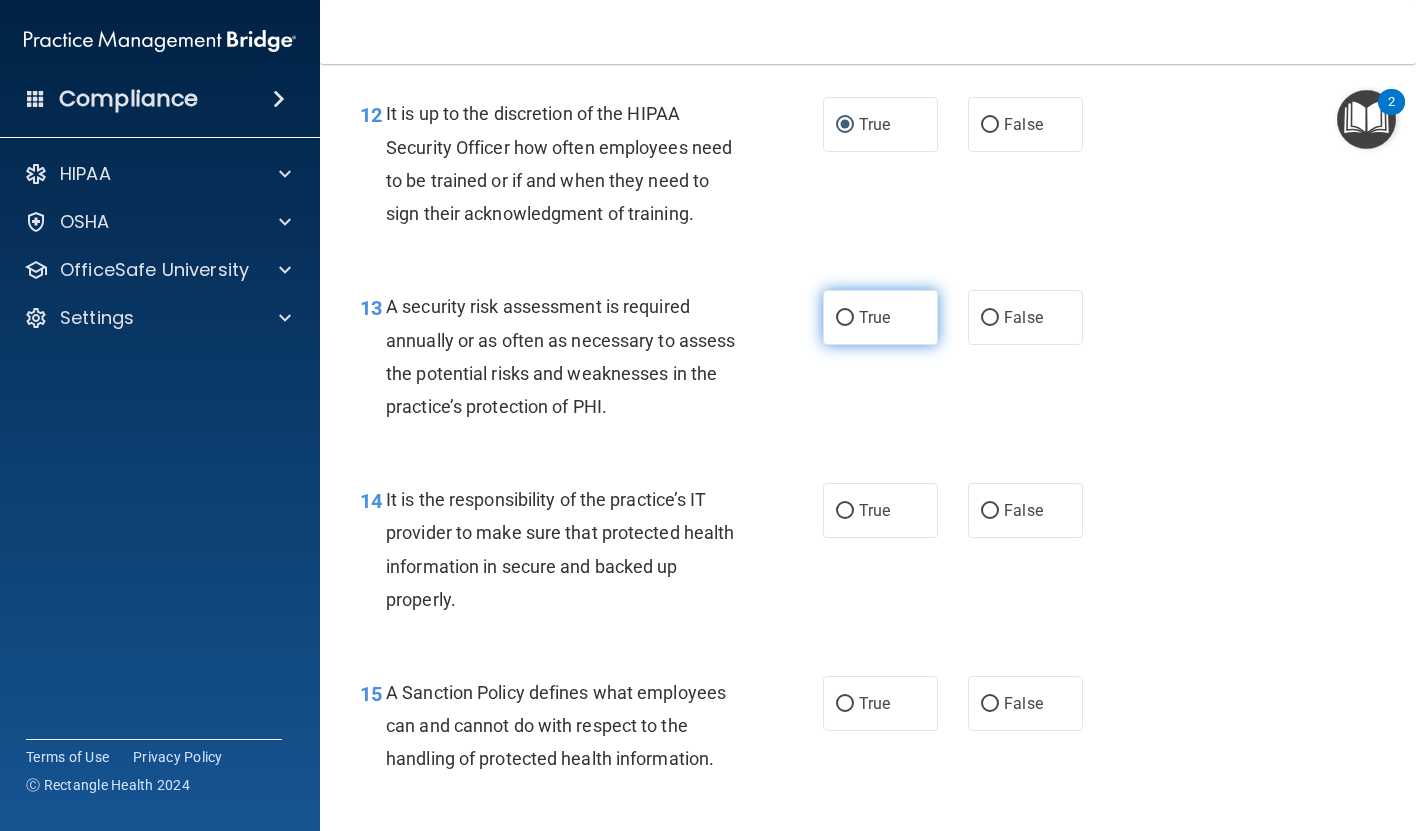 click on "True" at bounding box center (880, 317) 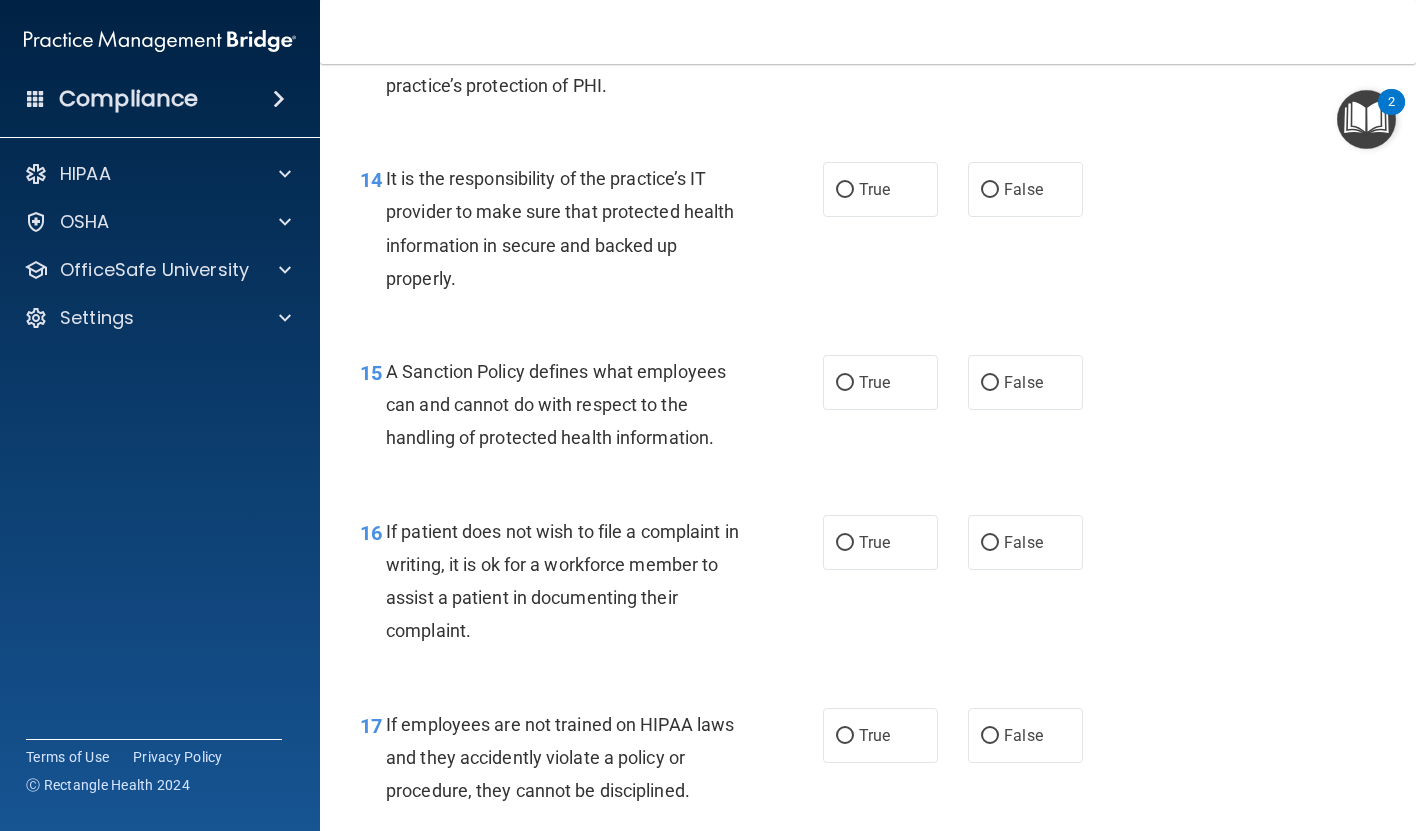 scroll, scrollTop: 2874, scrollLeft: 0, axis: vertical 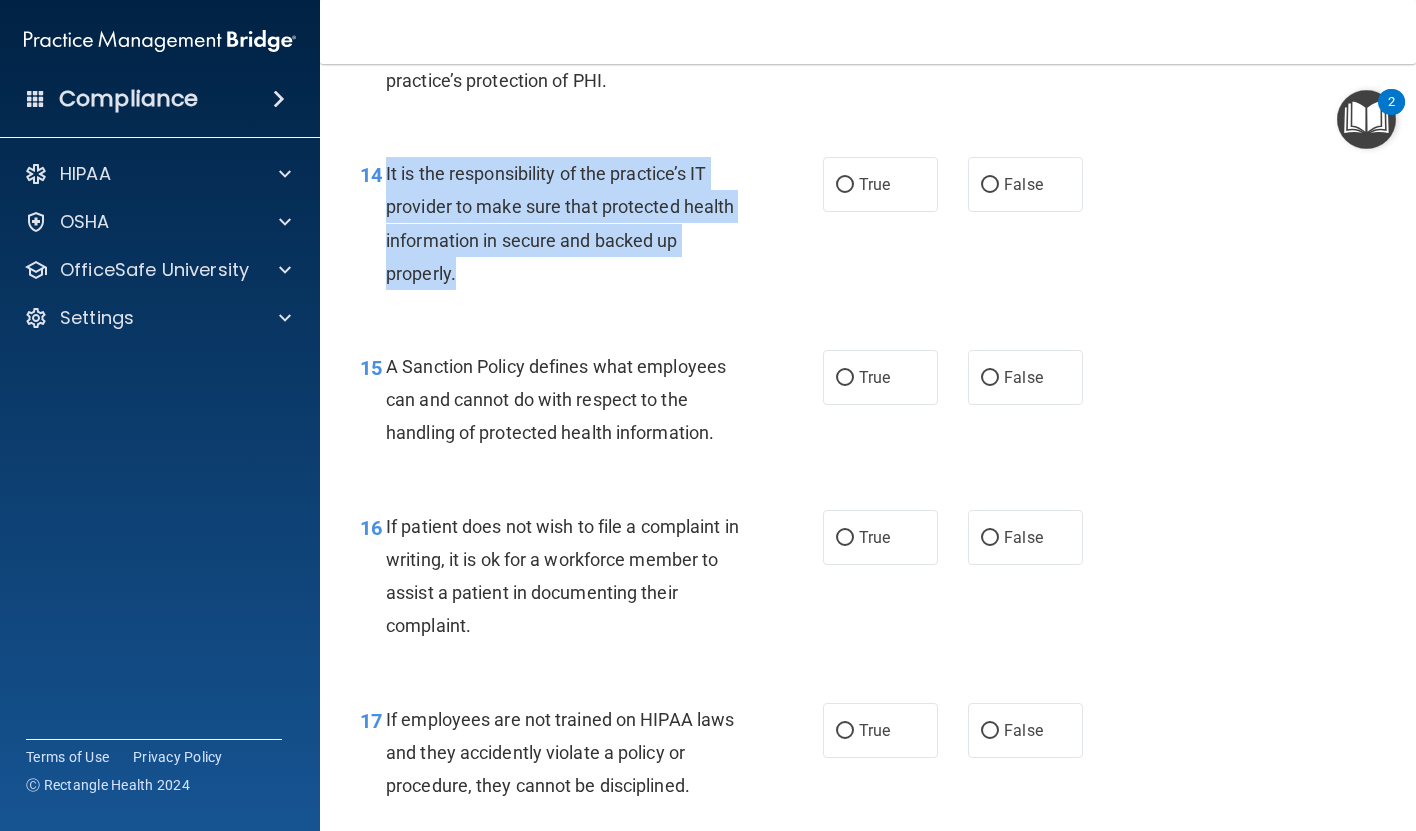 drag, startPoint x: 386, startPoint y: 206, endPoint x: 511, endPoint y: 301, distance: 157.00319 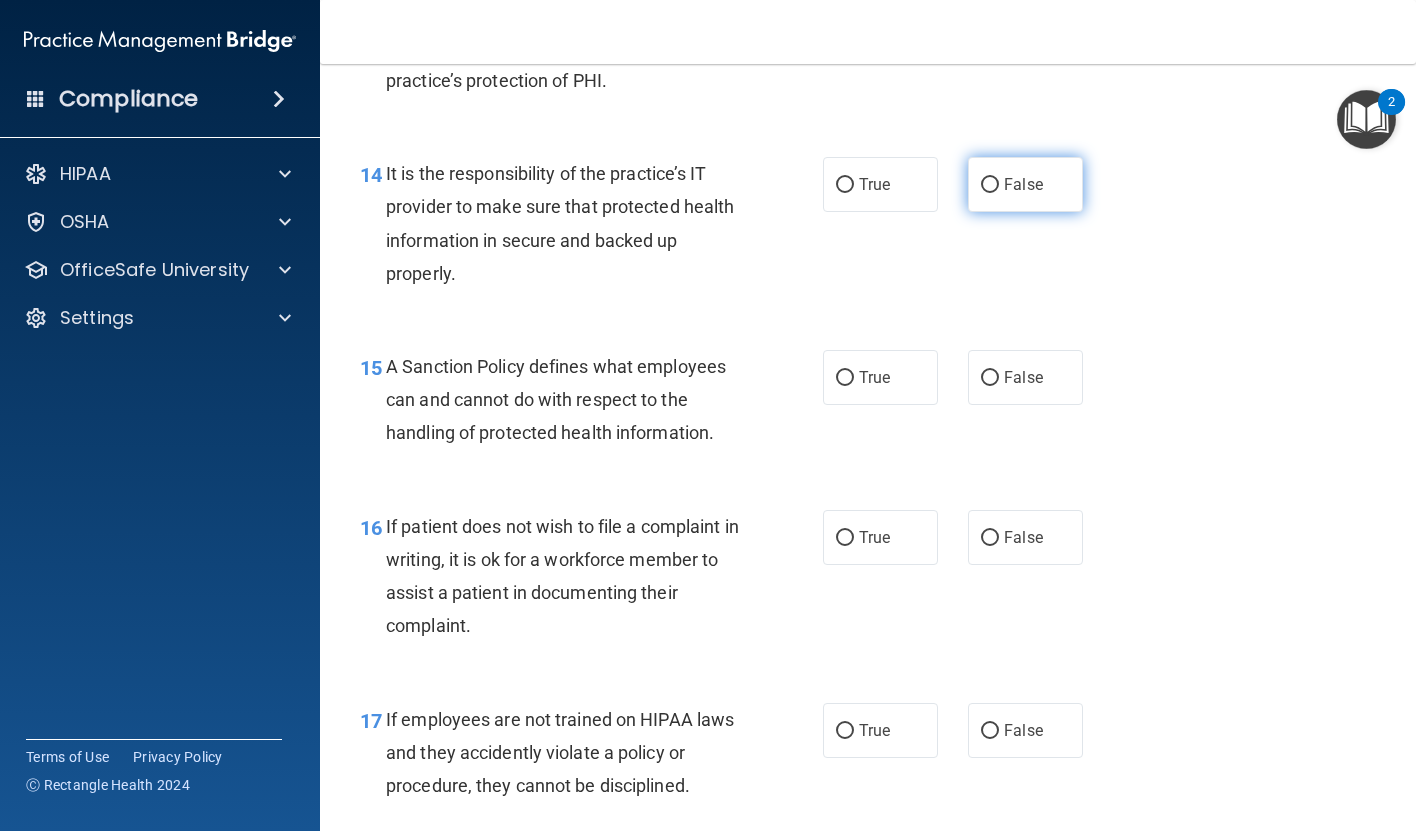 click on "False" at bounding box center [1025, 184] 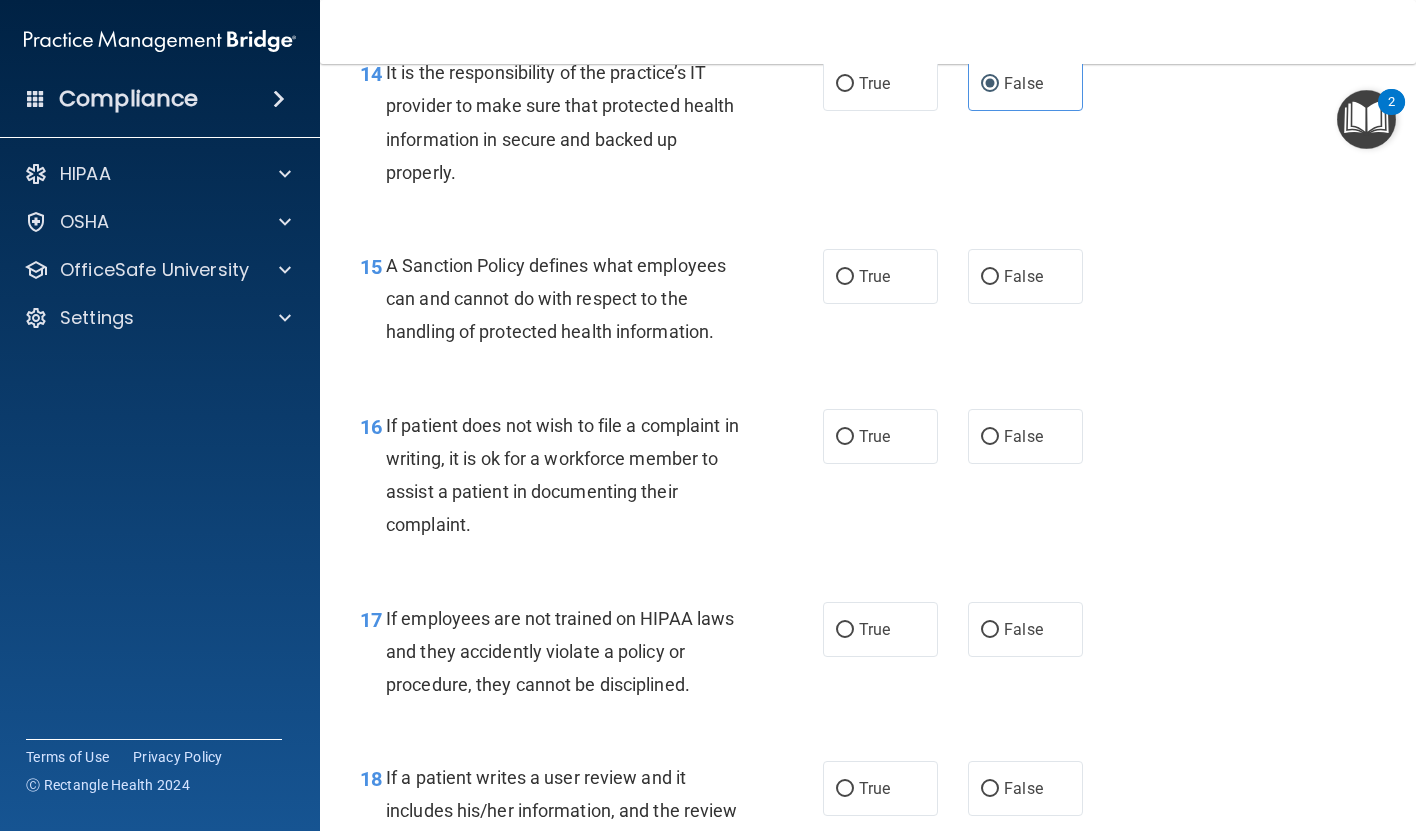 scroll, scrollTop: 2977, scrollLeft: 0, axis: vertical 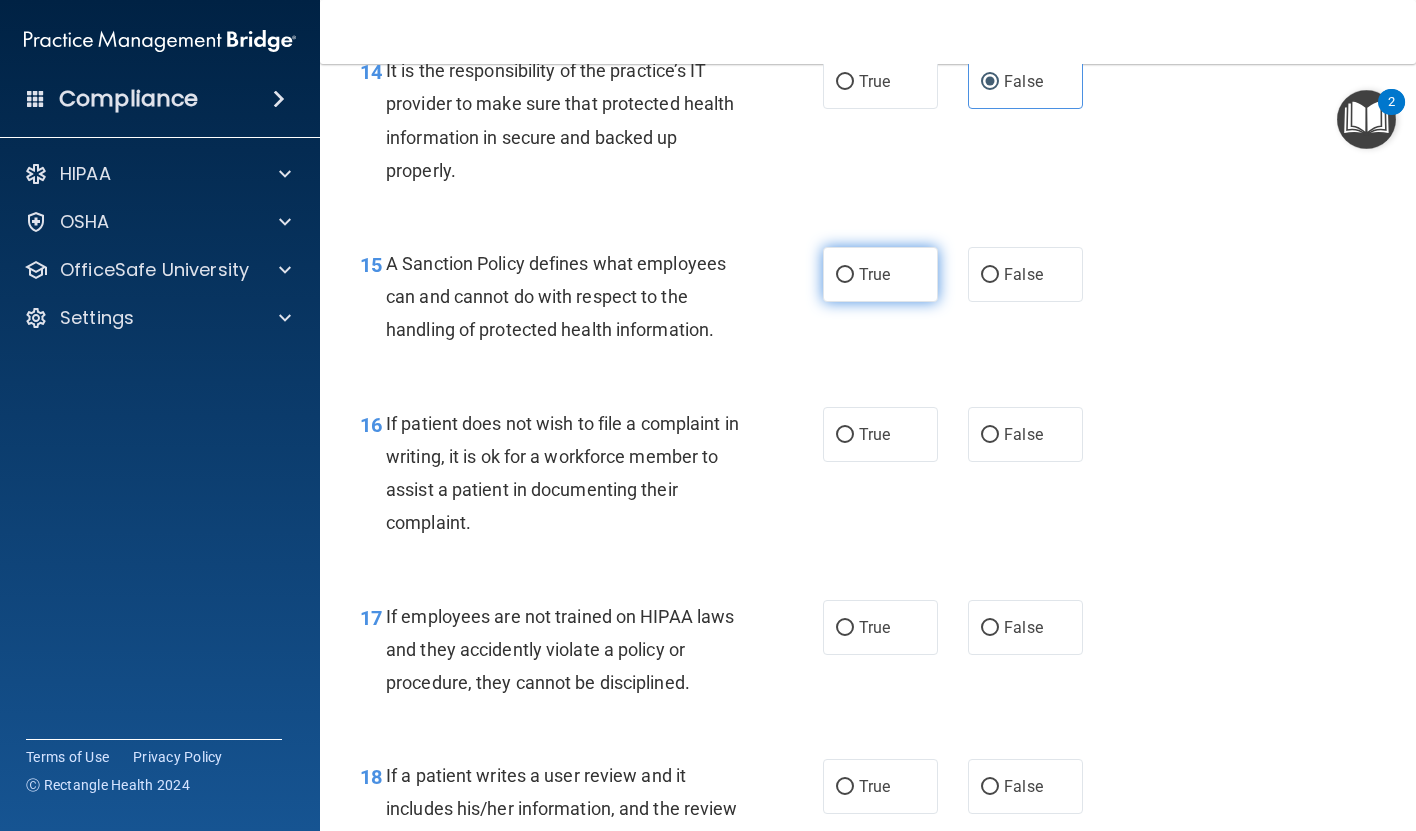 click on "True" at bounding box center [880, 274] 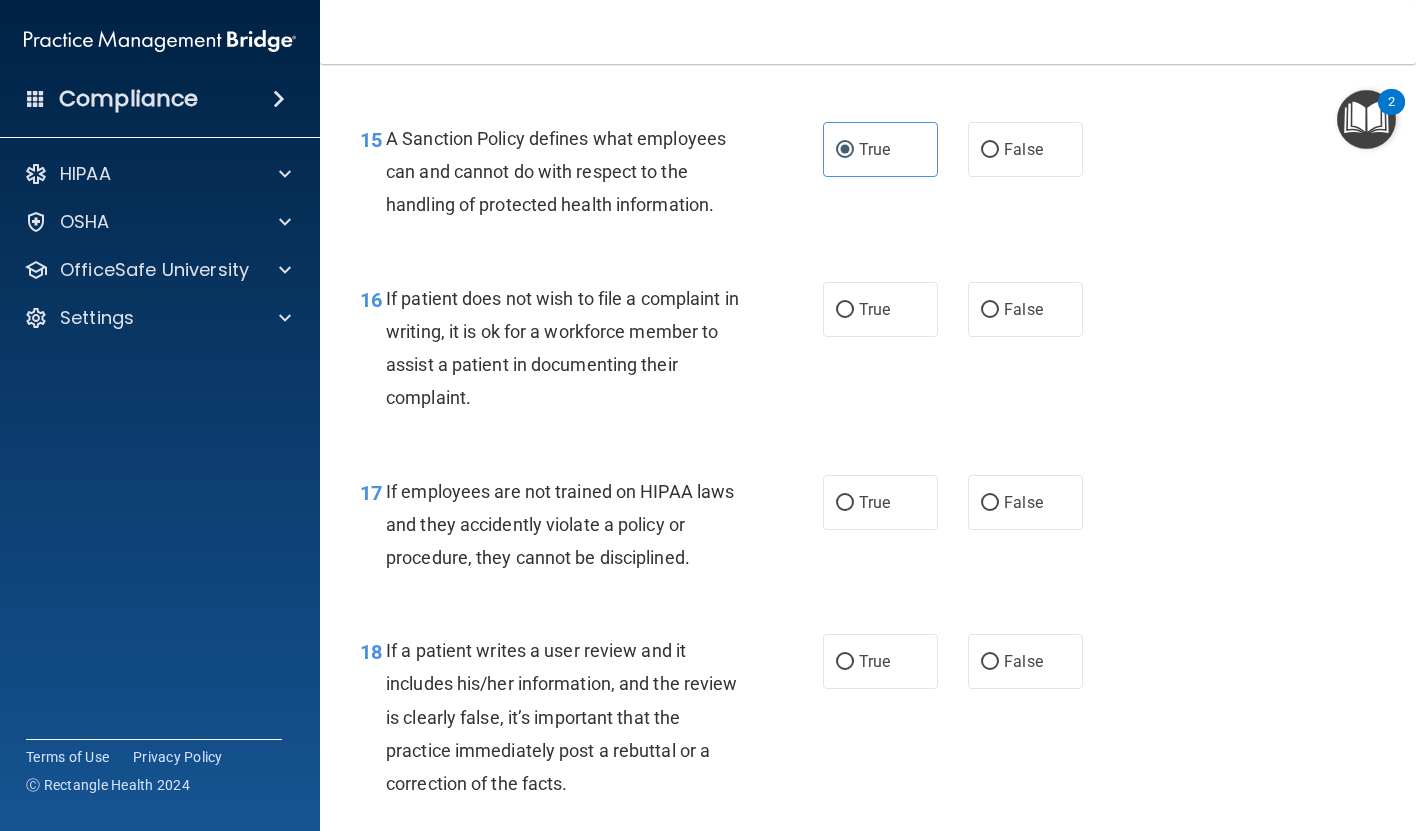 scroll, scrollTop: 3114, scrollLeft: 0, axis: vertical 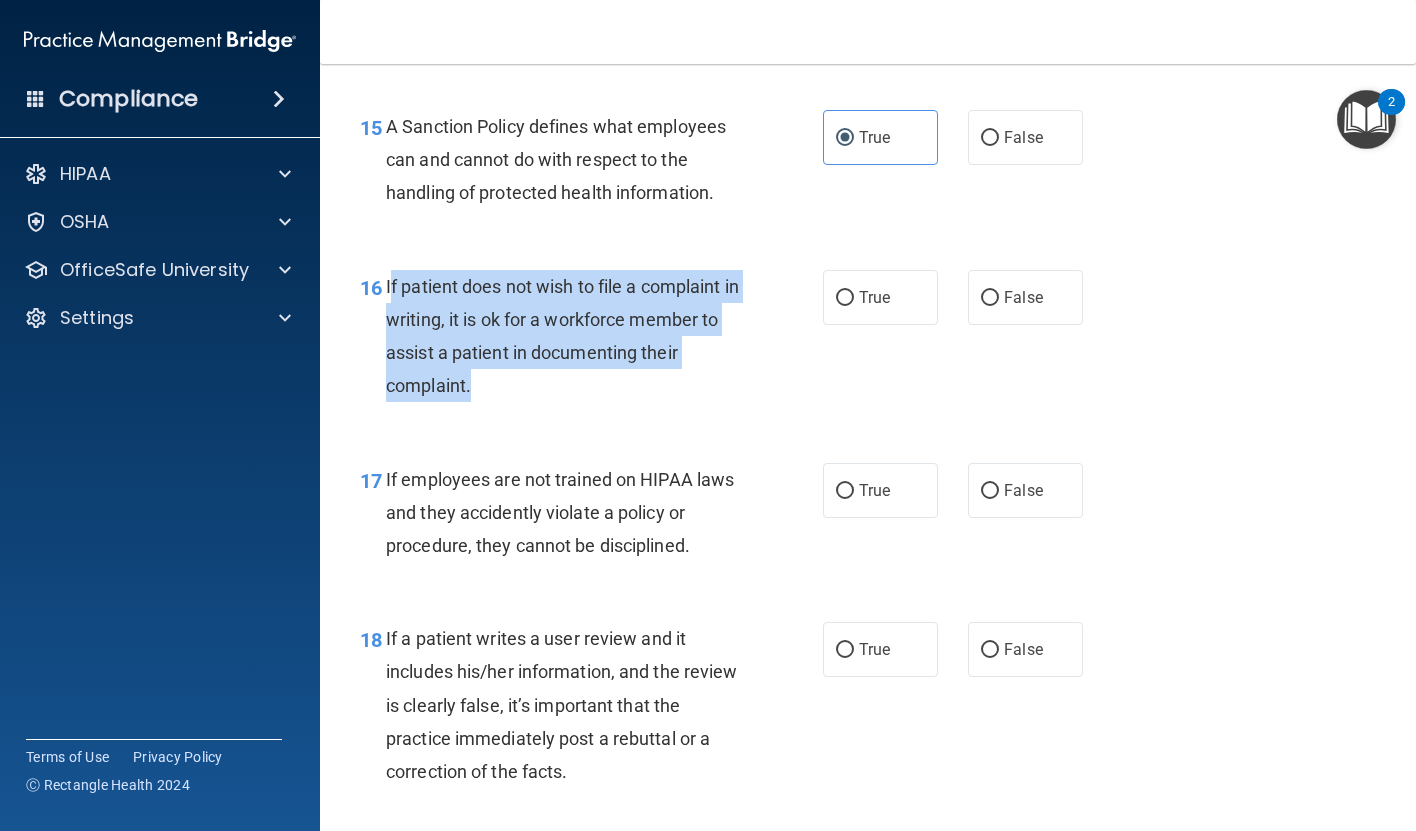 drag, startPoint x: 391, startPoint y: 321, endPoint x: 524, endPoint y: 414, distance: 162.28987 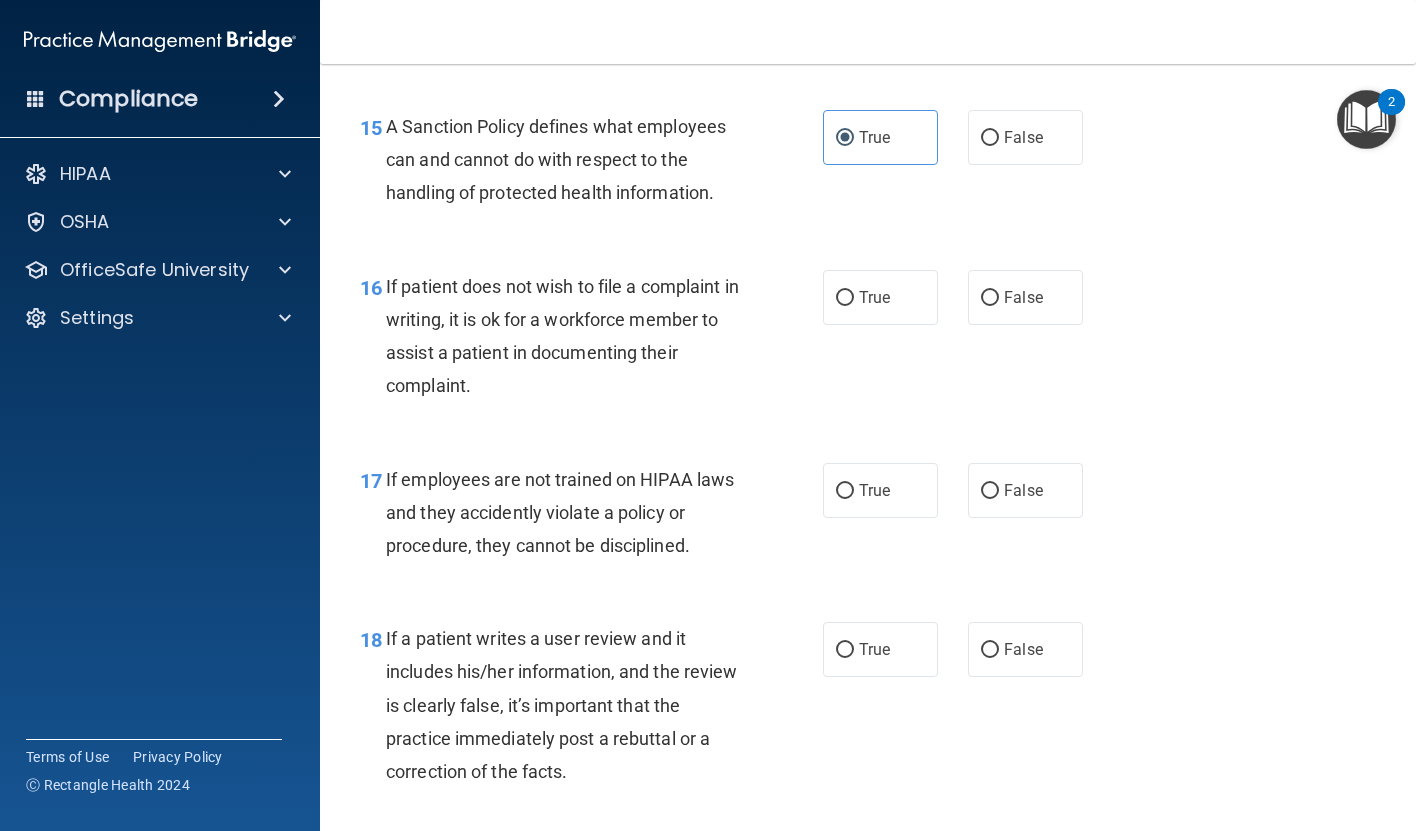 click on "If patient does not wish to file a complaint in writing, it is ok for a workforce member to assist a patient in documenting their complaint." at bounding box center (562, 336) 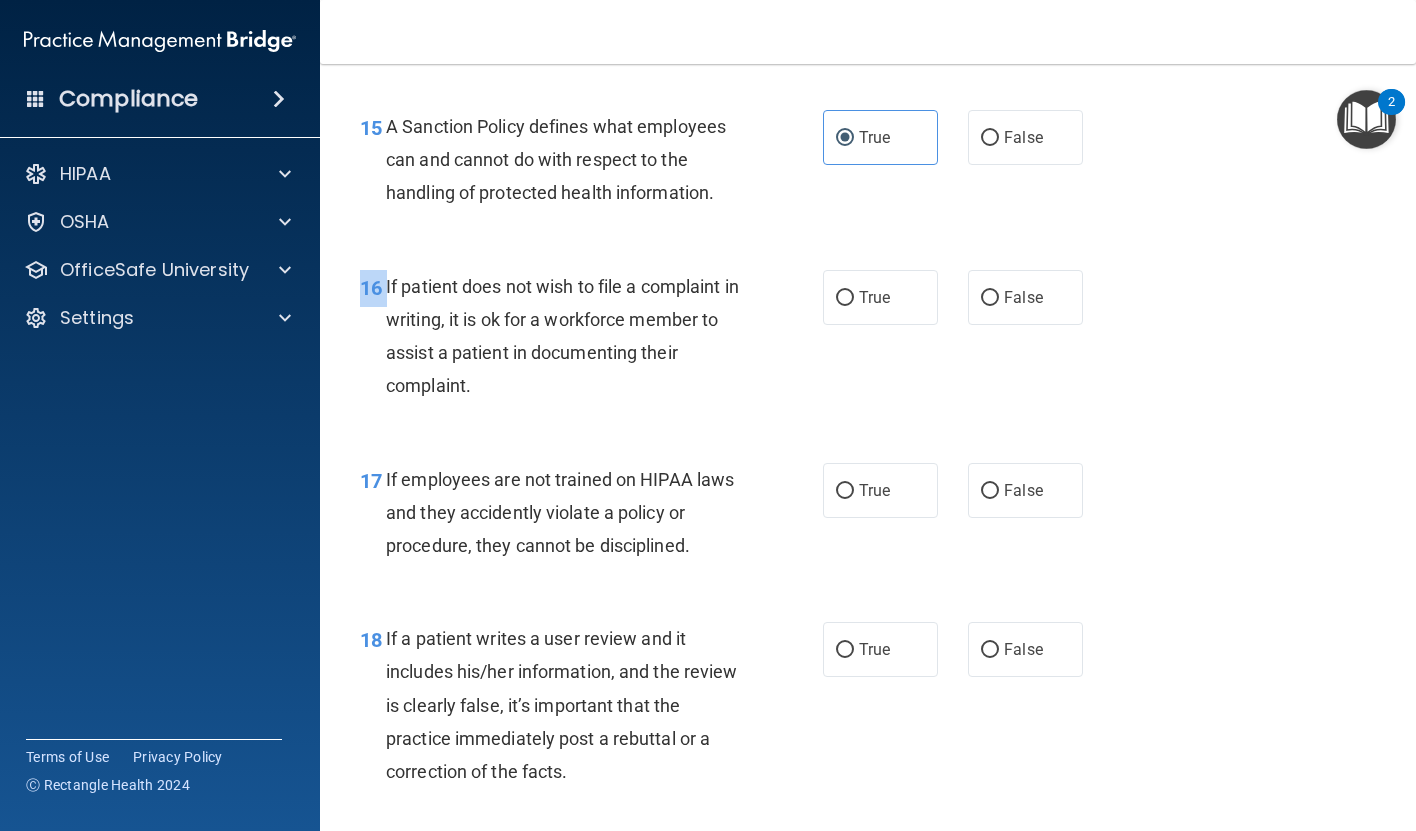 drag, startPoint x: 386, startPoint y: 319, endPoint x: 536, endPoint y: 448, distance: 197.84085 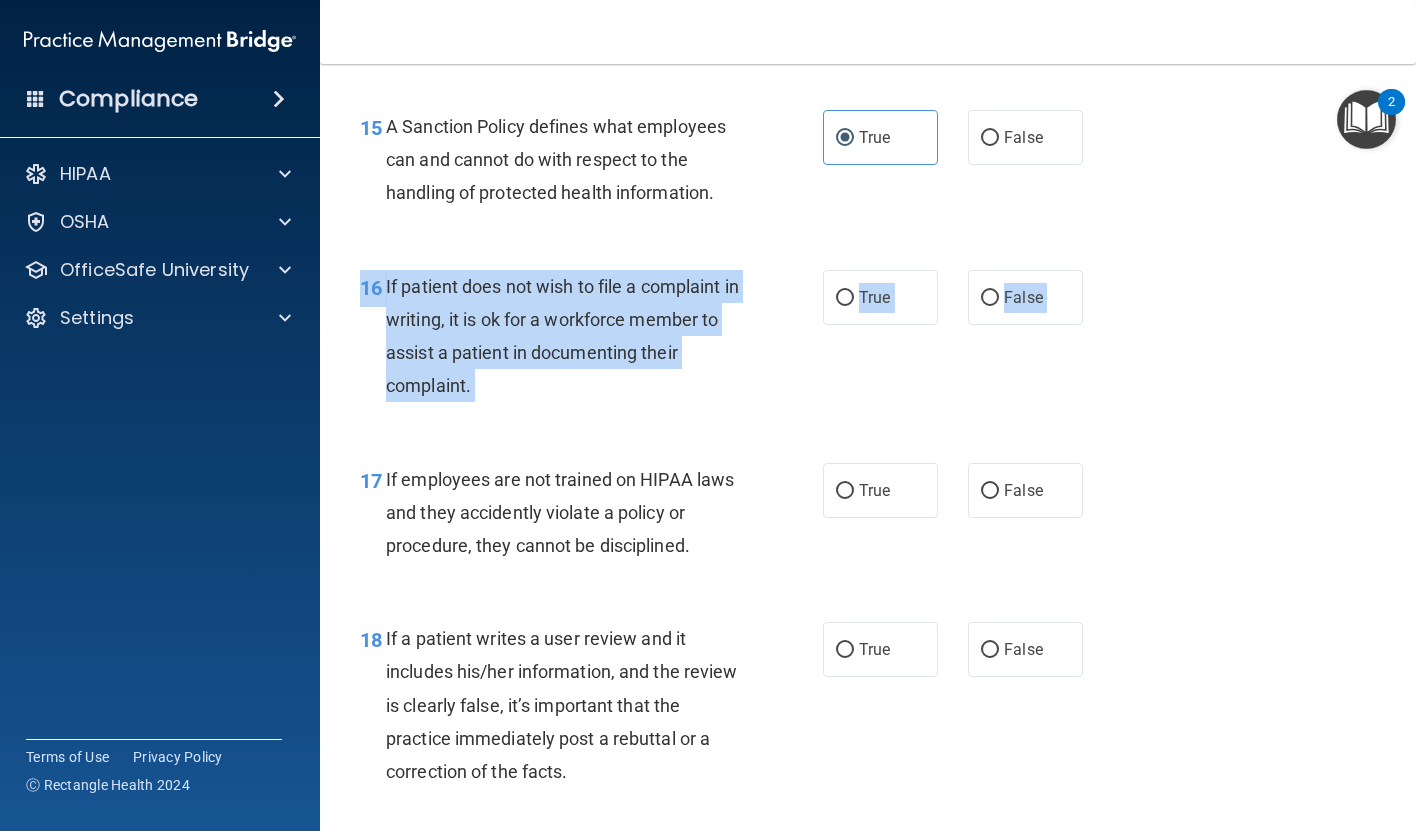drag, startPoint x: 536, startPoint y: 448, endPoint x: 544, endPoint y: 487, distance: 39.812057 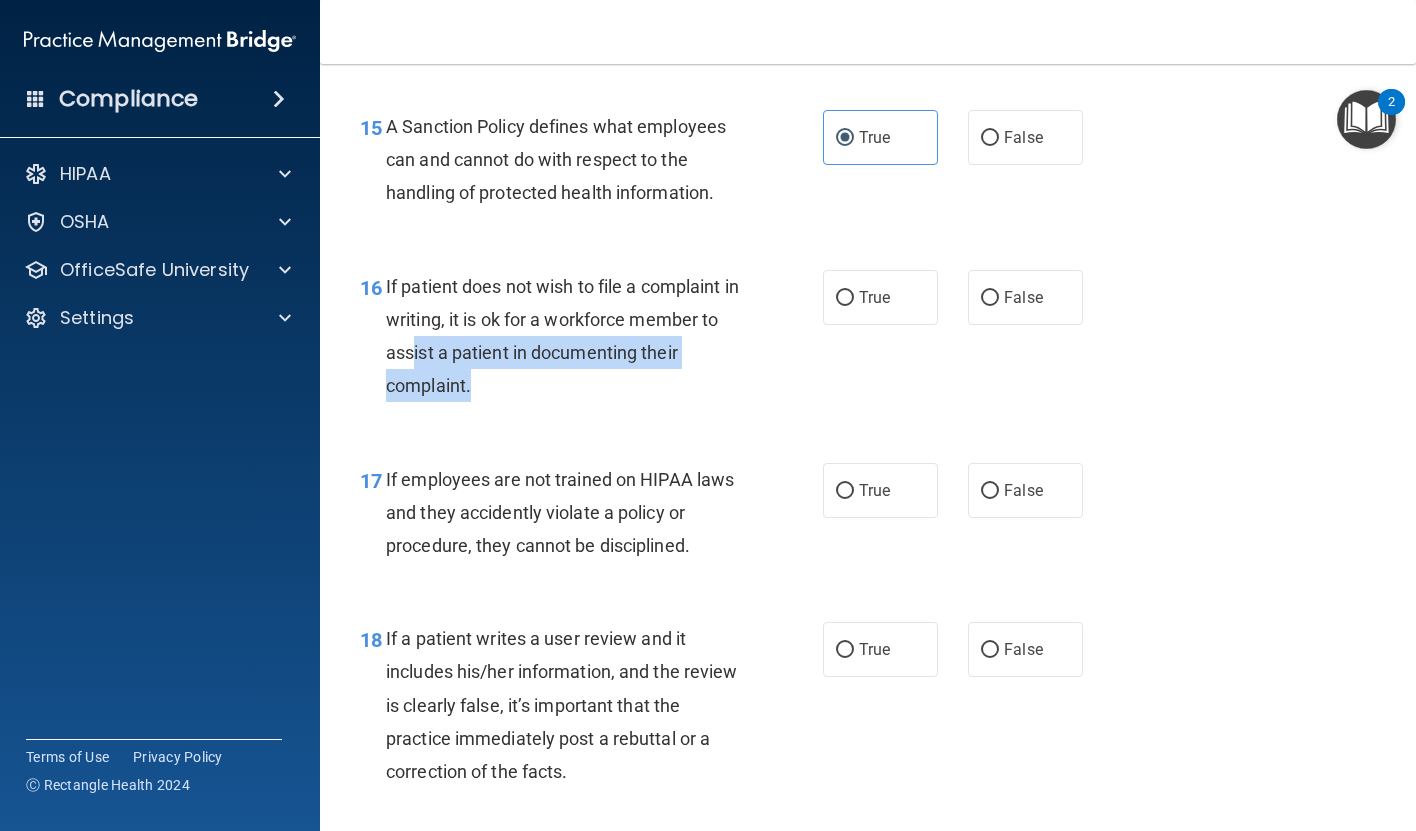 drag, startPoint x: 521, startPoint y: 423, endPoint x: 434, endPoint y: 381, distance: 96.60745 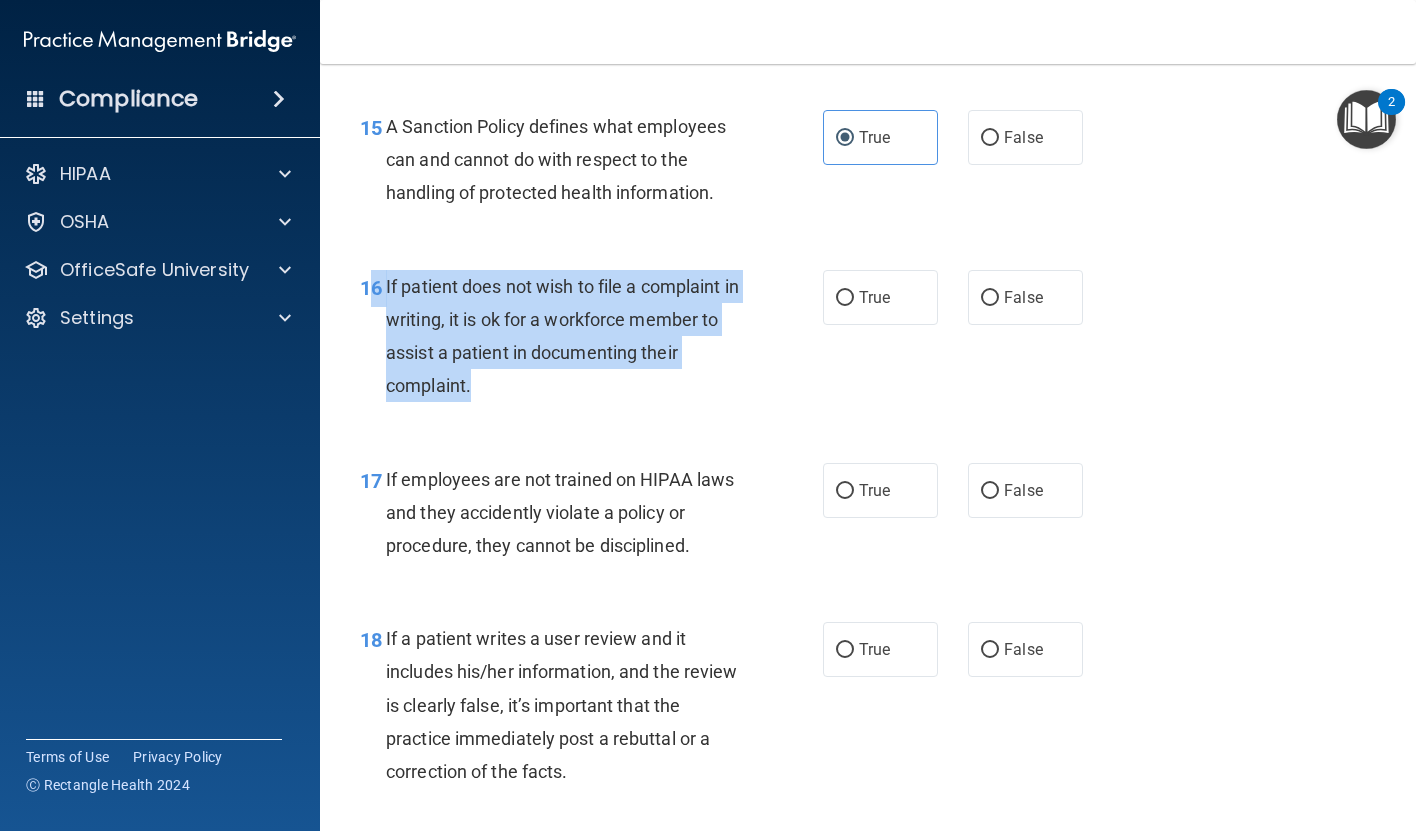 drag, startPoint x: 502, startPoint y: 436, endPoint x: 374, endPoint y: 315, distance: 176.13914 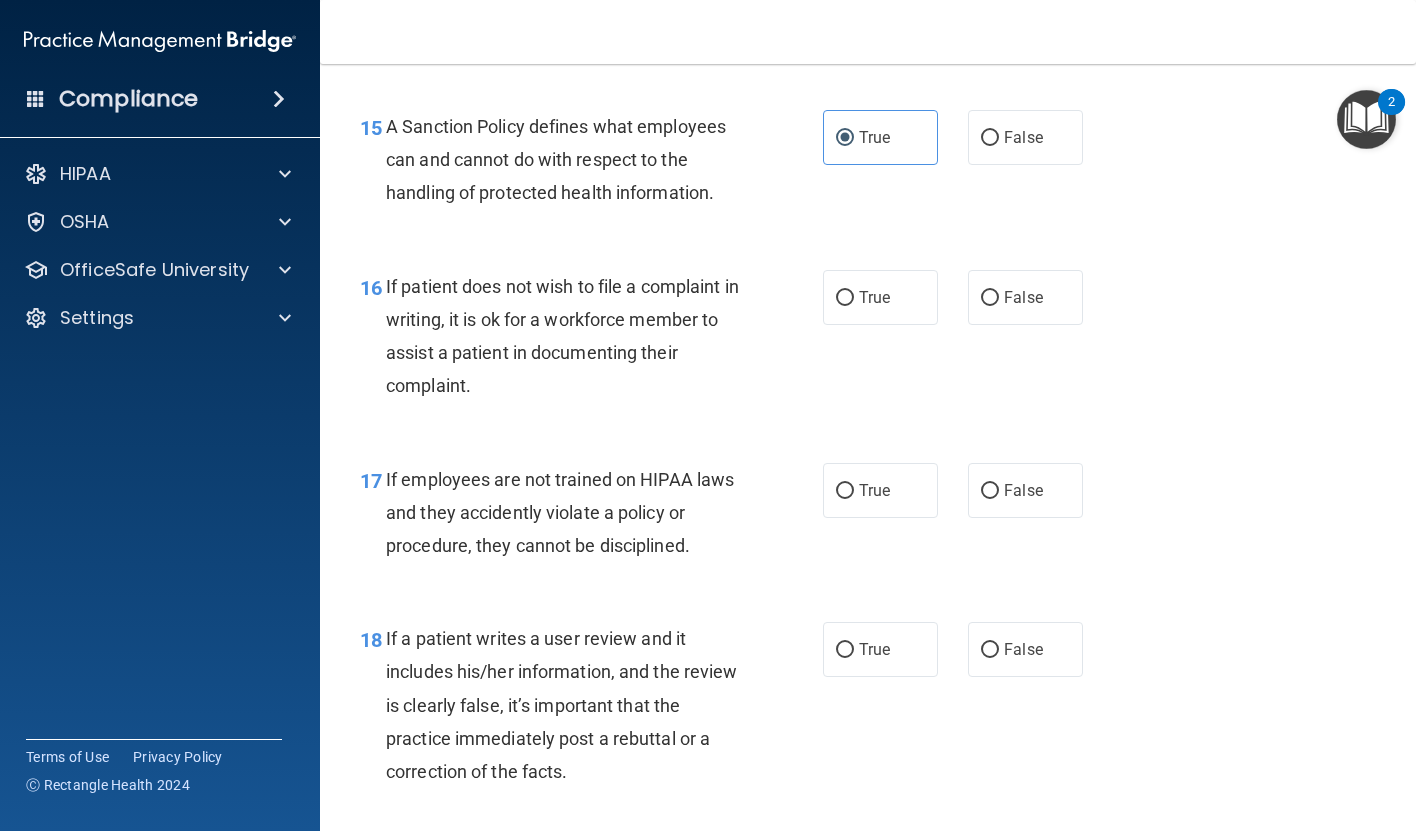 click on "If patient does not wish to file a complaint in writing, it is ok for a workforce member to assist a patient in documenting their complaint." at bounding box center (562, 336) 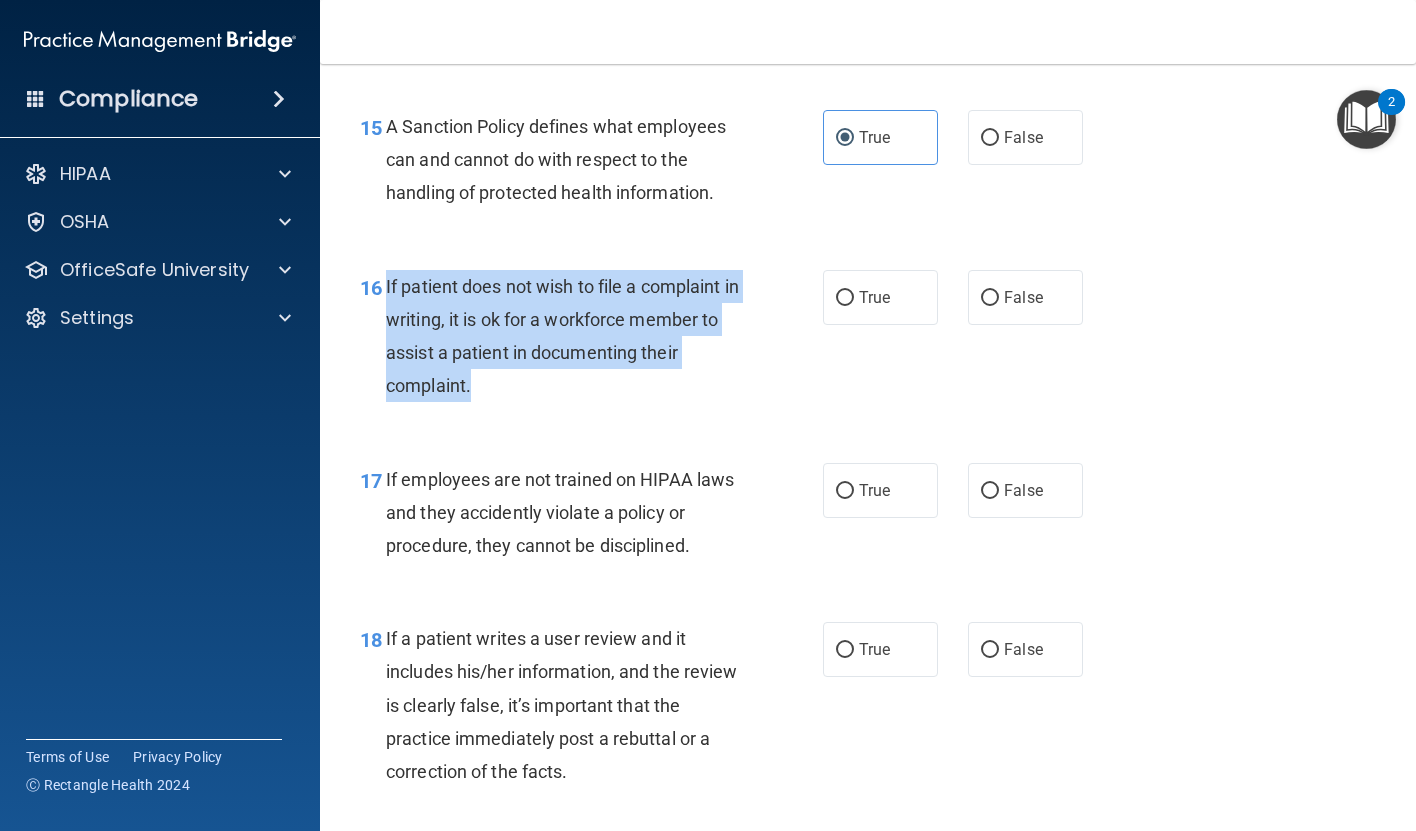 drag, startPoint x: 484, startPoint y: 427, endPoint x: 388, endPoint y: 328, distance: 137.90215 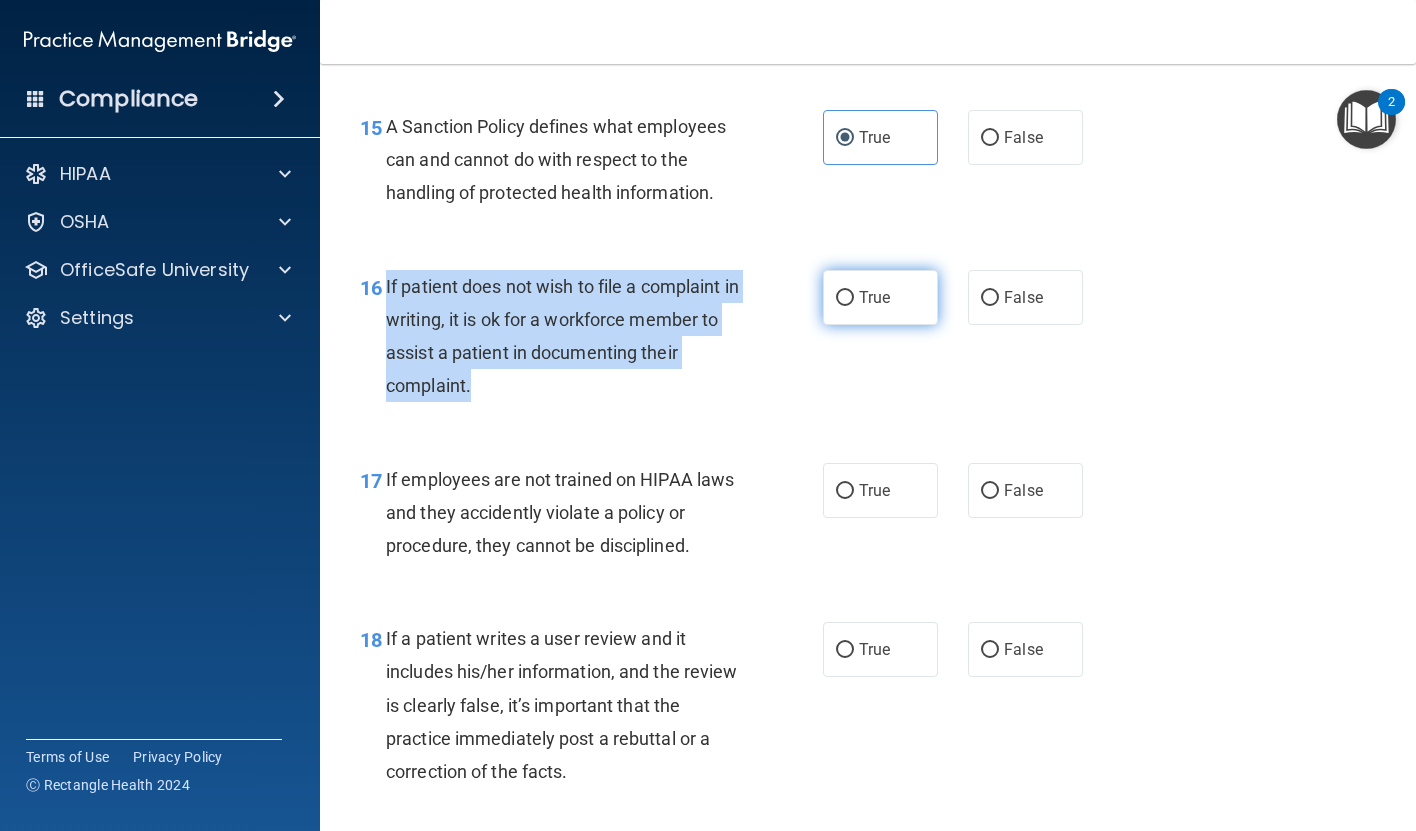 click on "True" at bounding box center [845, 298] 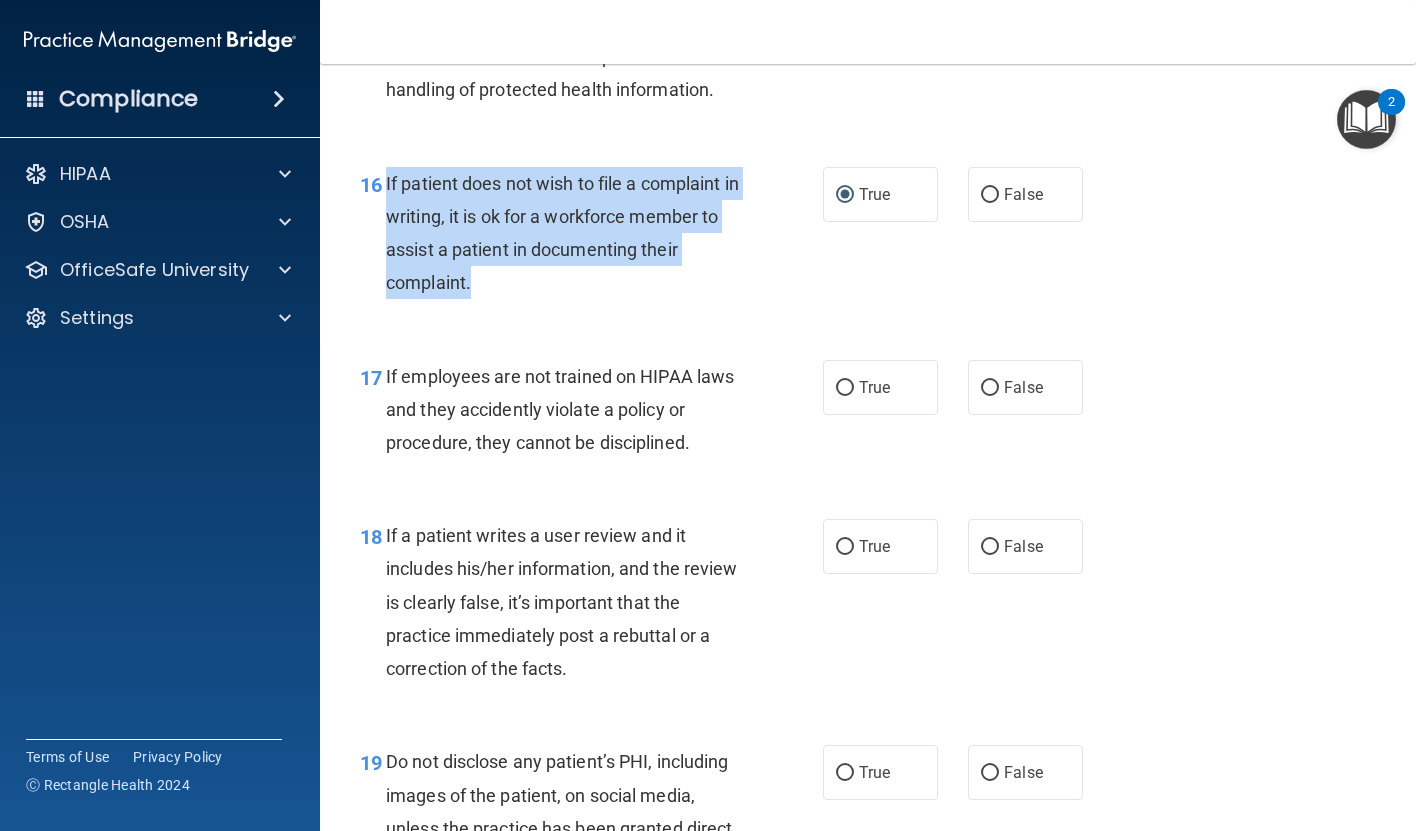 scroll, scrollTop: 3221, scrollLeft: 0, axis: vertical 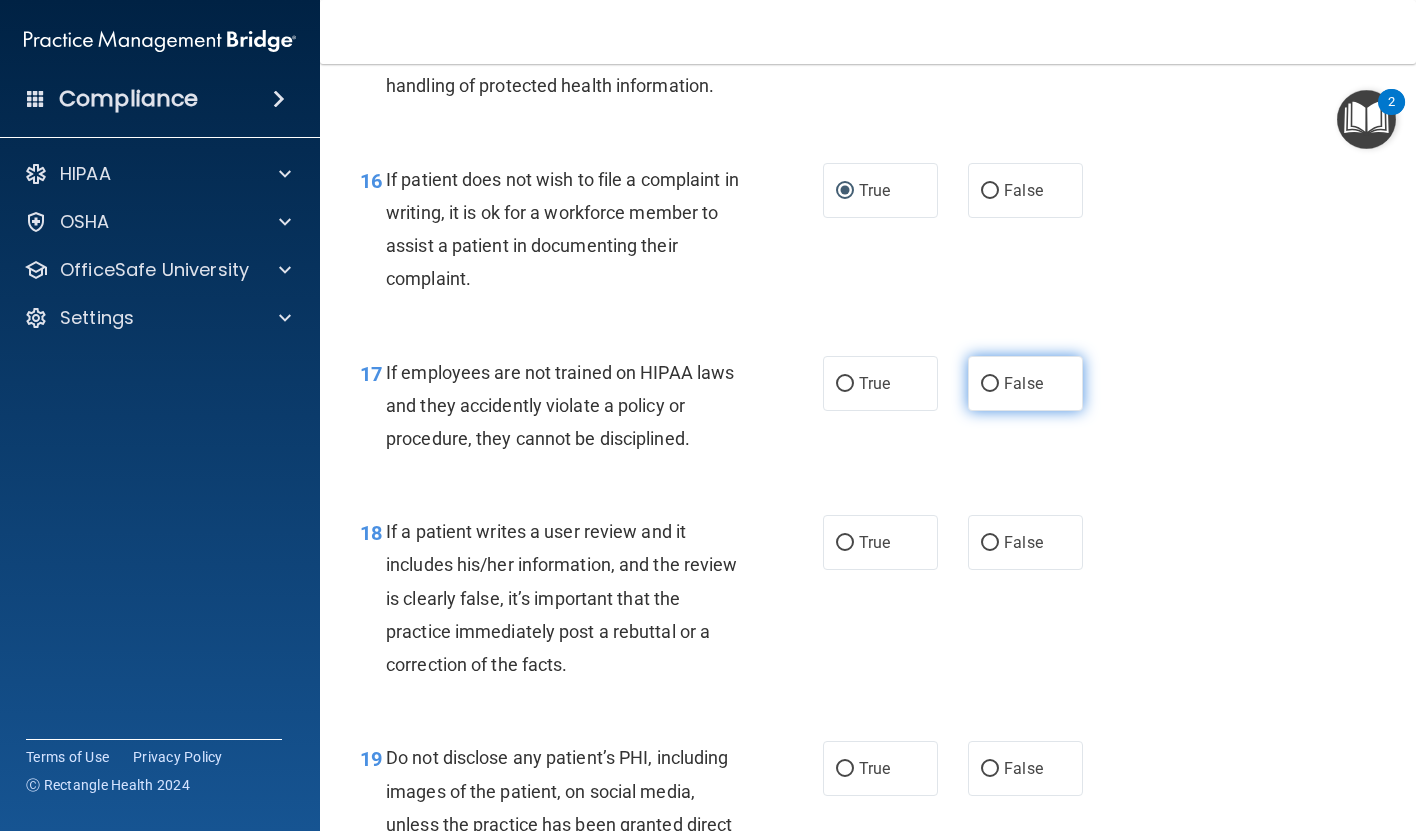 click on "False" at bounding box center (1025, 383) 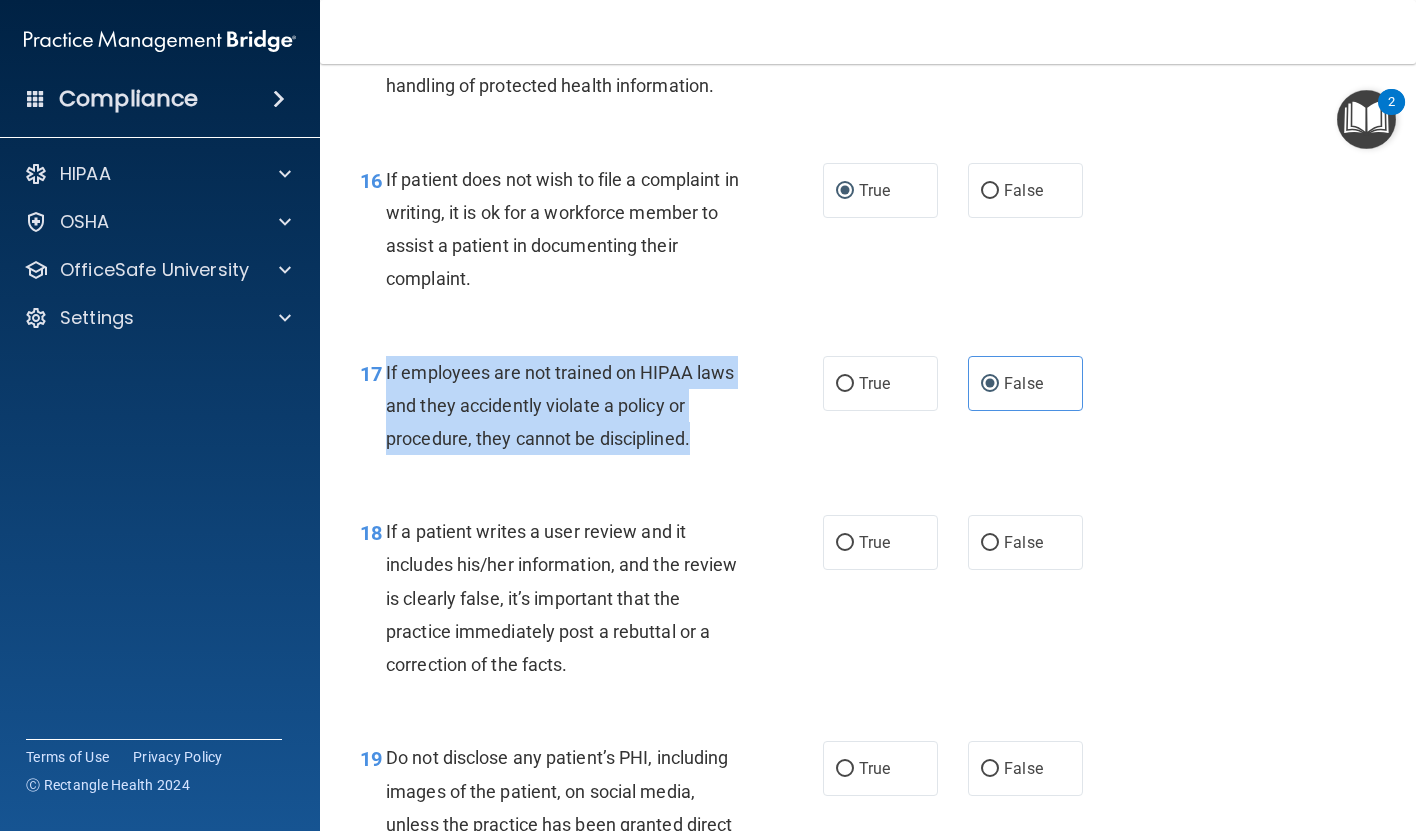 drag, startPoint x: 383, startPoint y: 404, endPoint x: 725, endPoint y: 478, distance: 349.91428 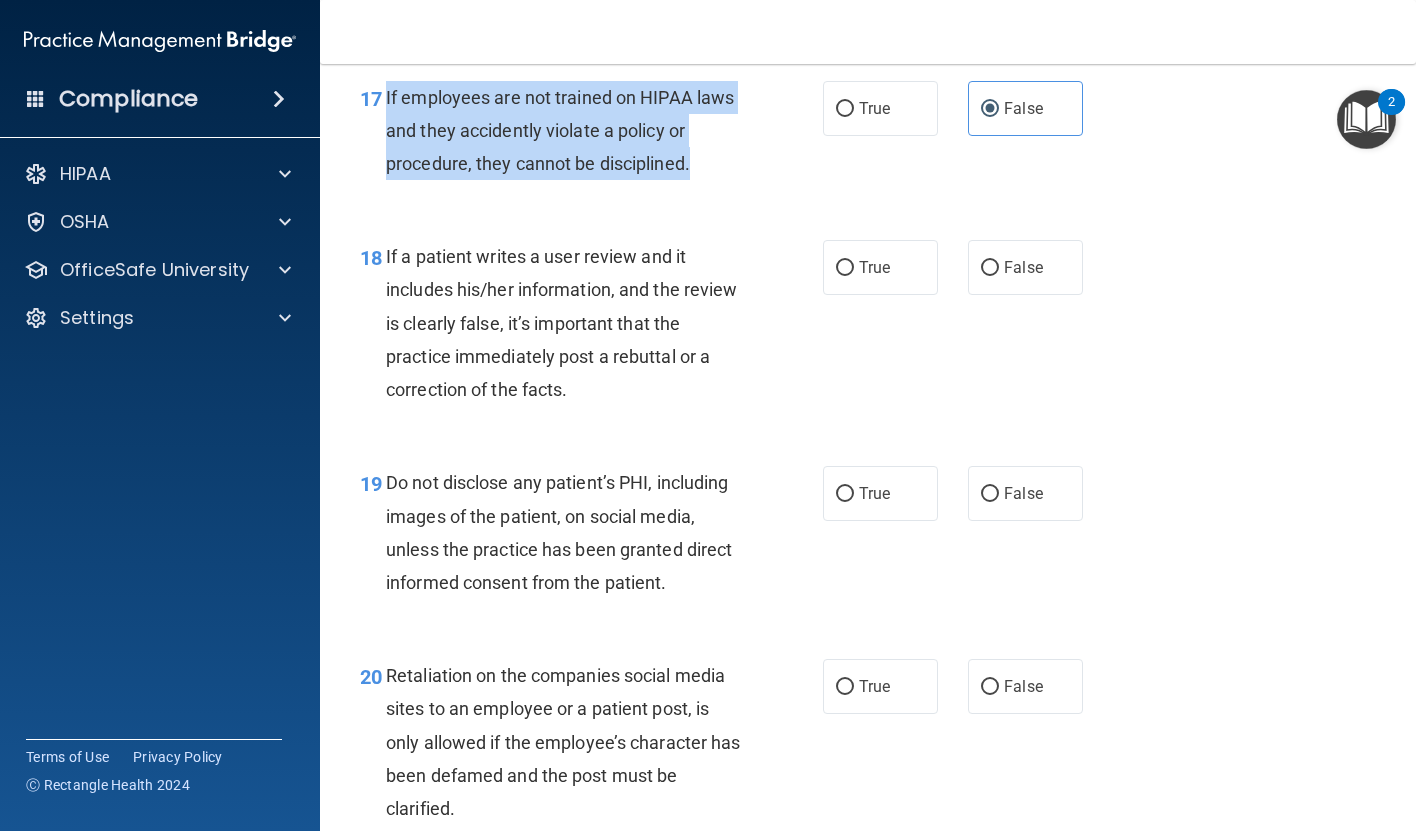 scroll, scrollTop: 3498, scrollLeft: 0, axis: vertical 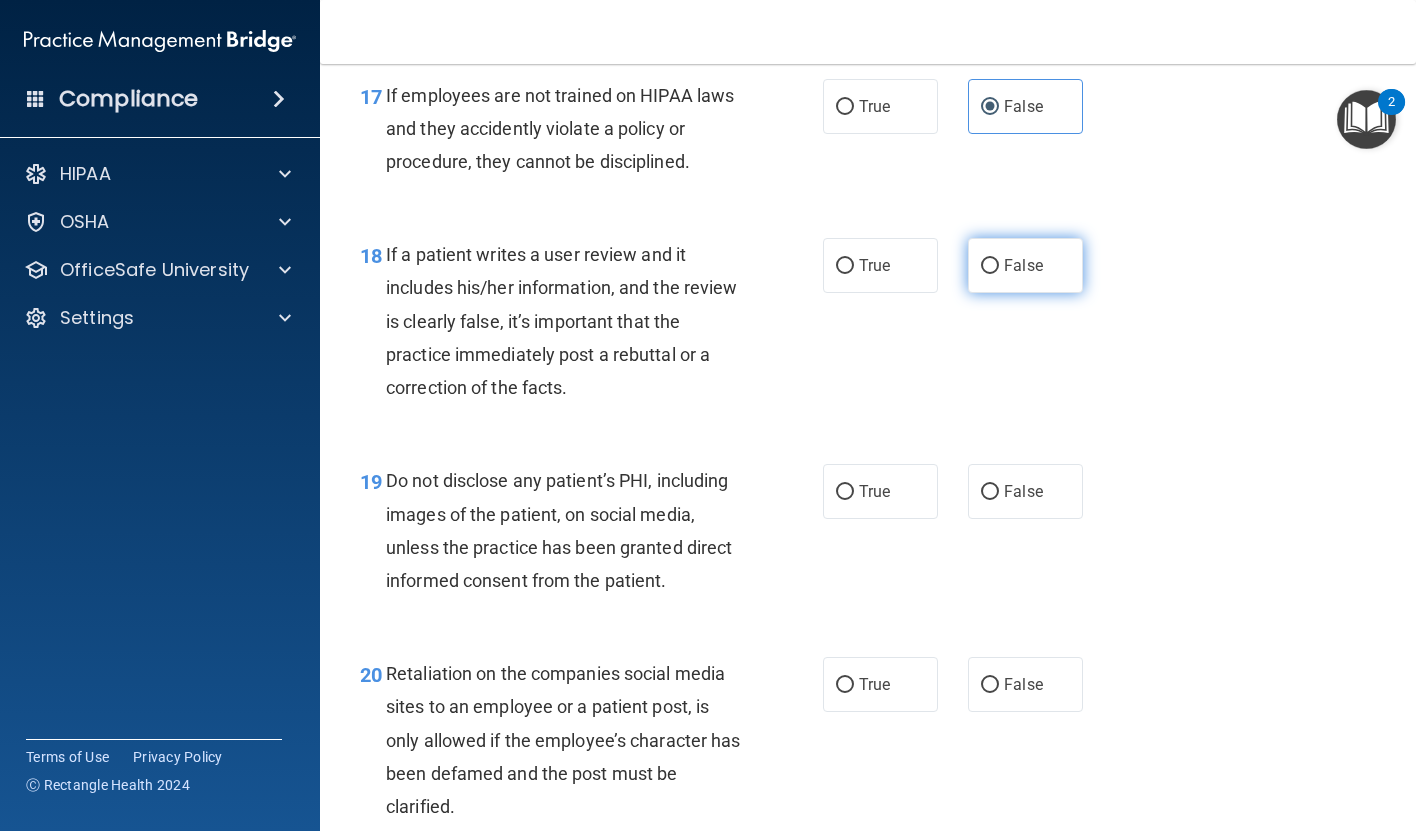 click on "False" at bounding box center [1025, 265] 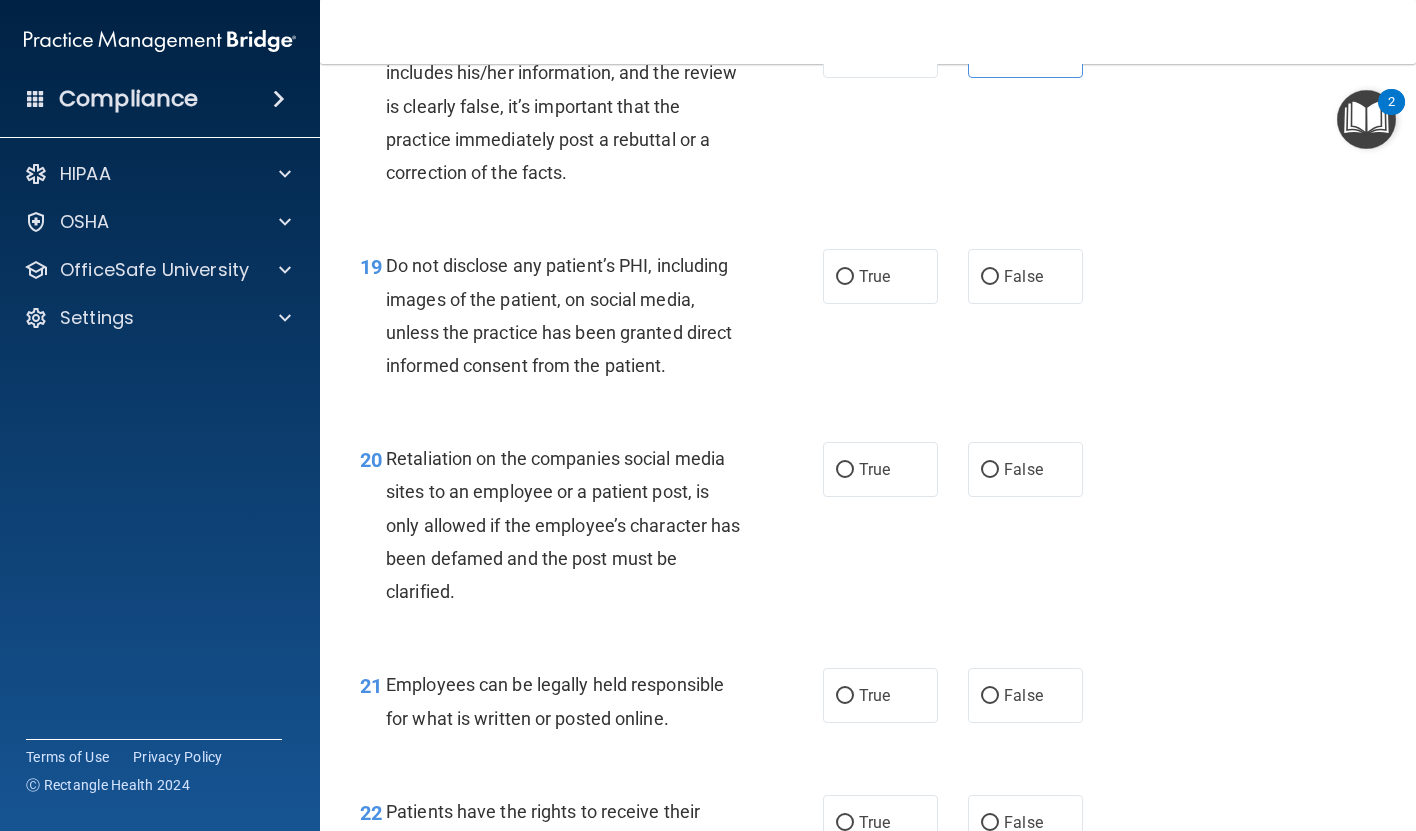 scroll, scrollTop: 3716, scrollLeft: 0, axis: vertical 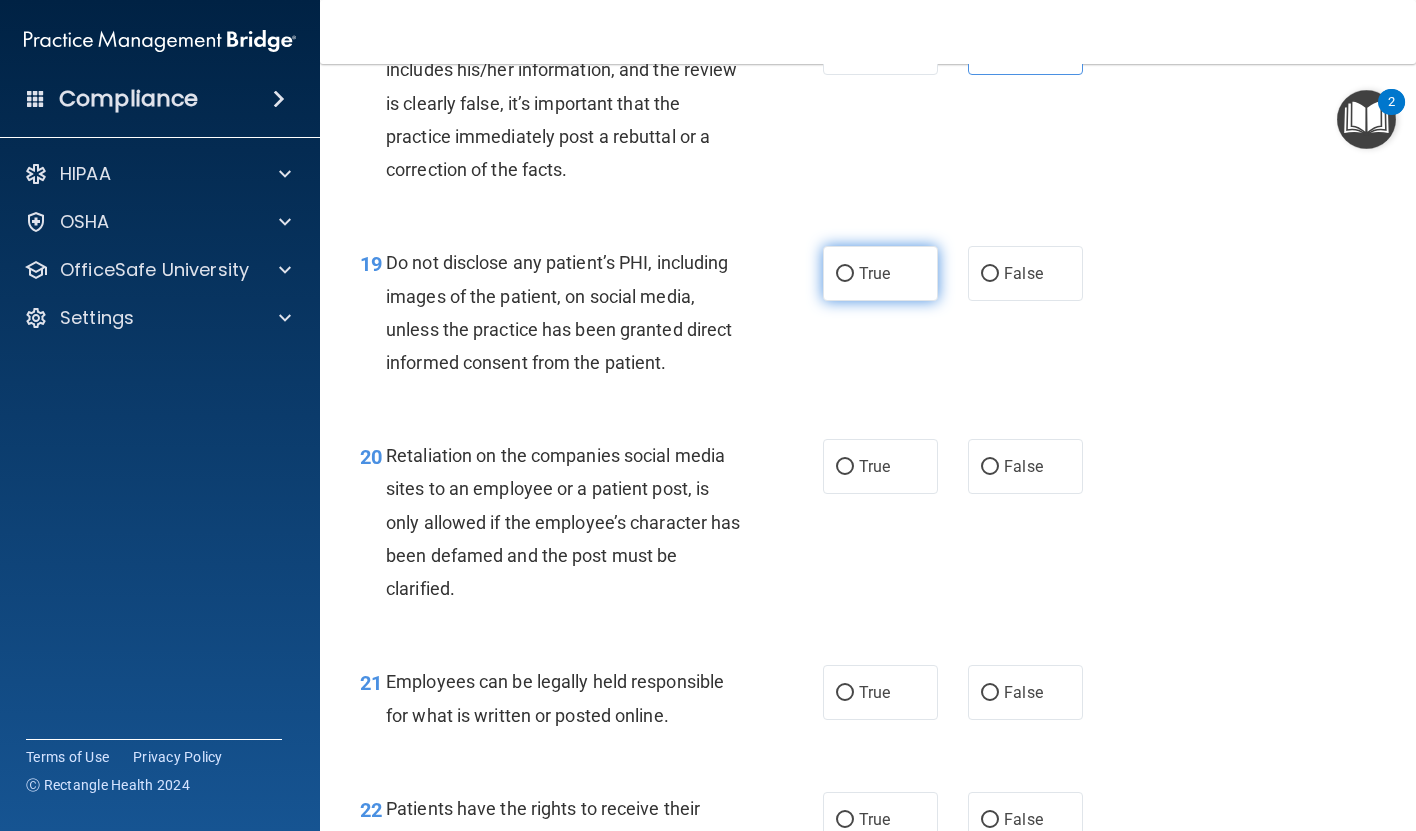 click on "True" at bounding box center (880, 273) 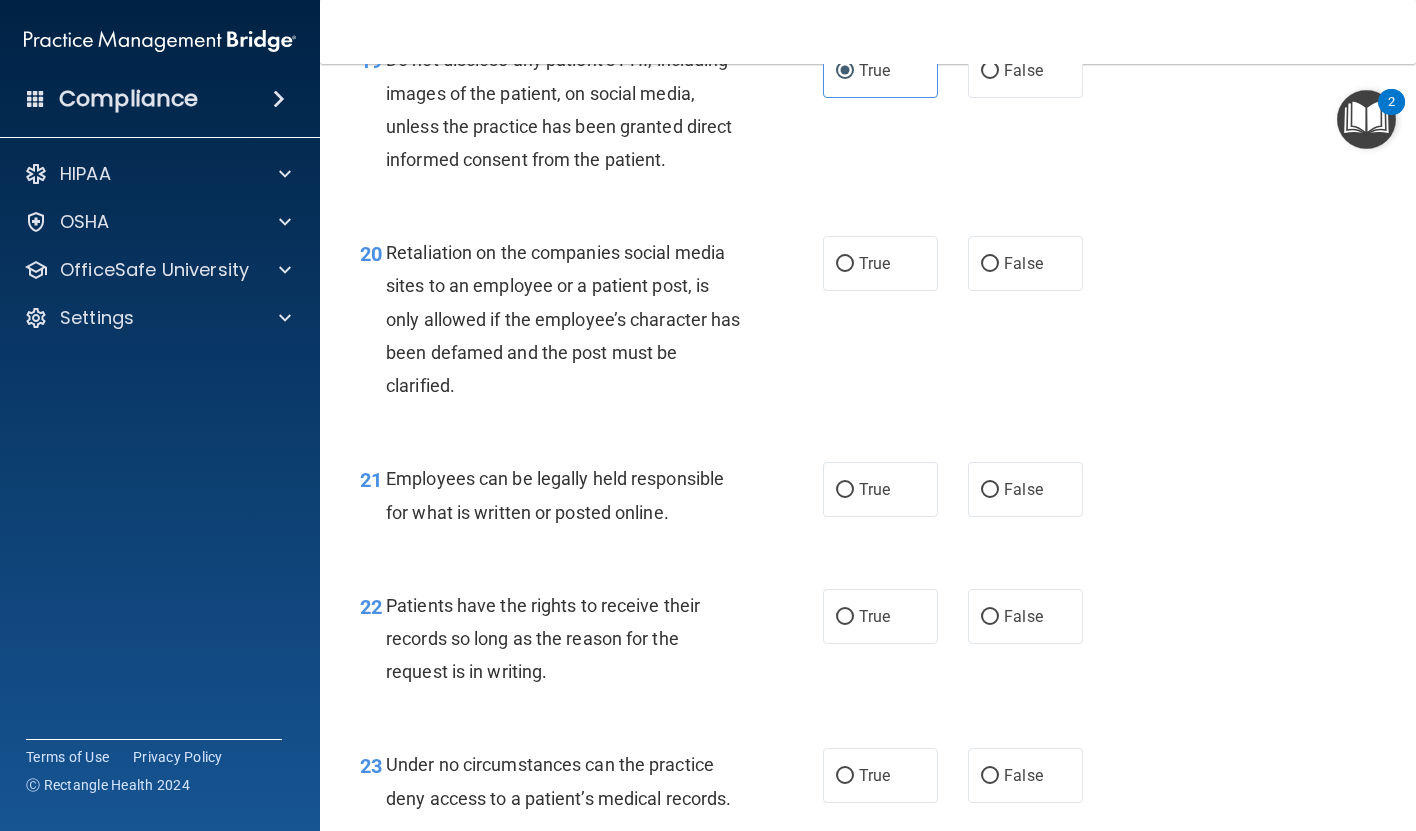 scroll, scrollTop: 3924, scrollLeft: 0, axis: vertical 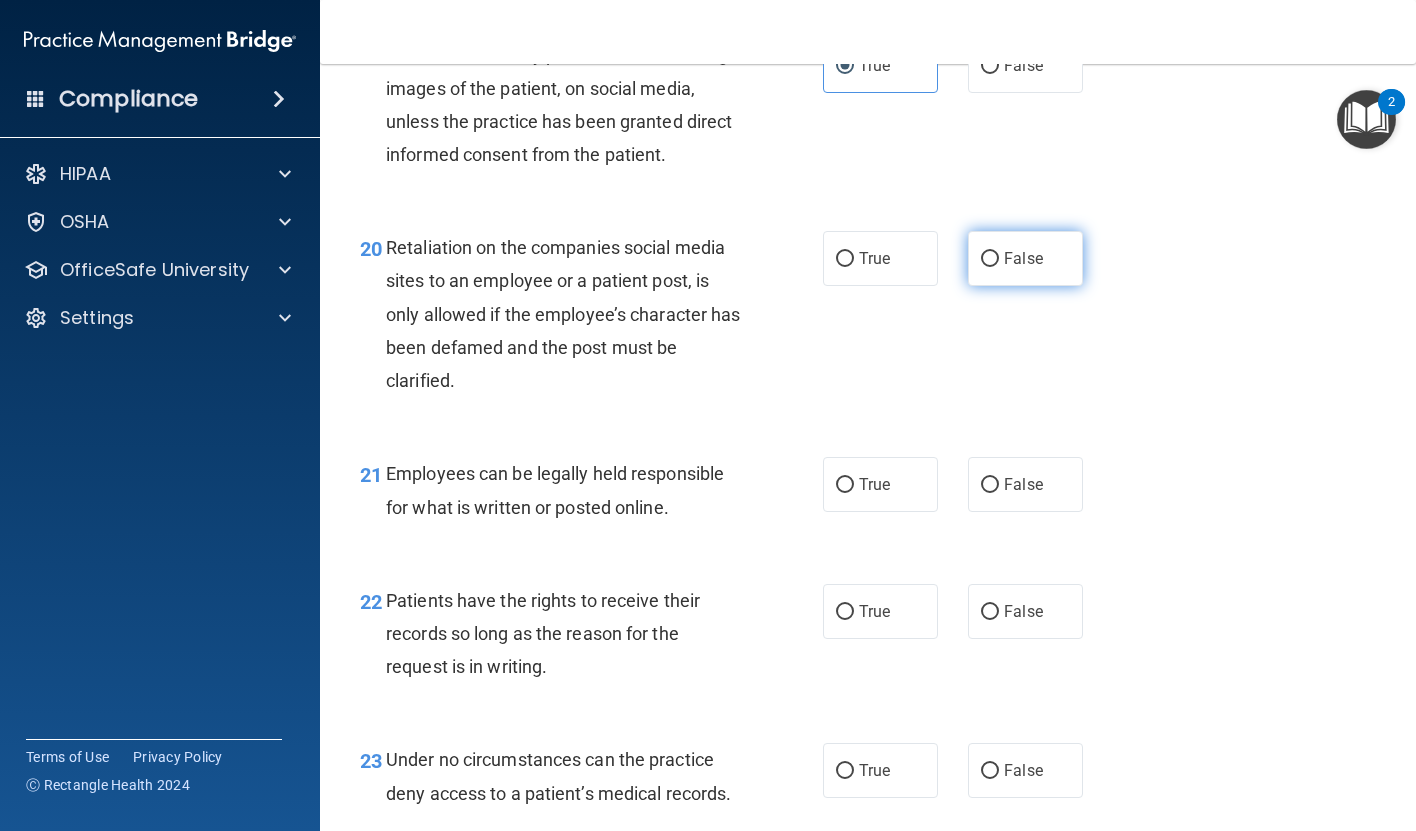 click on "False" at bounding box center [1025, 258] 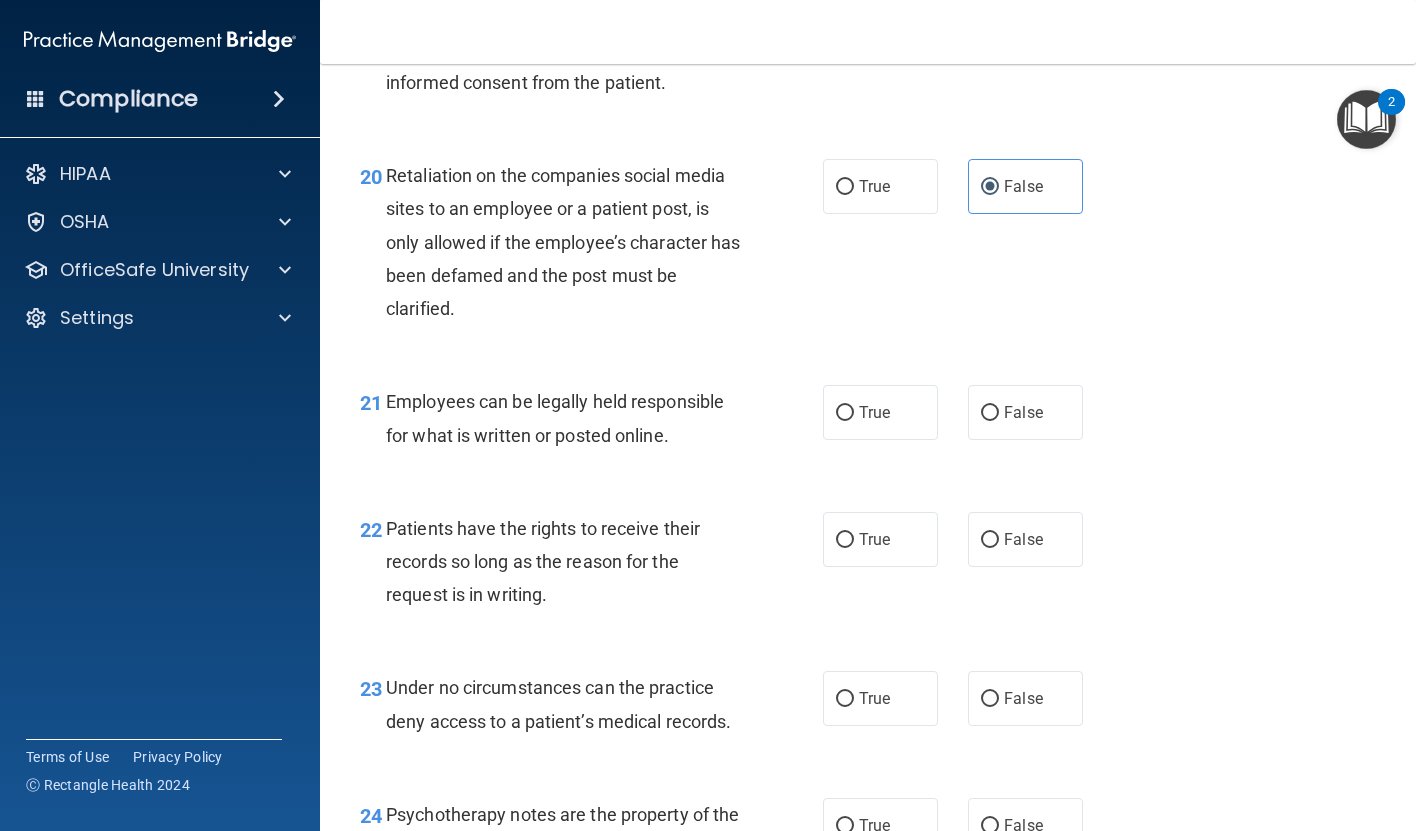 scroll, scrollTop: 4002, scrollLeft: 0, axis: vertical 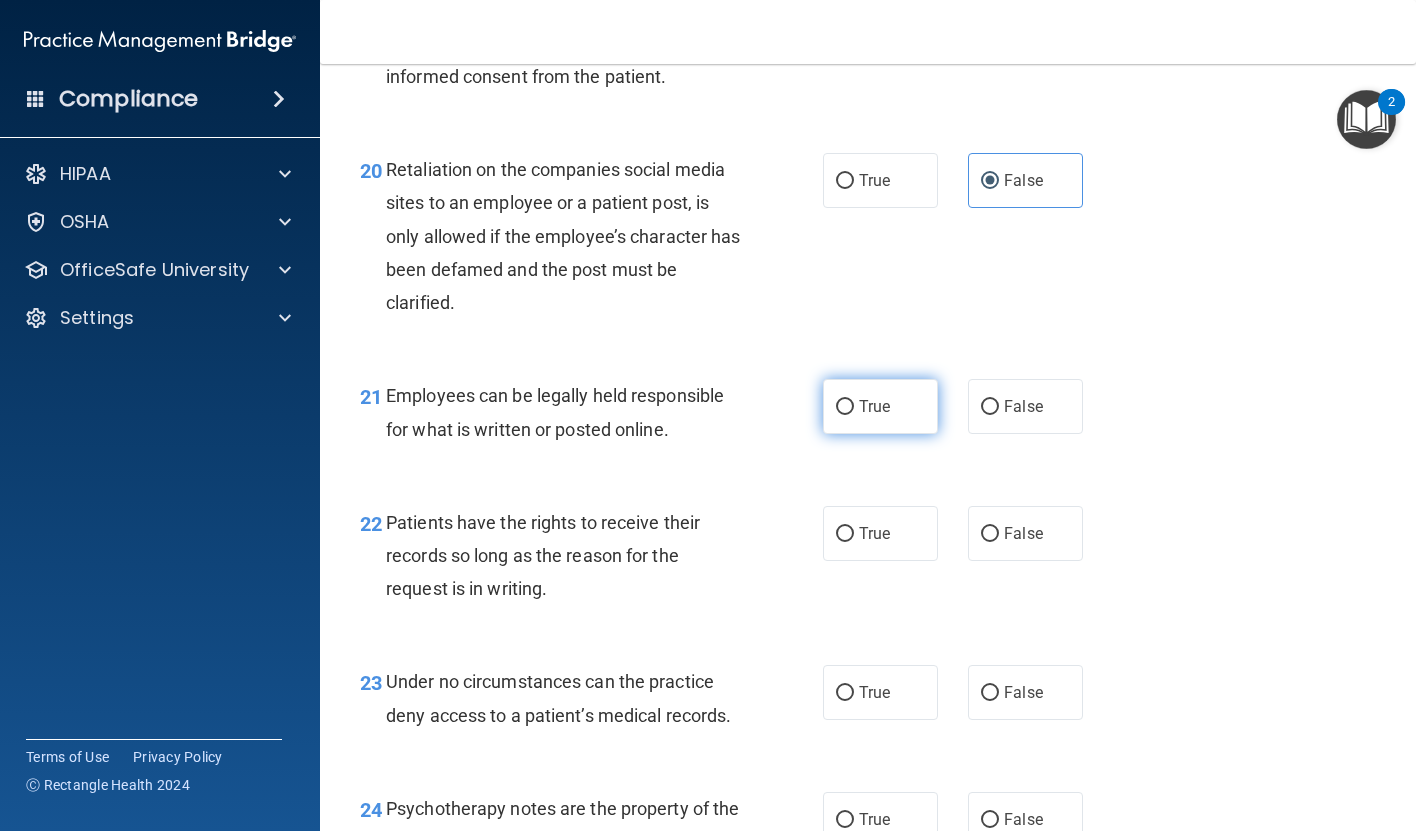 click on "True" at bounding box center (880, 406) 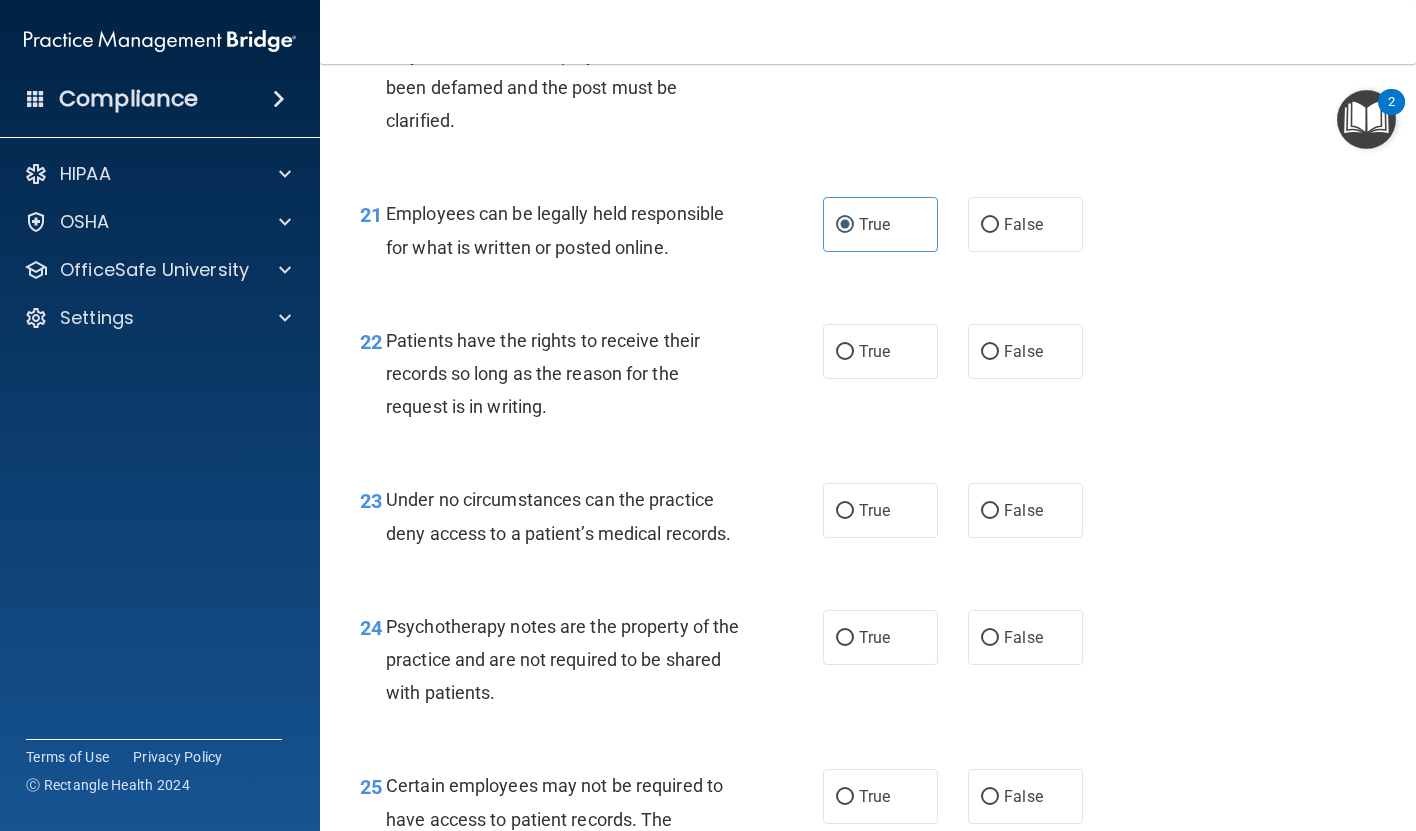 scroll, scrollTop: 4186, scrollLeft: 0, axis: vertical 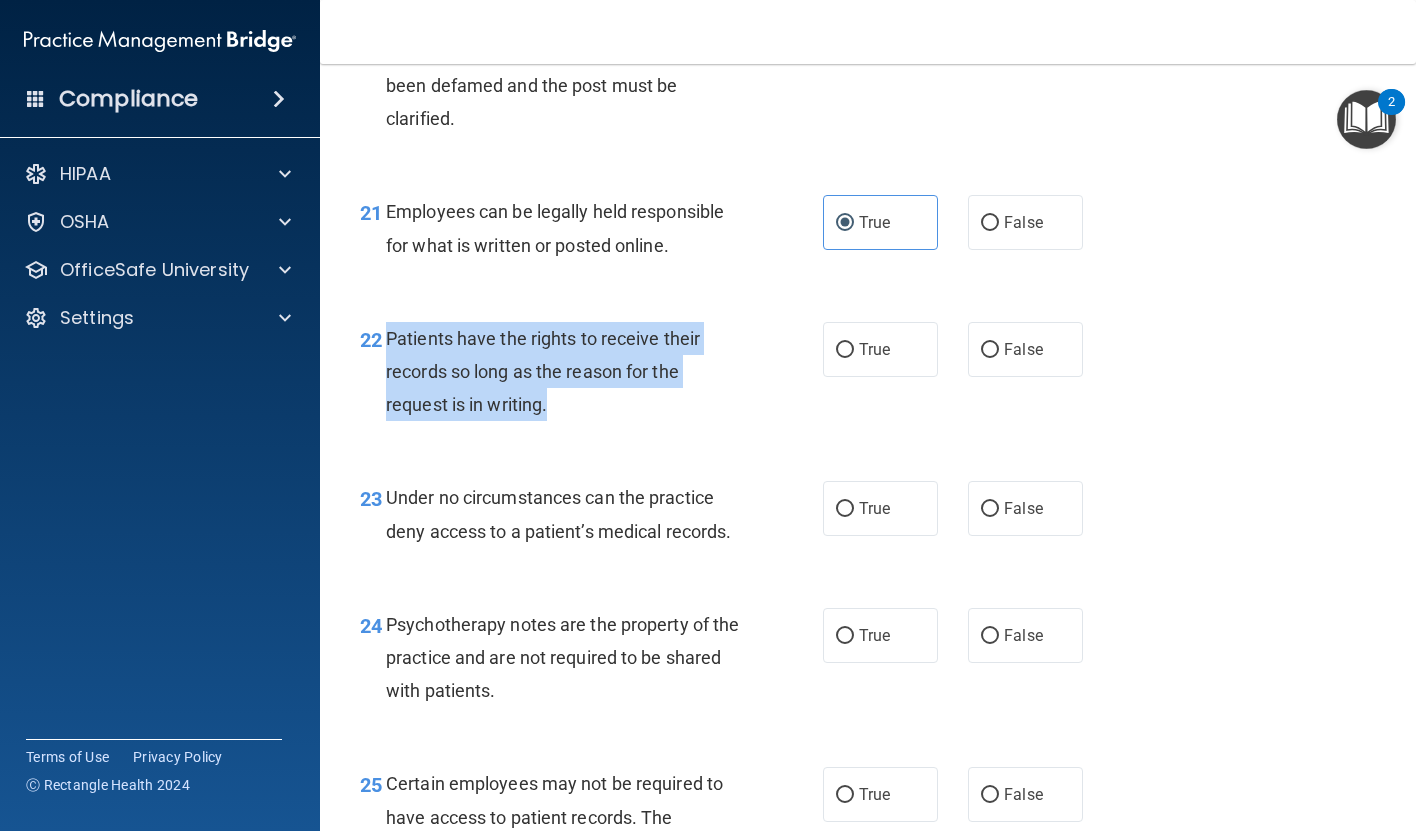 drag, startPoint x: 384, startPoint y: 368, endPoint x: 560, endPoint y: 446, distance: 192.50974 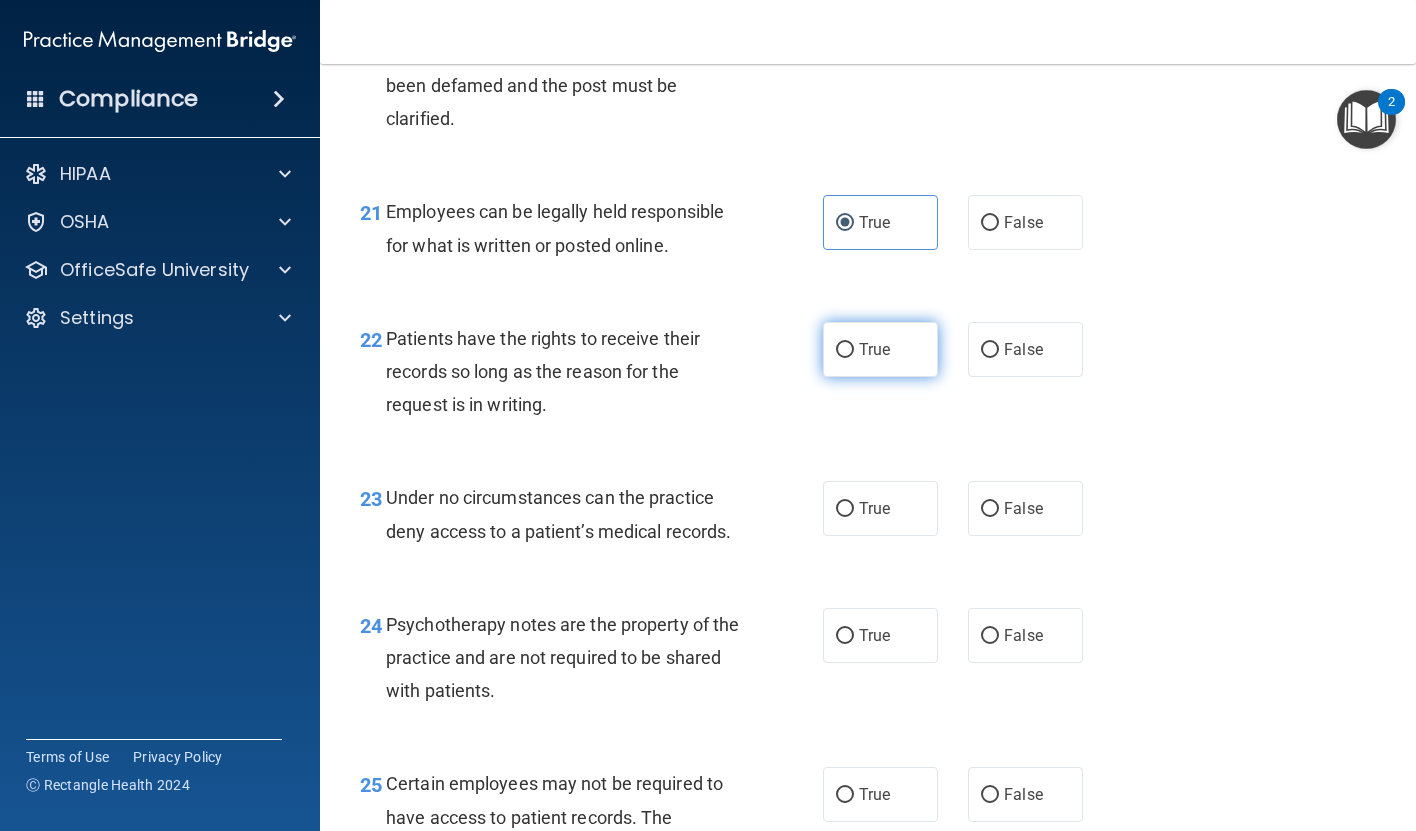 click on "True" at bounding box center [880, 349] 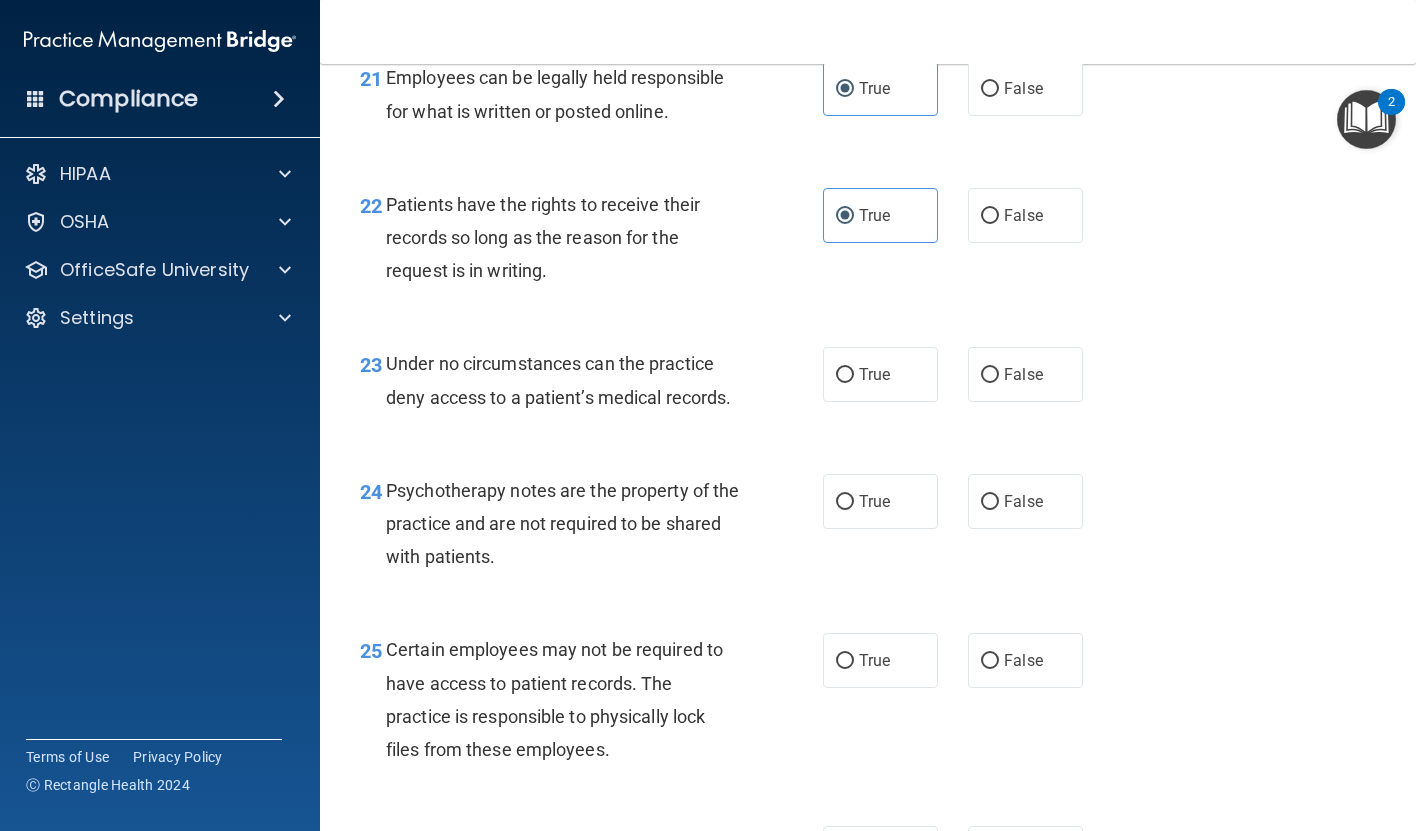 scroll, scrollTop: 4328, scrollLeft: 0, axis: vertical 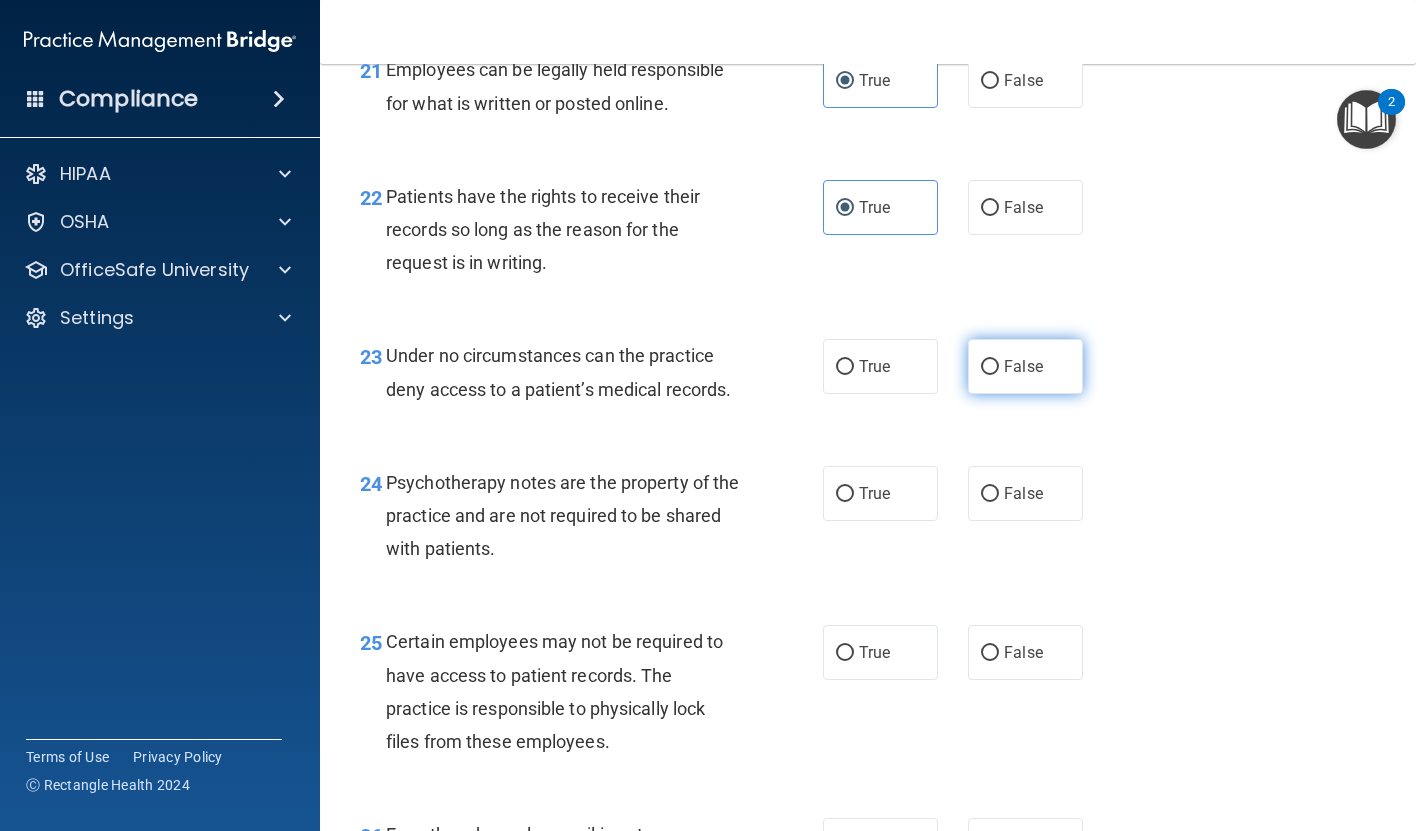 click on "False" at bounding box center (1025, 366) 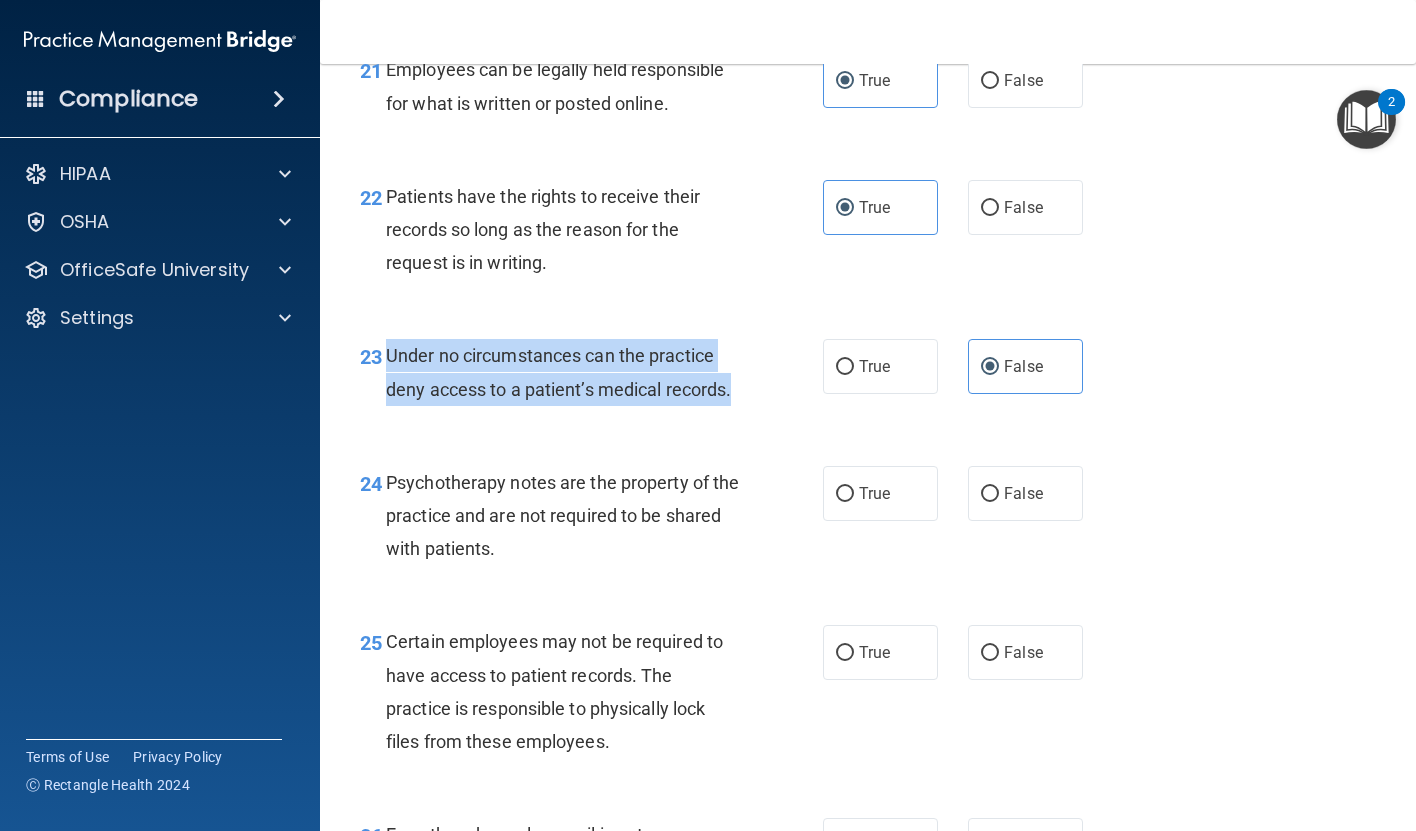 drag, startPoint x: 391, startPoint y: 383, endPoint x: 741, endPoint y: 421, distance: 352.05682 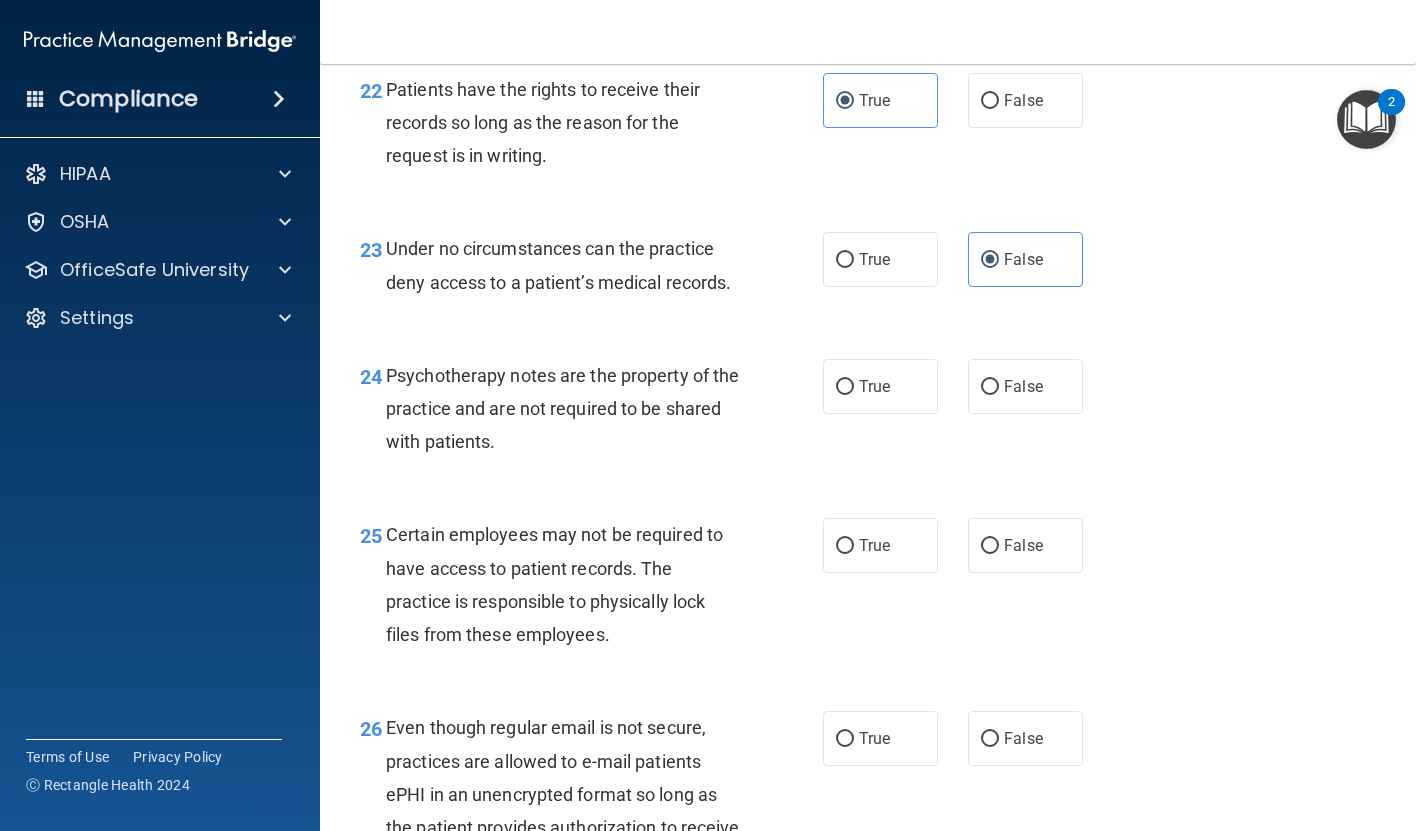 scroll, scrollTop: 4436, scrollLeft: 0, axis: vertical 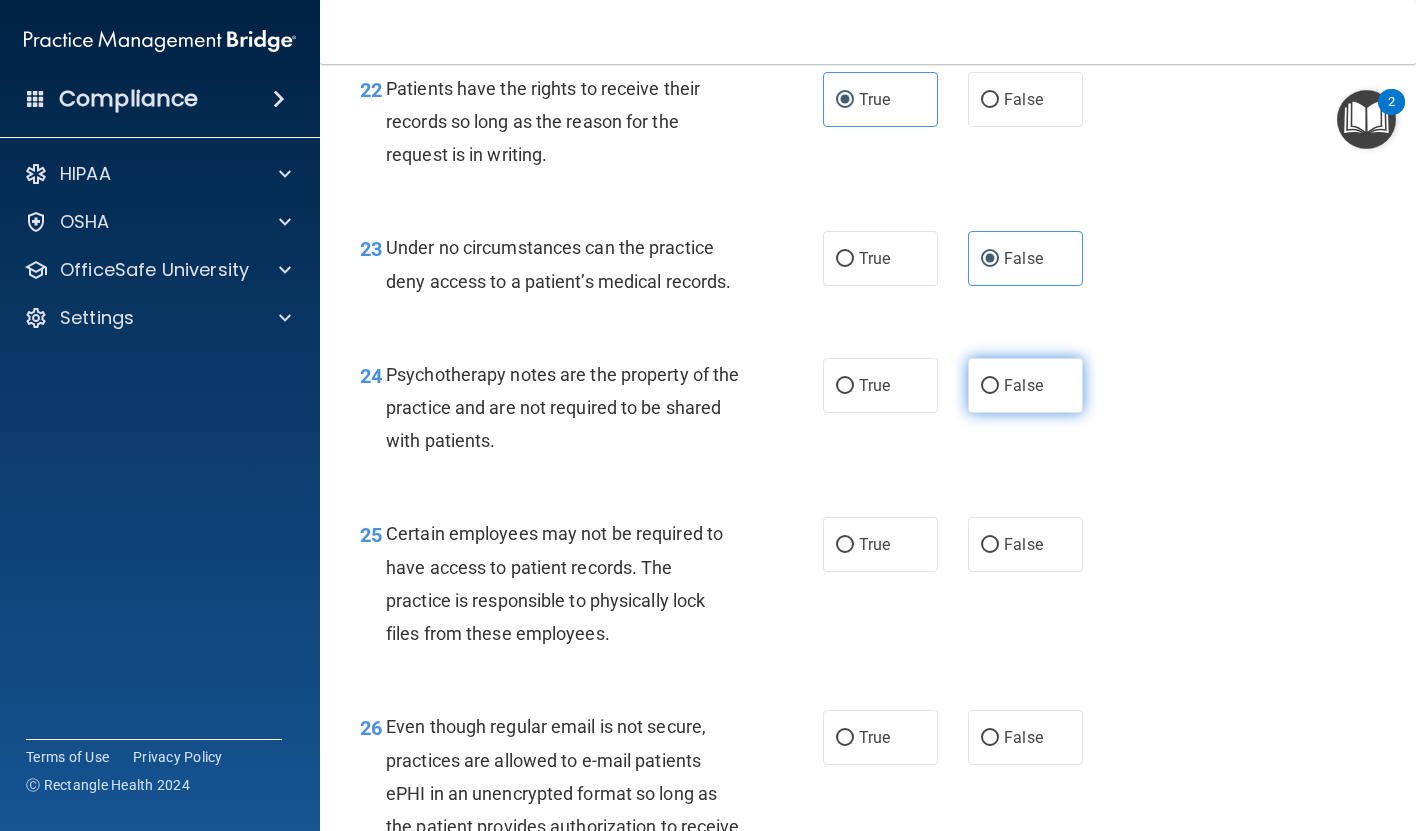 click on "False" at bounding box center (1025, 385) 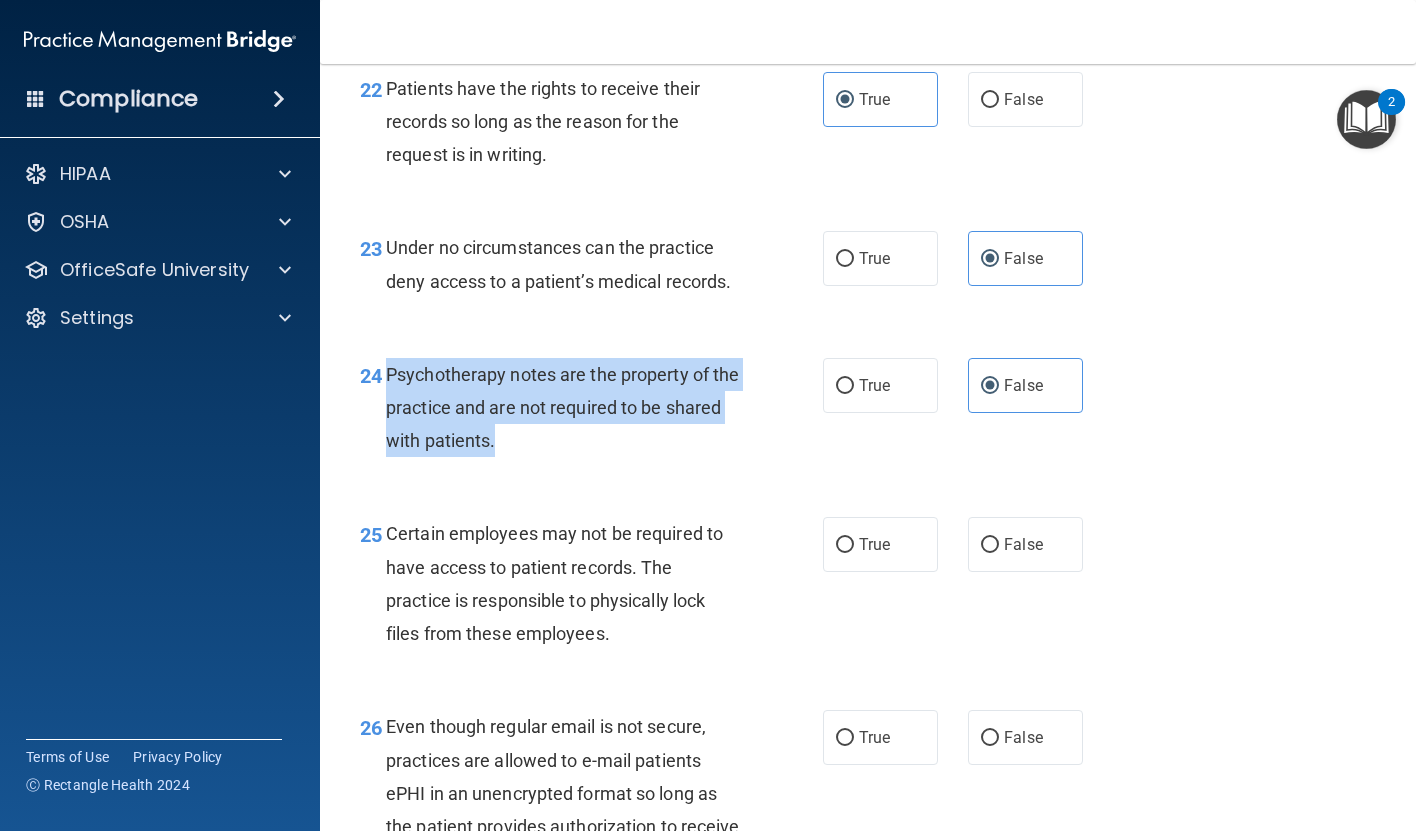 drag, startPoint x: 383, startPoint y: 408, endPoint x: 561, endPoint y: 498, distance: 199.45927 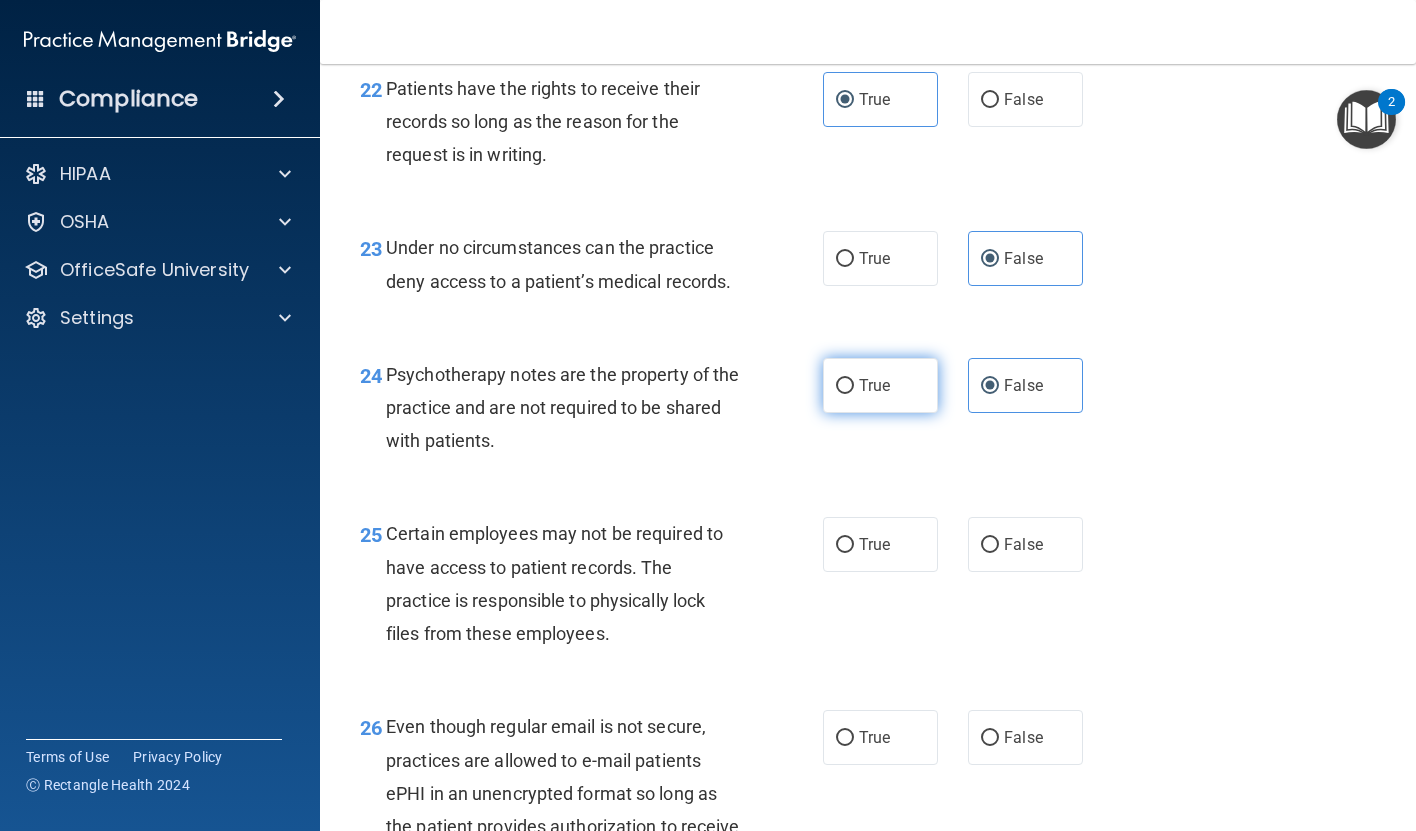 click on "True" at bounding box center (880, 385) 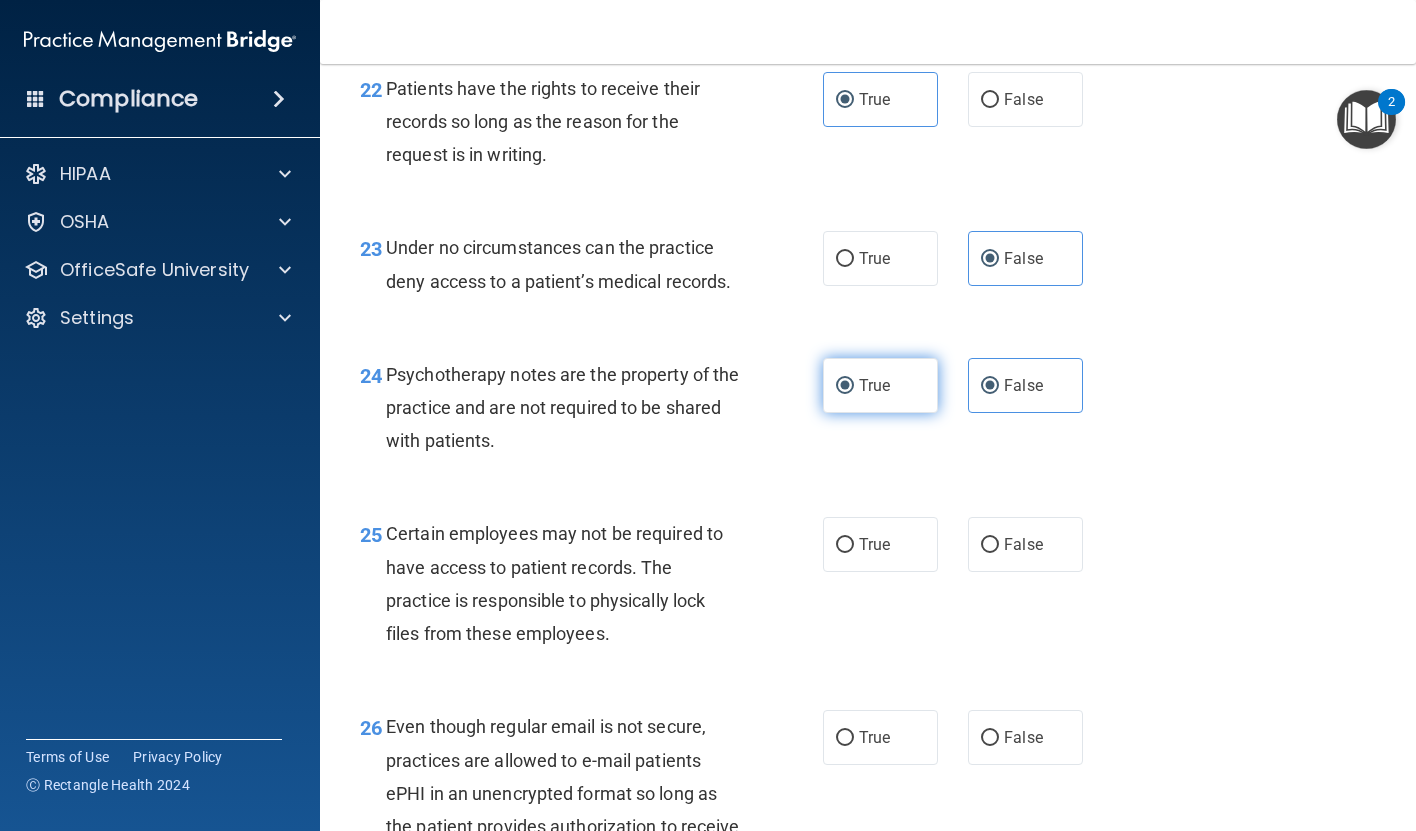 radio on "false" 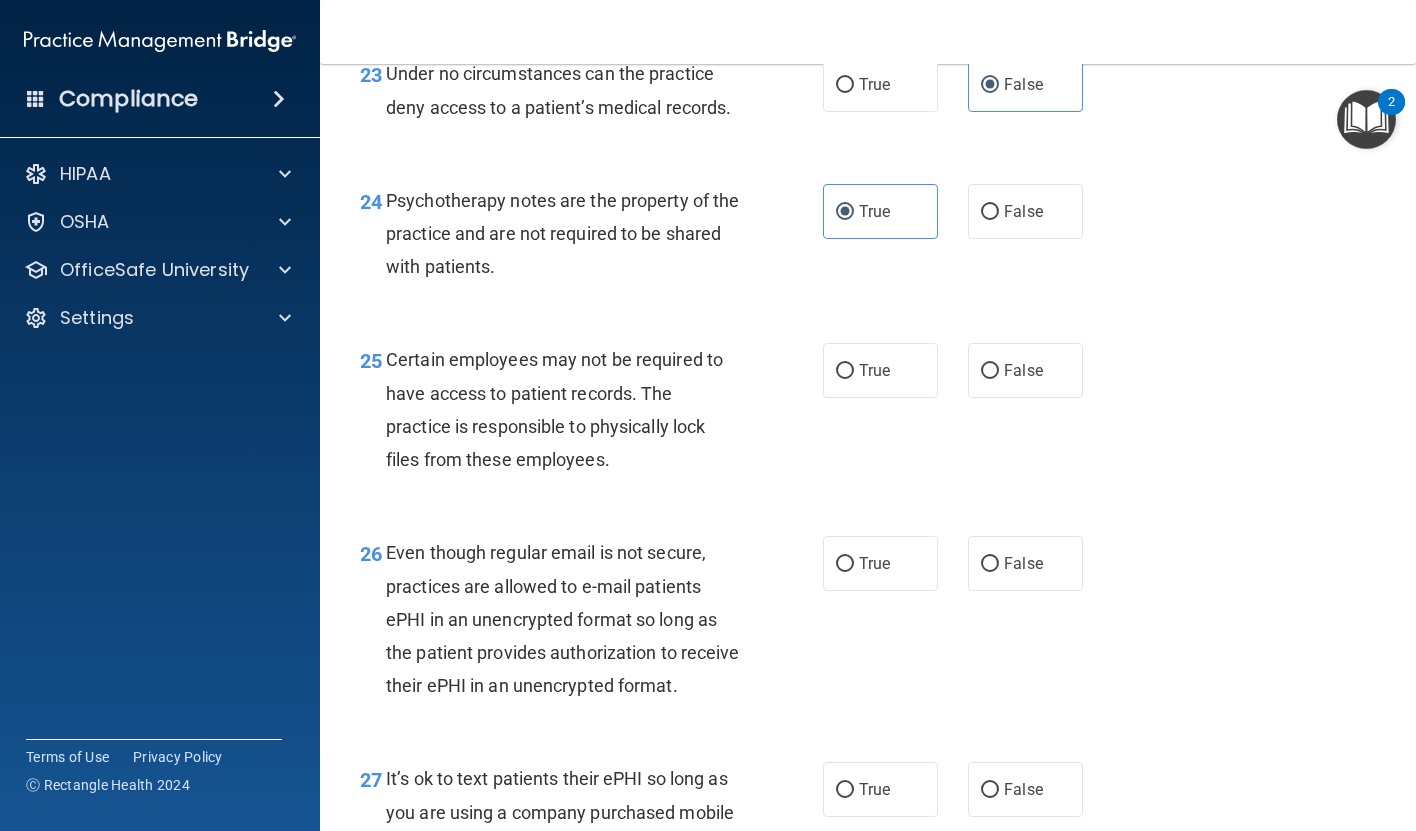 scroll, scrollTop: 4615, scrollLeft: 0, axis: vertical 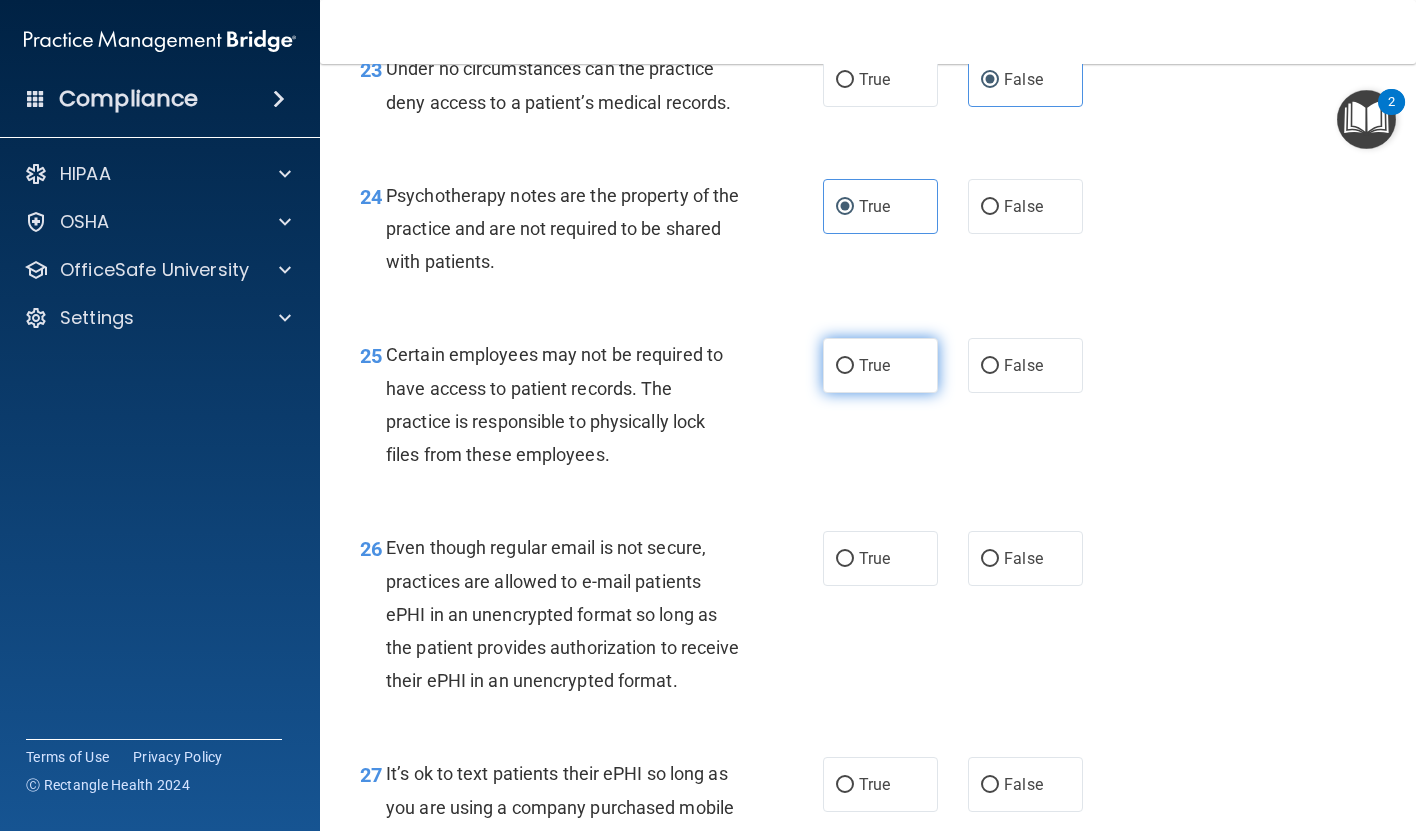 click on "True" at bounding box center (880, 365) 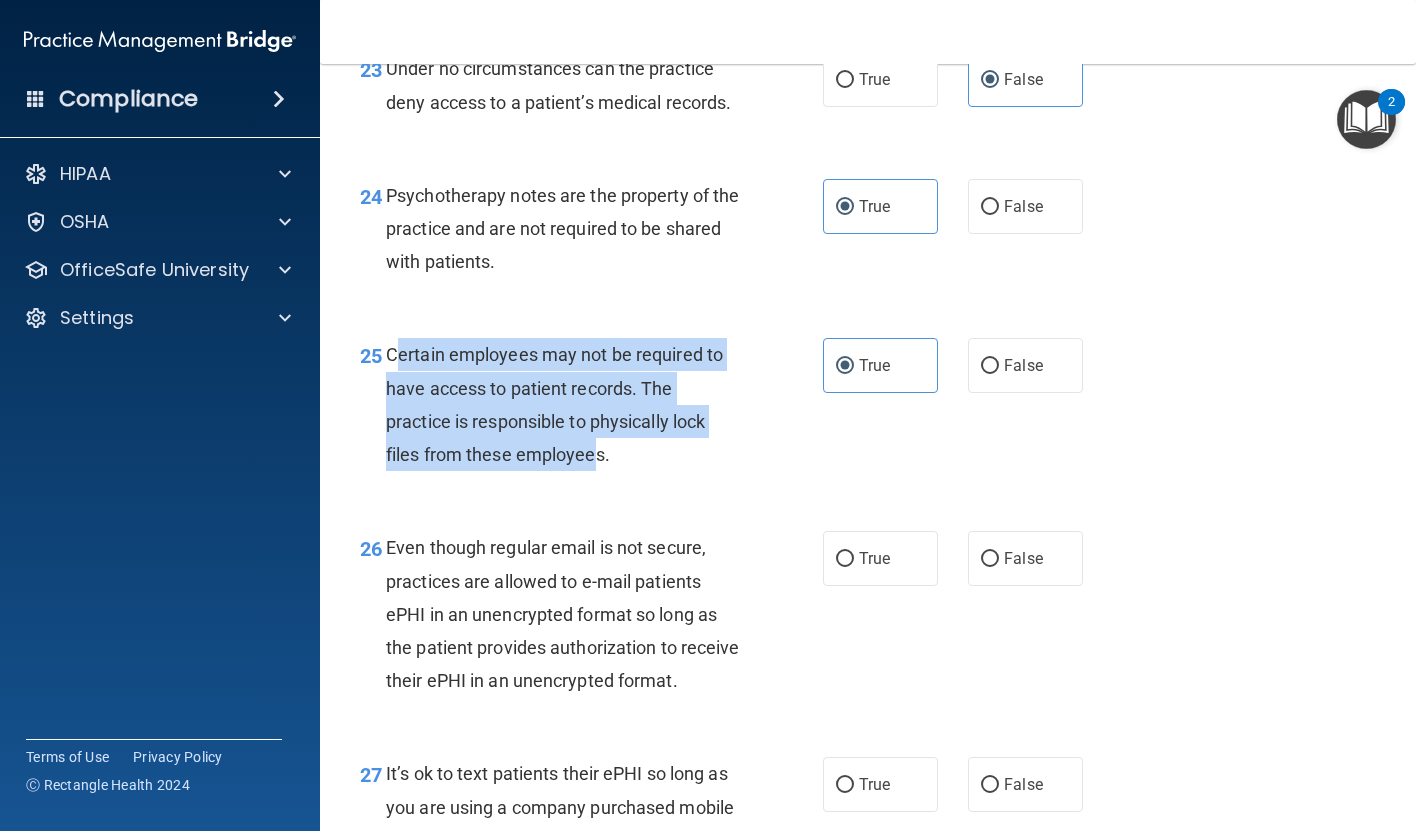 drag, startPoint x: 392, startPoint y: 387, endPoint x: 595, endPoint y: 500, distance: 232.33167 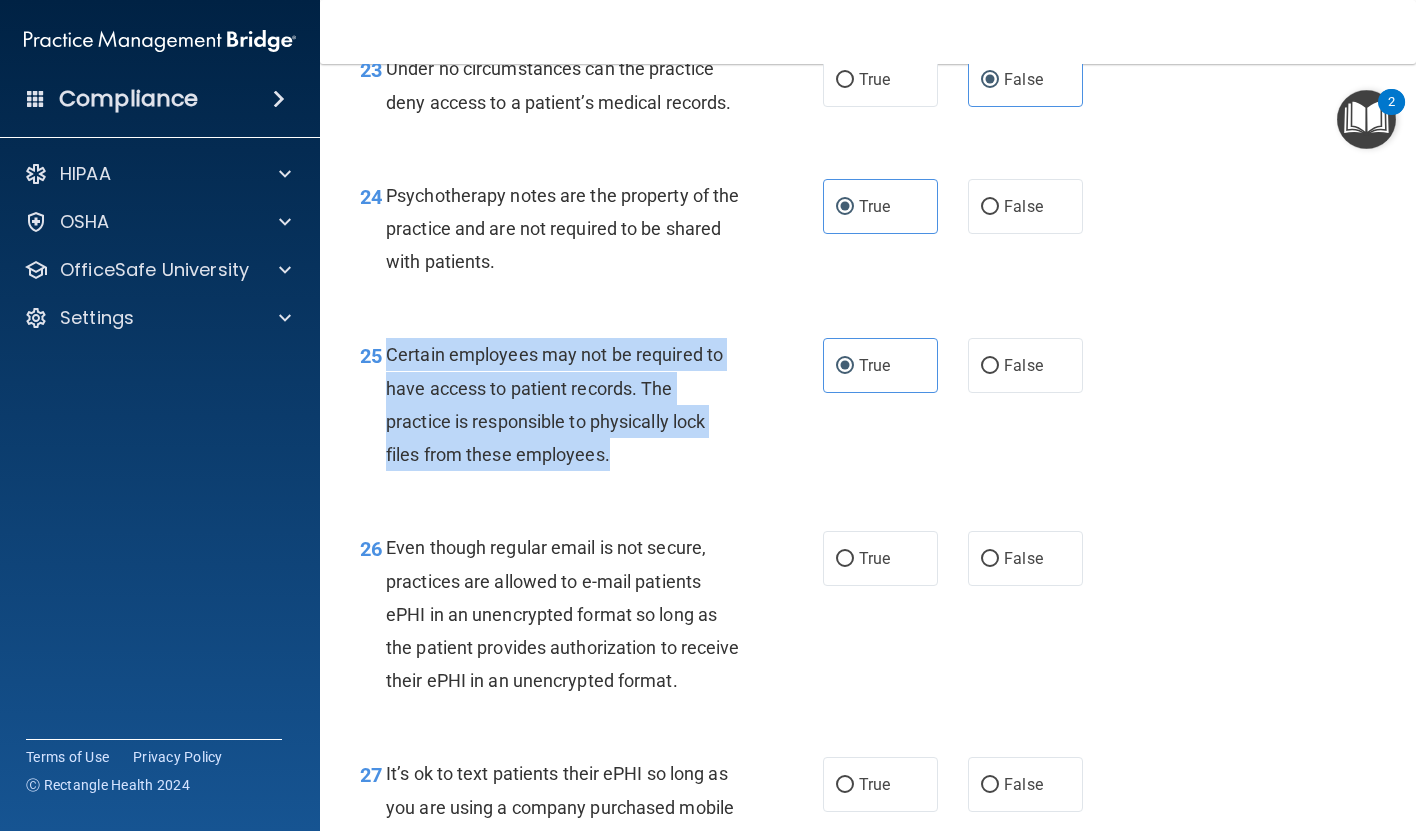 drag, startPoint x: 386, startPoint y: 396, endPoint x: 694, endPoint y: 512, distance: 329.12003 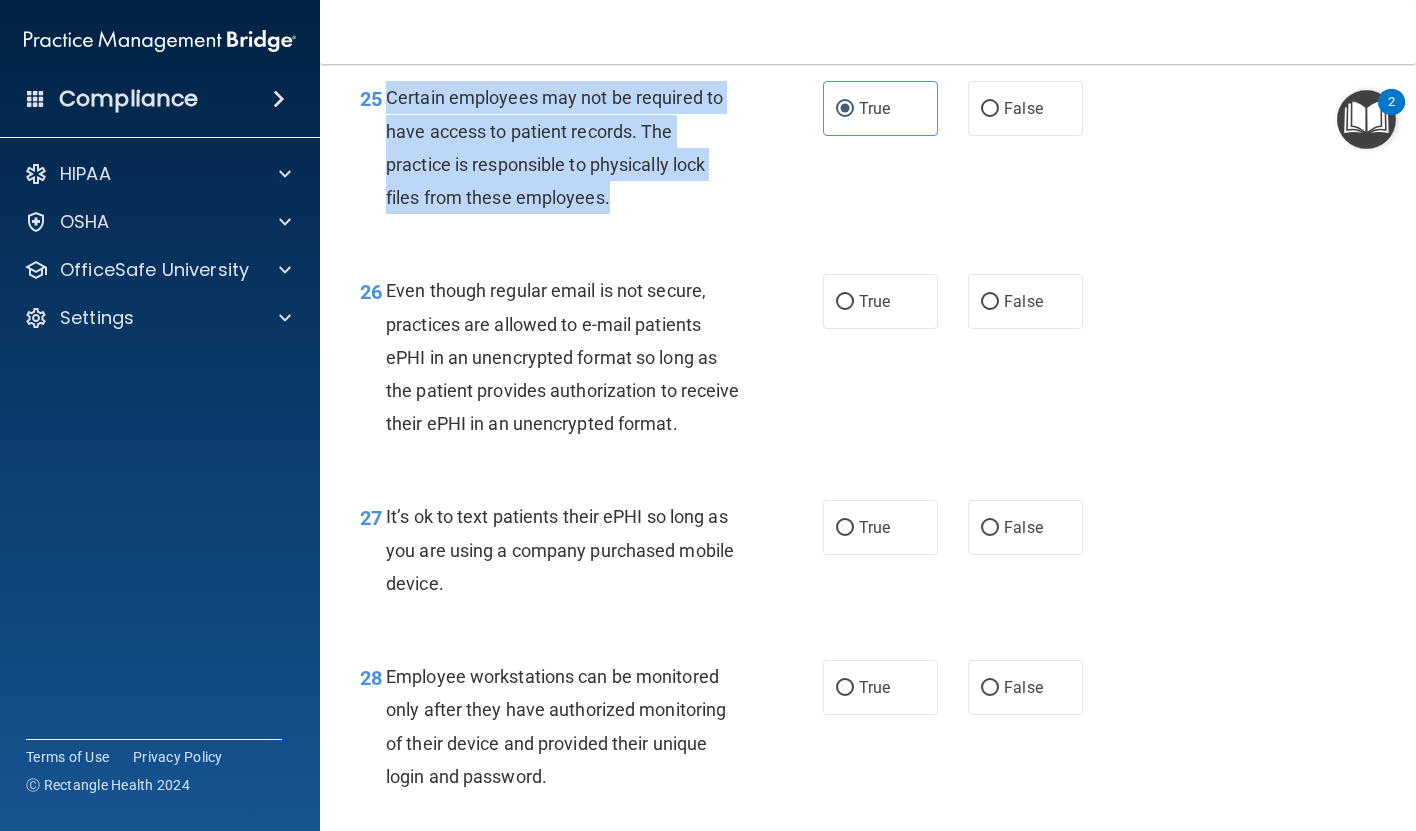 scroll, scrollTop: 4878, scrollLeft: 0, axis: vertical 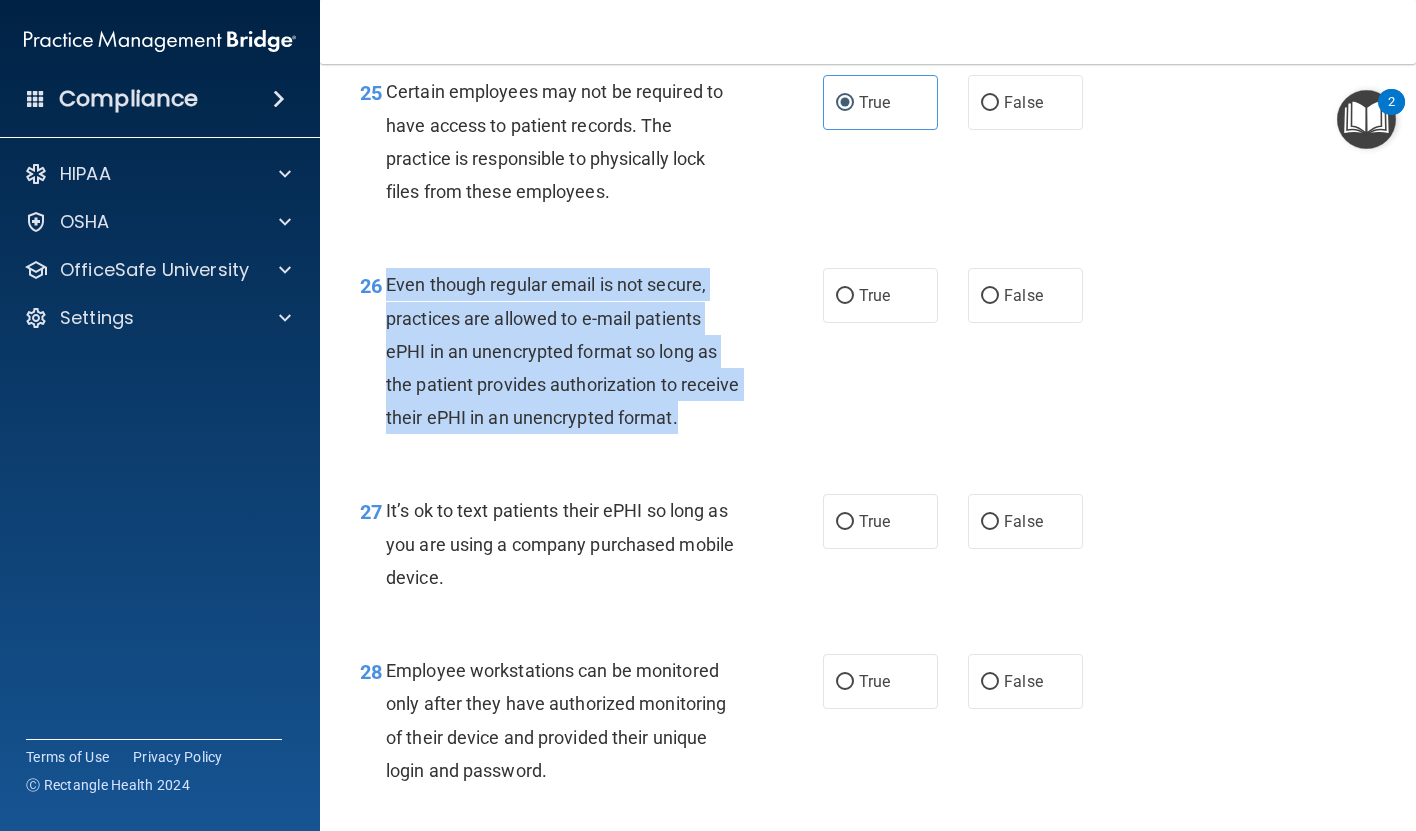 drag, startPoint x: 384, startPoint y: 320, endPoint x: 718, endPoint y: 453, distance: 359.5066 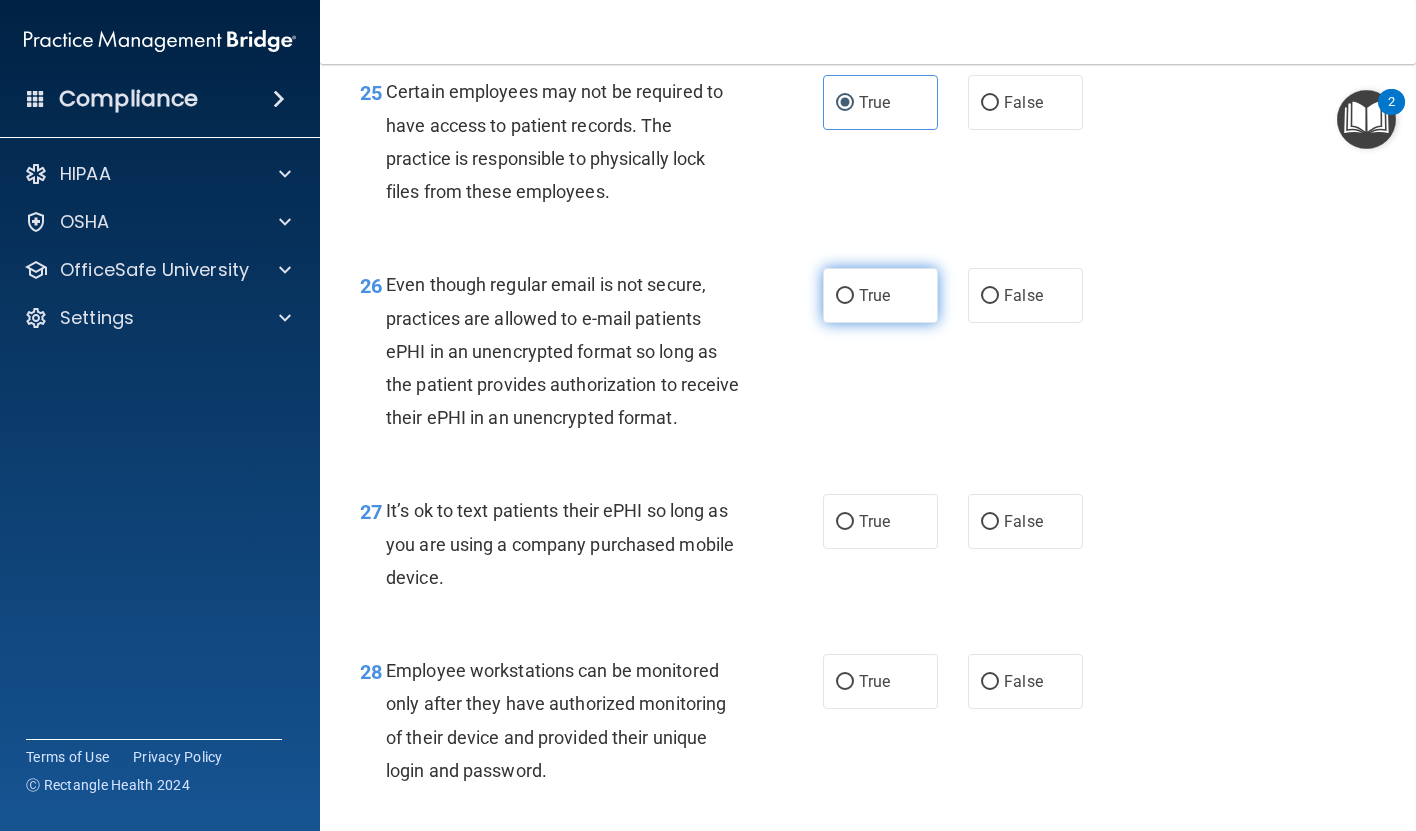 click on "True" at bounding box center (880, 295) 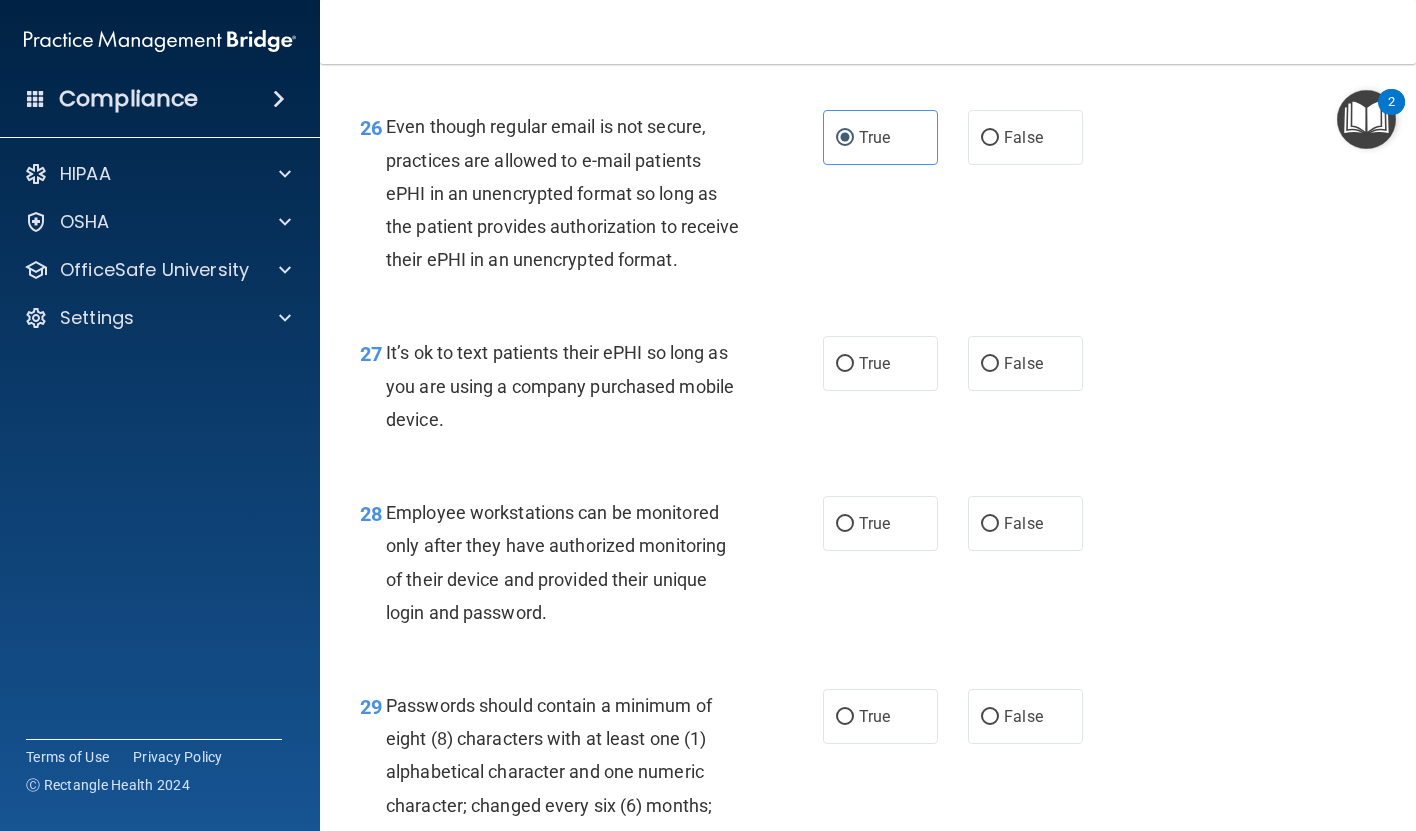 scroll, scrollTop: 5037, scrollLeft: 0, axis: vertical 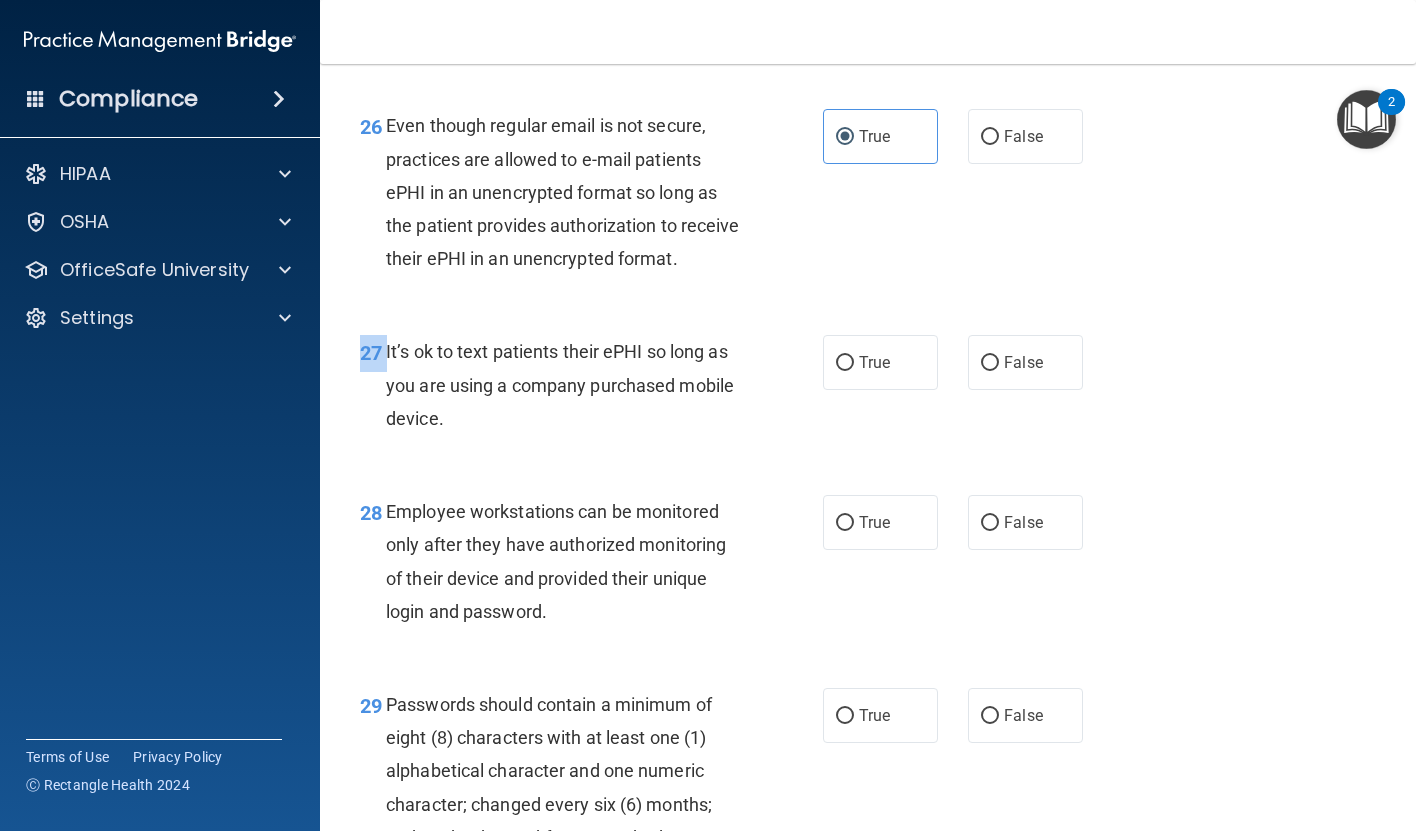 drag, startPoint x: 387, startPoint y: 379, endPoint x: 483, endPoint y: 480, distance: 139.3449 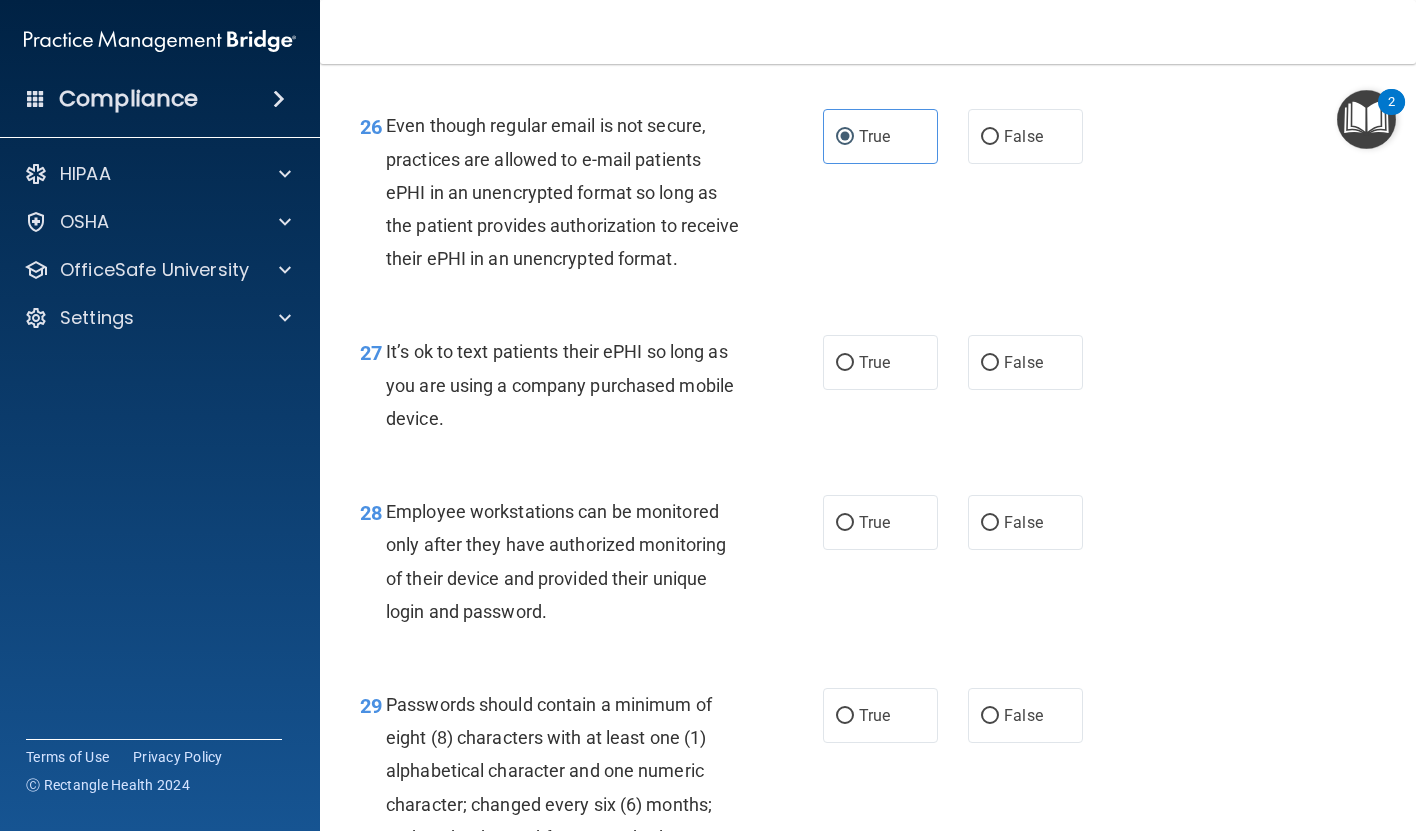 click on "27        It’s ok to text patients their ePHI so long as you are using a company purchased mobile device.                 True           False" at bounding box center (868, 390) 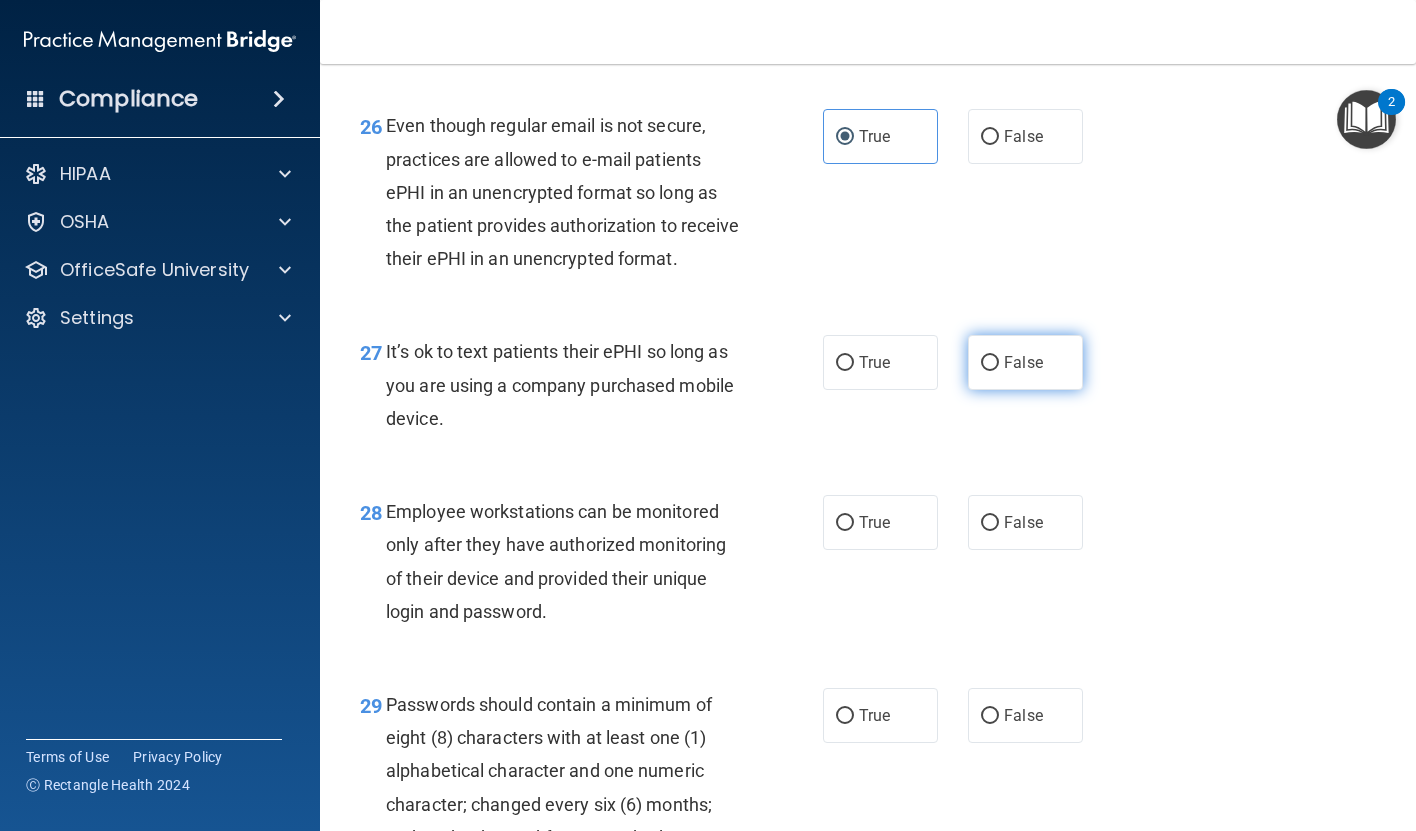 click on "False" at bounding box center (1023, 362) 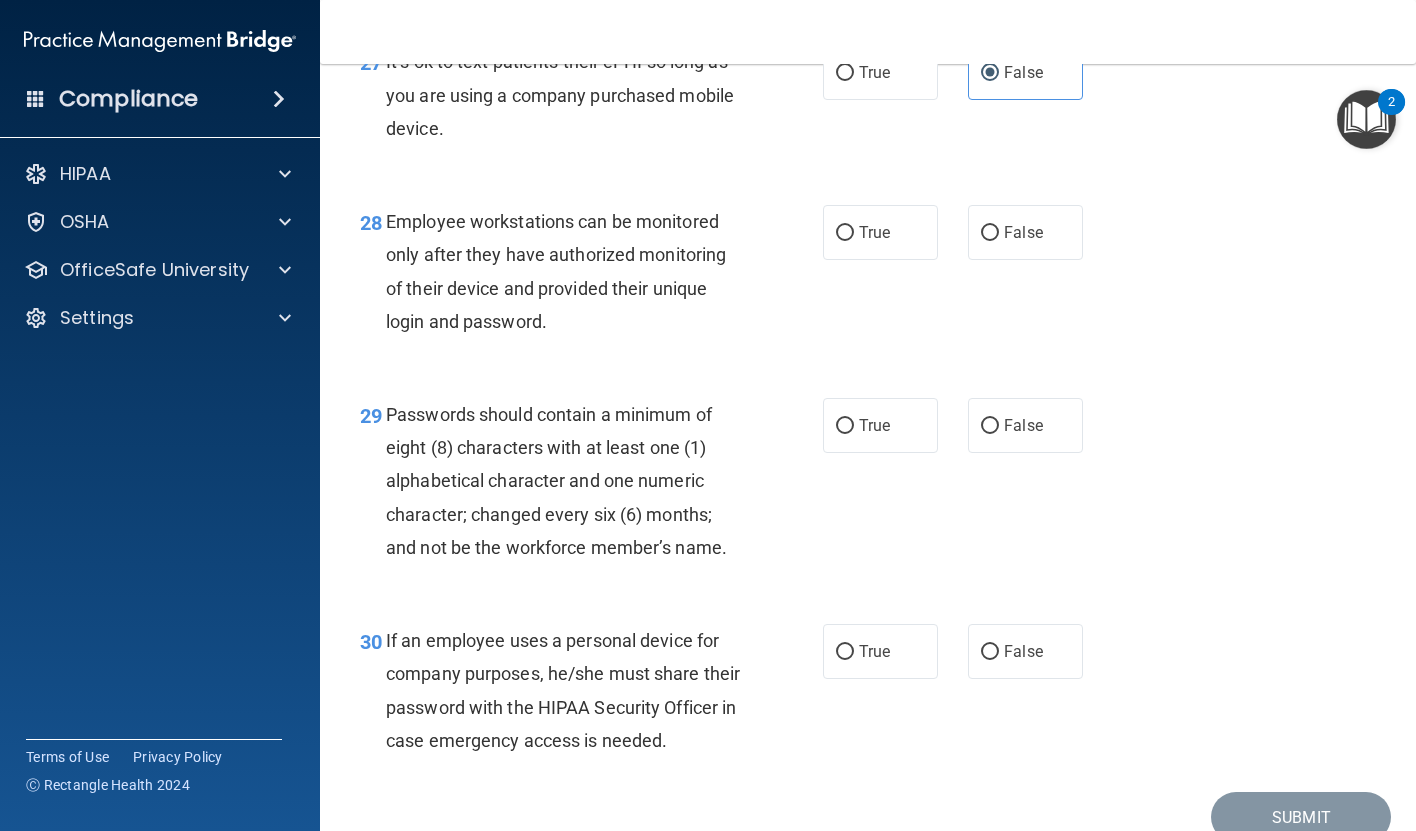scroll, scrollTop: 5328, scrollLeft: 0, axis: vertical 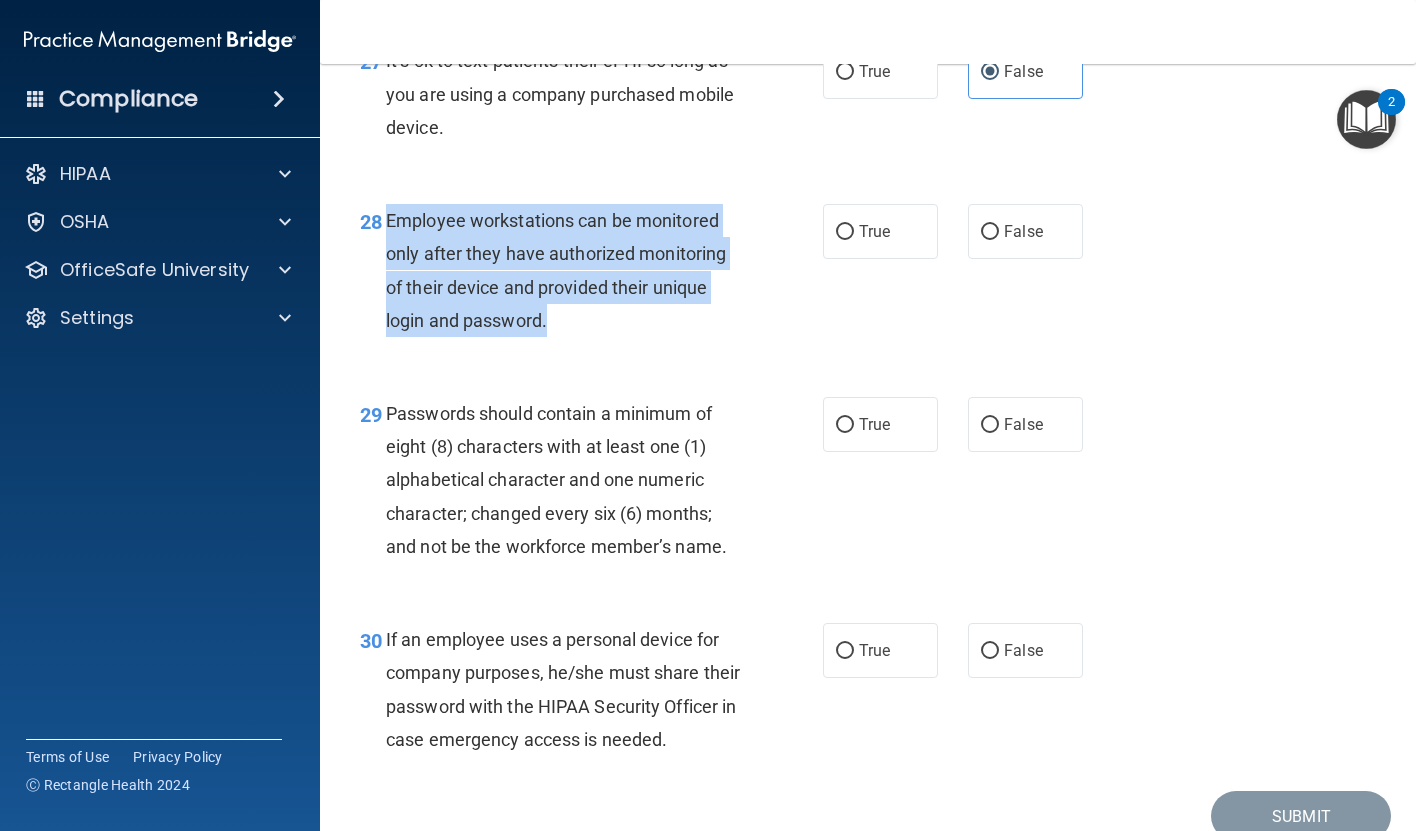 drag, startPoint x: 382, startPoint y: 255, endPoint x: 553, endPoint y: 362, distance: 201.71762 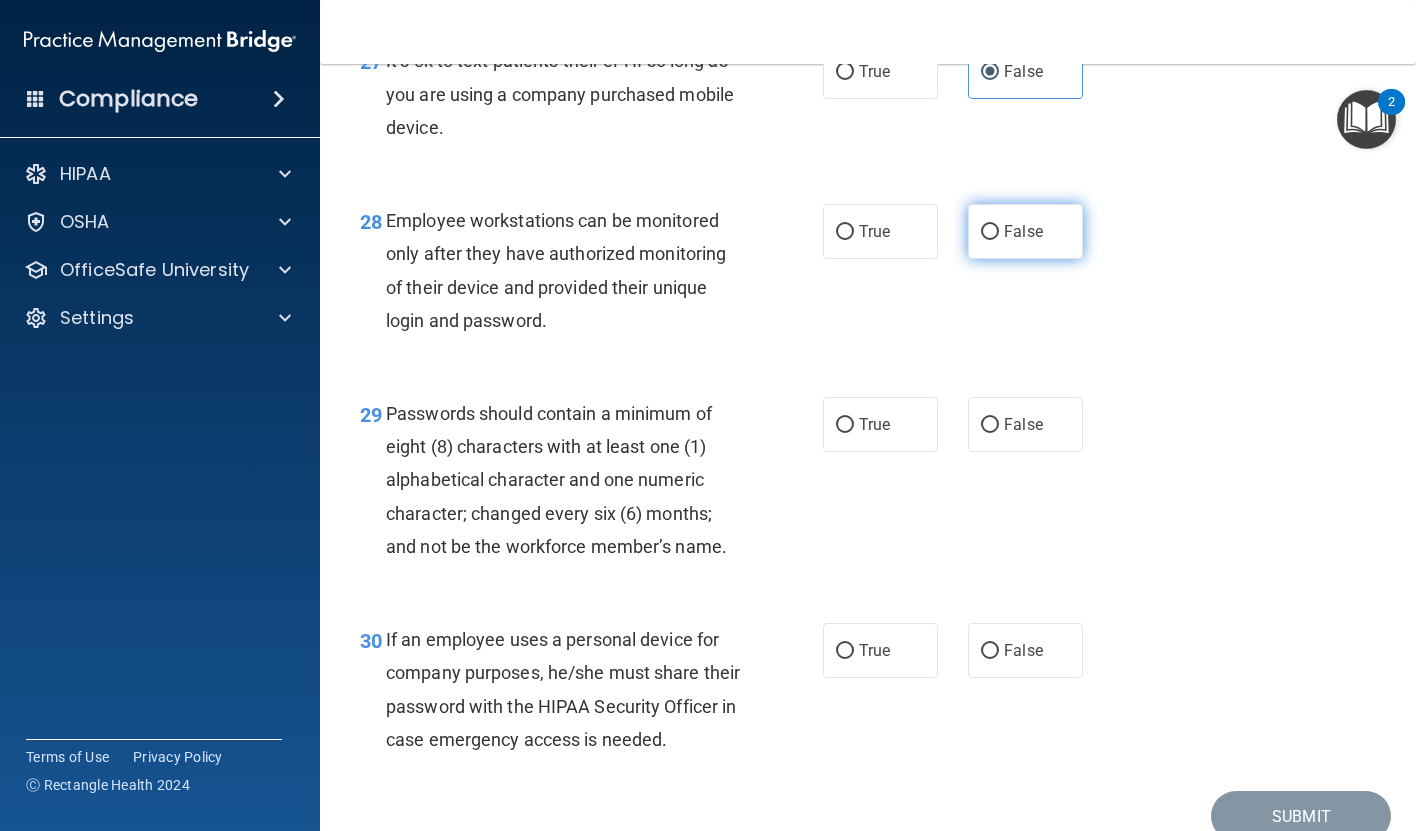 click on "False" at bounding box center (1025, 231) 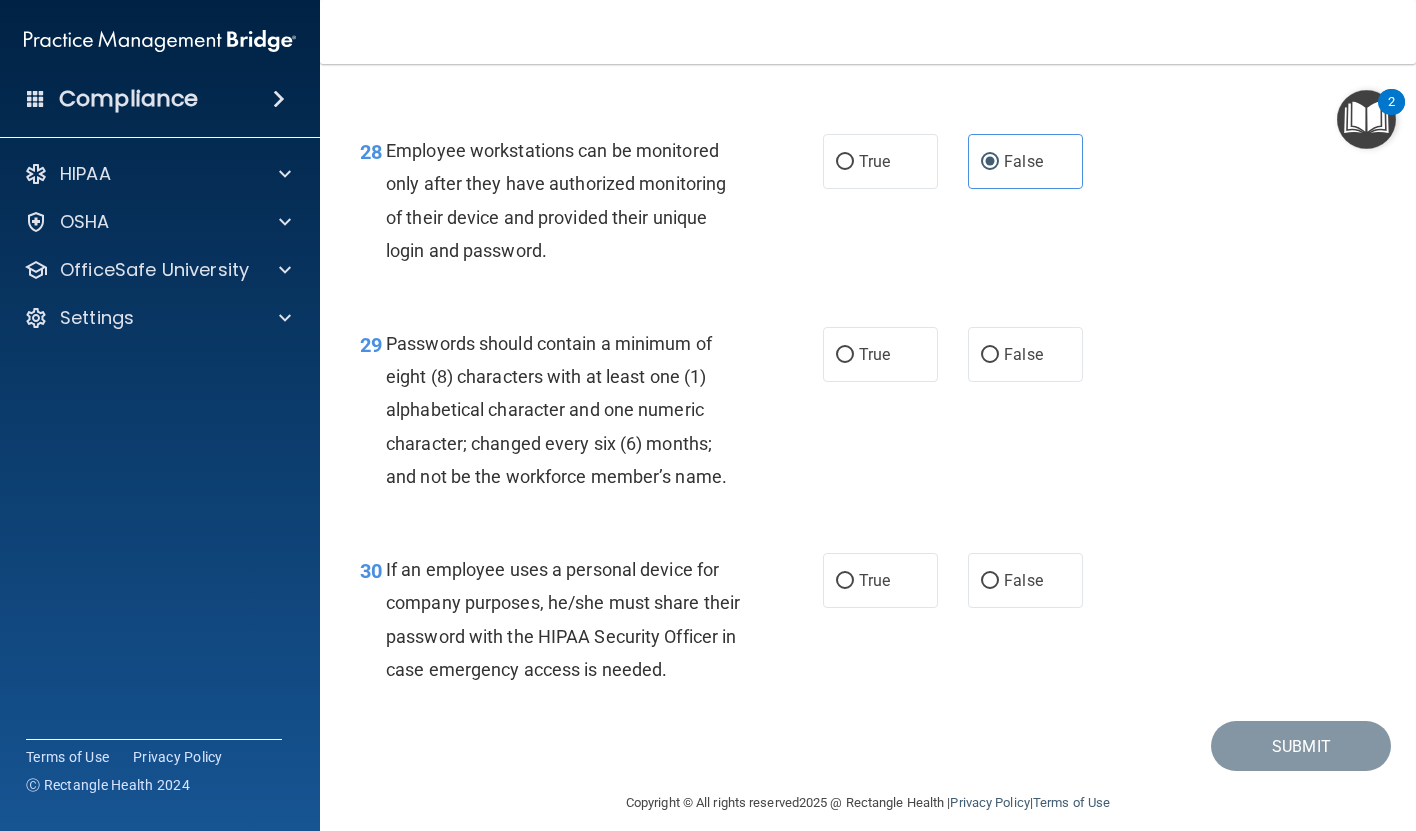scroll, scrollTop: 5406, scrollLeft: 0, axis: vertical 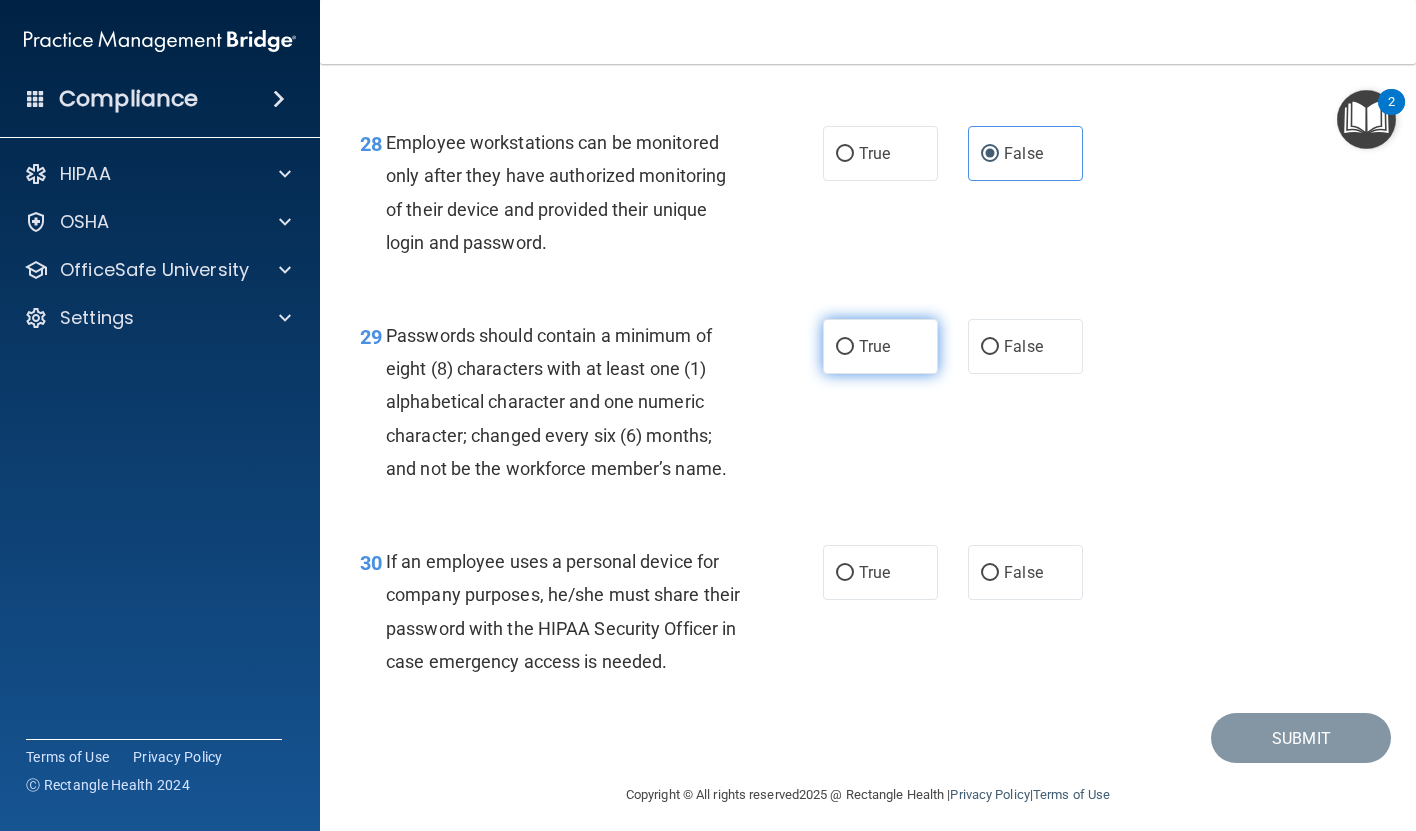 click on "True" at bounding box center [880, 346] 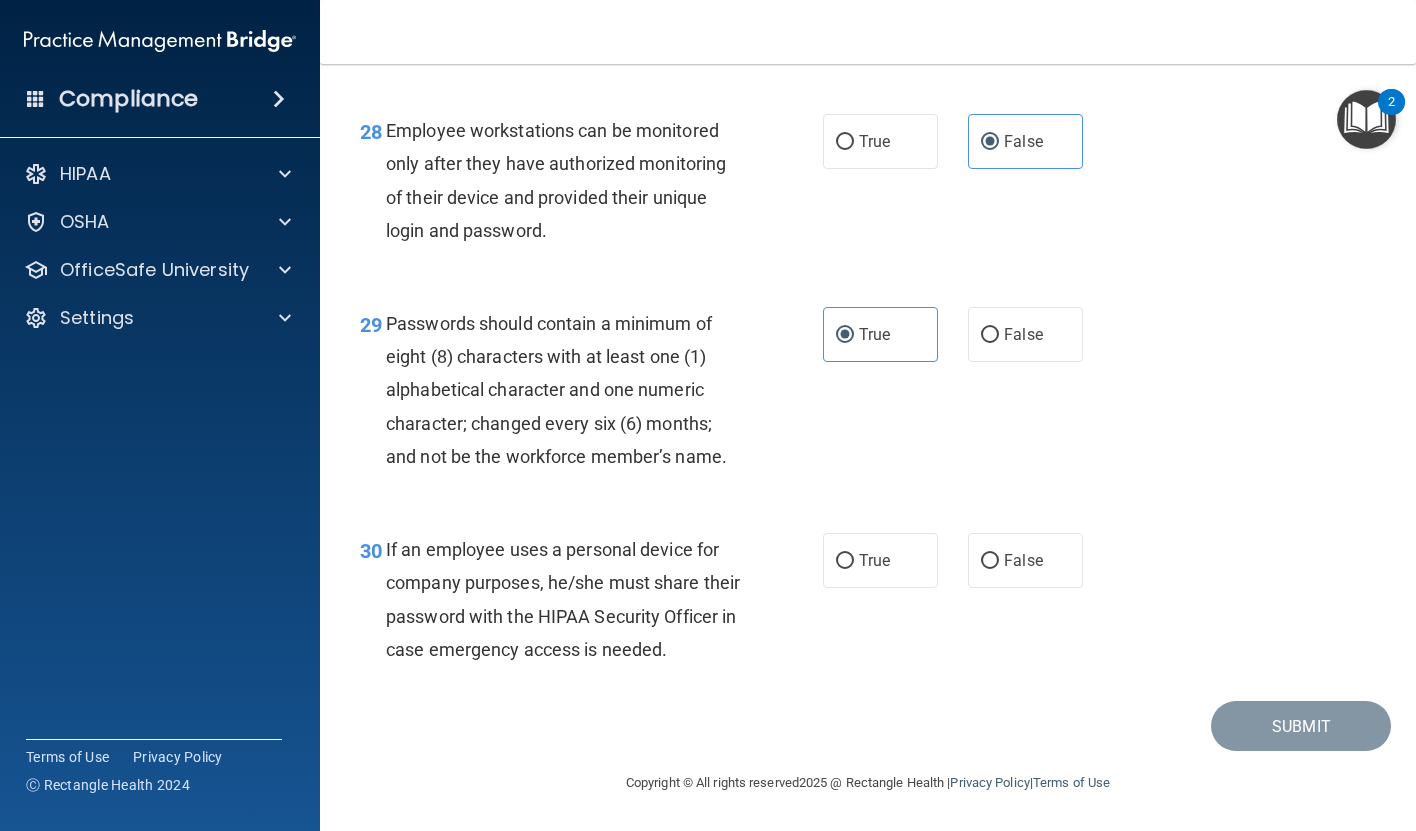 scroll, scrollTop: 5486, scrollLeft: 0, axis: vertical 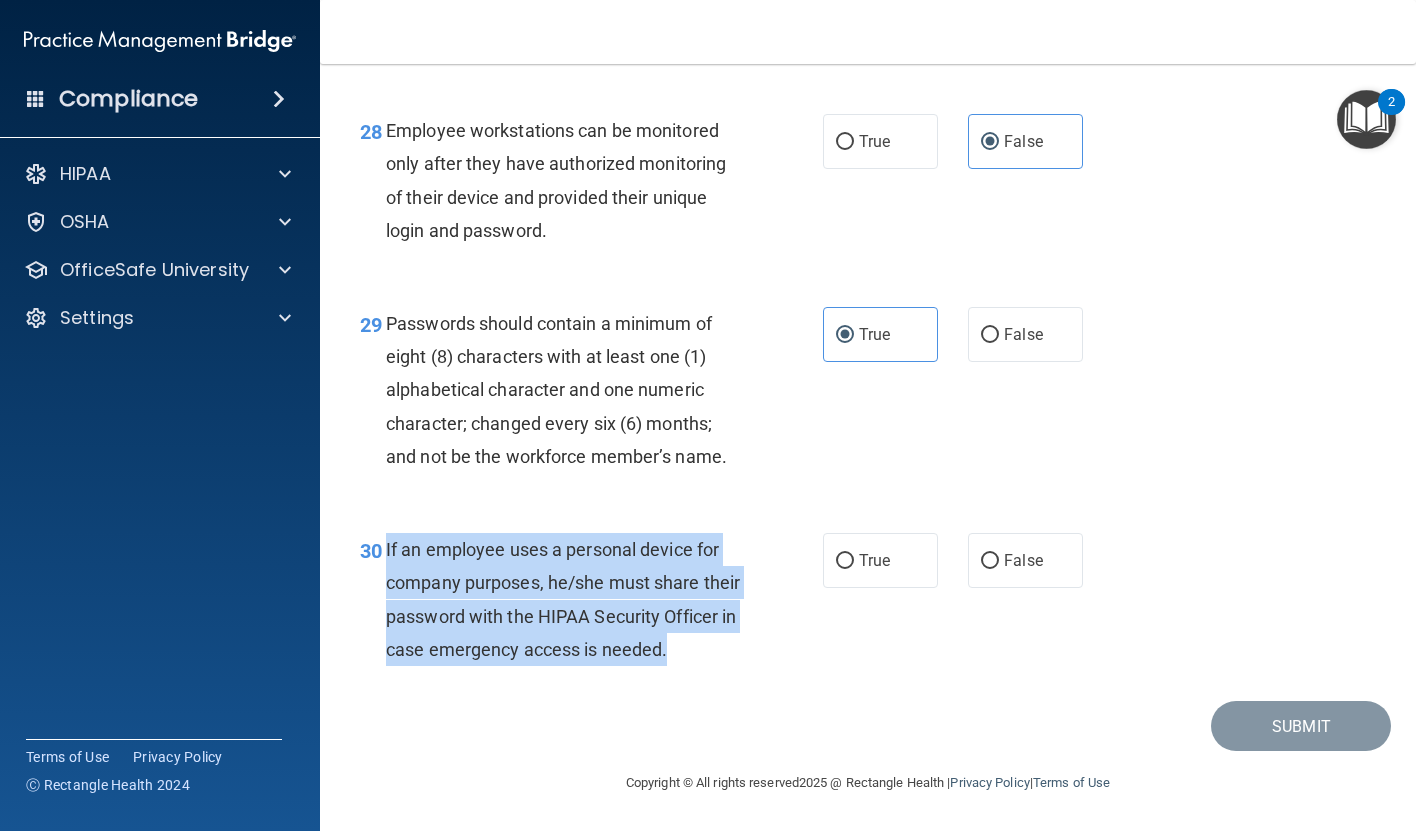 drag, startPoint x: 387, startPoint y: 513, endPoint x: 477, endPoint y: 648, distance: 162.2498 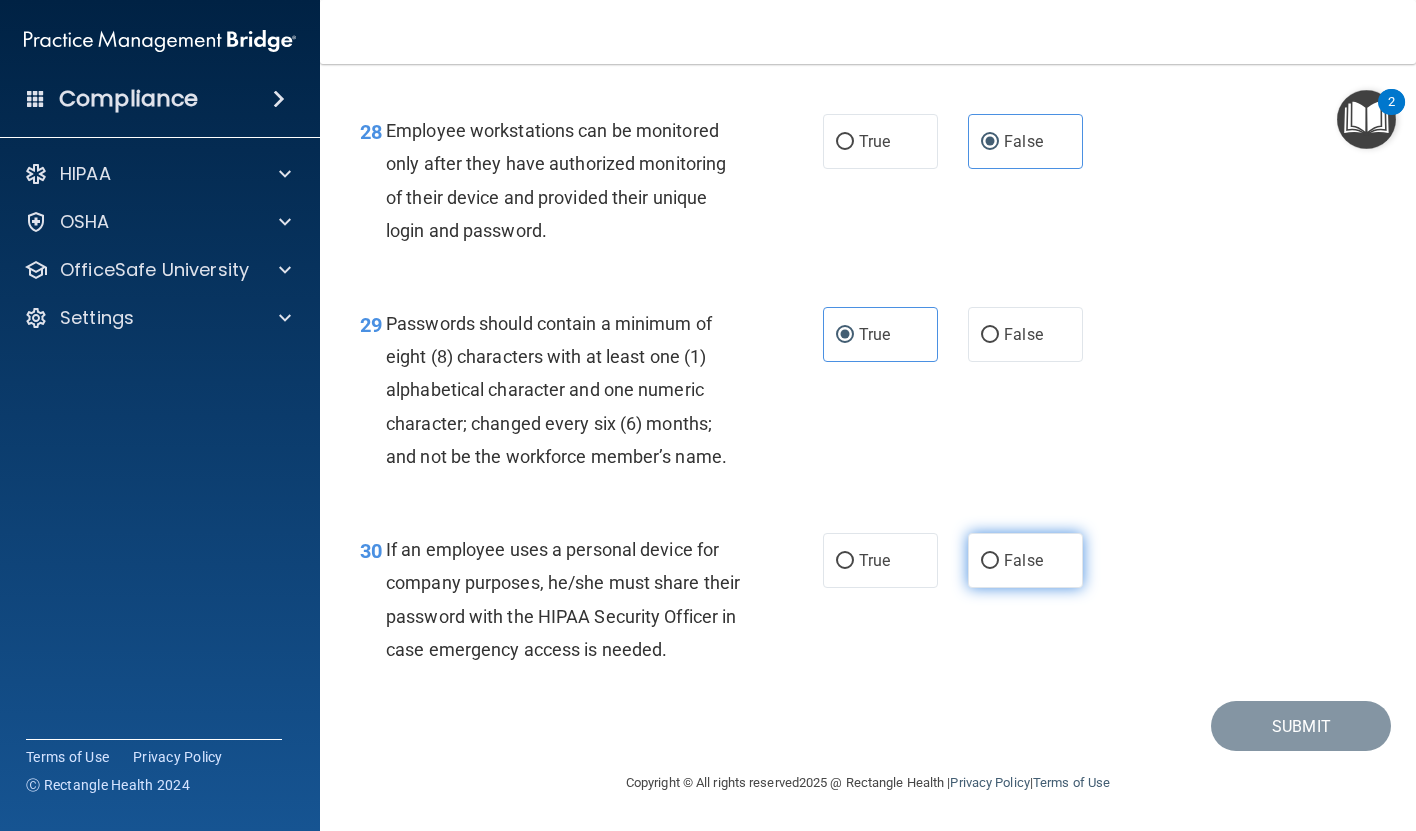 click on "False" at bounding box center [1025, 560] 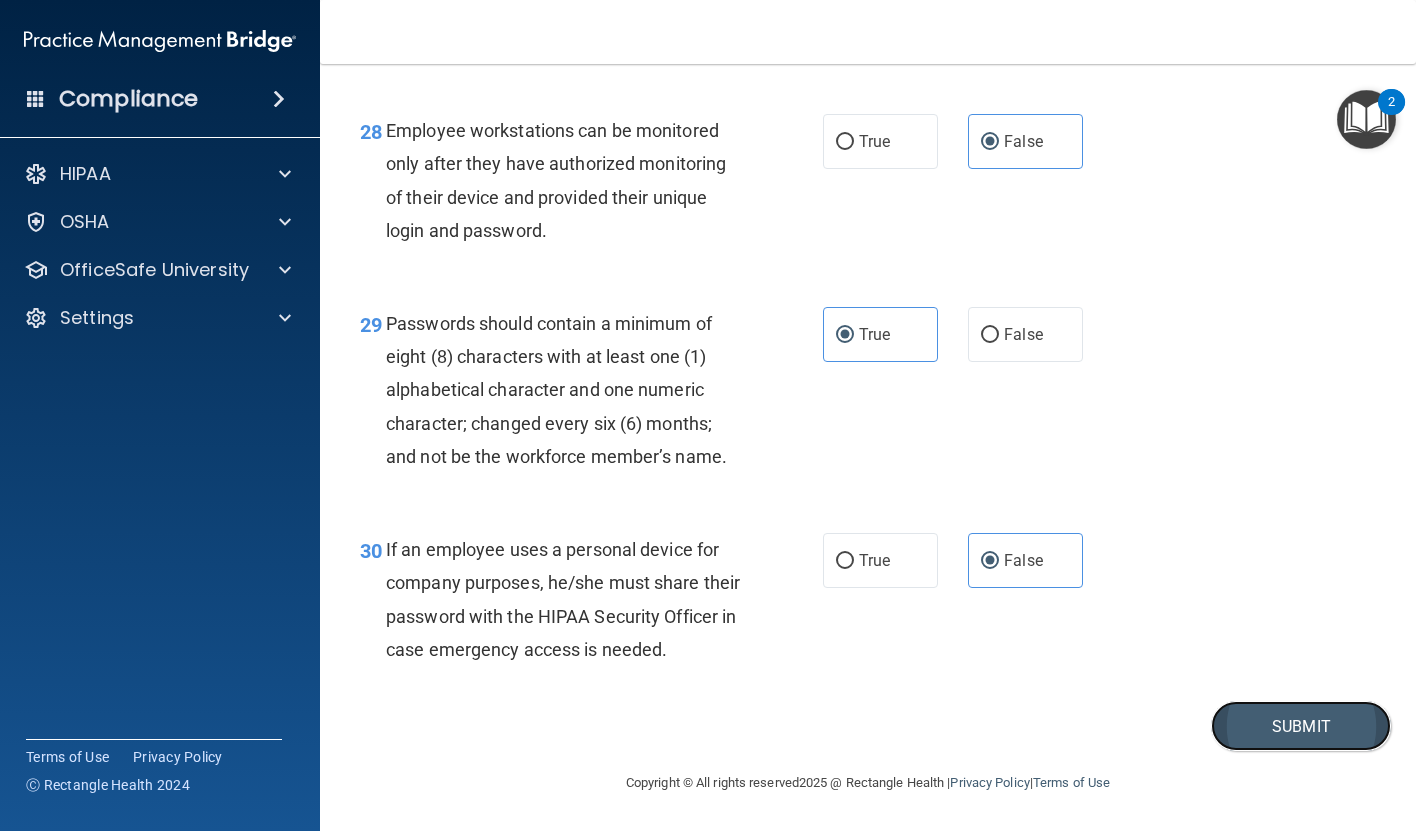 click on "Submit" at bounding box center (1301, 726) 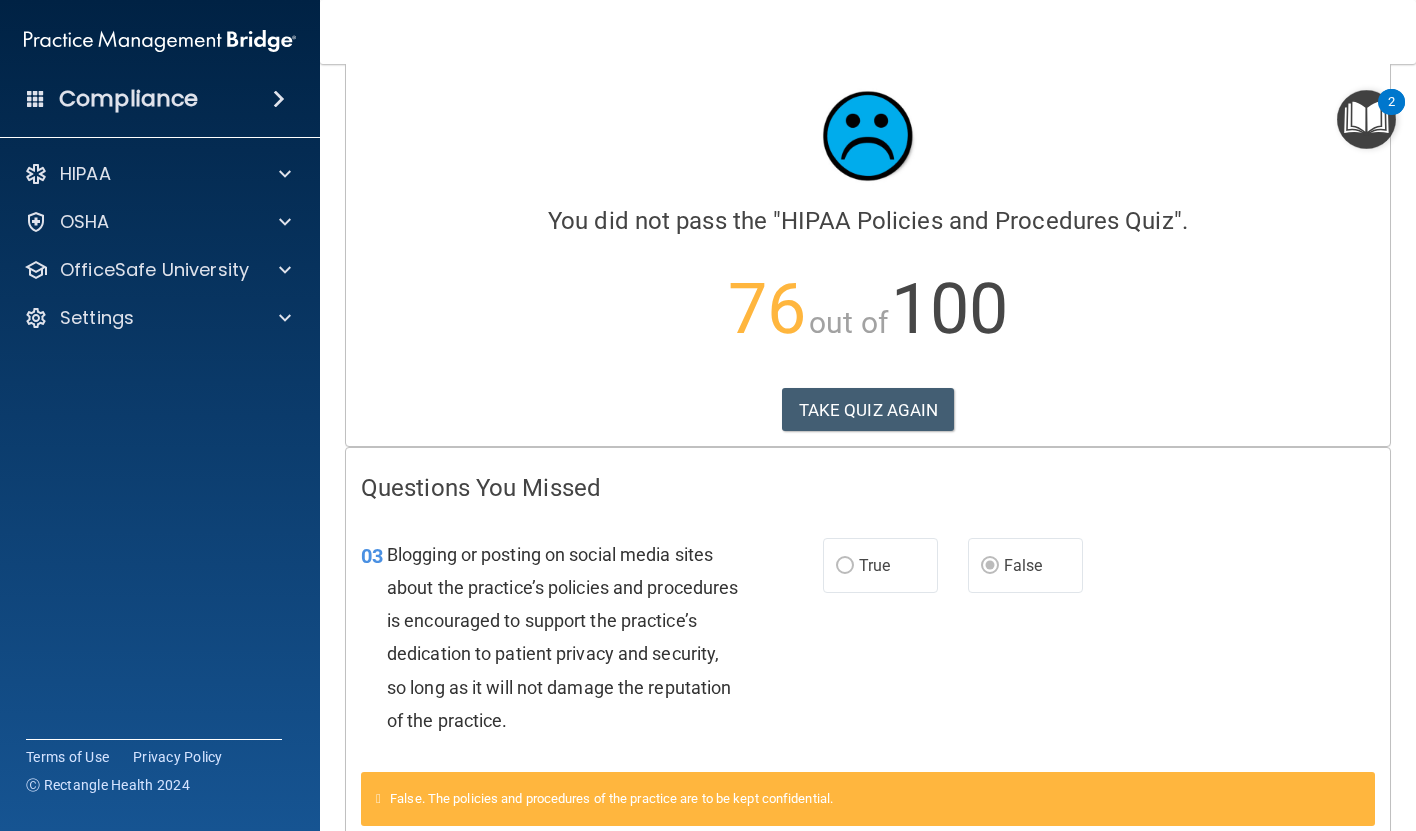 scroll, scrollTop: 0, scrollLeft: 0, axis: both 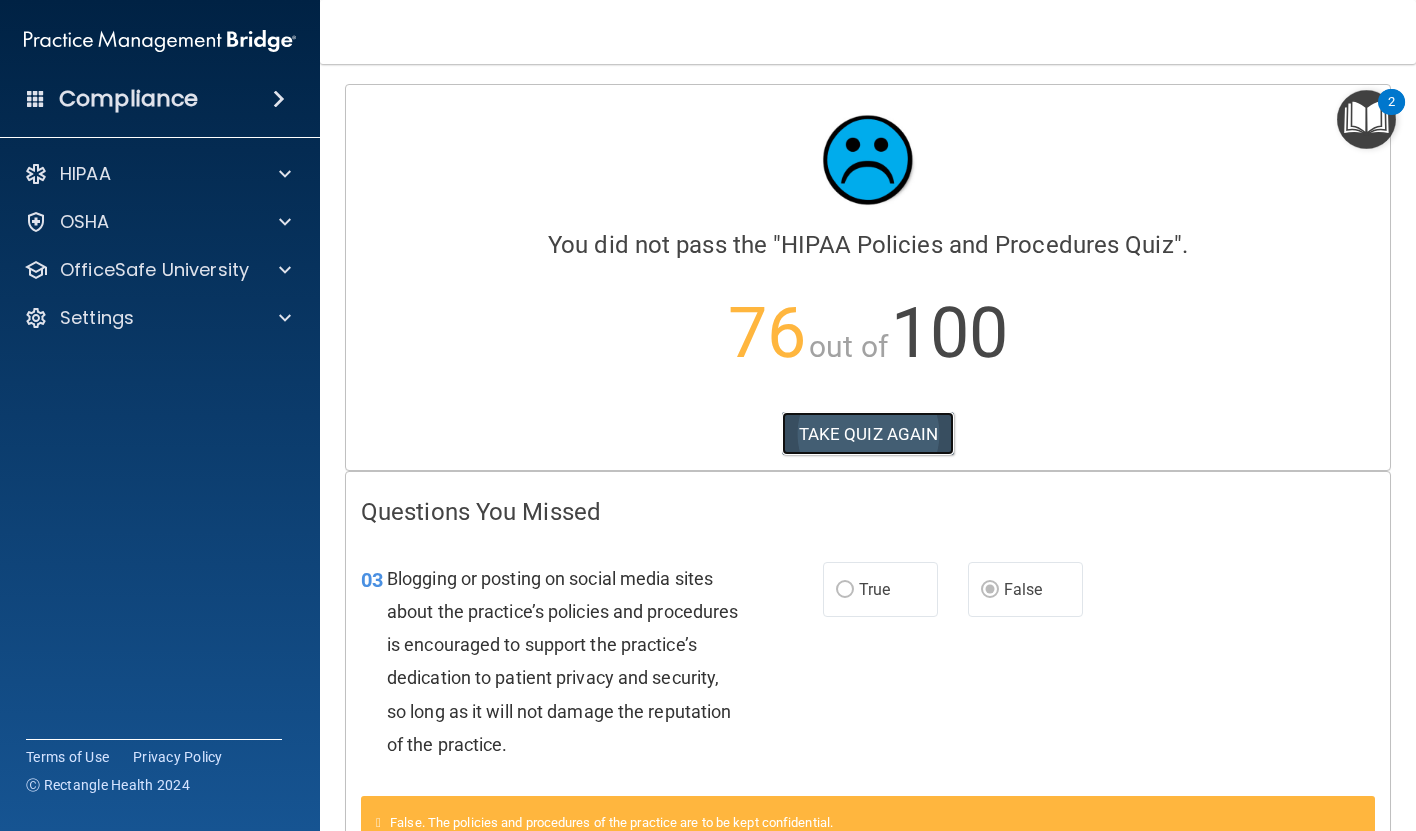click on "TAKE QUIZ AGAIN" at bounding box center [868, 434] 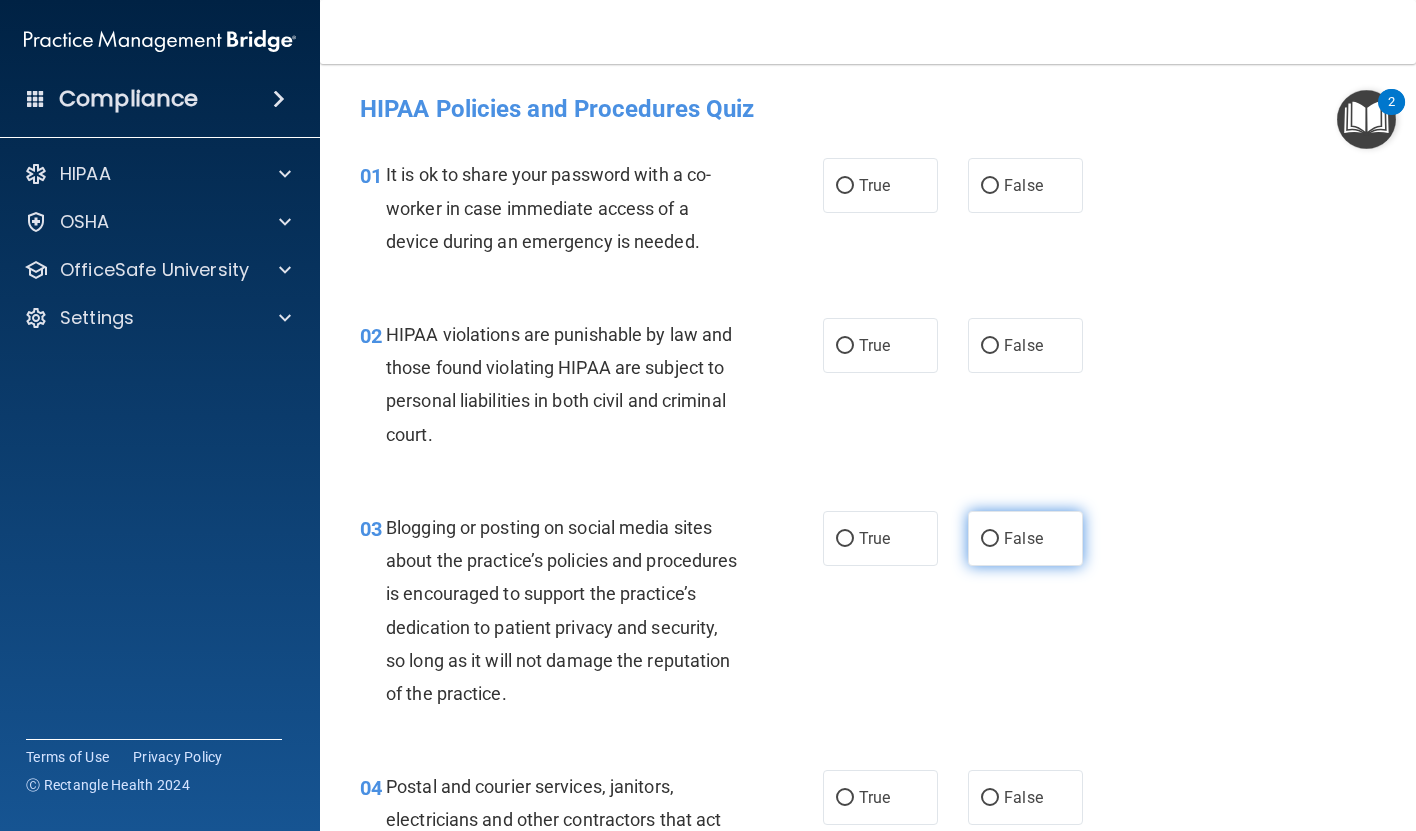 click on "False" at bounding box center [1025, 538] 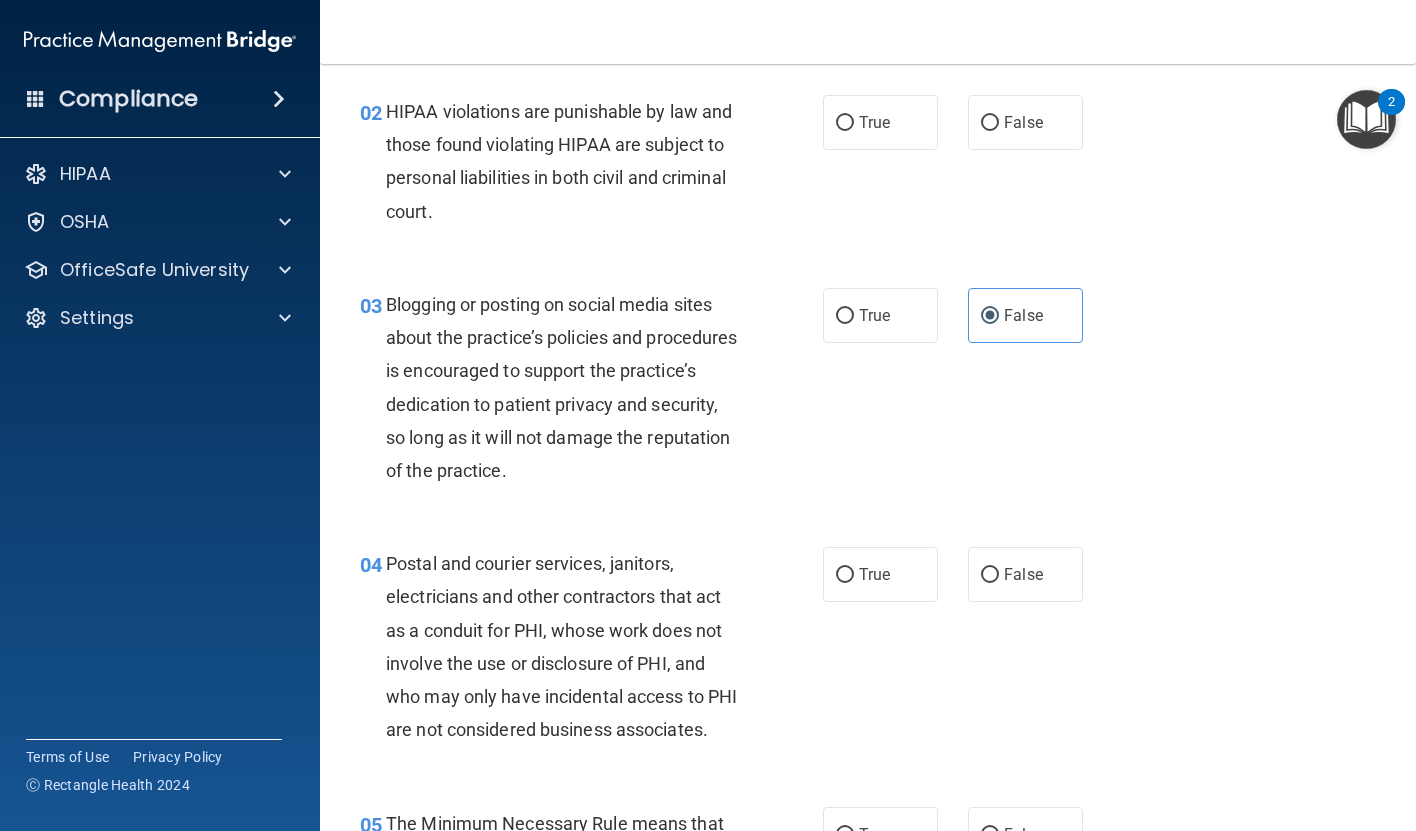 scroll, scrollTop: 226, scrollLeft: 0, axis: vertical 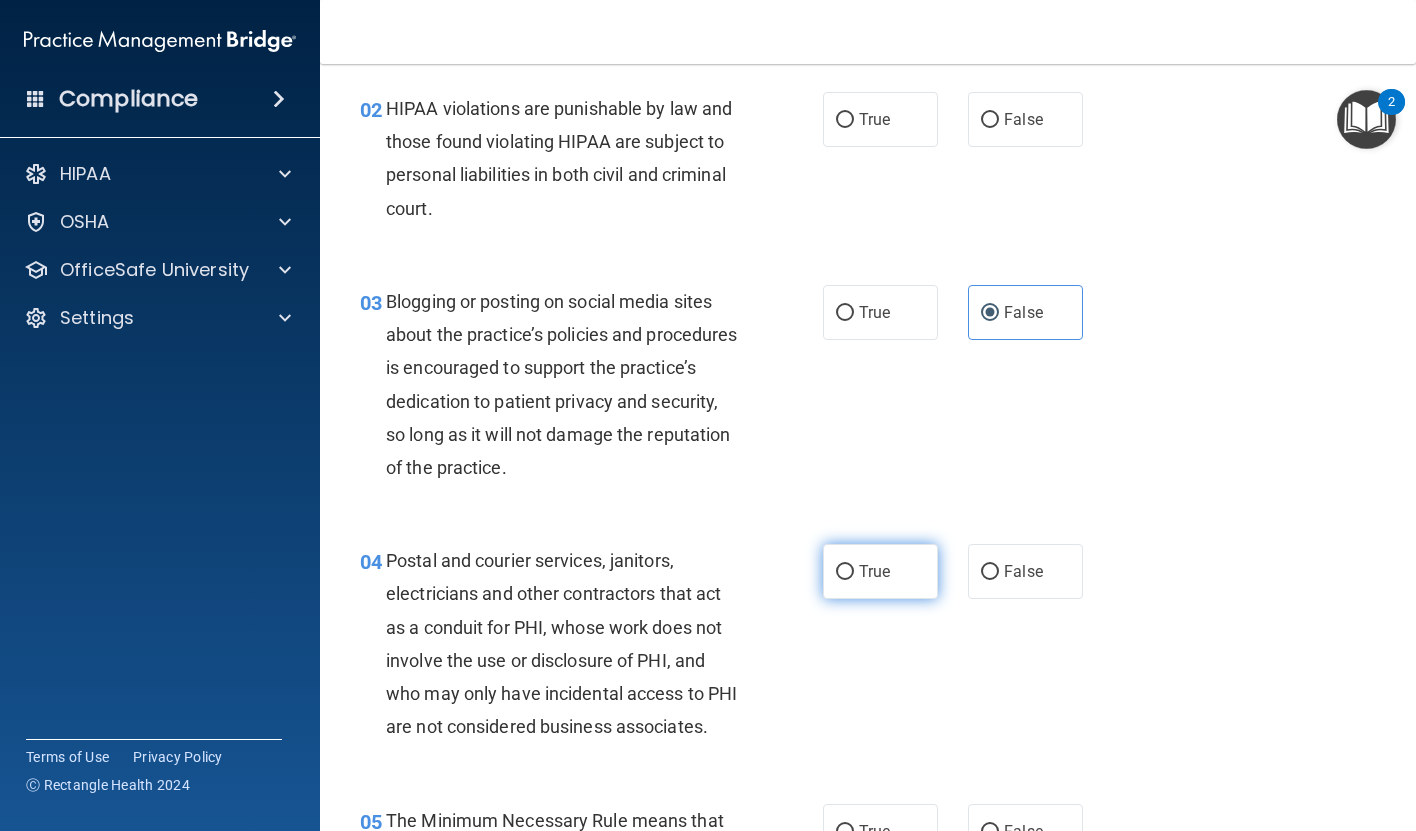 click on "True" at bounding box center (874, 571) 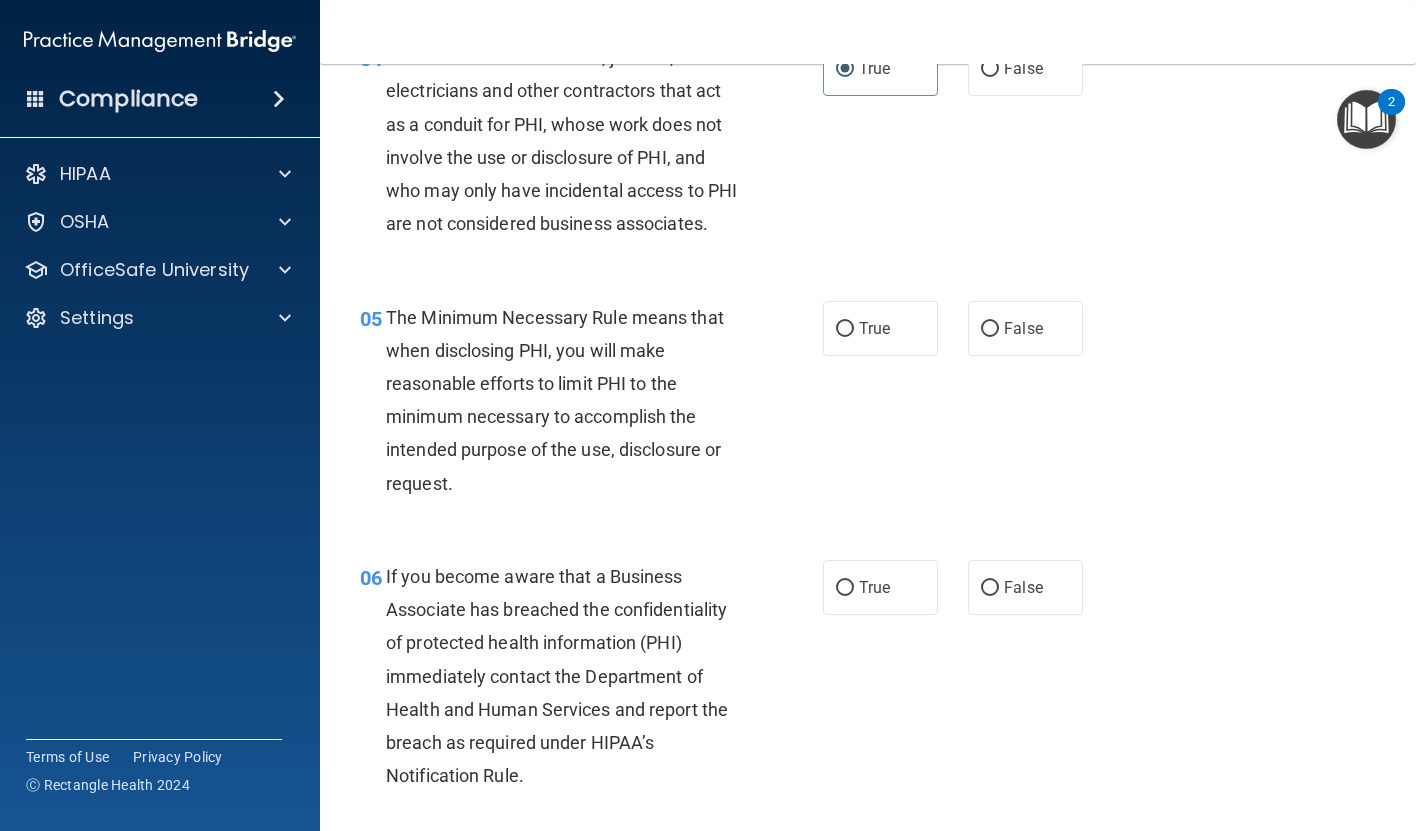 scroll, scrollTop: 740, scrollLeft: 0, axis: vertical 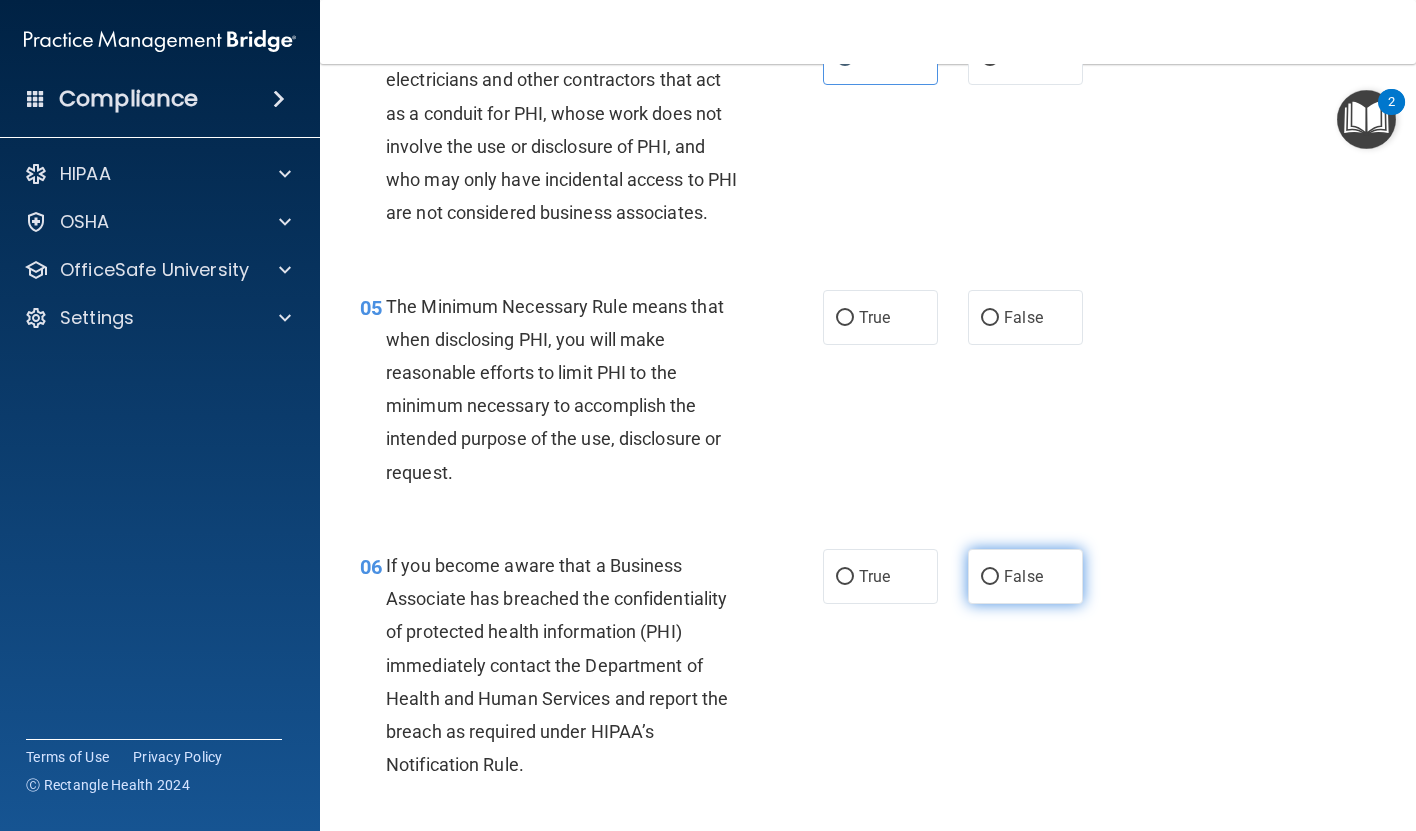 click on "False" at bounding box center (1023, 576) 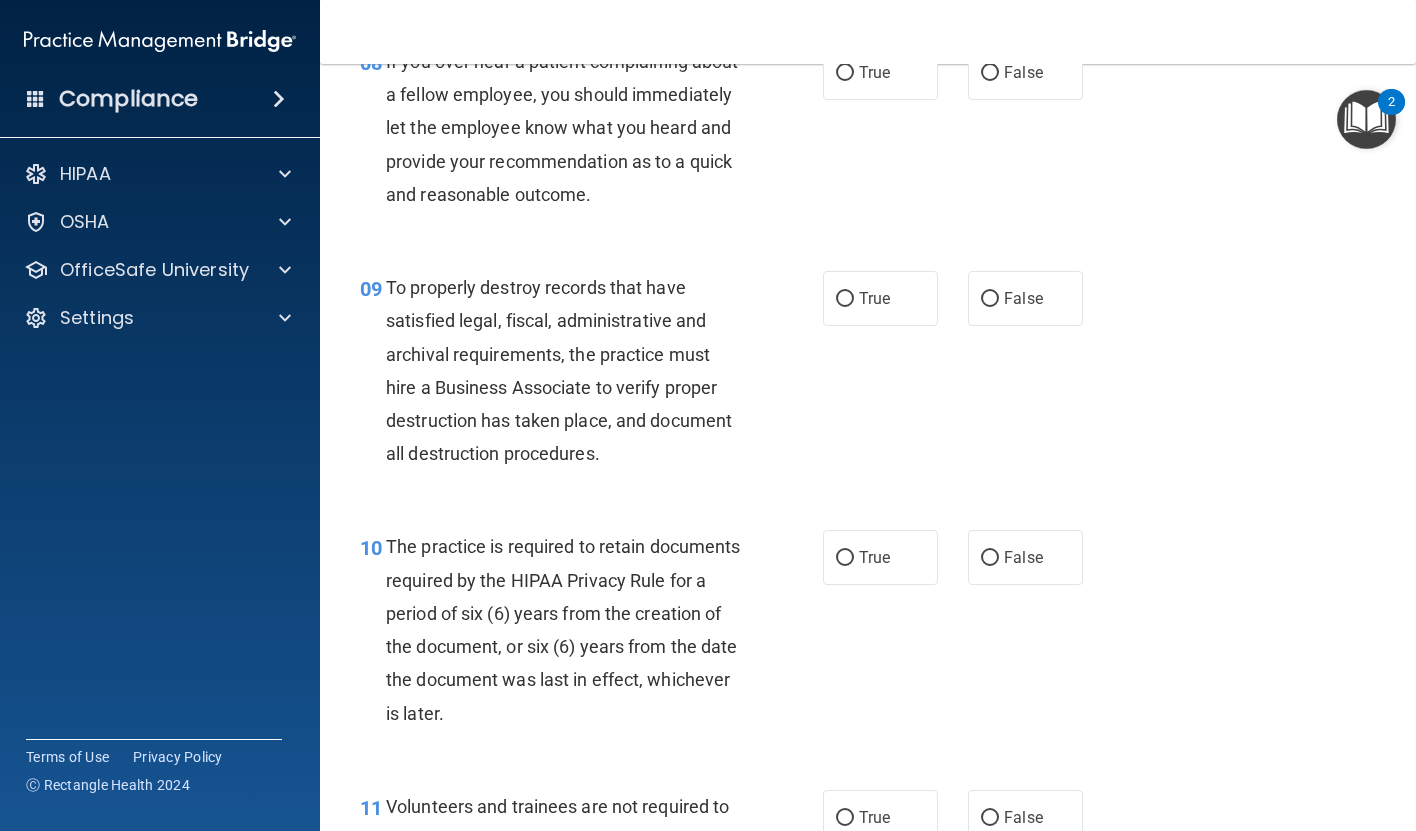 scroll, scrollTop: 1712, scrollLeft: 0, axis: vertical 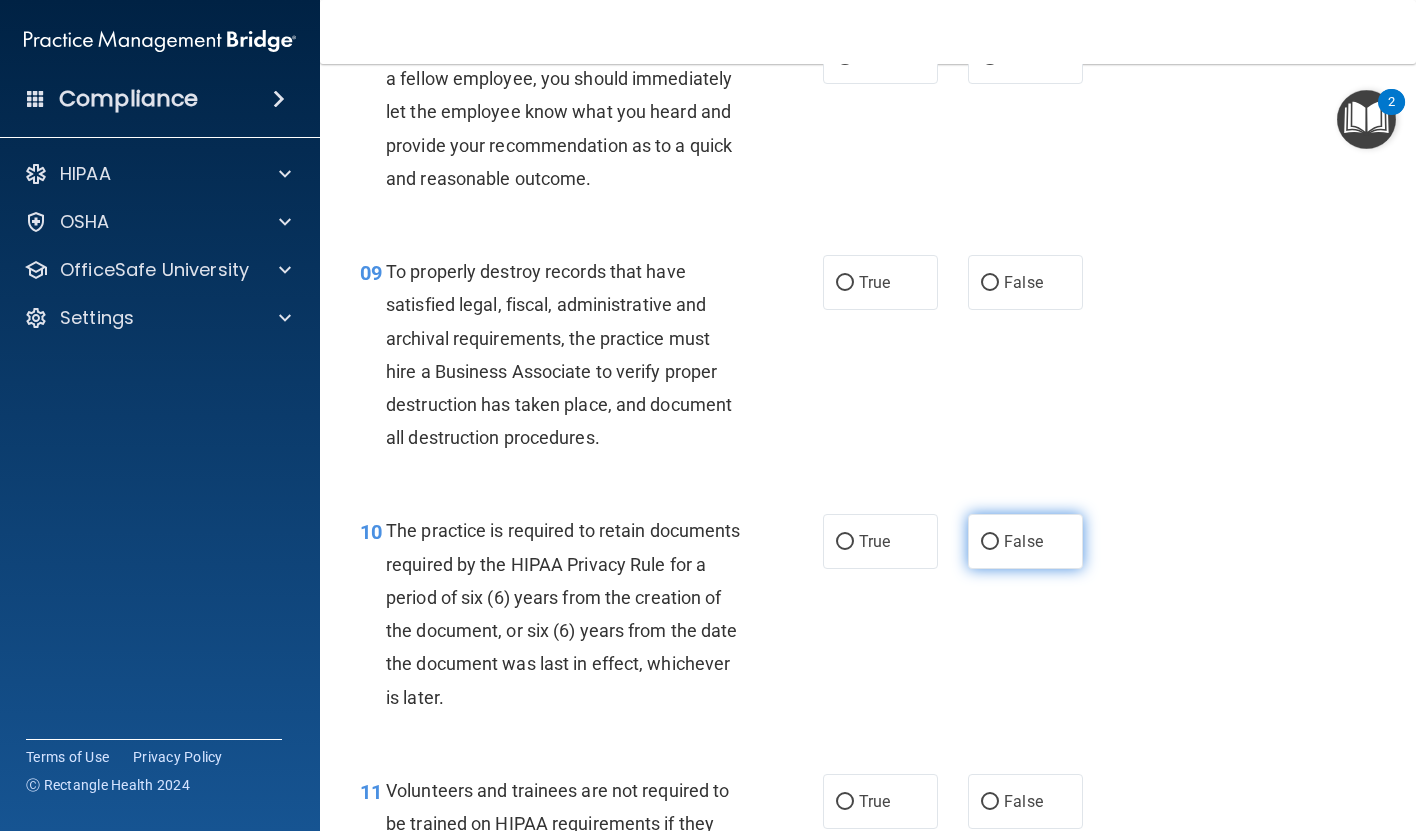 click on "False" at bounding box center (1023, 541) 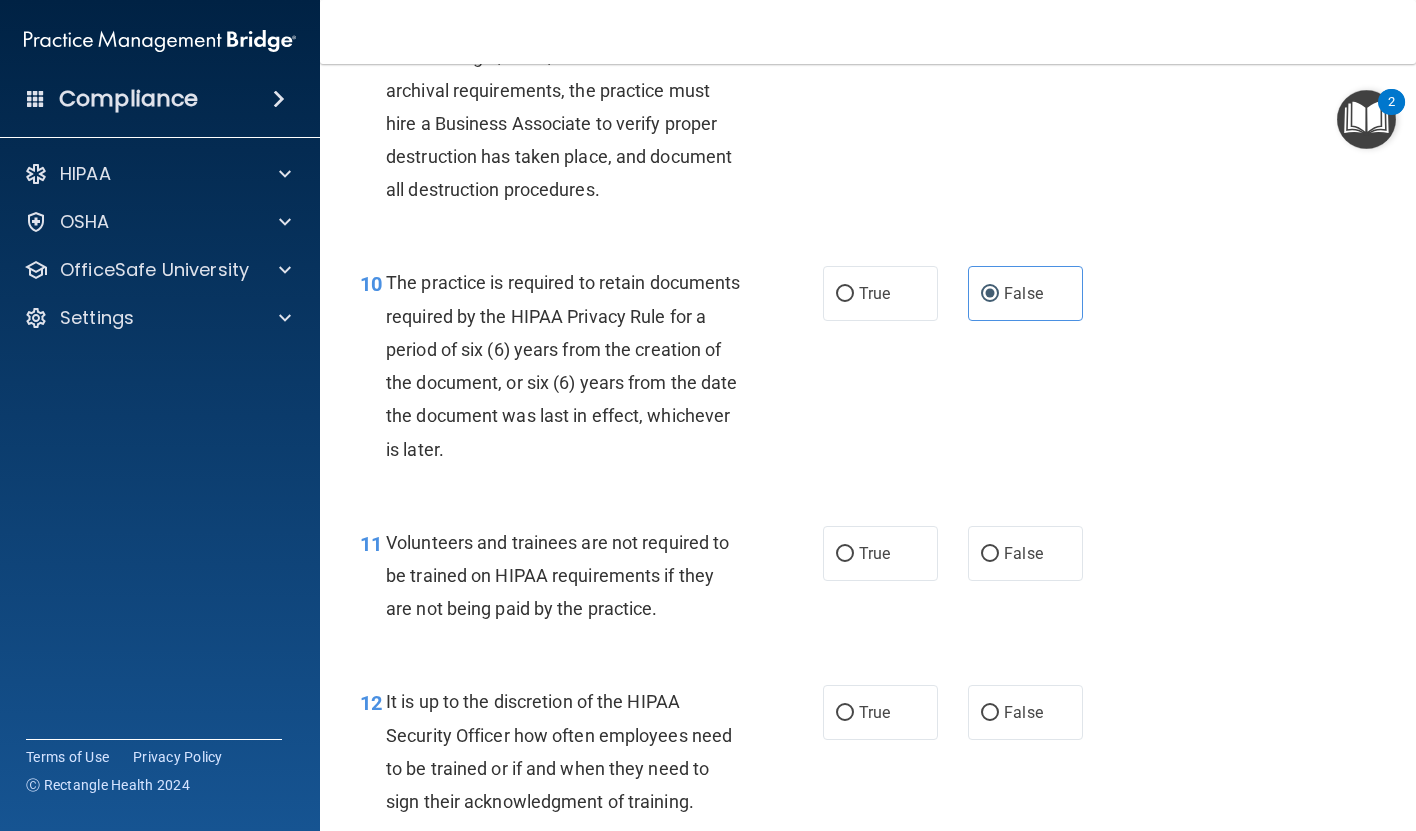scroll, scrollTop: 1958, scrollLeft: 0, axis: vertical 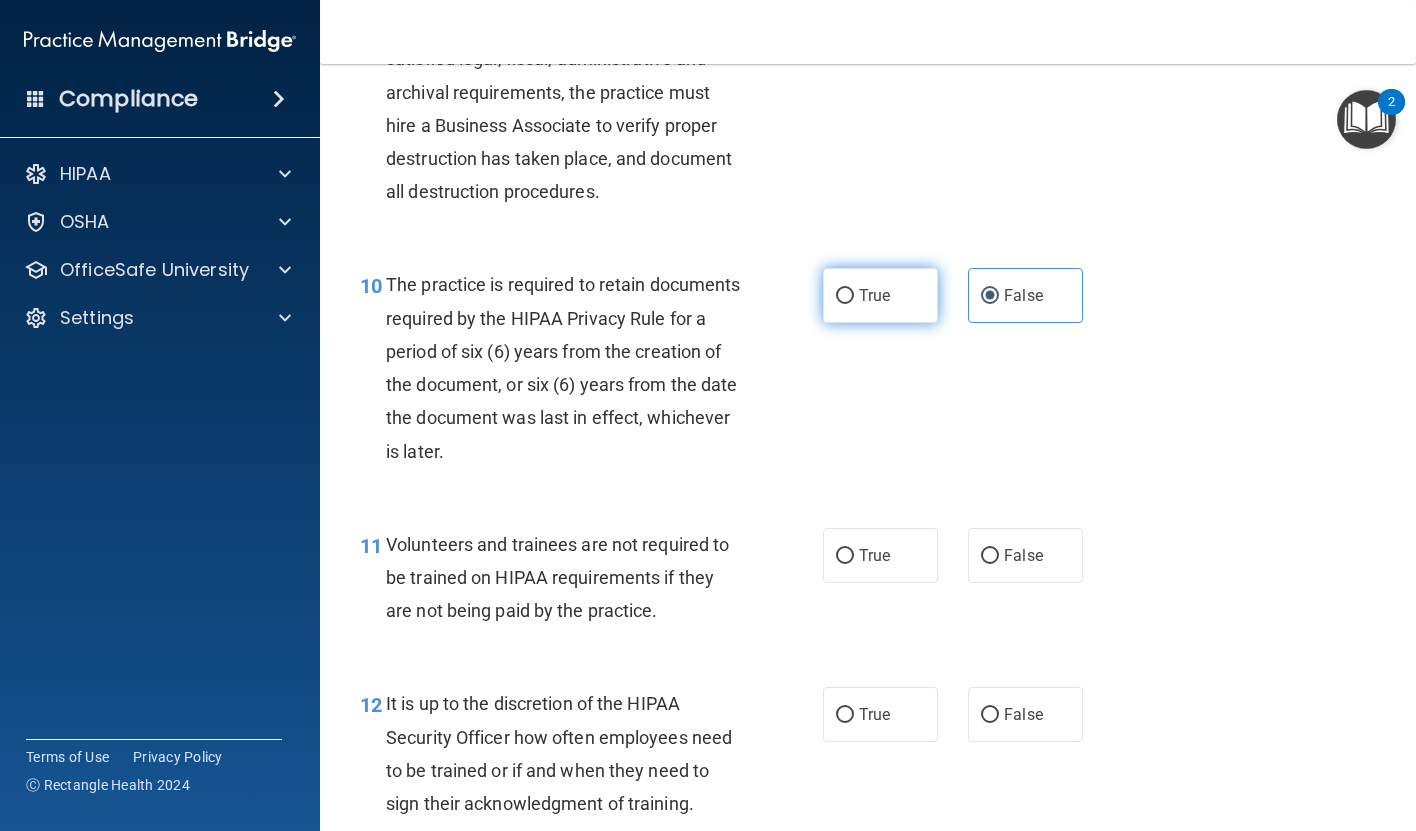 click on "True" at bounding box center [880, 295] 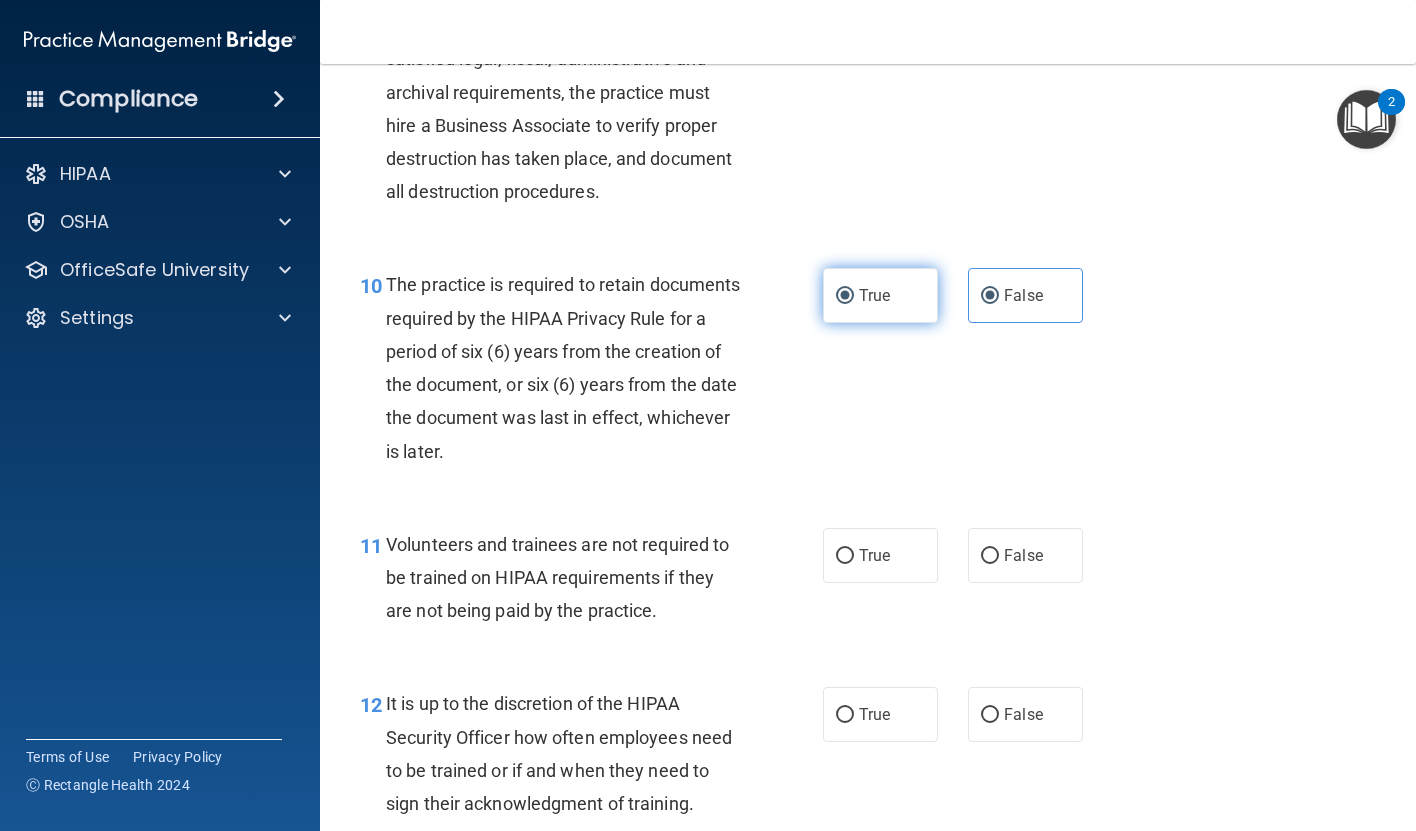radio on "false" 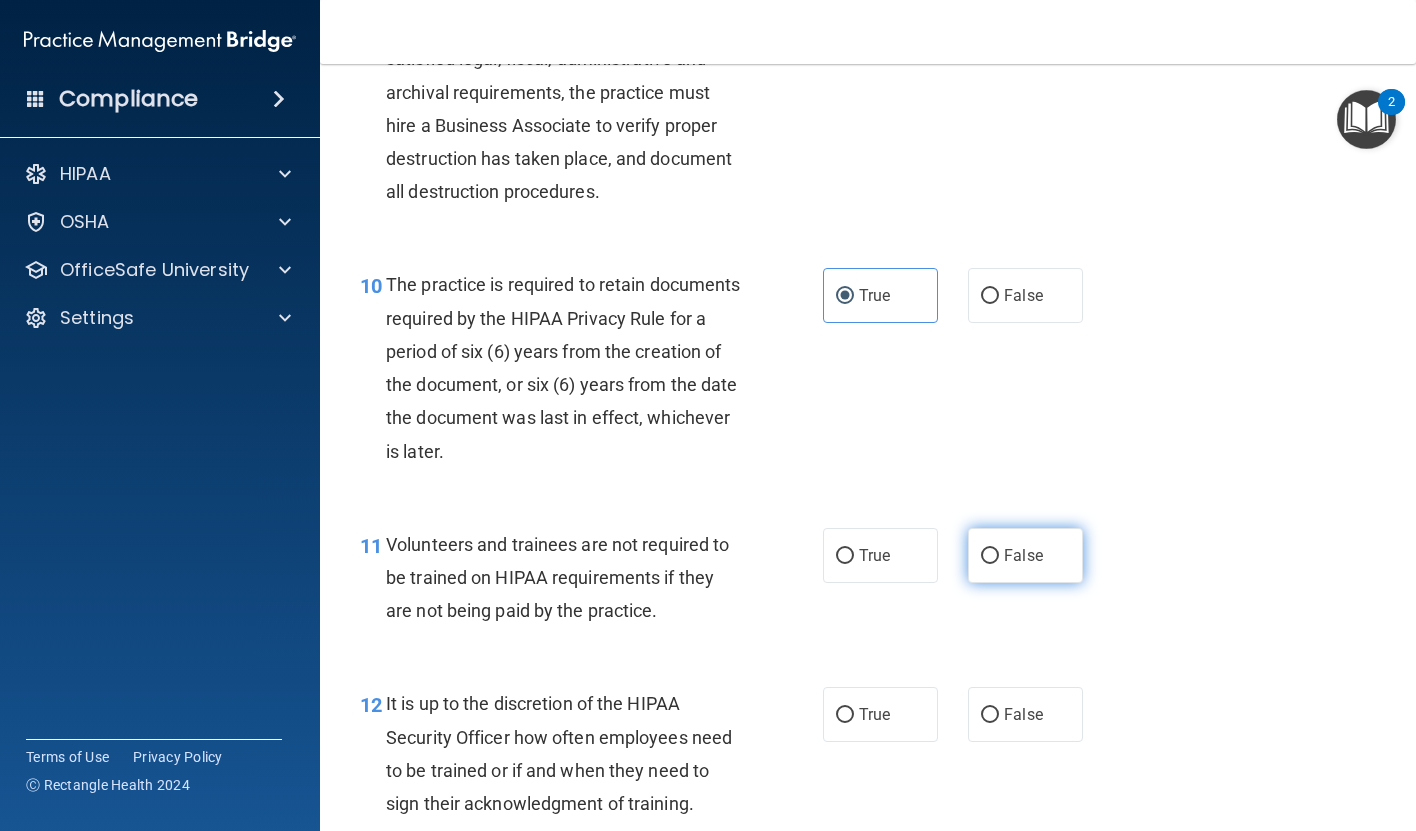click on "False" at bounding box center (1025, 555) 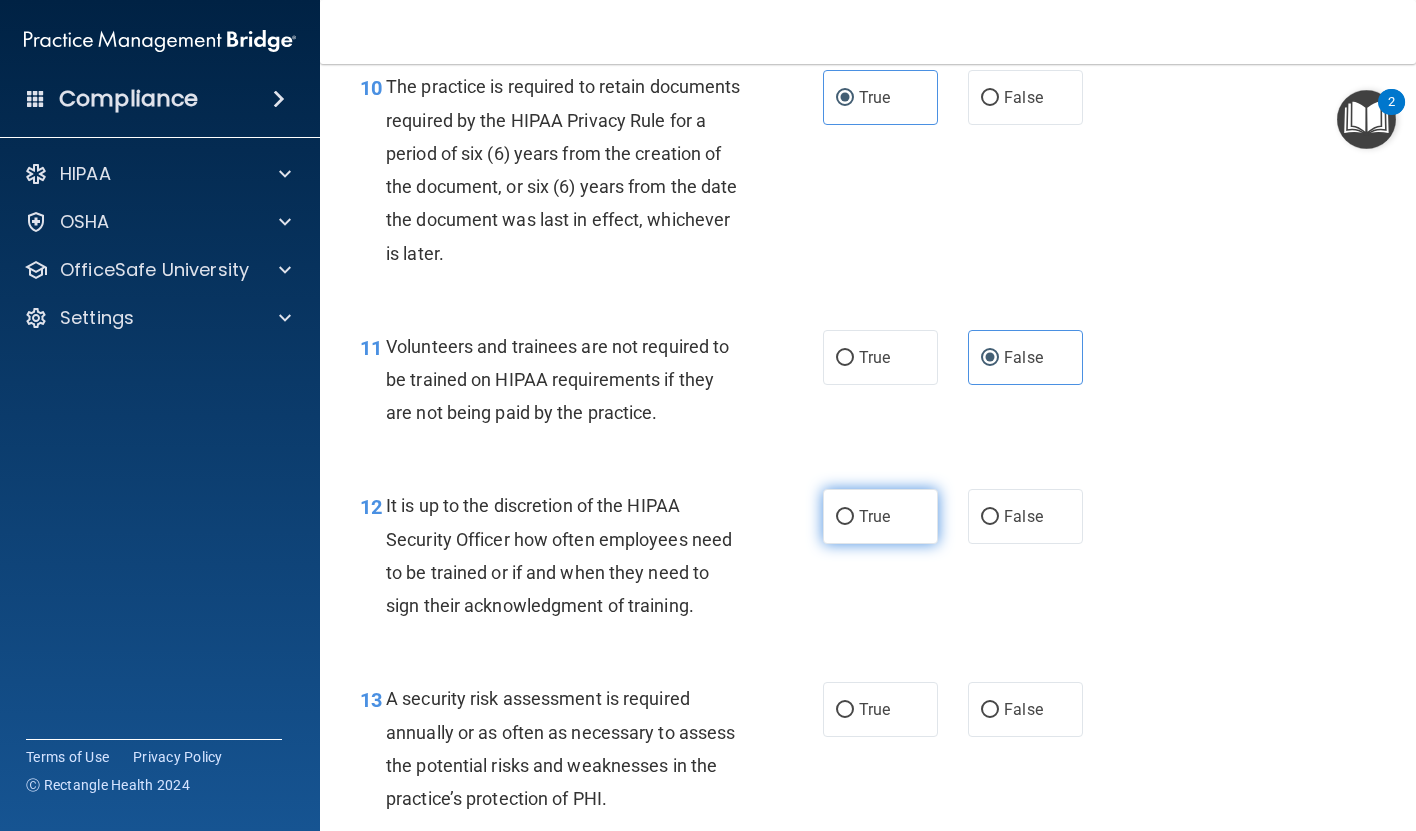 scroll, scrollTop: 2167, scrollLeft: 0, axis: vertical 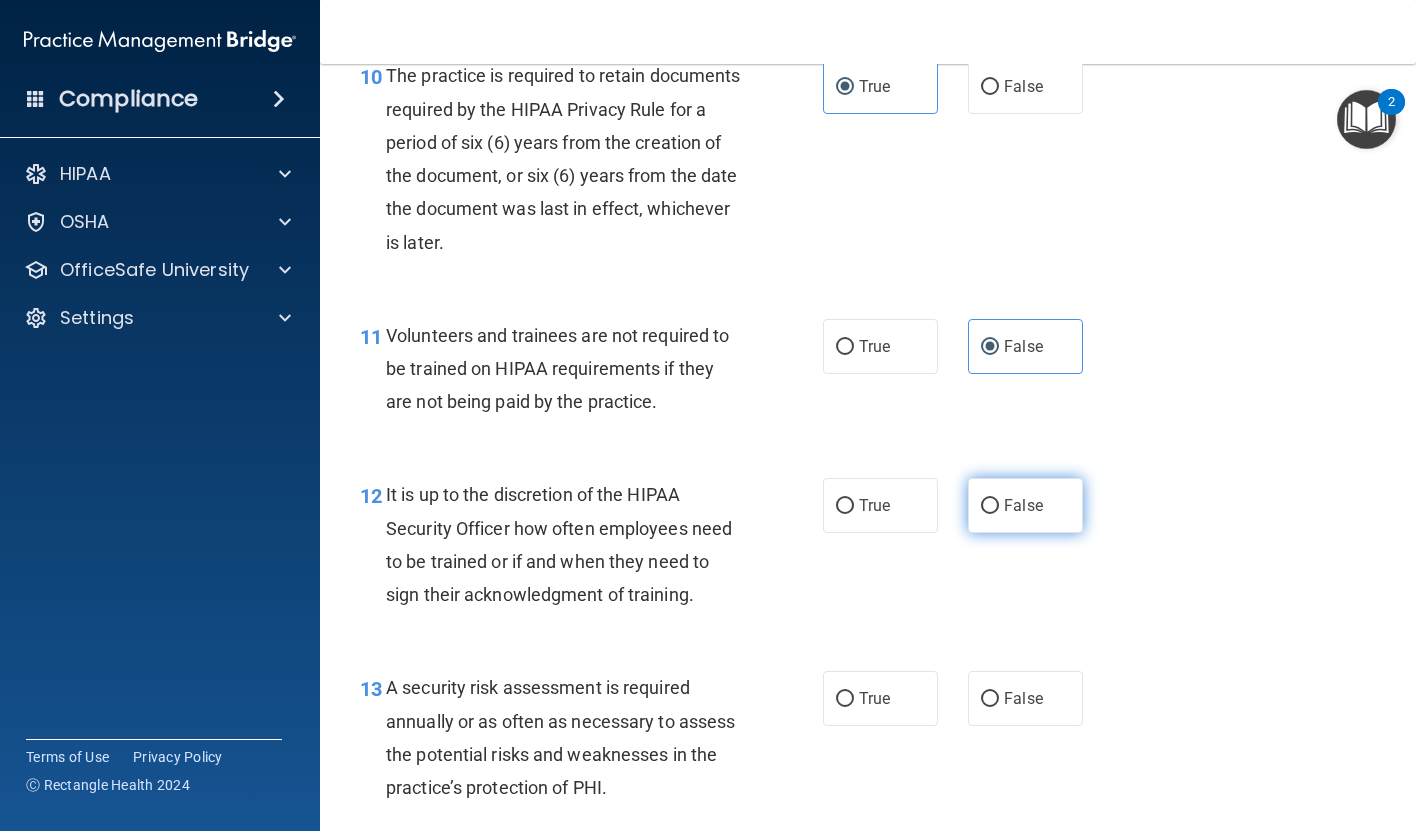 click on "False" at bounding box center [1023, 505] 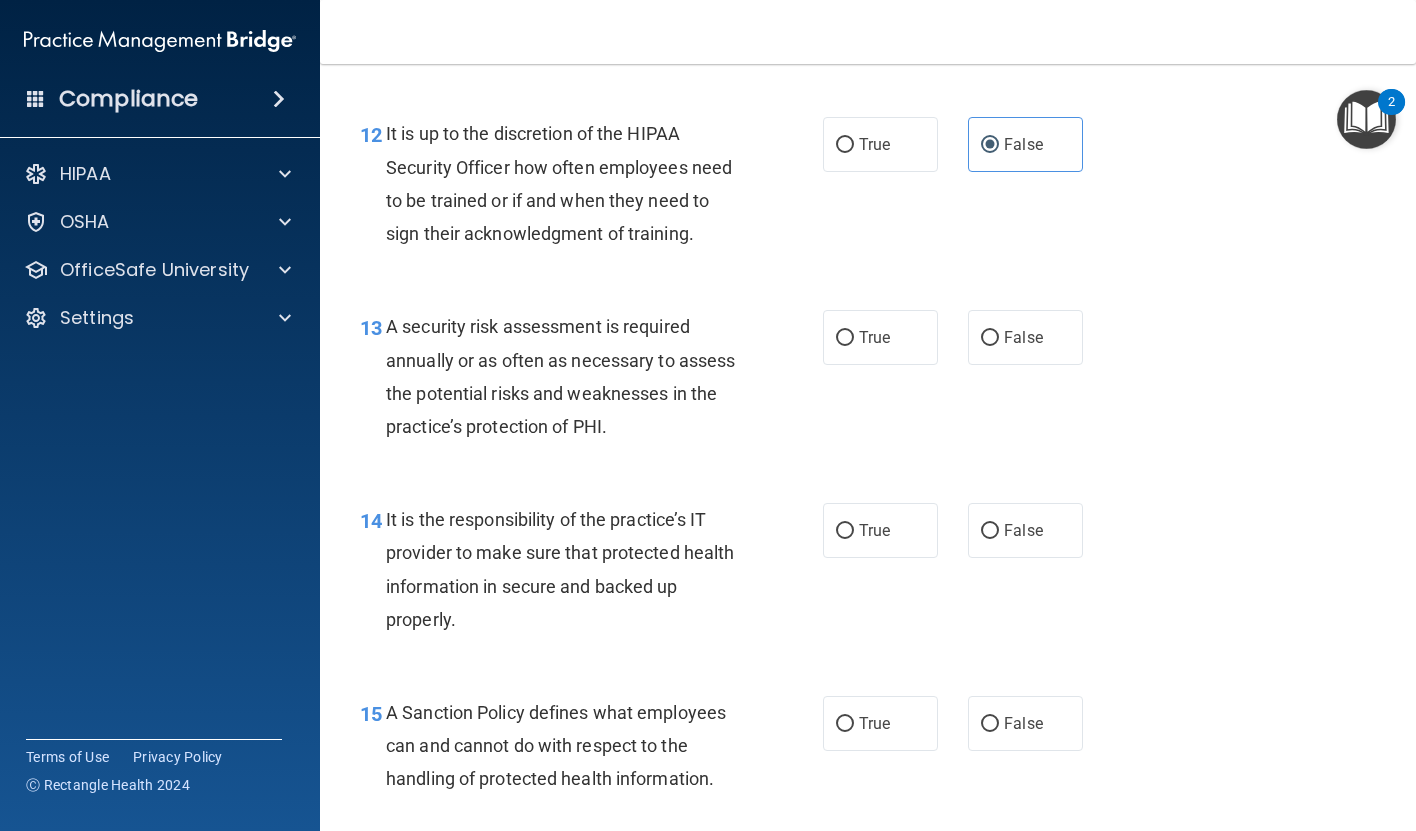 scroll, scrollTop: 2586, scrollLeft: 0, axis: vertical 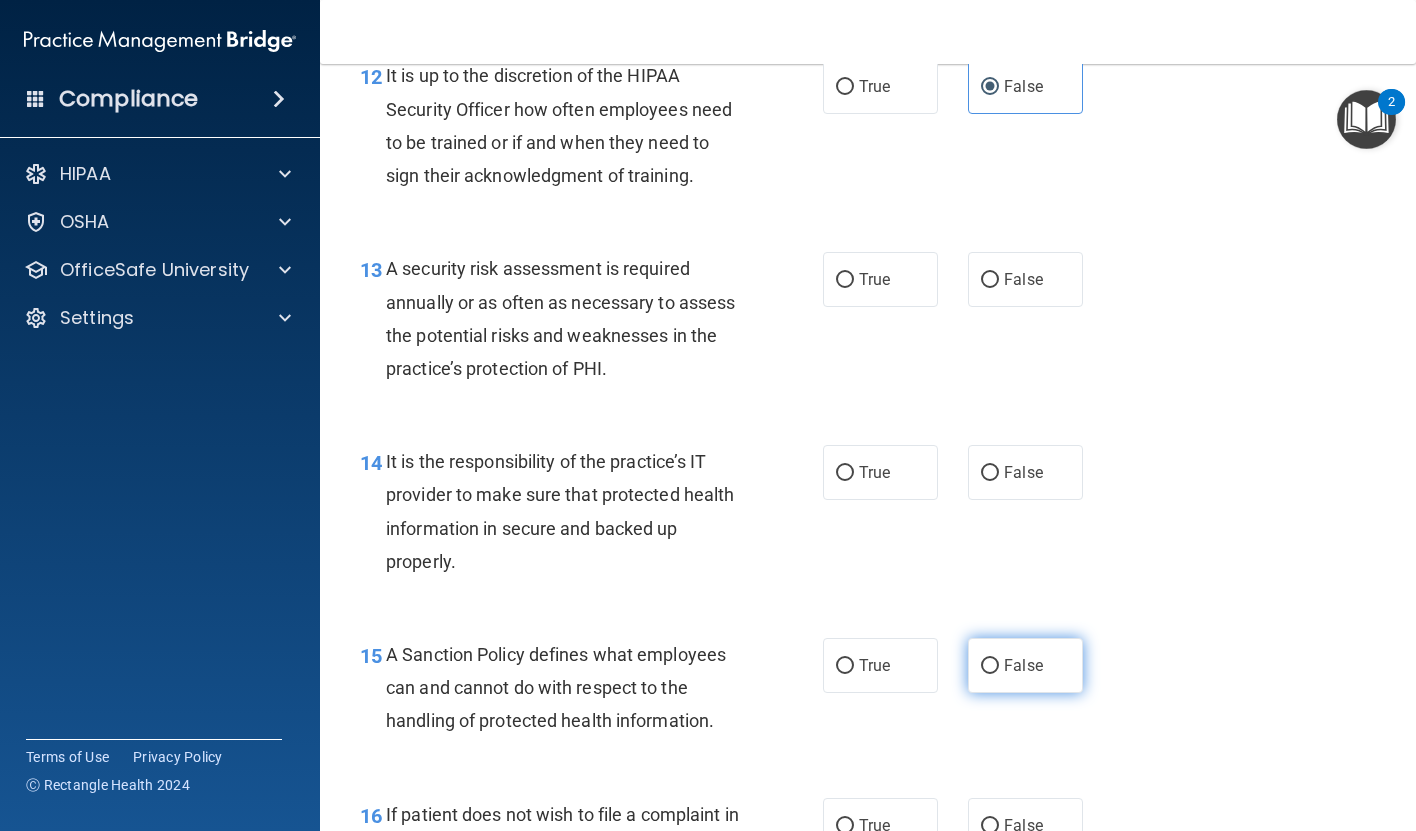 click on "False" at bounding box center (990, 666) 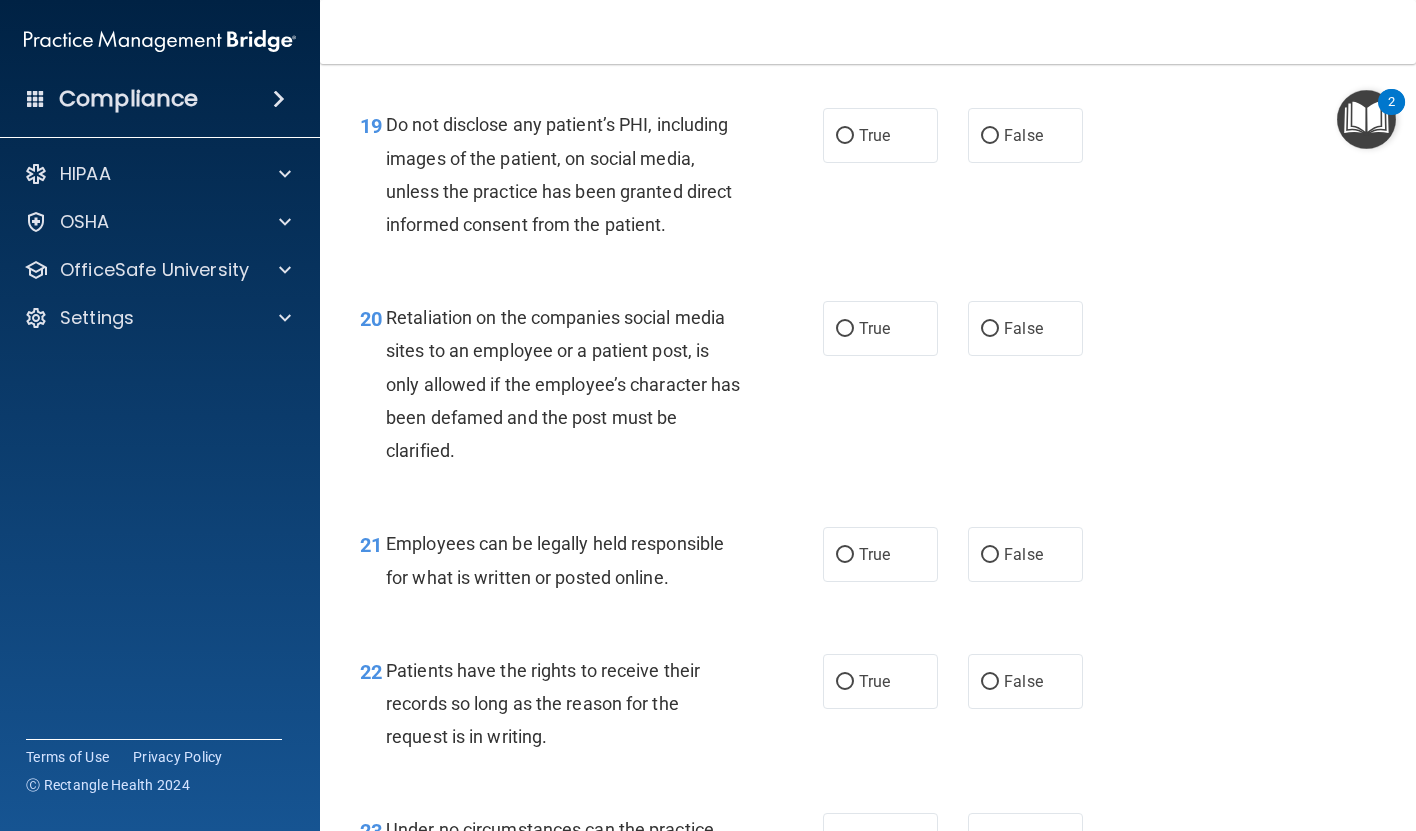 scroll, scrollTop: 3911, scrollLeft: 0, axis: vertical 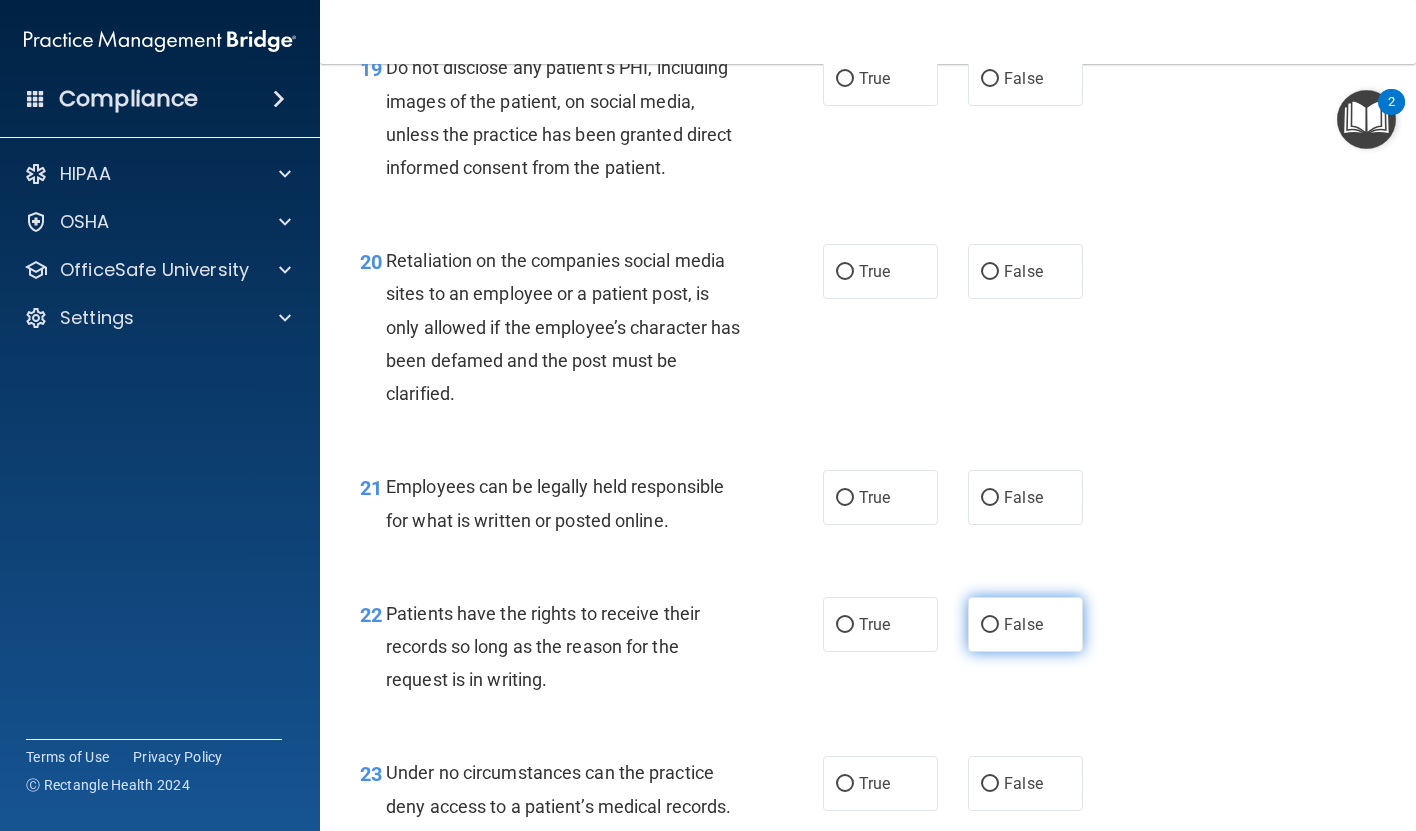 click on "False" at bounding box center [1023, 624] 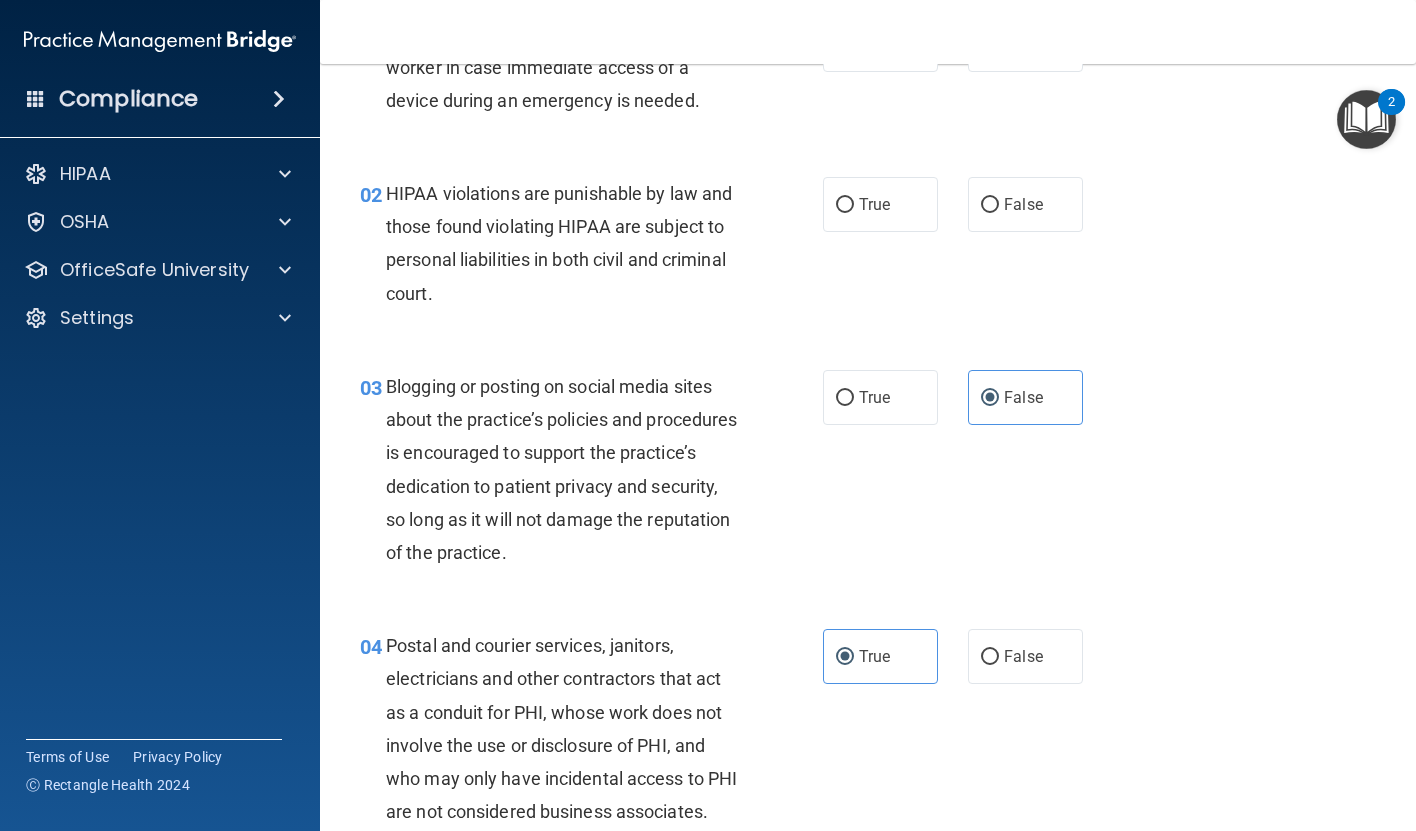 scroll, scrollTop: 0, scrollLeft: 0, axis: both 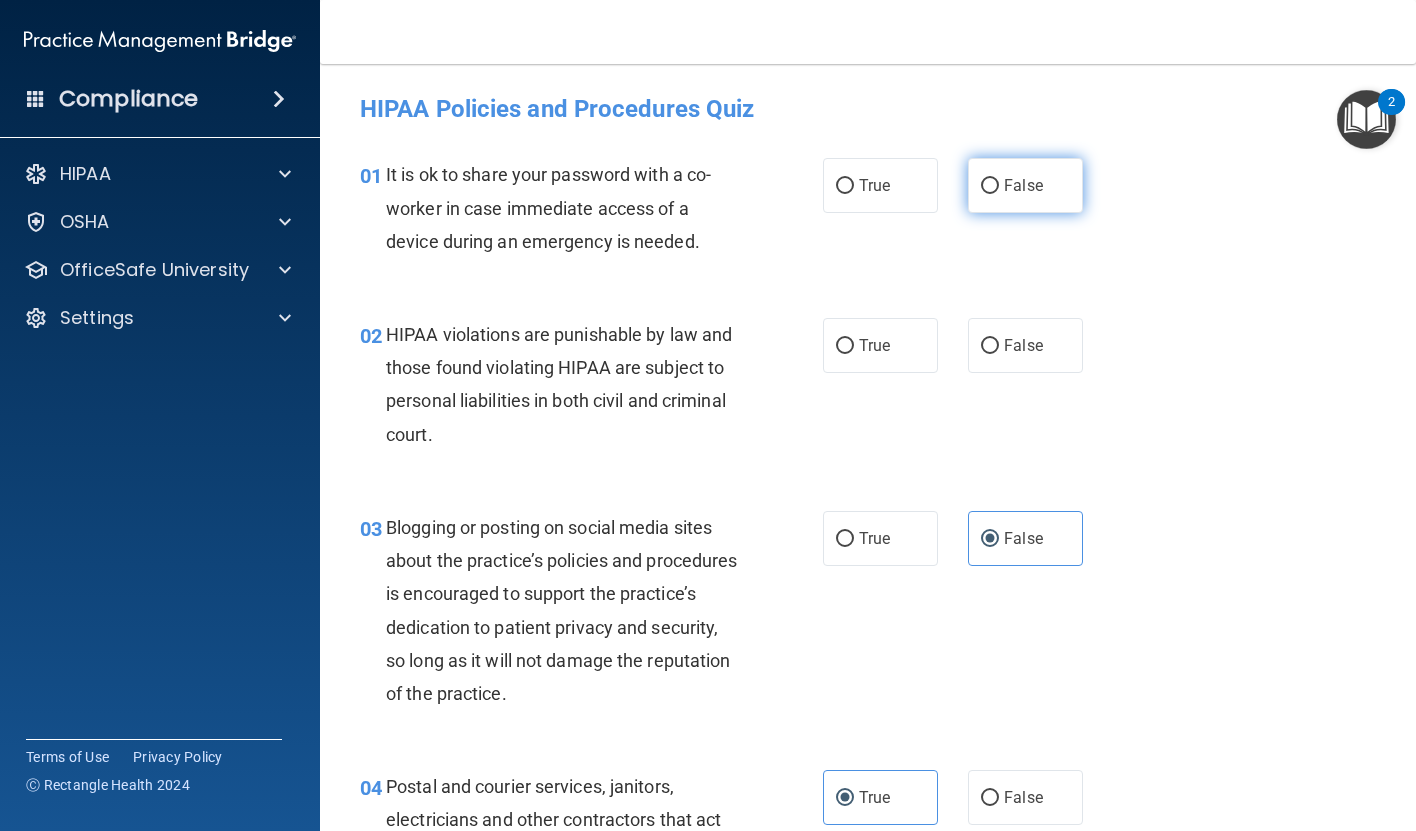 click on "False" at bounding box center [1025, 185] 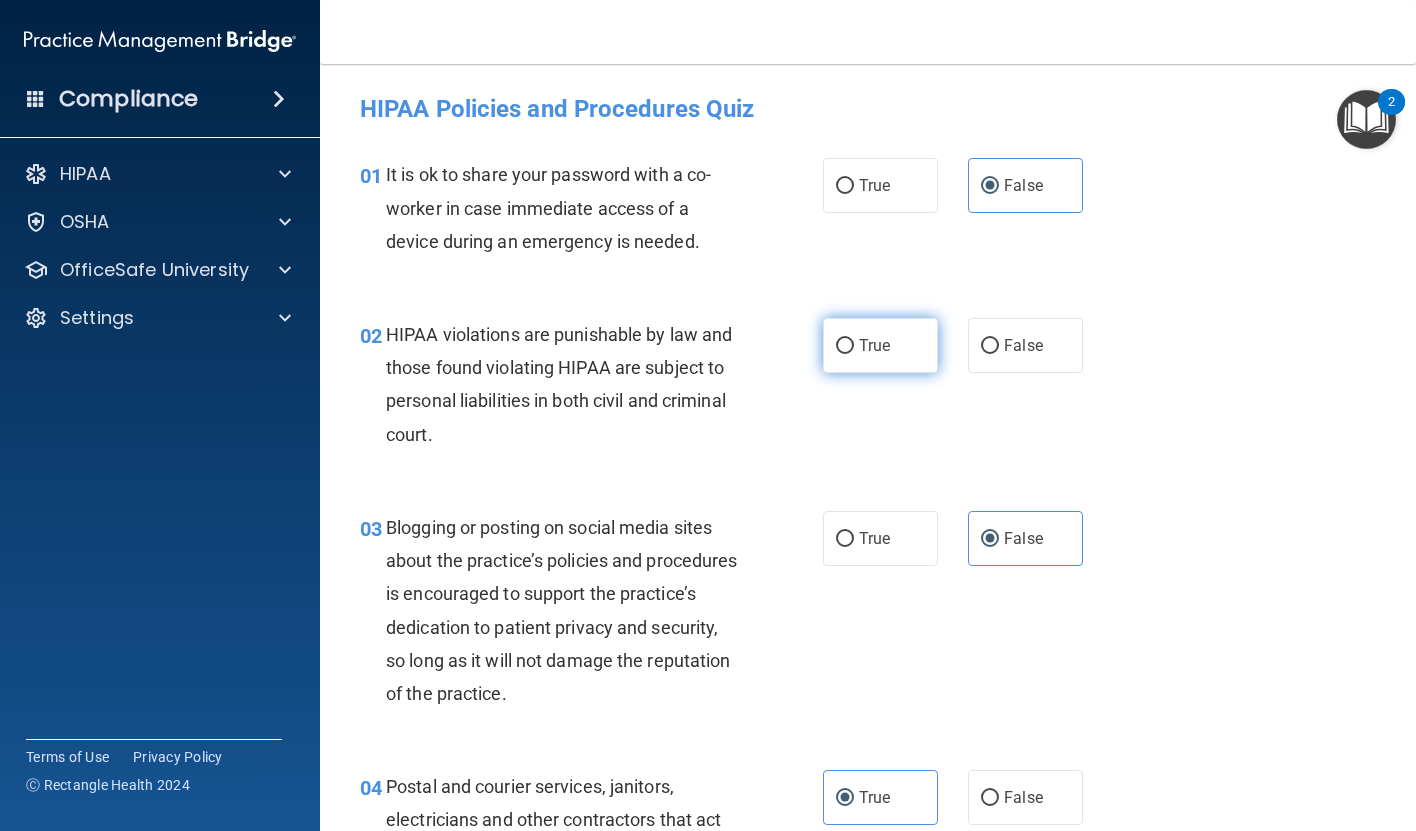 click on "True" at bounding box center [880, 345] 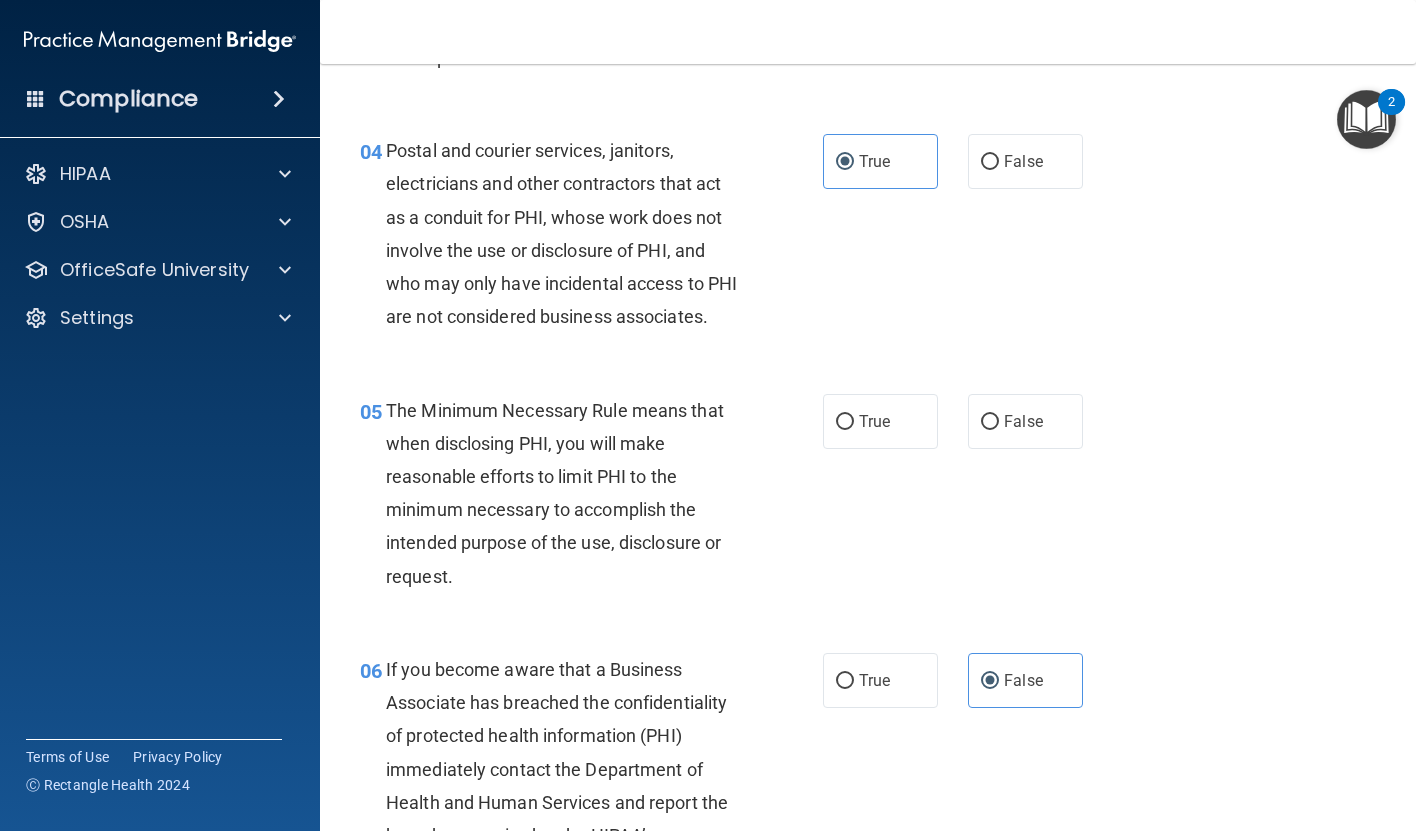scroll, scrollTop: 660, scrollLeft: 0, axis: vertical 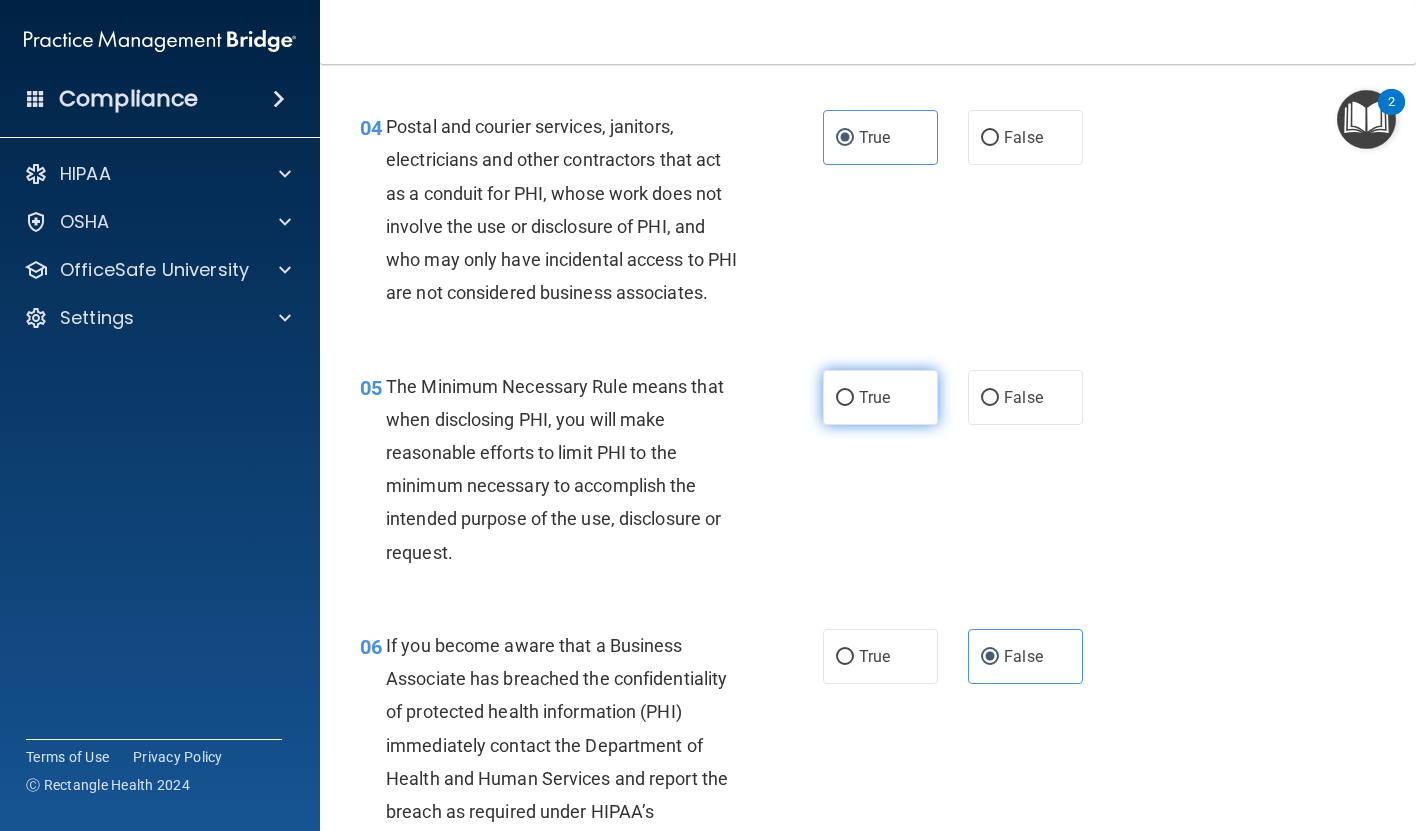 click on "True" at bounding box center [874, 397] 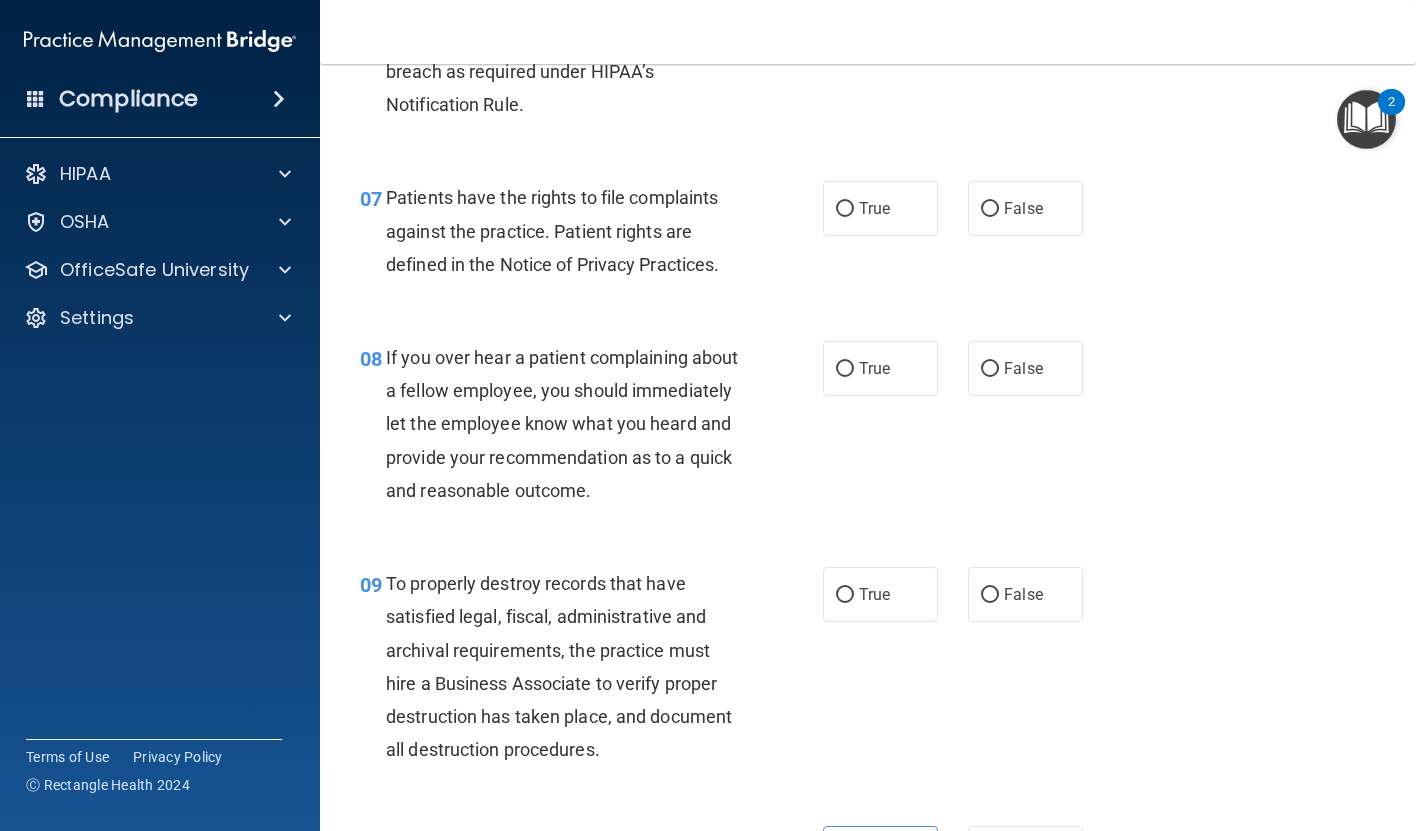 scroll, scrollTop: 1397, scrollLeft: 0, axis: vertical 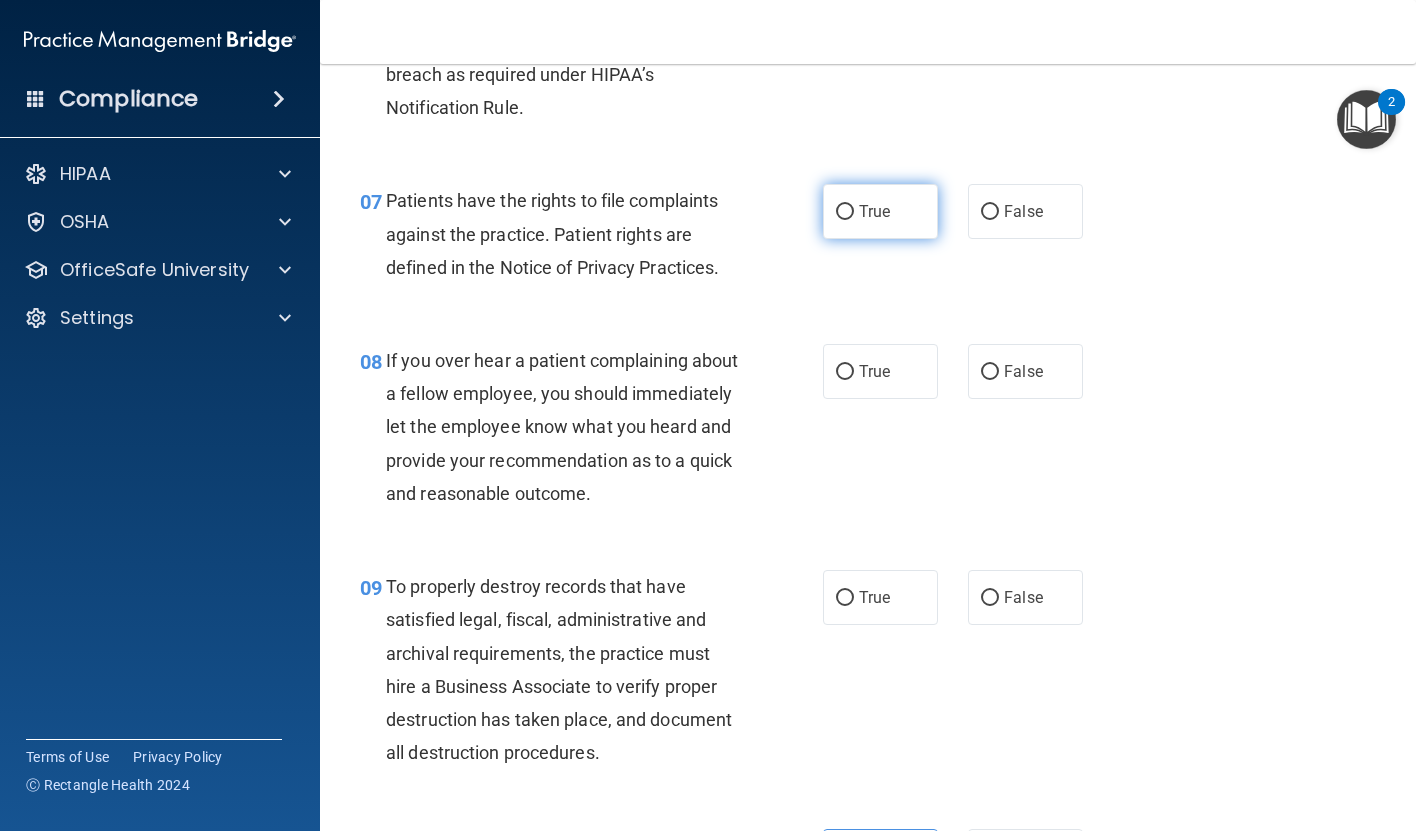 click on "True" at bounding box center [874, 211] 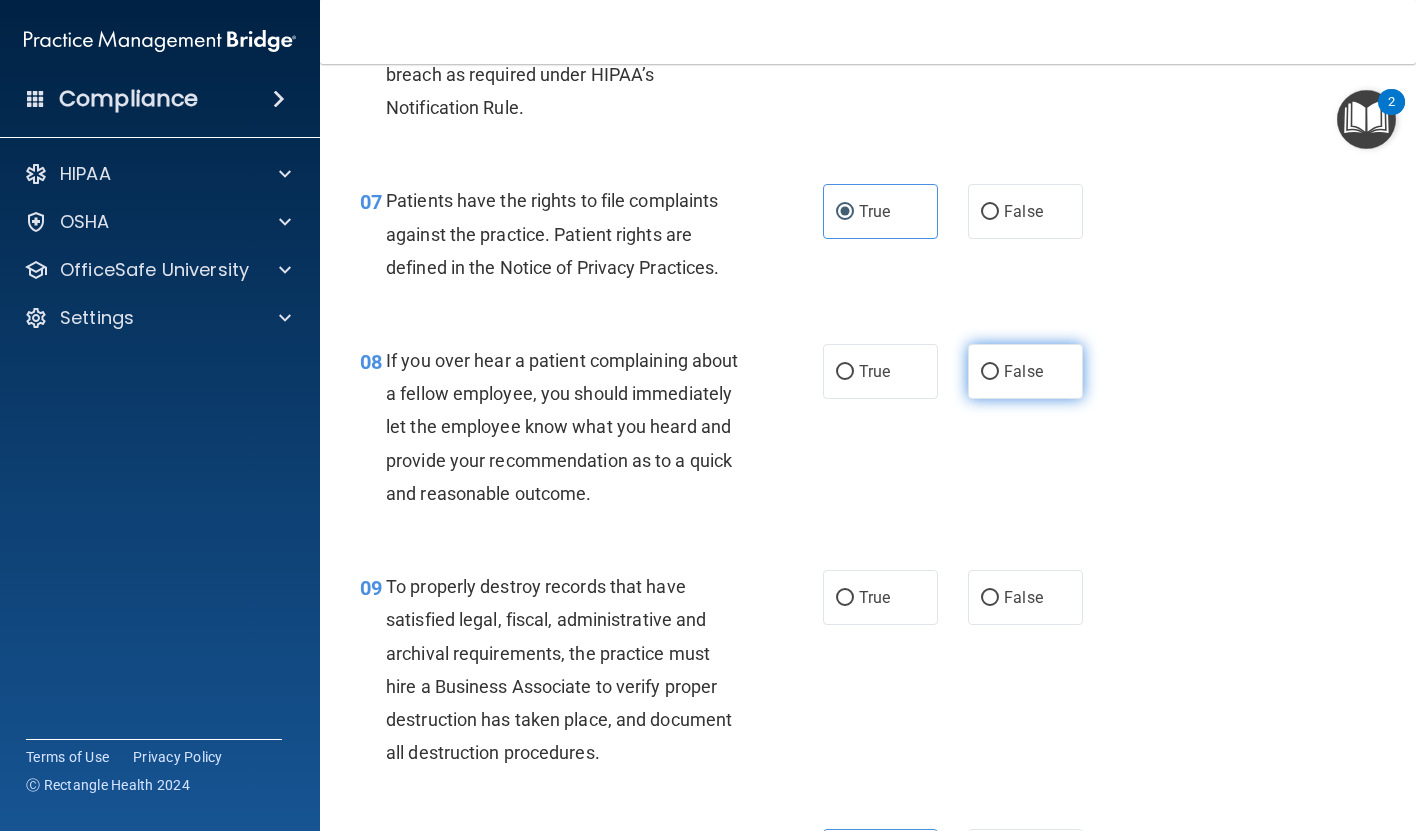 click on "True           False" at bounding box center (961, 371) 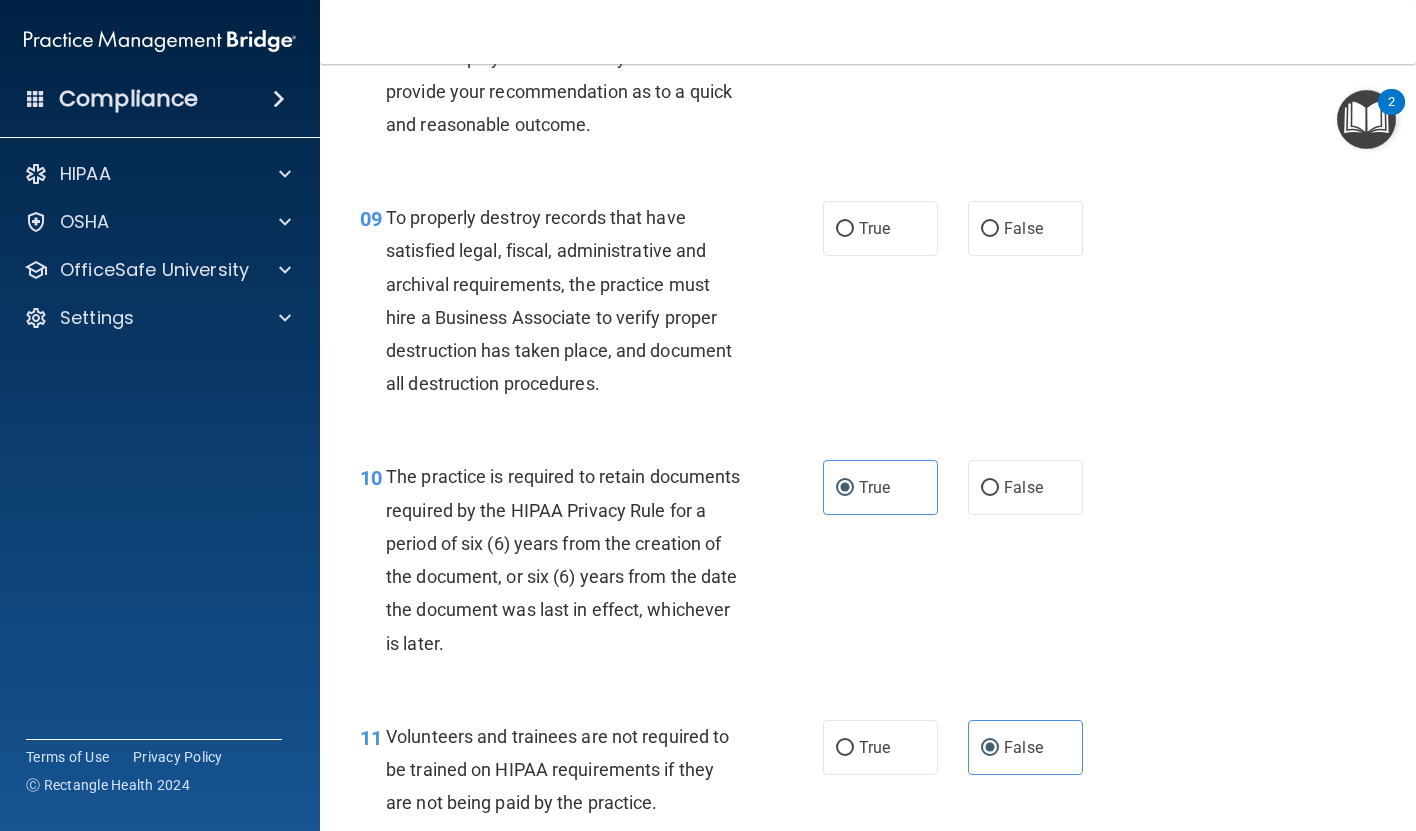 scroll, scrollTop: 1774, scrollLeft: 0, axis: vertical 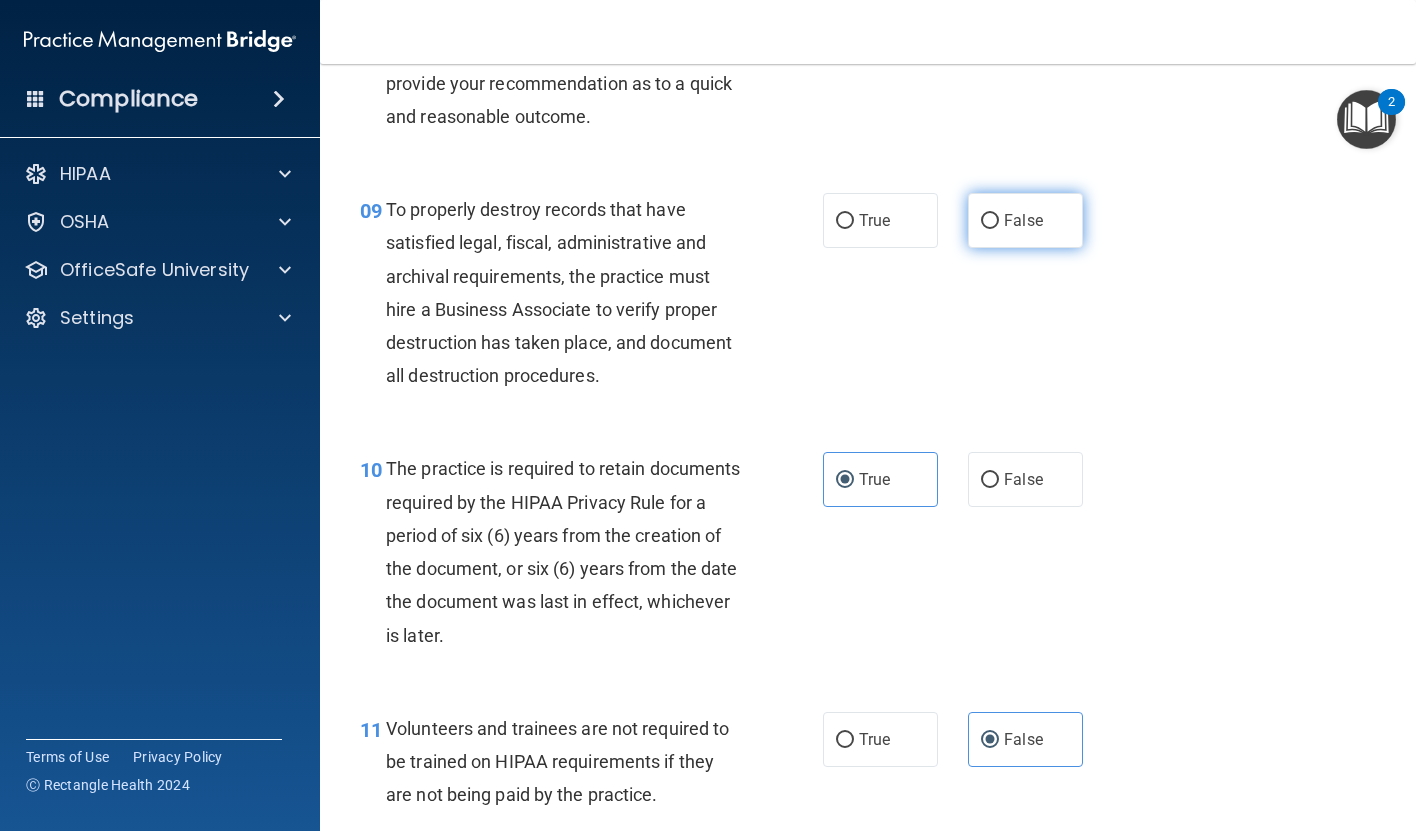 click on "False" at bounding box center [990, 221] 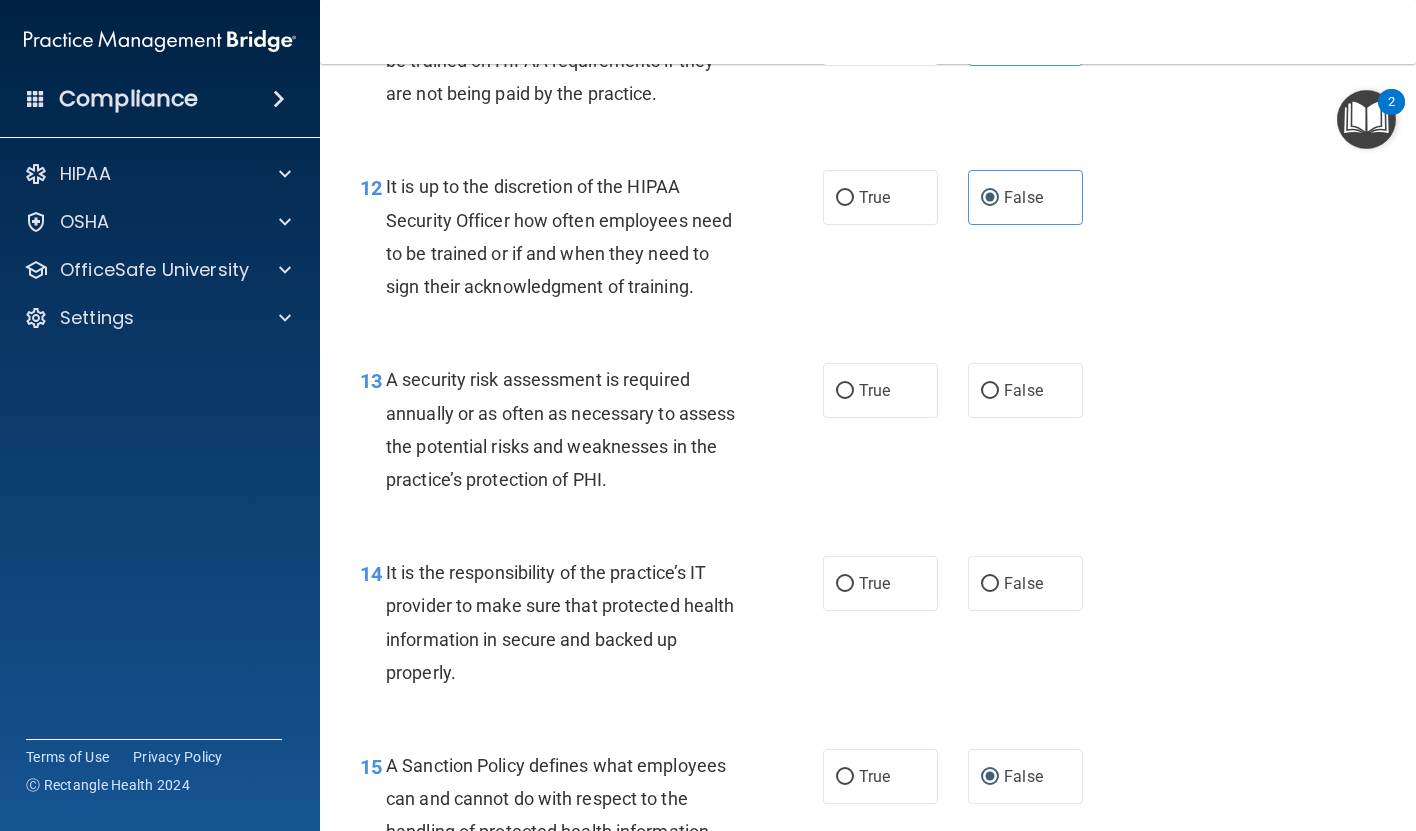scroll, scrollTop: 2478, scrollLeft: 0, axis: vertical 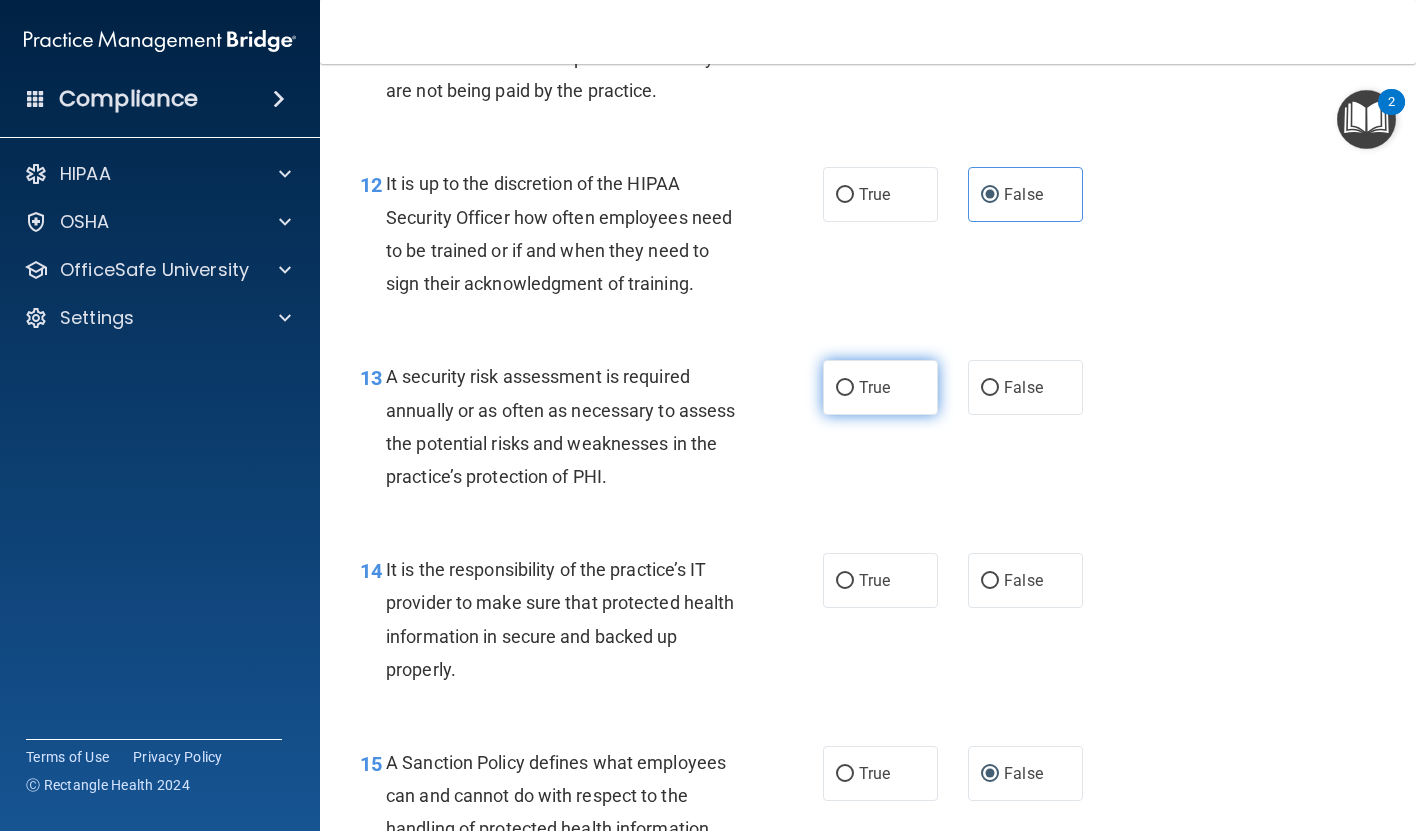 click on "True" at bounding box center [880, 387] 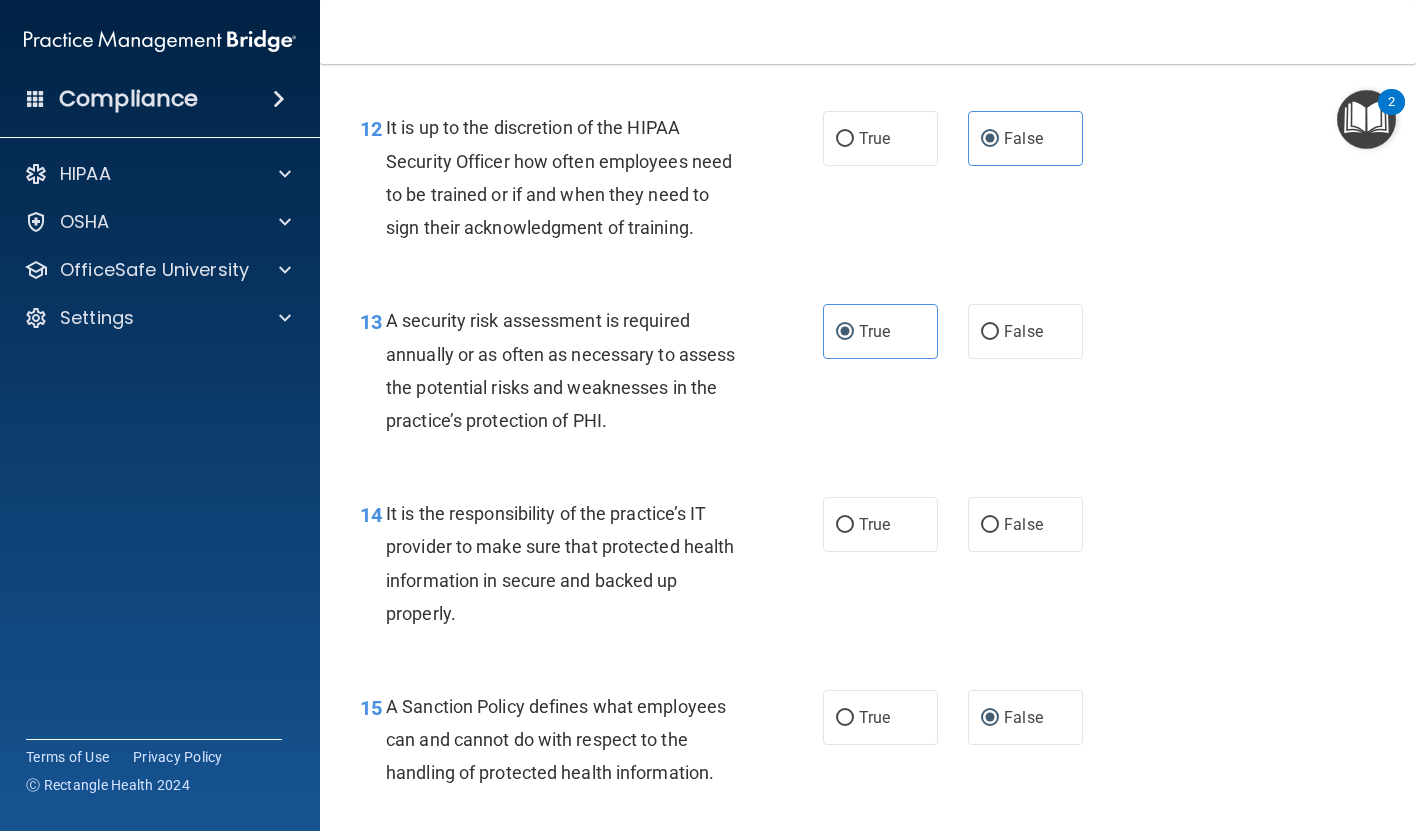 scroll, scrollTop: 2543, scrollLeft: 0, axis: vertical 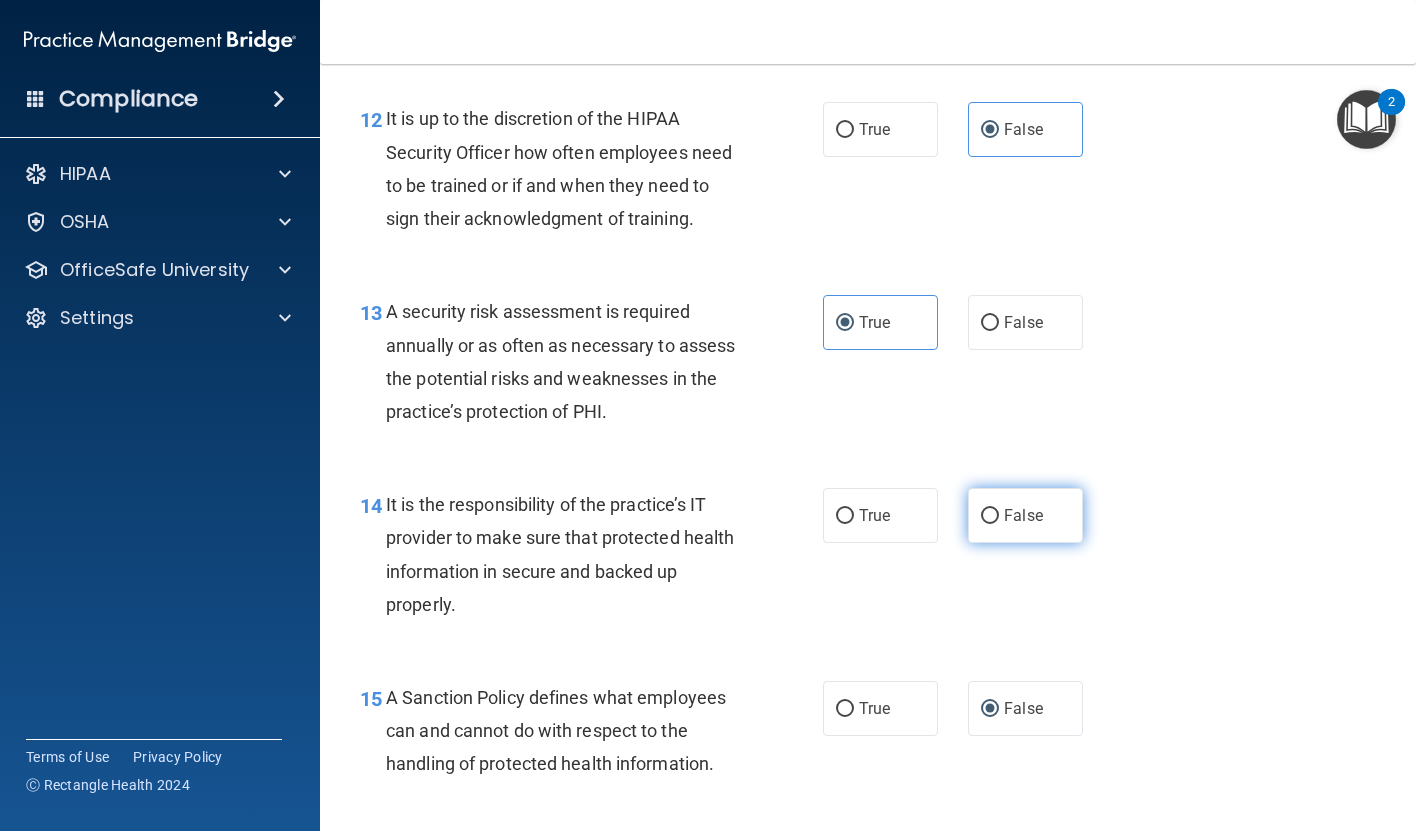 click on "False" at bounding box center [1025, 515] 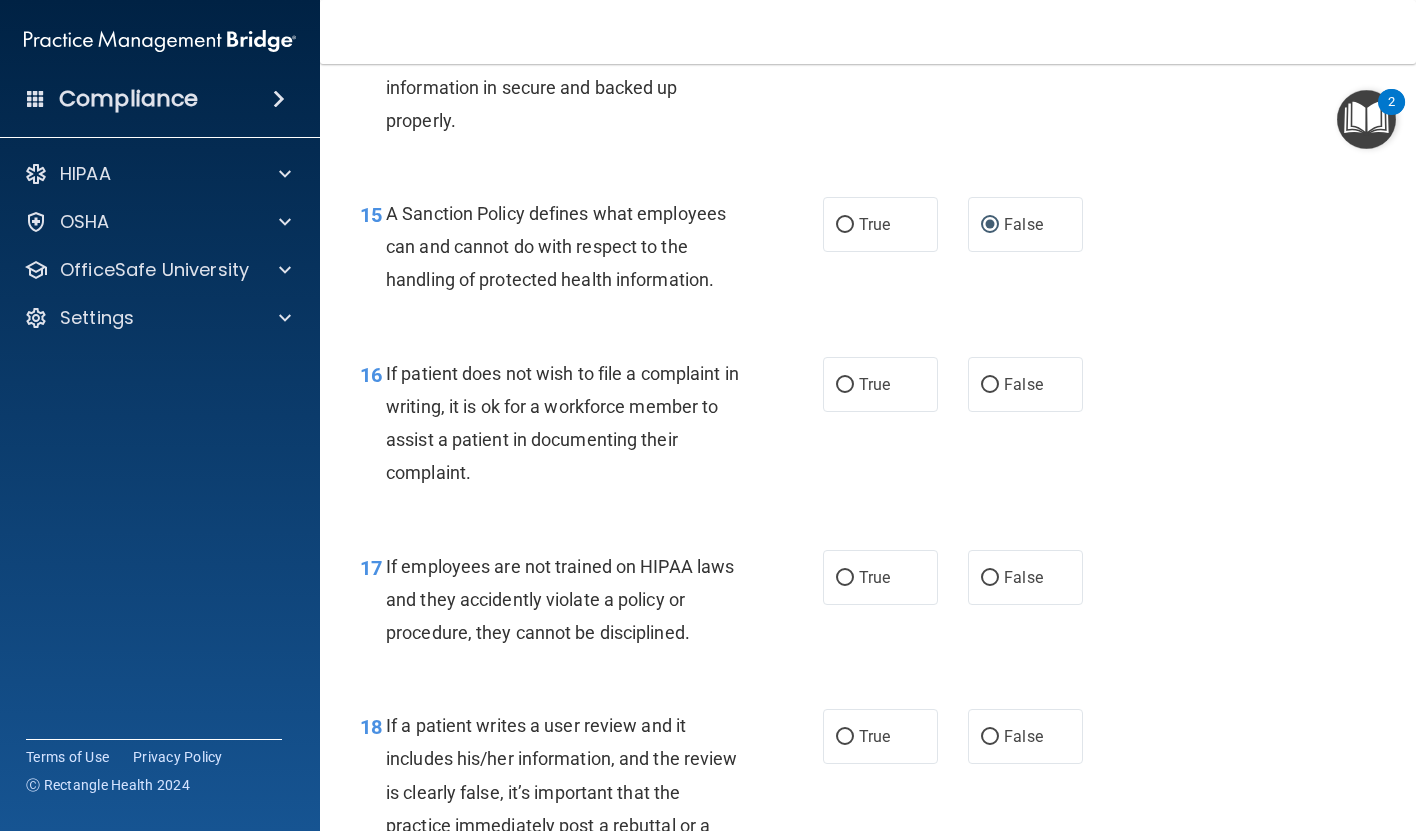 scroll, scrollTop: 3028, scrollLeft: 0, axis: vertical 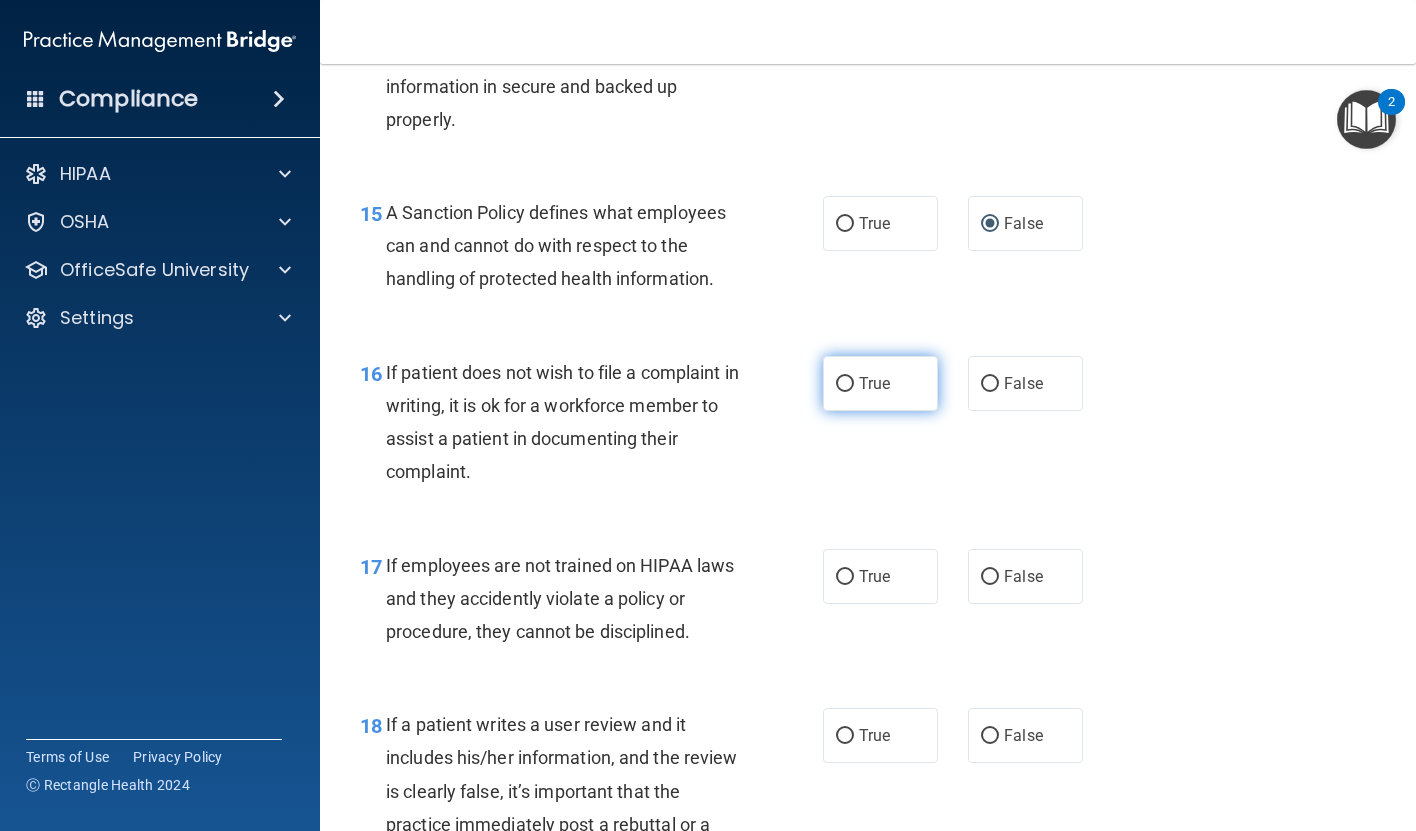 click on "True" at bounding box center [880, 383] 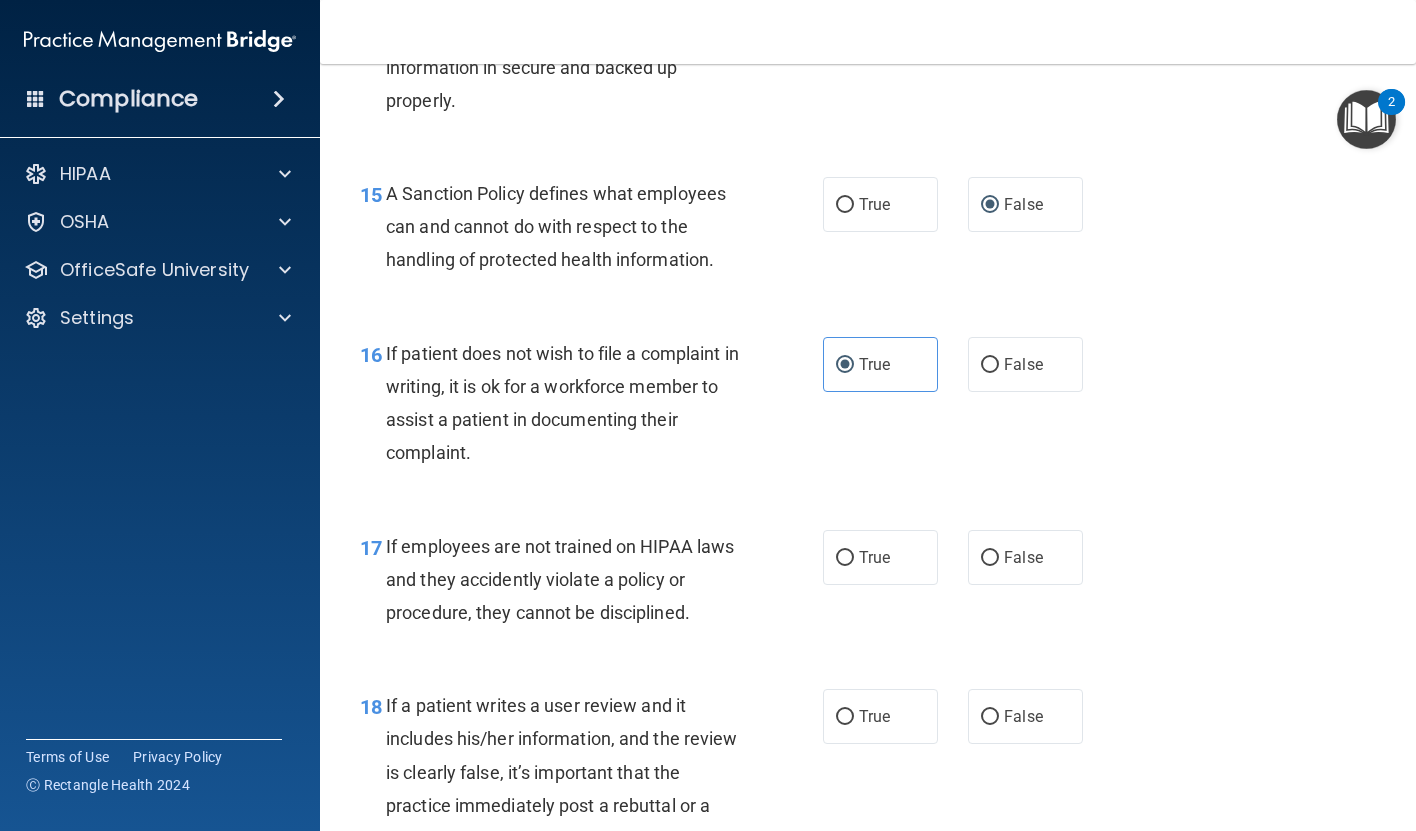 scroll, scrollTop: 3052, scrollLeft: 0, axis: vertical 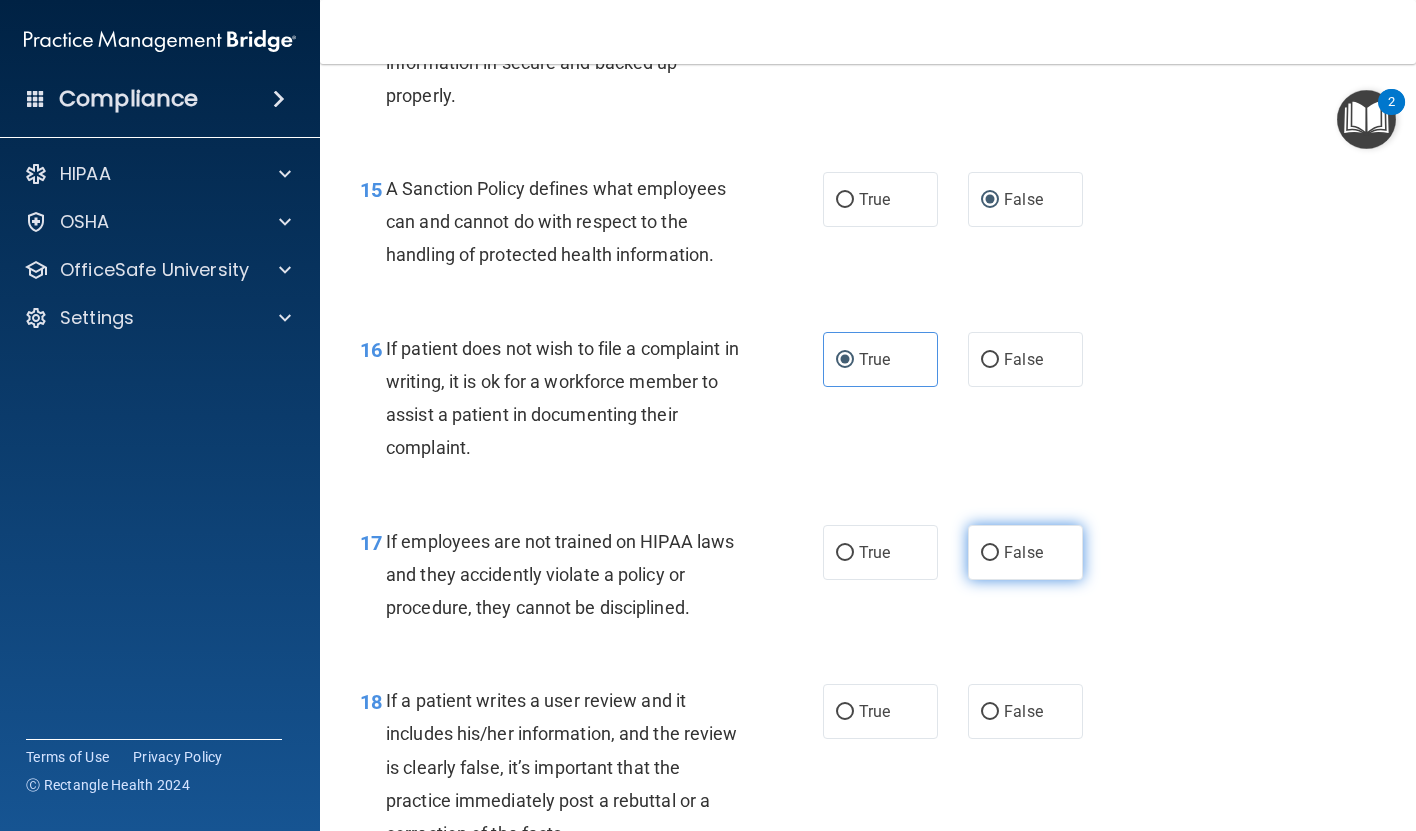 click on "False" at bounding box center [1025, 552] 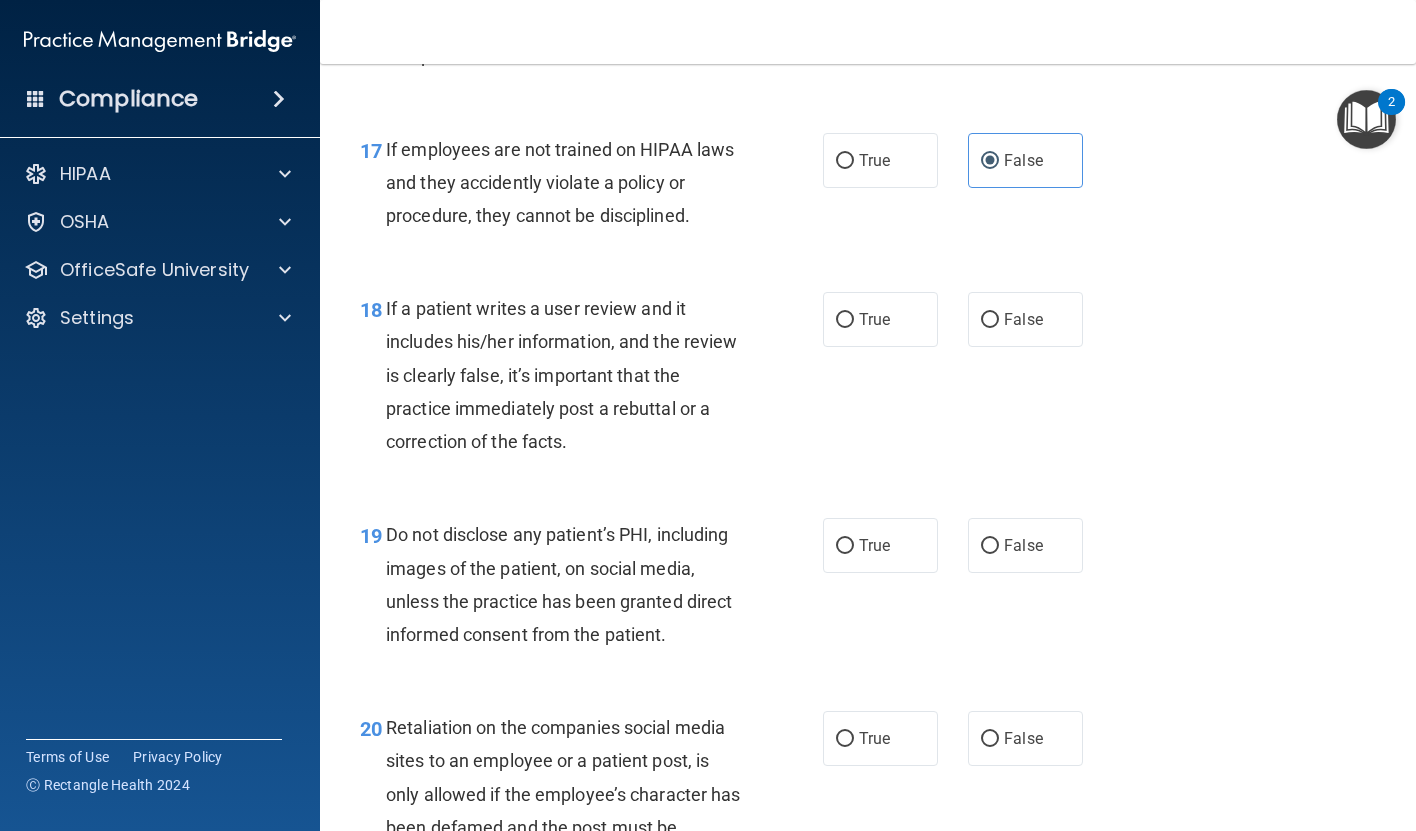scroll, scrollTop: 3455, scrollLeft: 0, axis: vertical 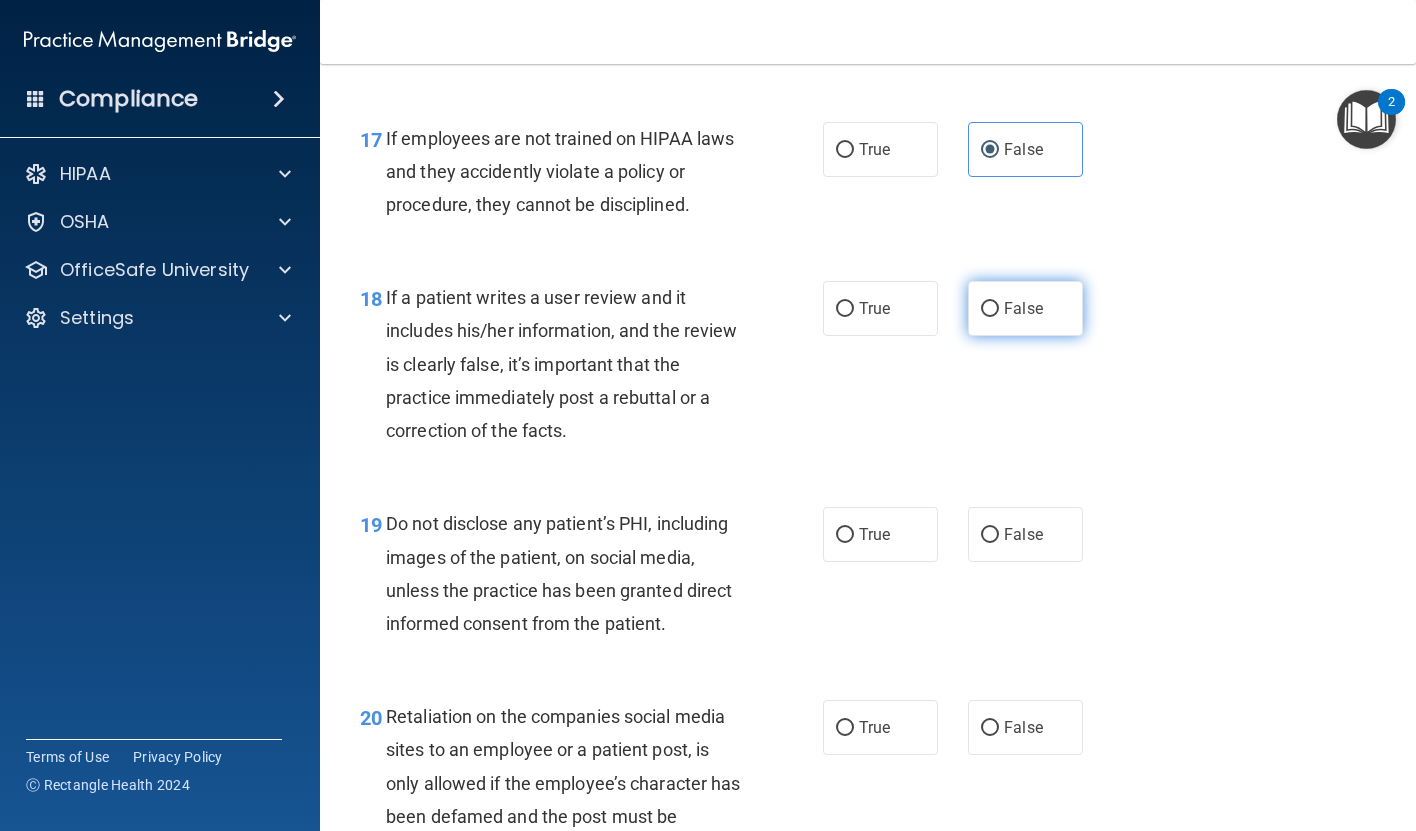 click on "False" at bounding box center [1025, 308] 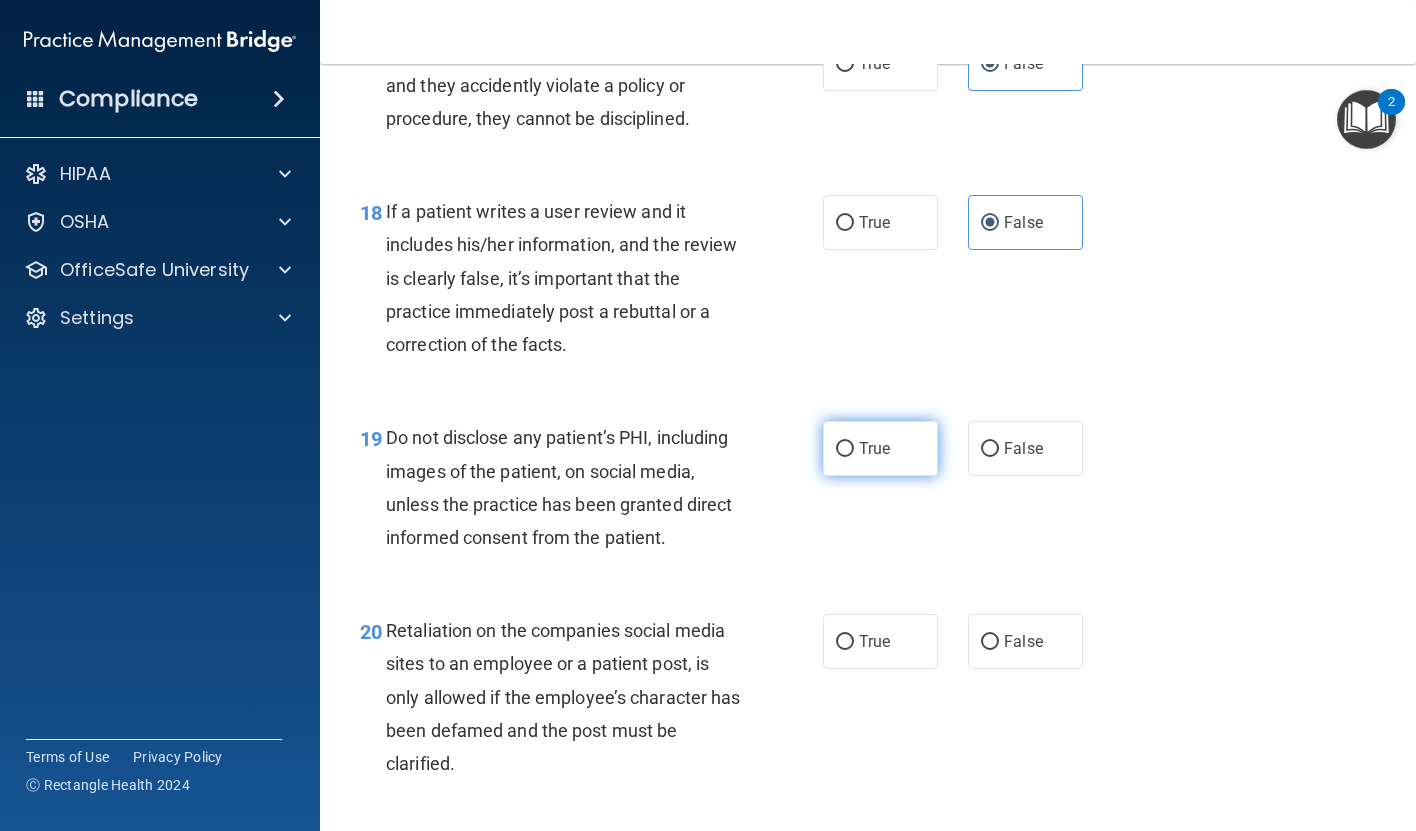 scroll, scrollTop: 3544, scrollLeft: 0, axis: vertical 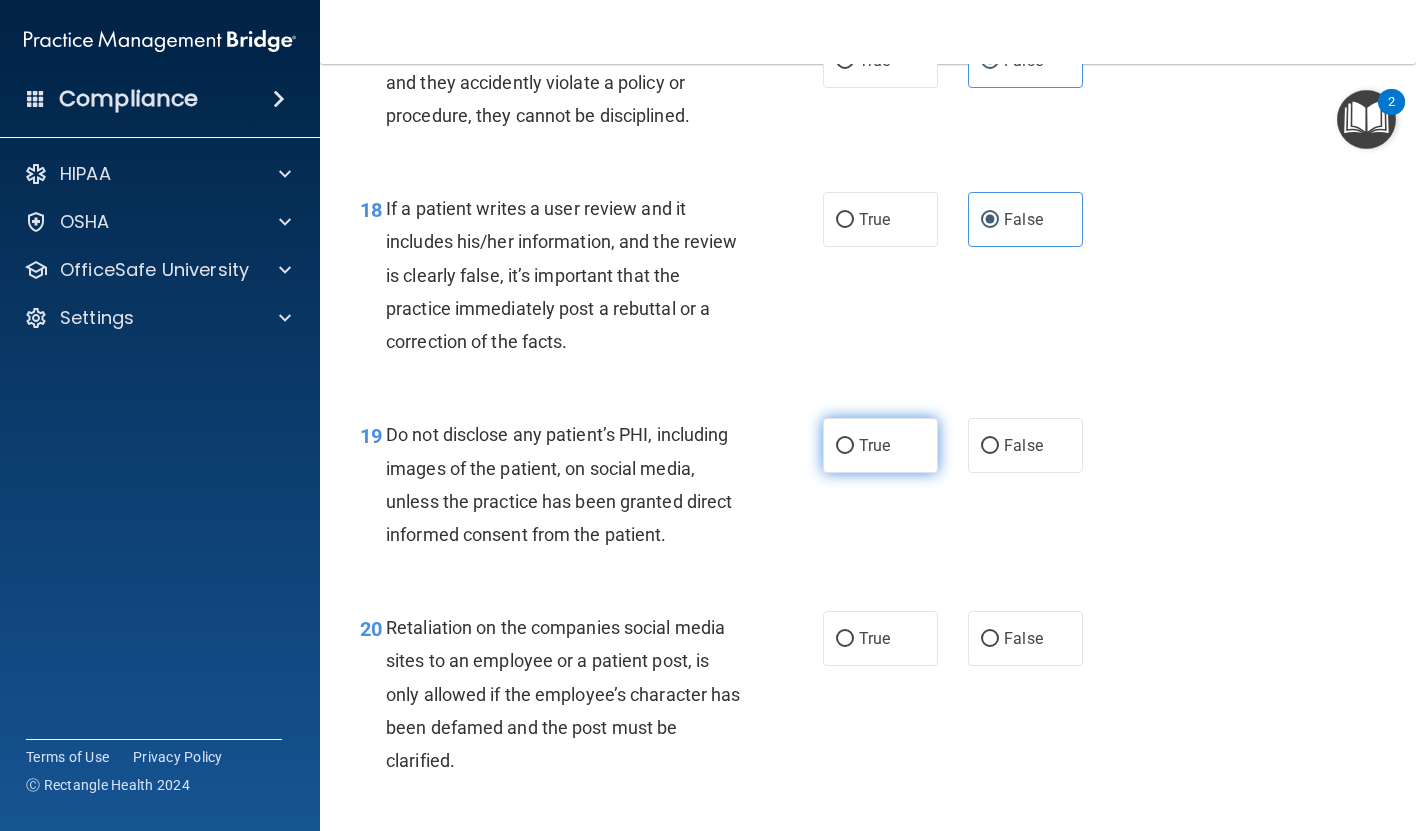 click on "True" at bounding box center (880, 445) 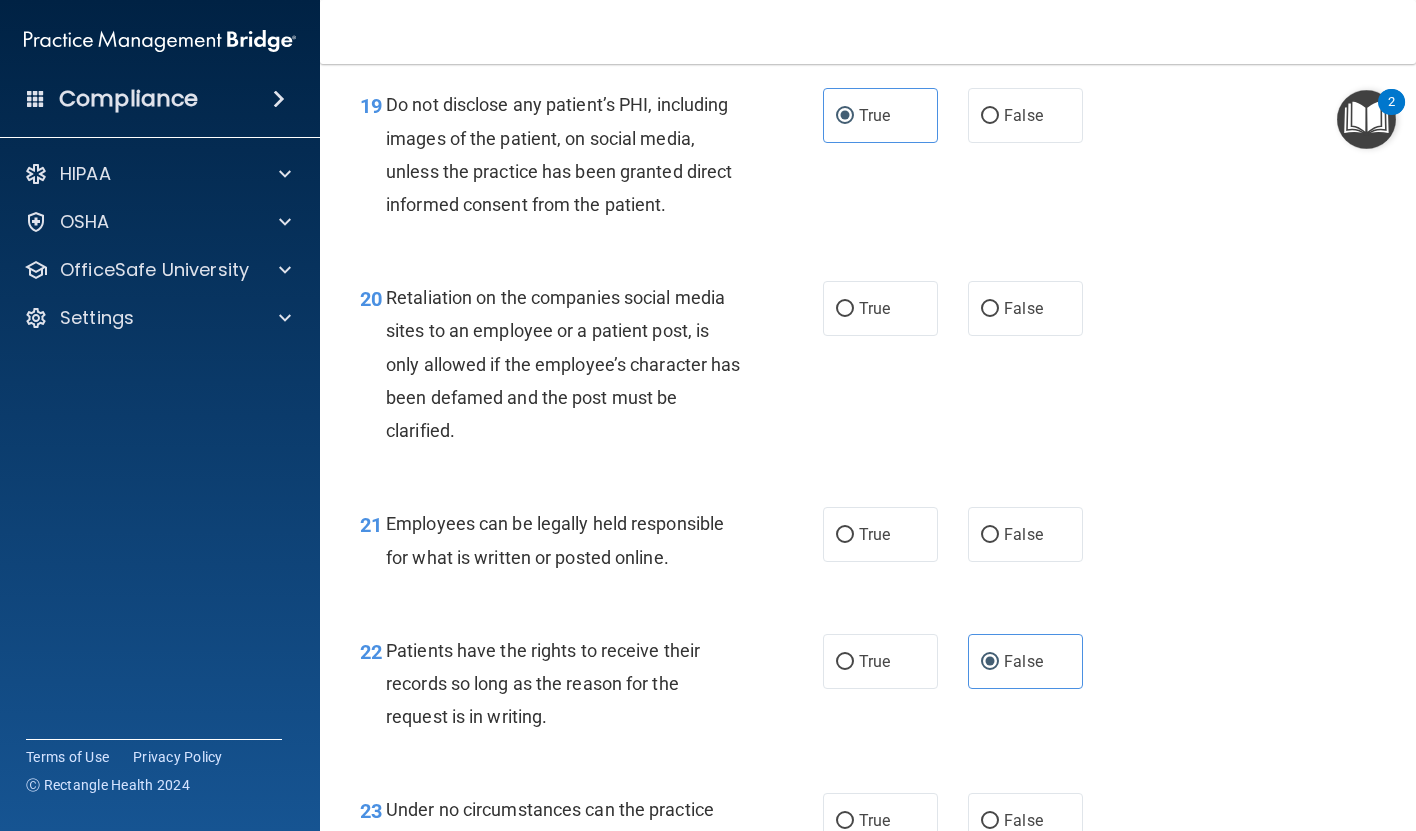 scroll, scrollTop: 3883, scrollLeft: 0, axis: vertical 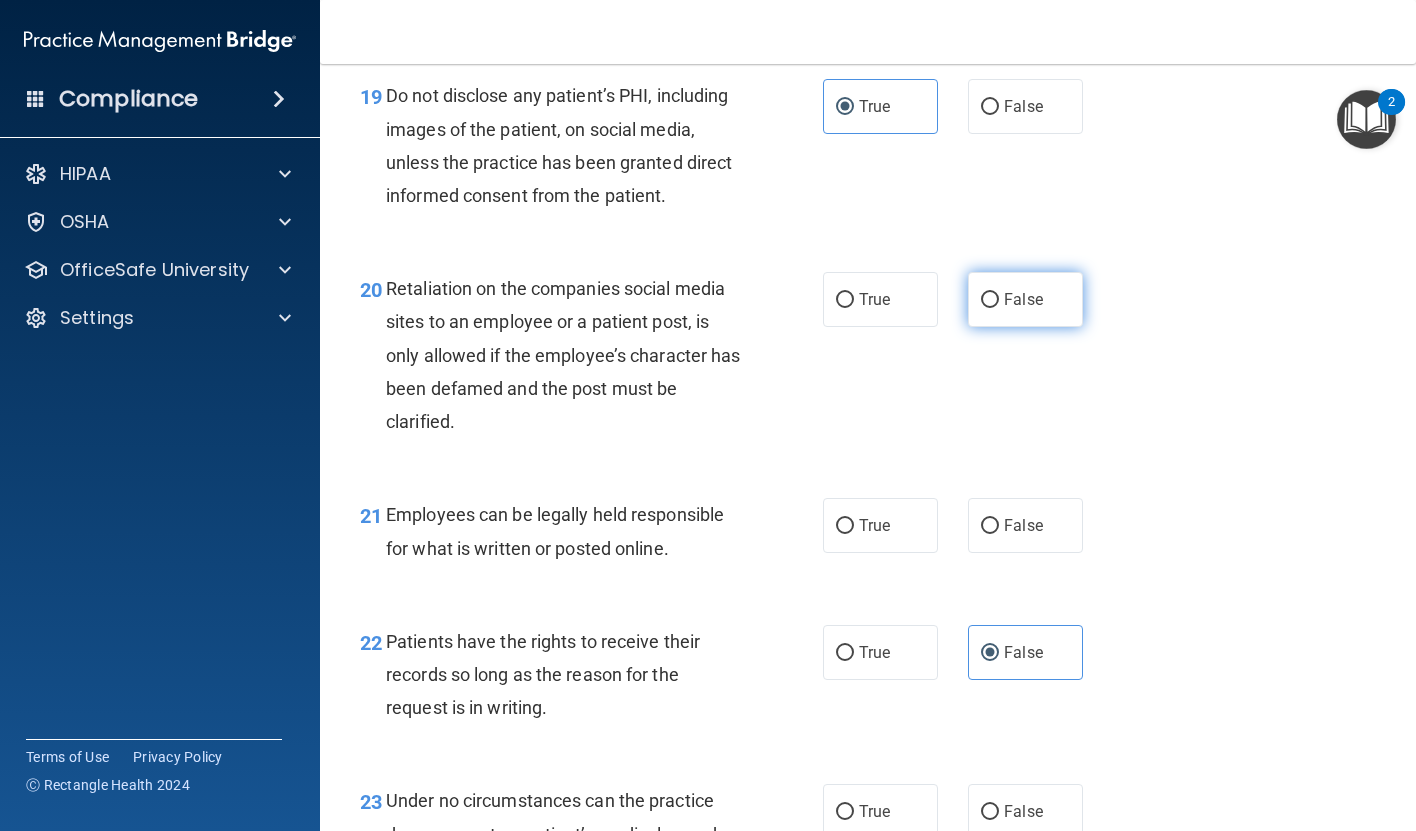 click on "False" at bounding box center (990, 300) 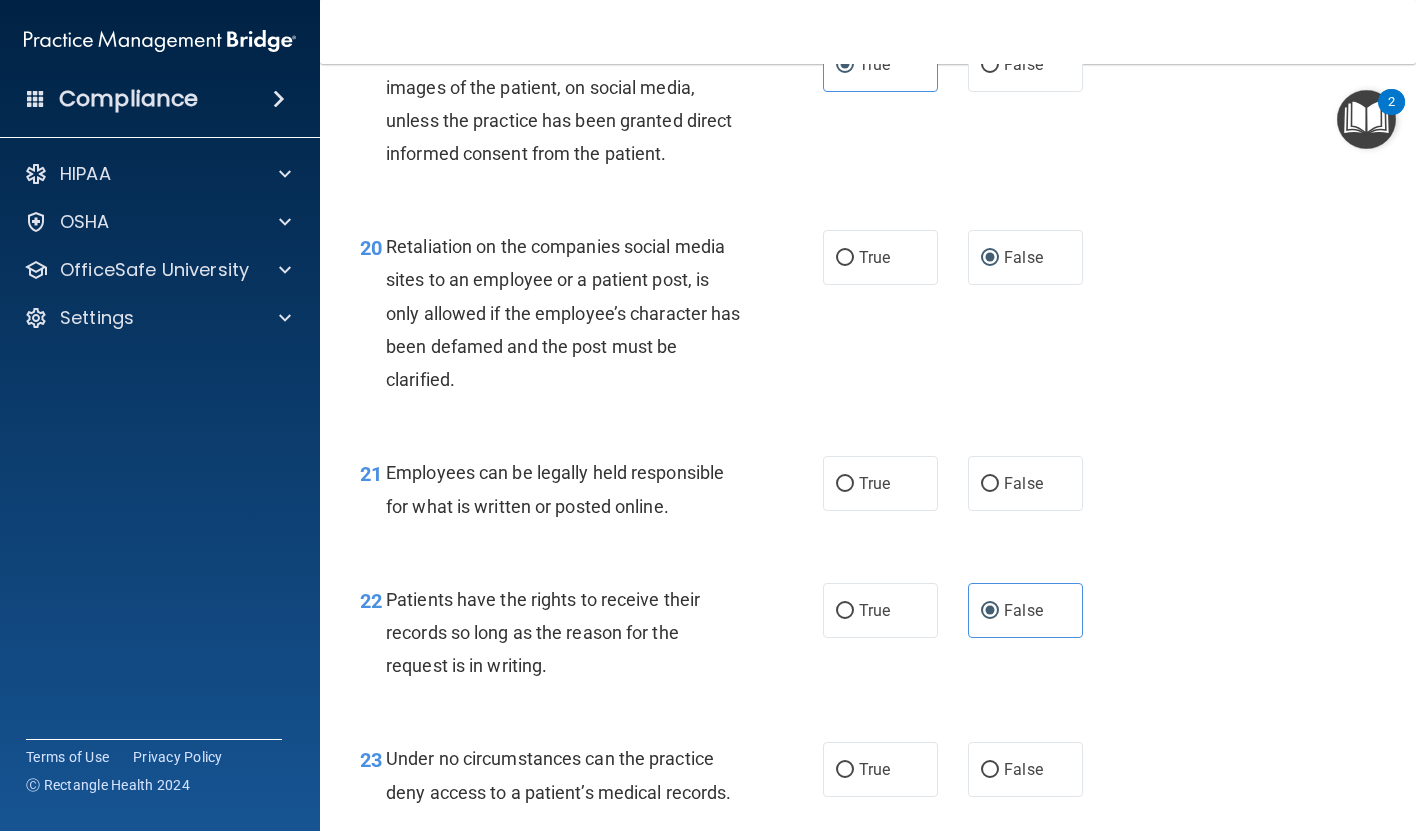 scroll, scrollTop: 3959, scrollLeft: 0, axis: vertical 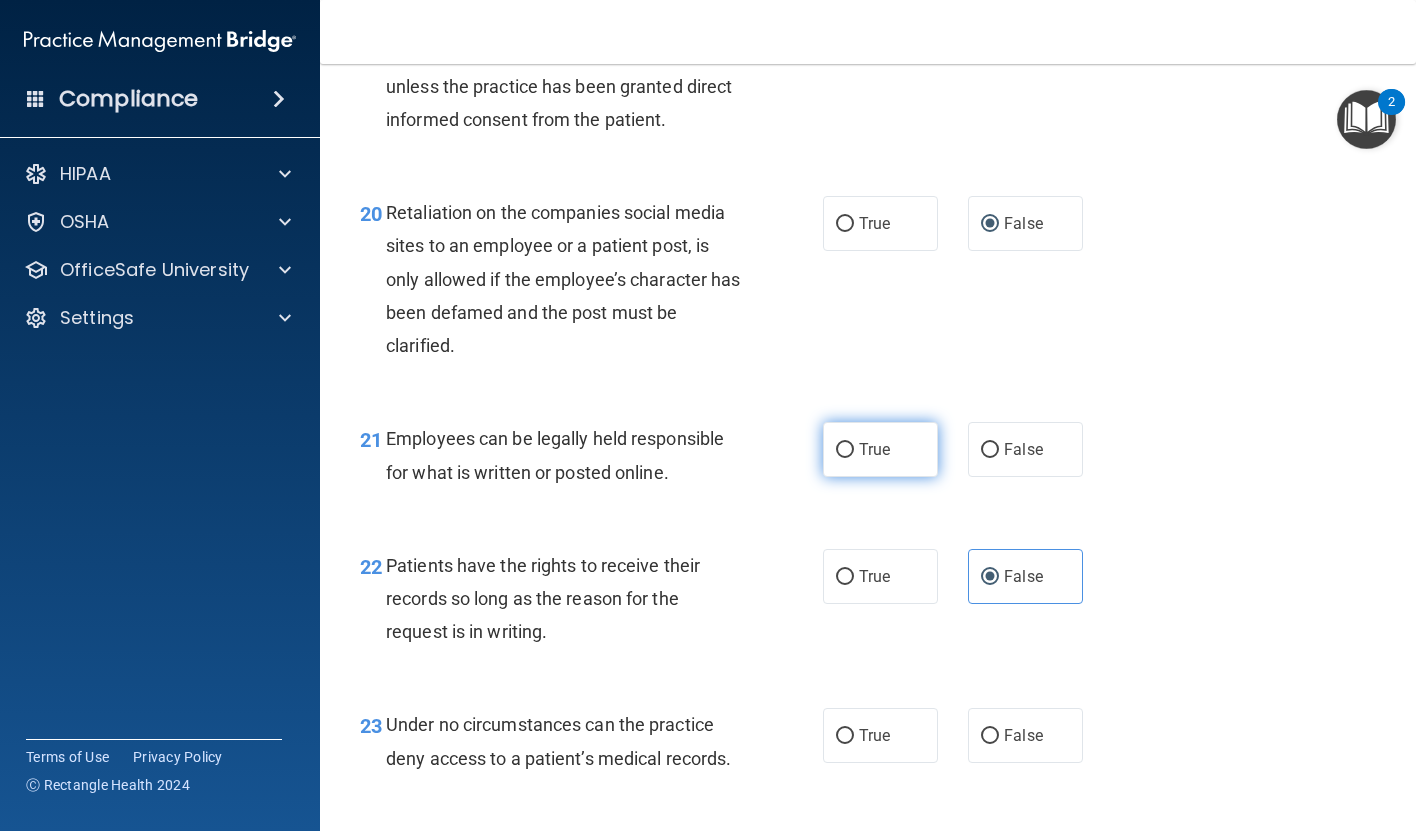 click on "True" at bounding box center [880, 449] 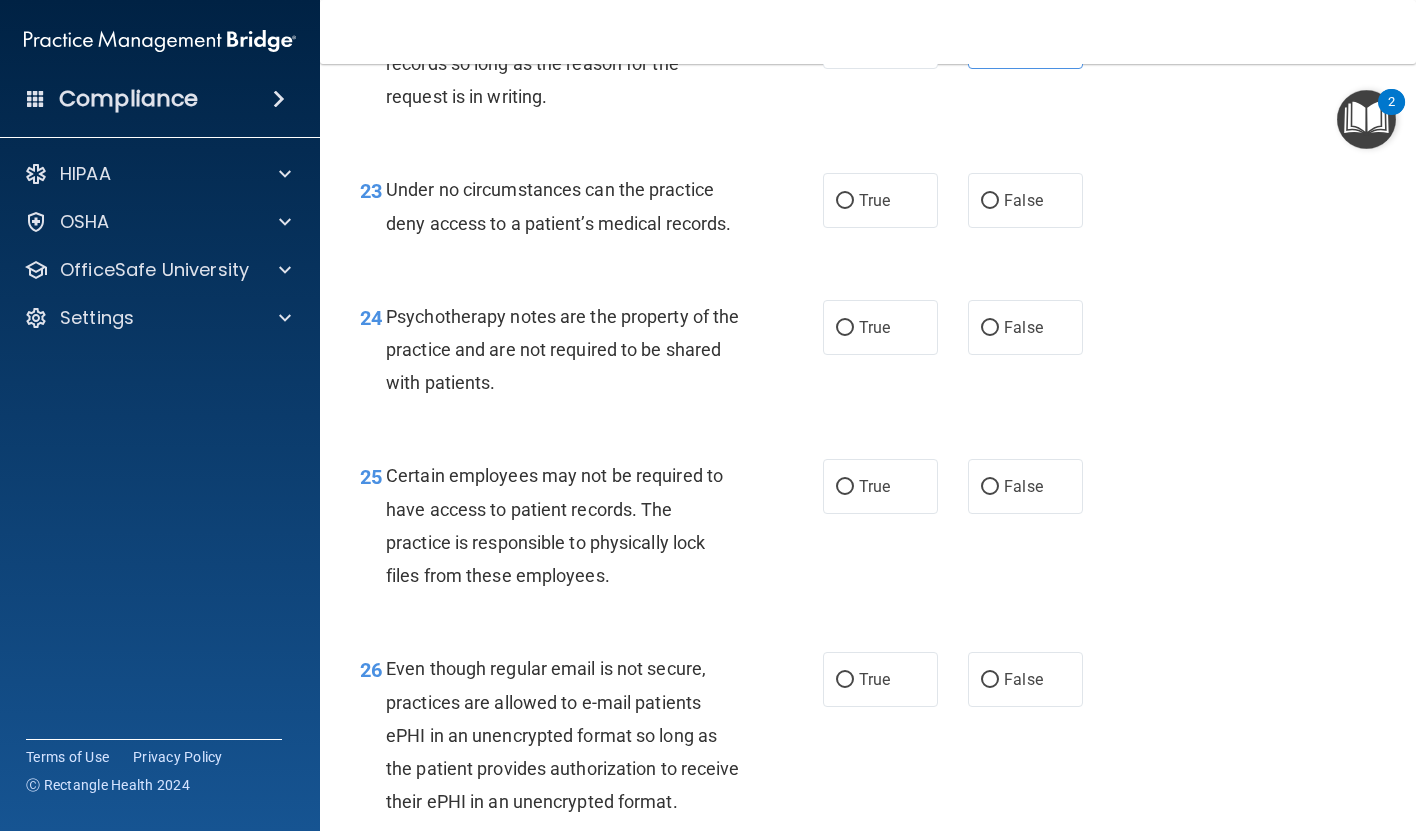 scroll, scrollTop: 4495, scrollLeft: 0, axis: vertical 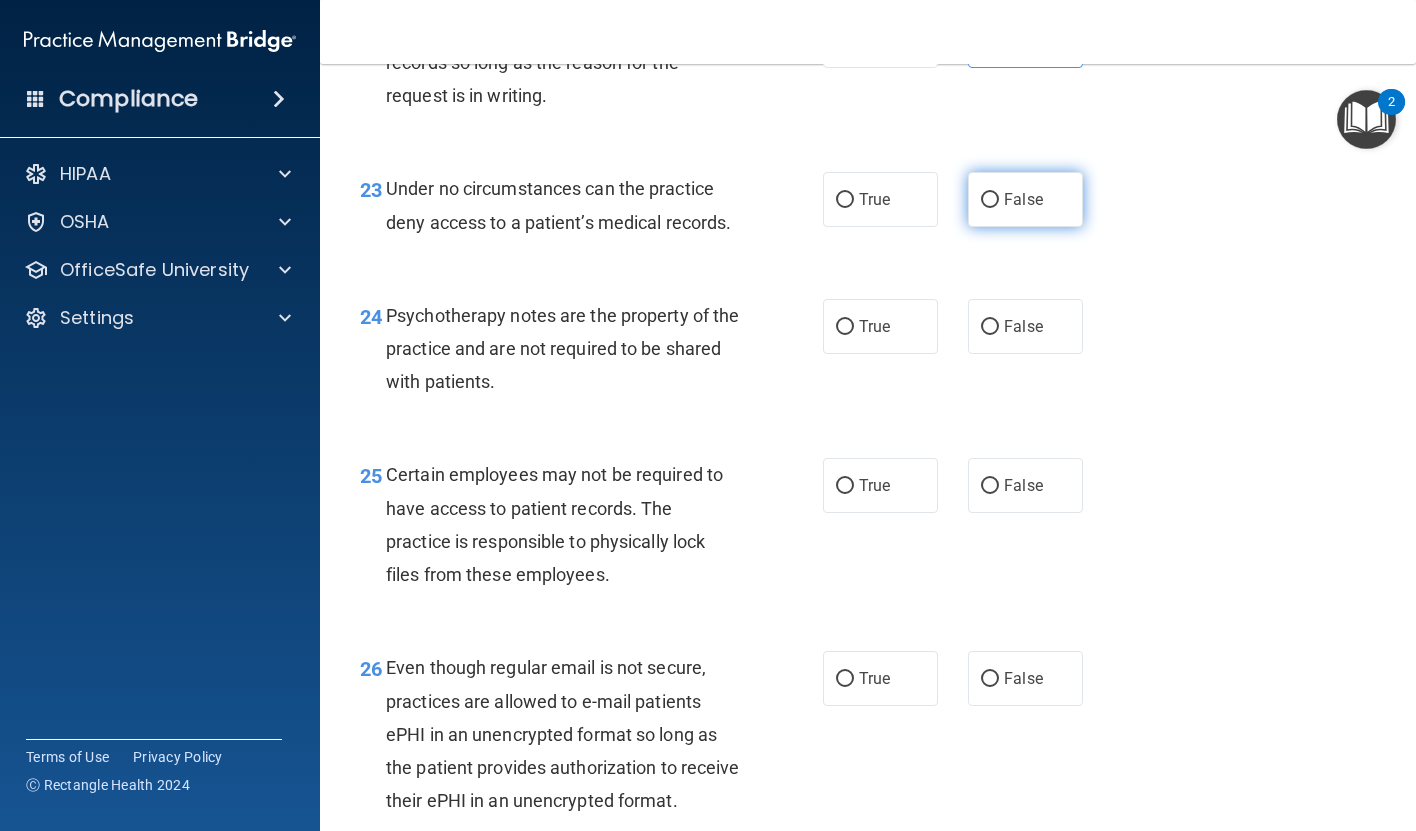 click on "False" at bounding box center (1025, 199) 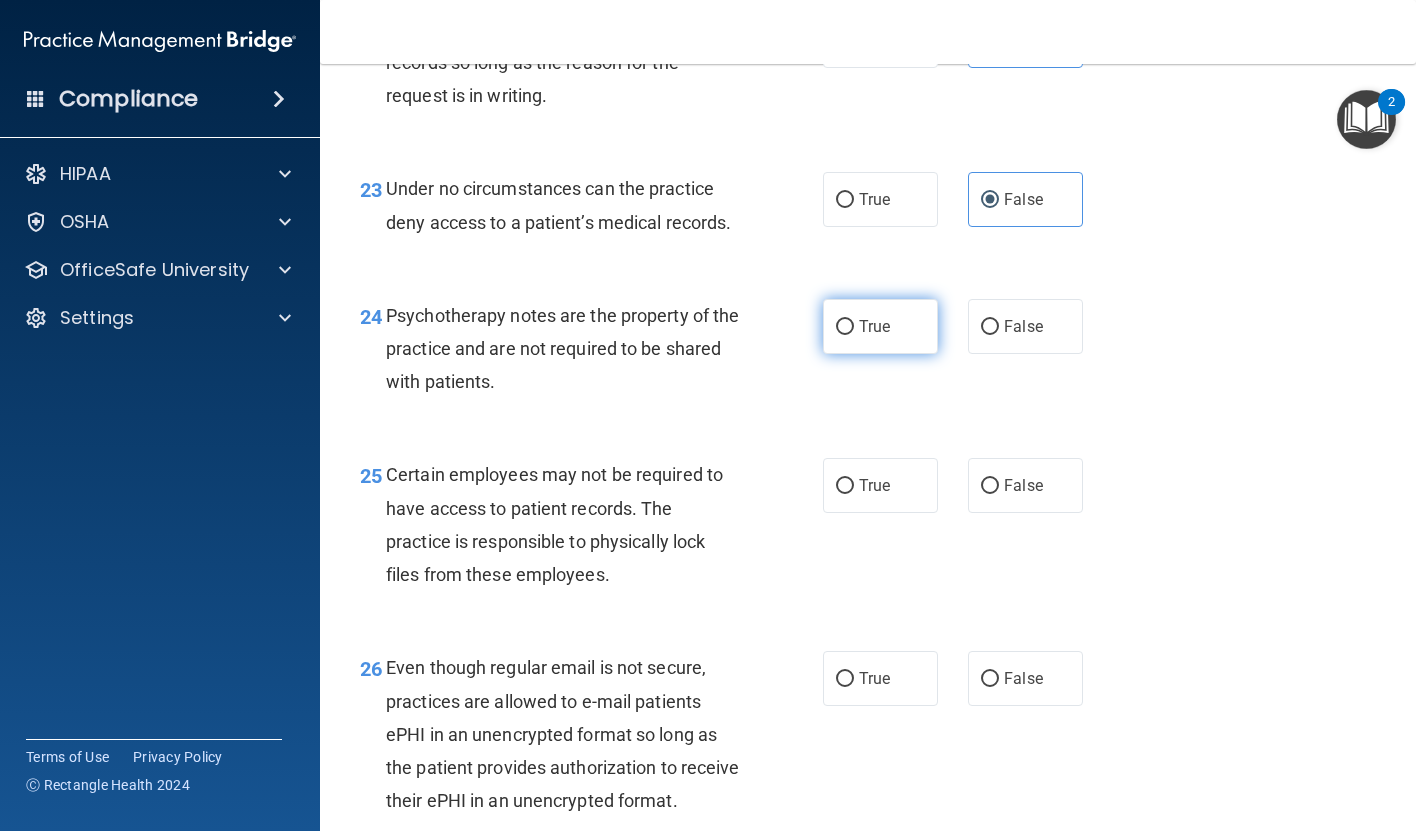 click on "True" at bounding box center (880, 326) 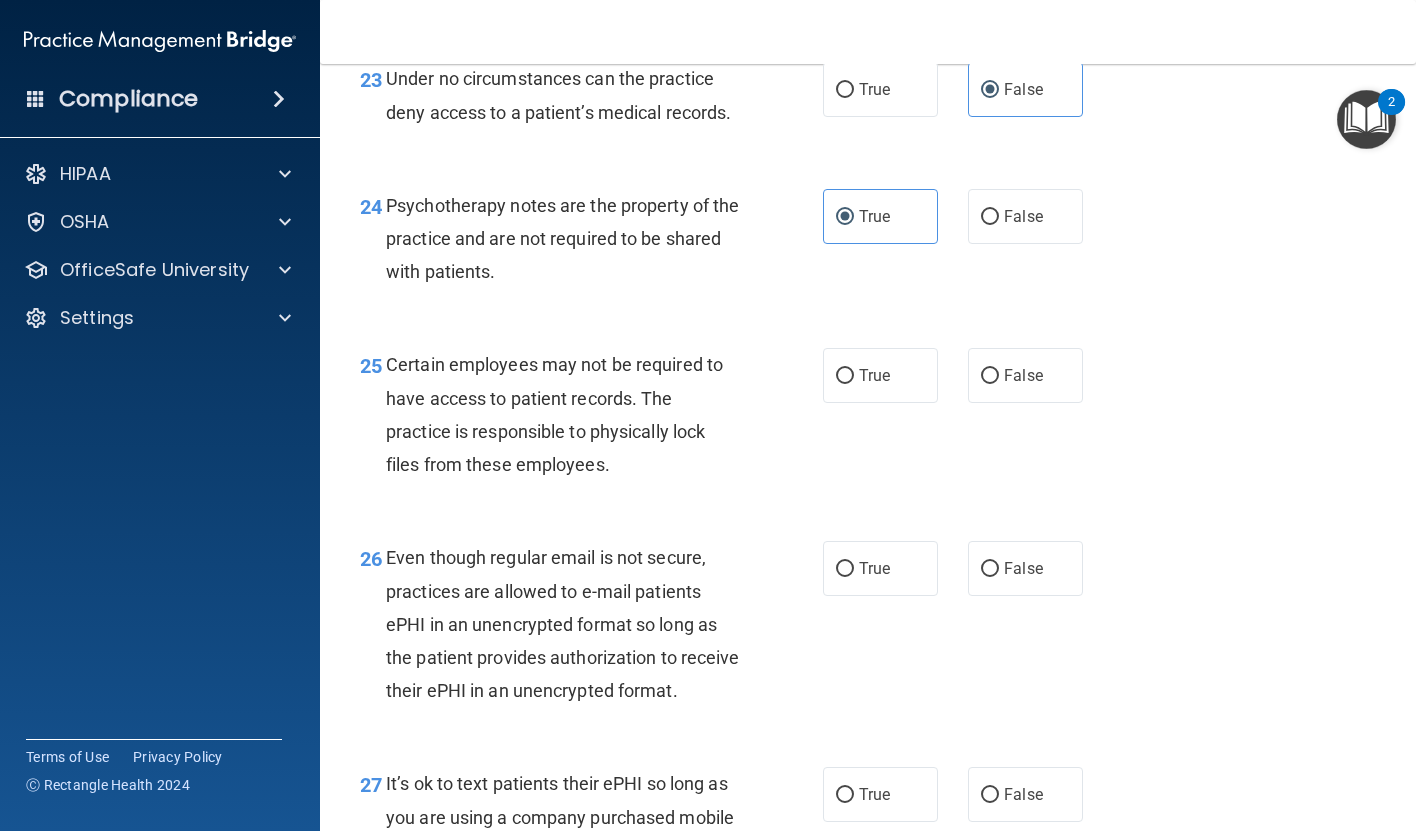 scroll, scrollTop: 4675, scrollLeft: 0, axis: vertical 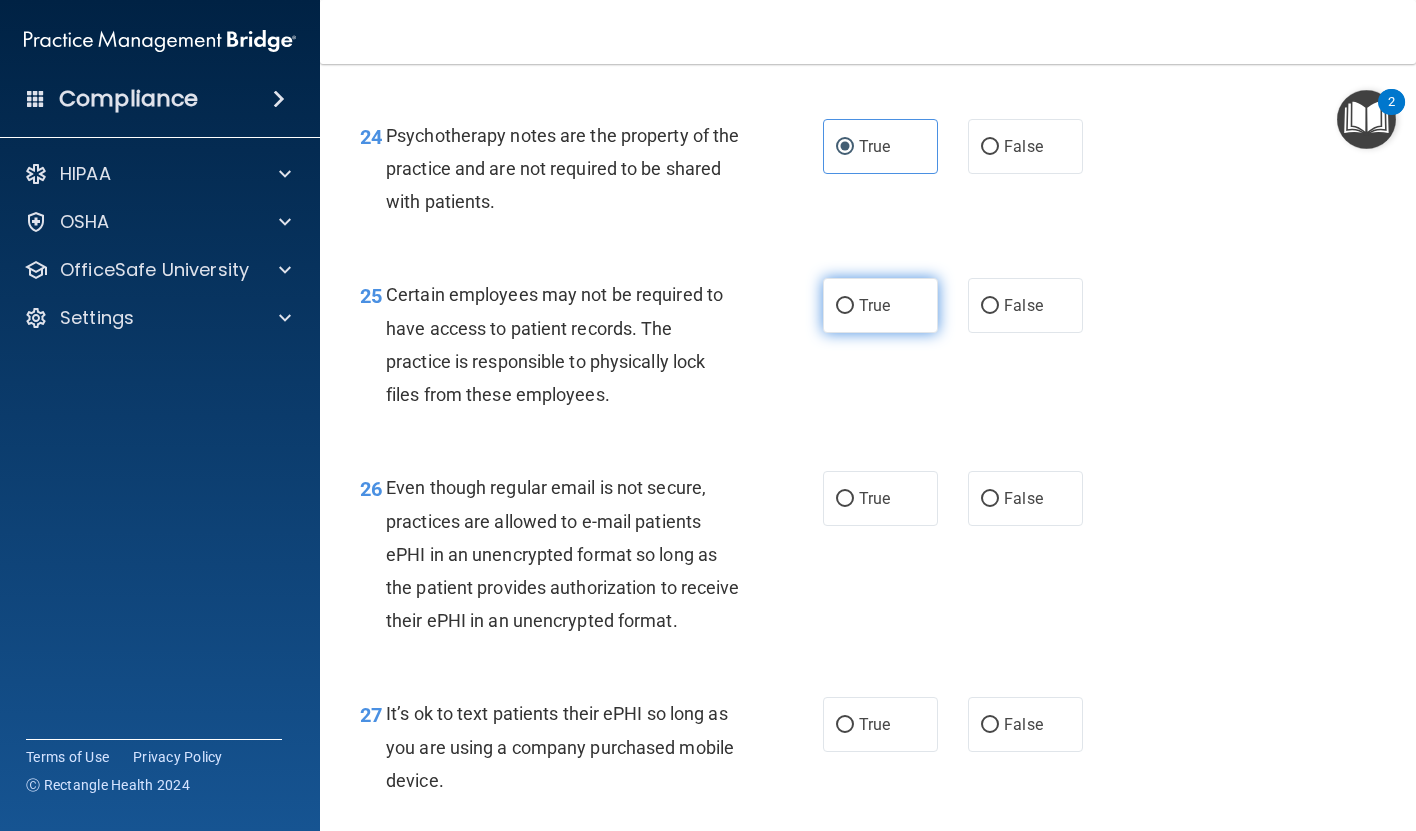 click on "True" at bounding box center (880, 305) 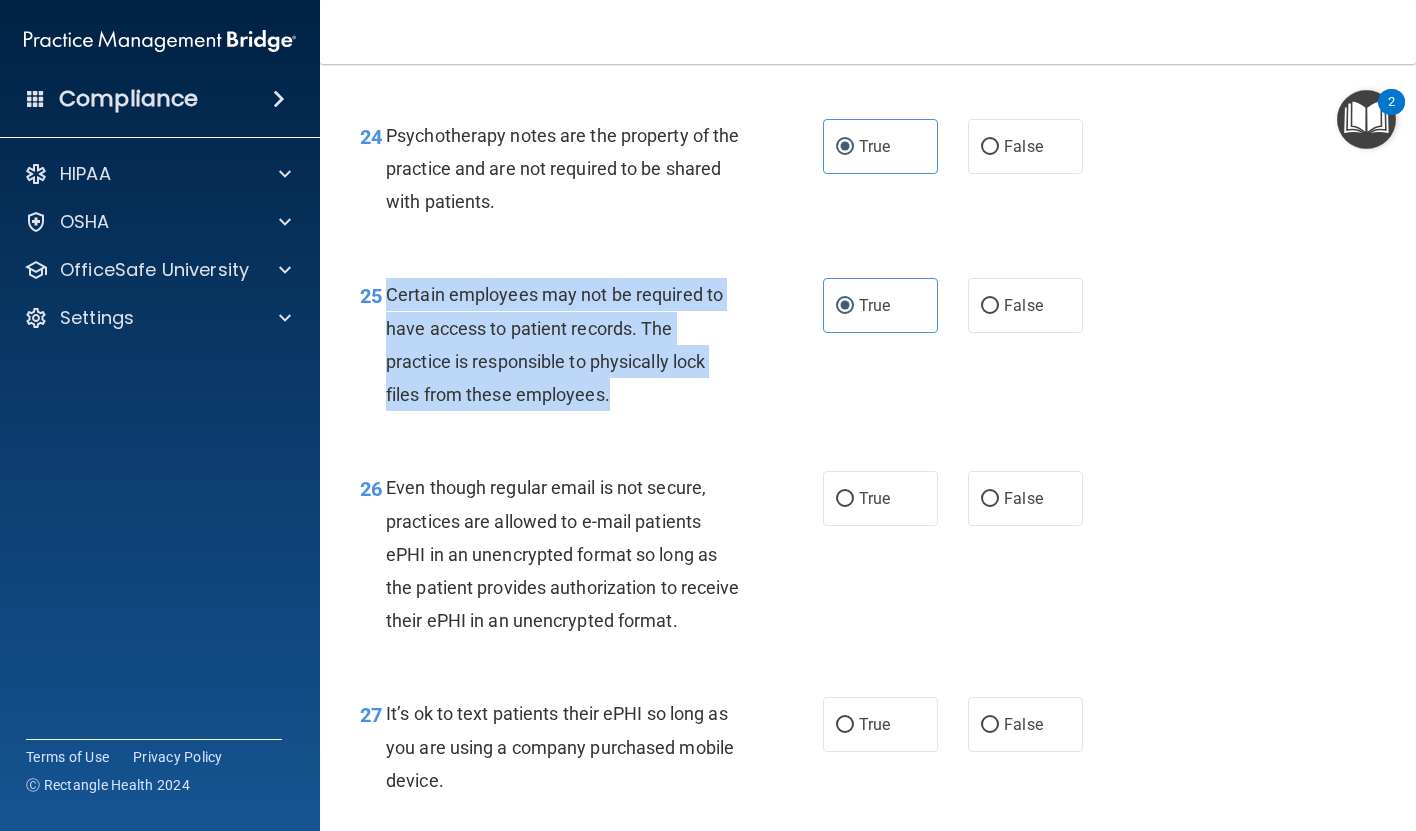 drag, startPoint x: 388, startPoint y: 319, endPoint x: 636, endPoint y: 418, distance: 267.02997 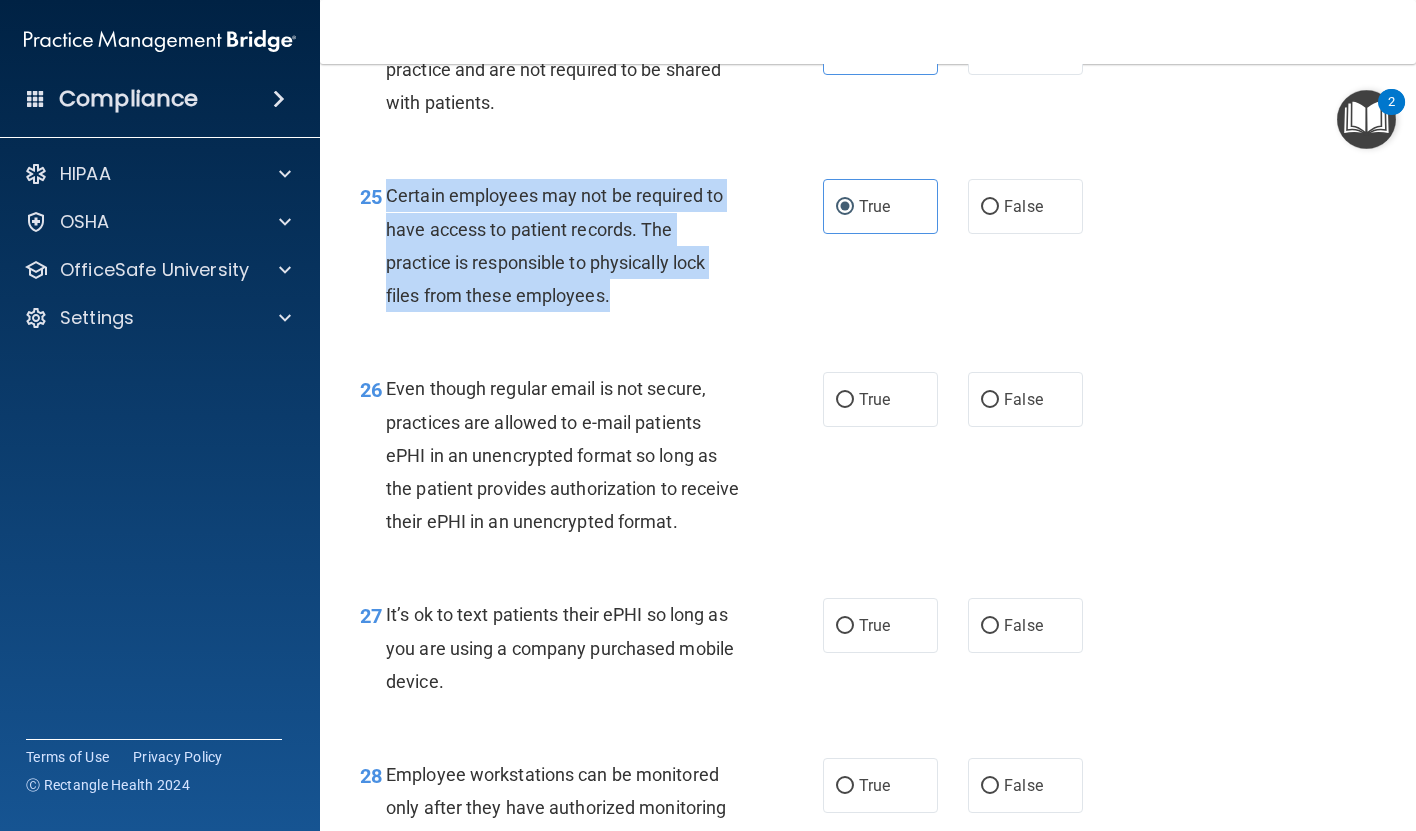 scroll, scrollTop: 4775, scrollLeft: 0, axis: vertical 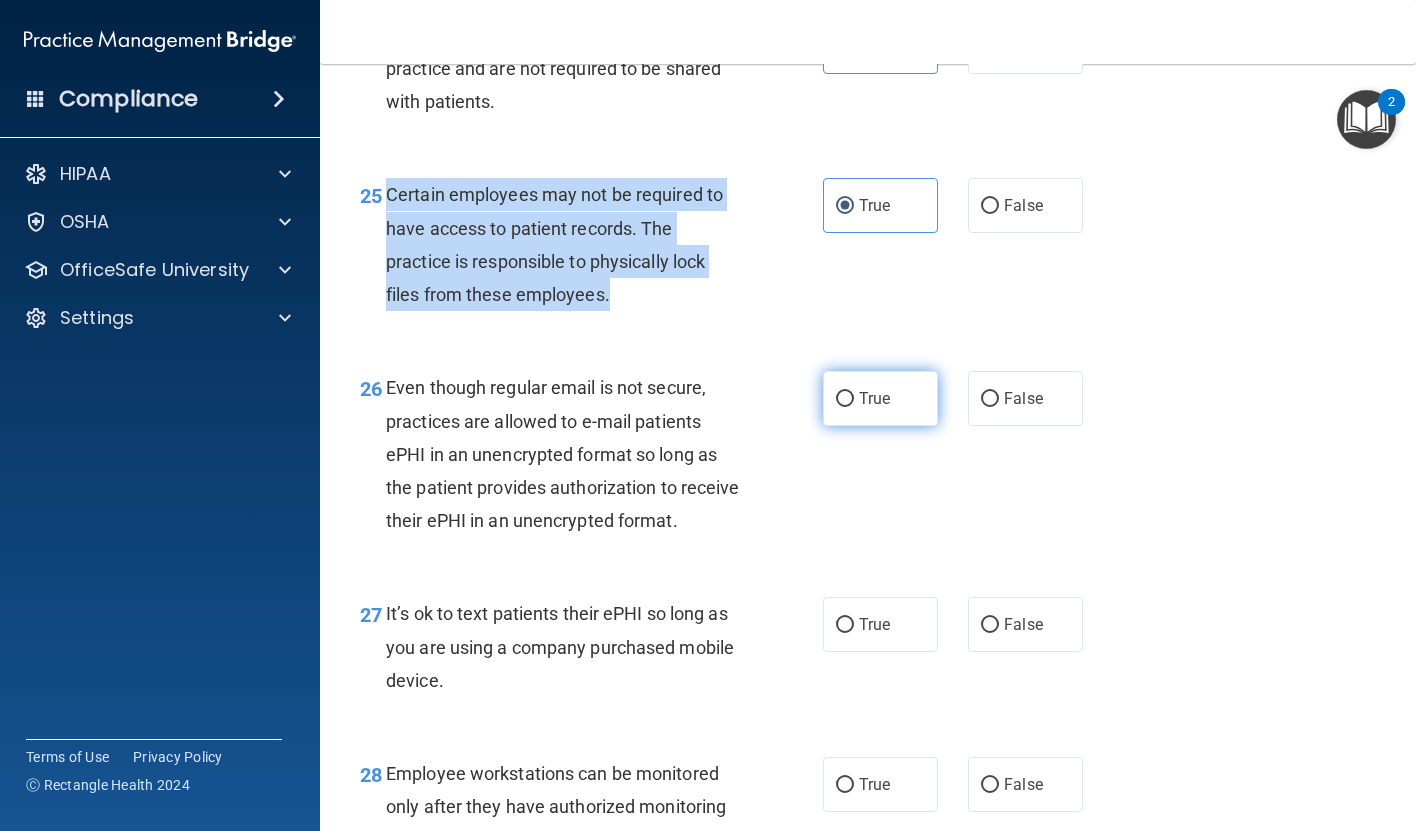 click on "True" at bounding box center [845, 399] 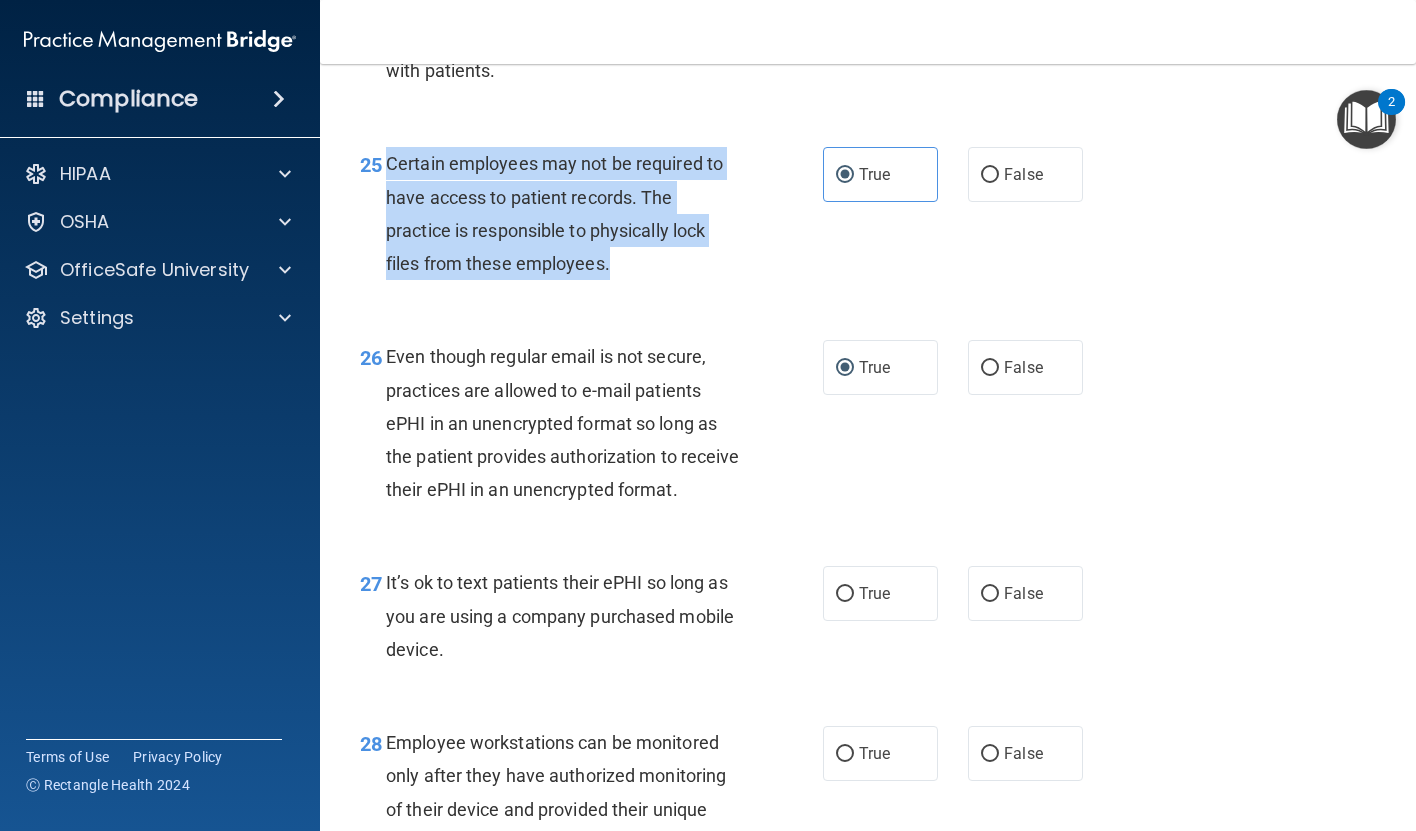 scroll, scrollTop: 4811, scrollLeft: 0, axis: vertical 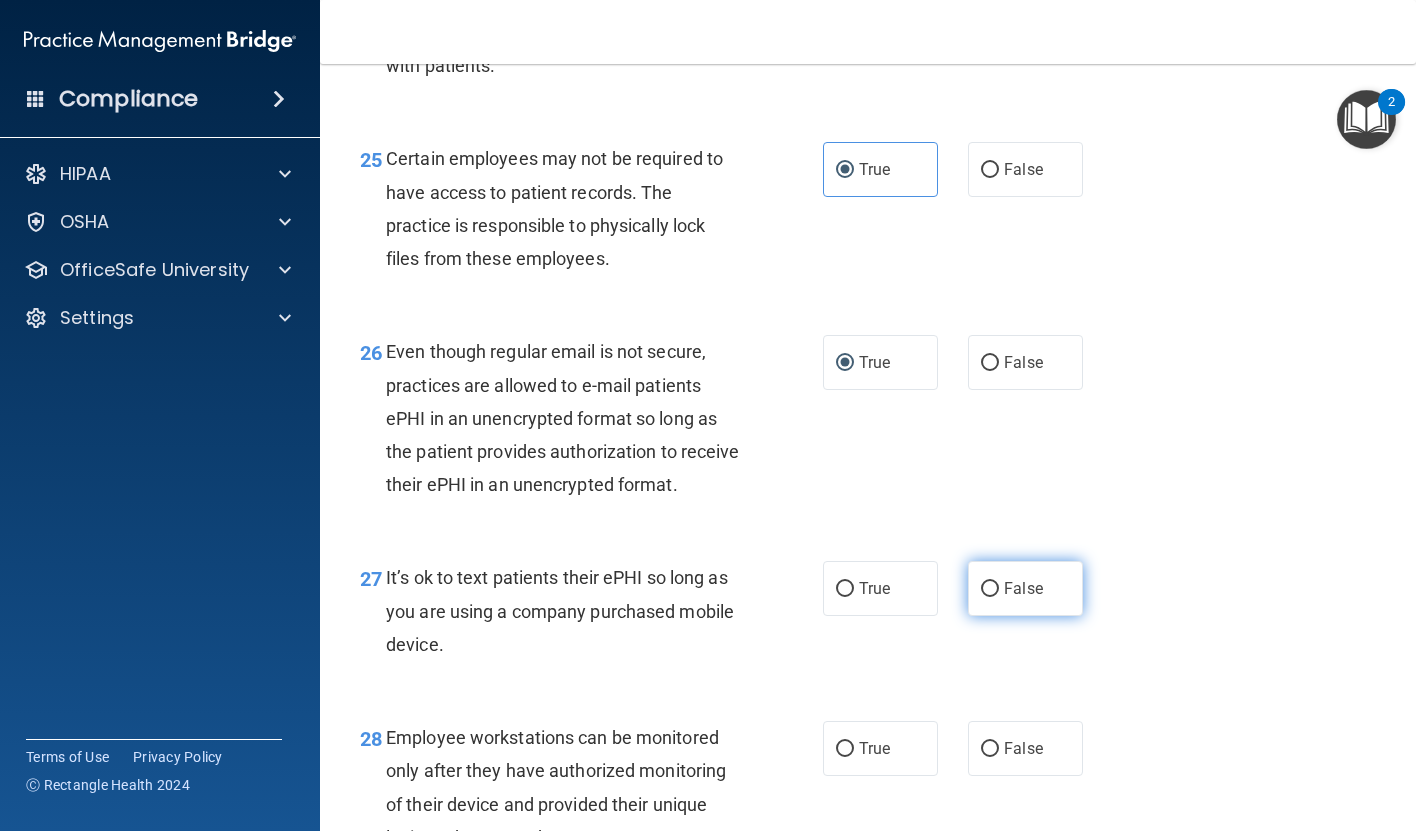 click on "False" at bounding box center [1025, 588] 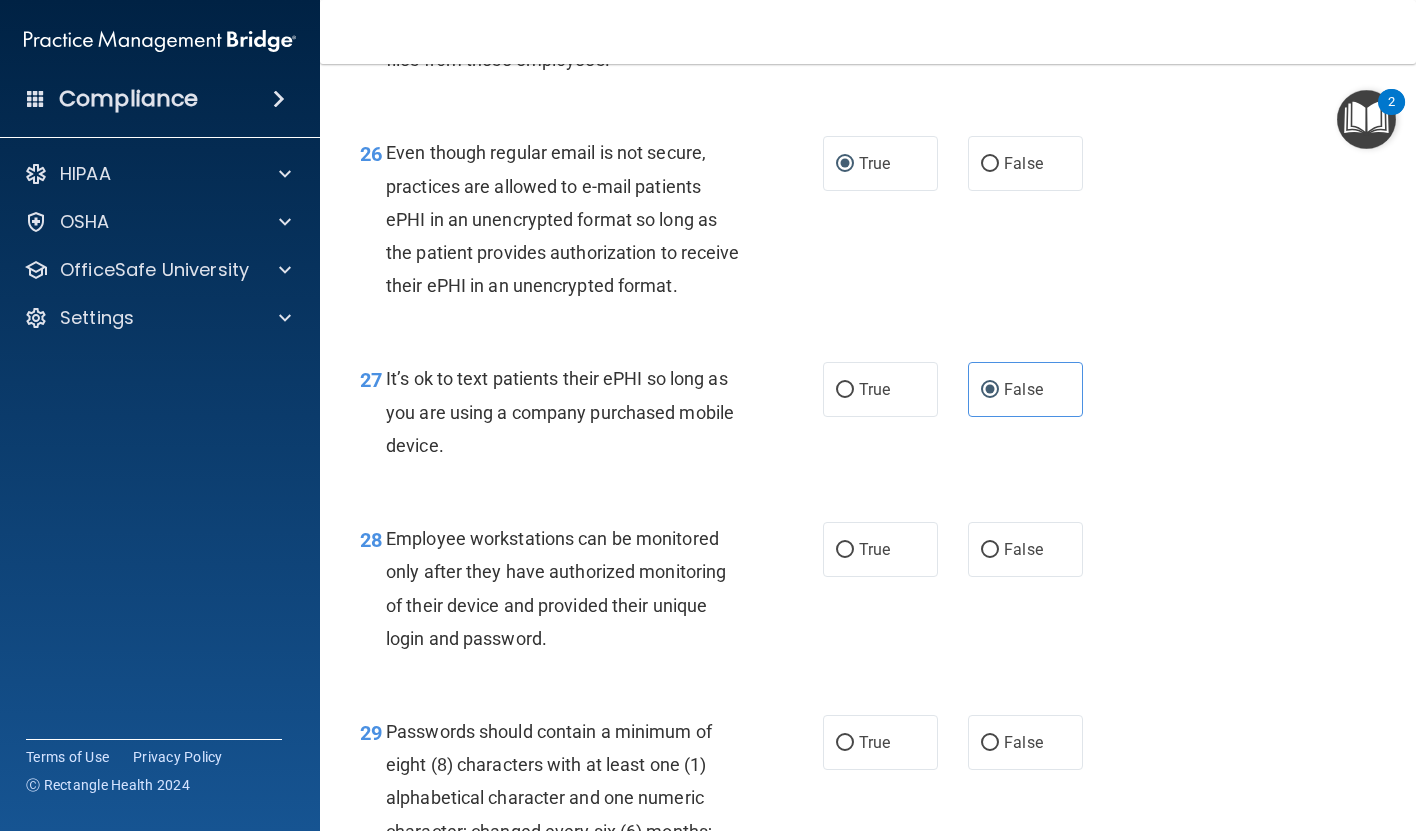 scroll, scrollTop: 5015, scrollLeft: 0, axis: vertical 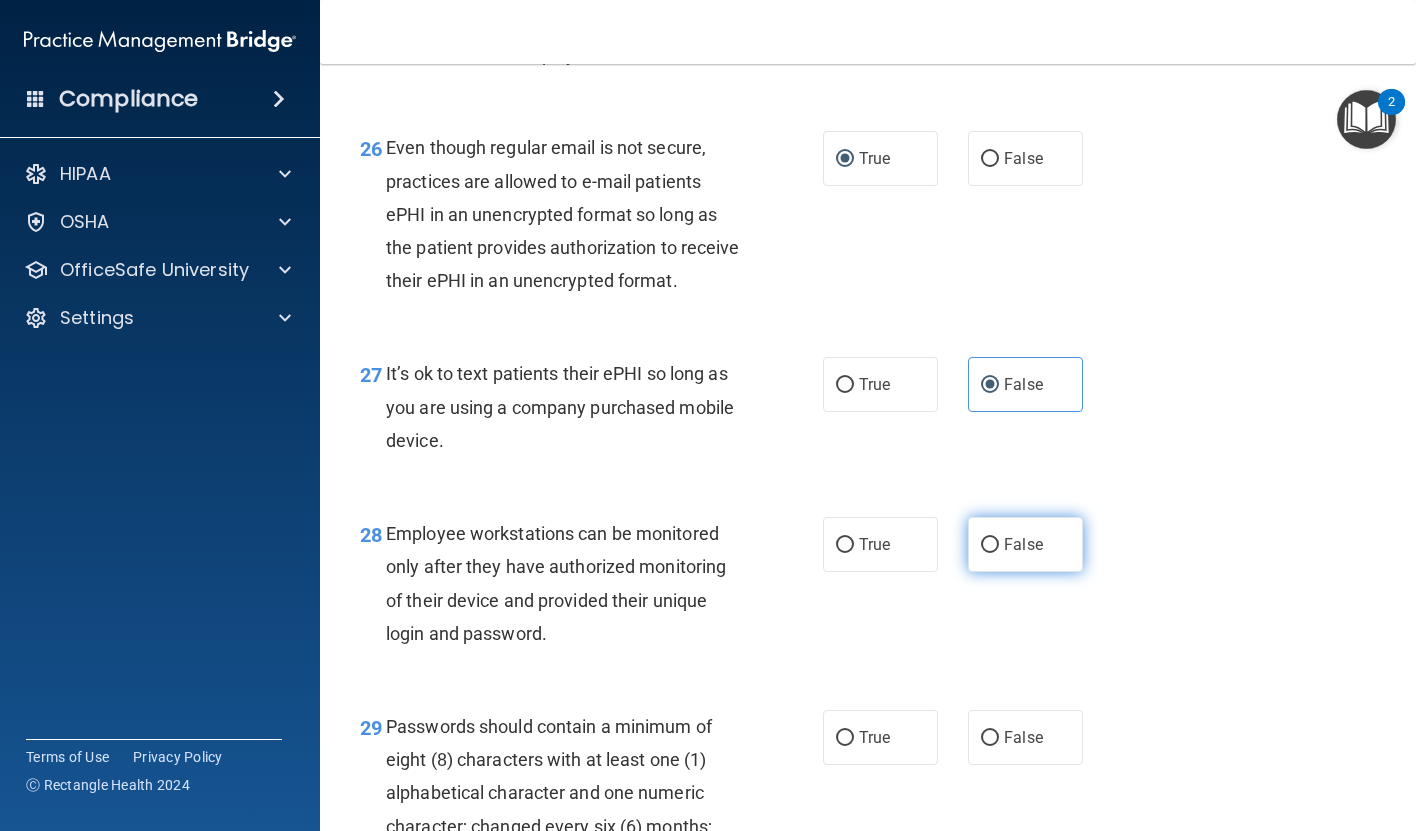 click on "False" at bounding box center (990, 545) 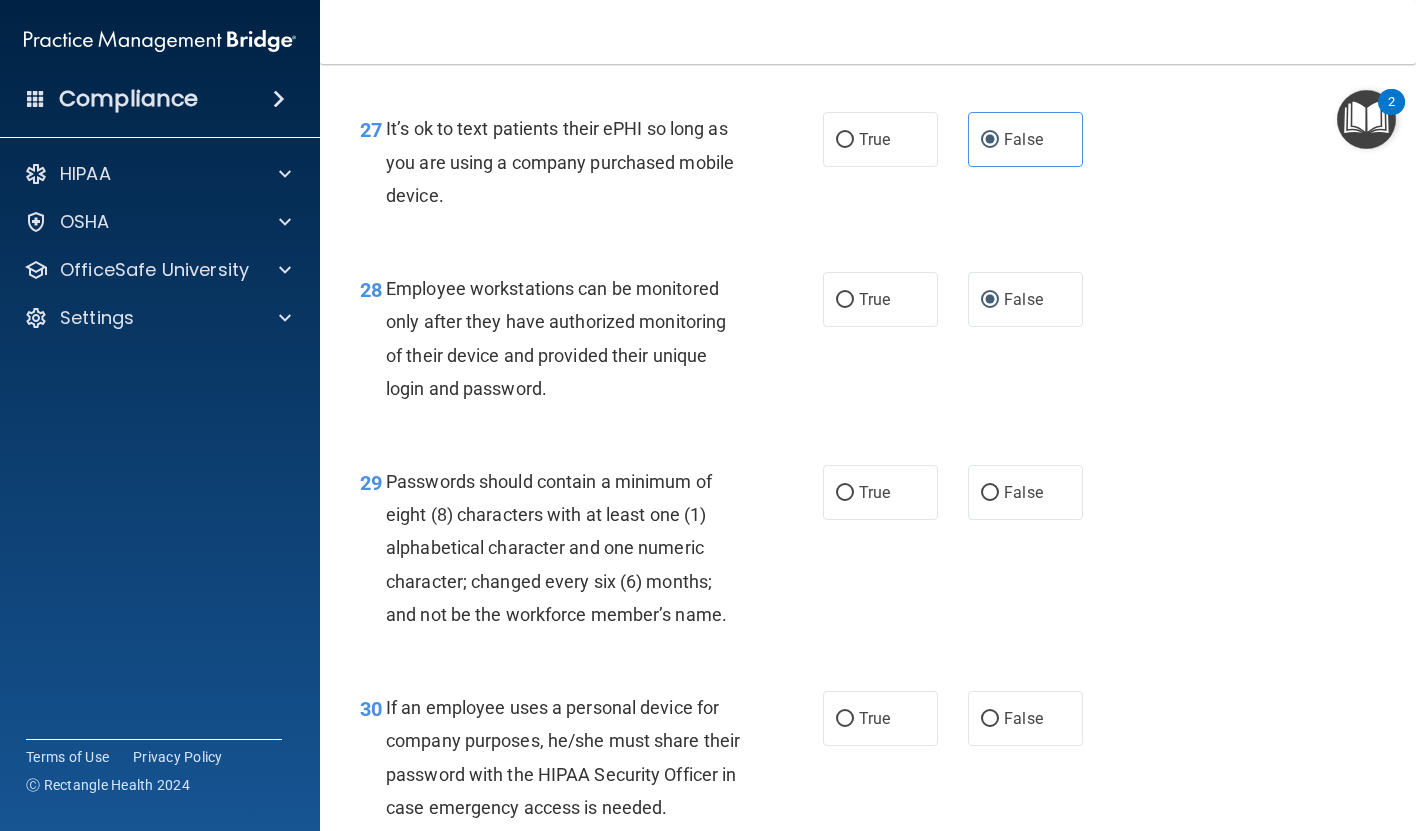 scroll, scrollTop: 5277, scrollLeft: 0, axis: vertical 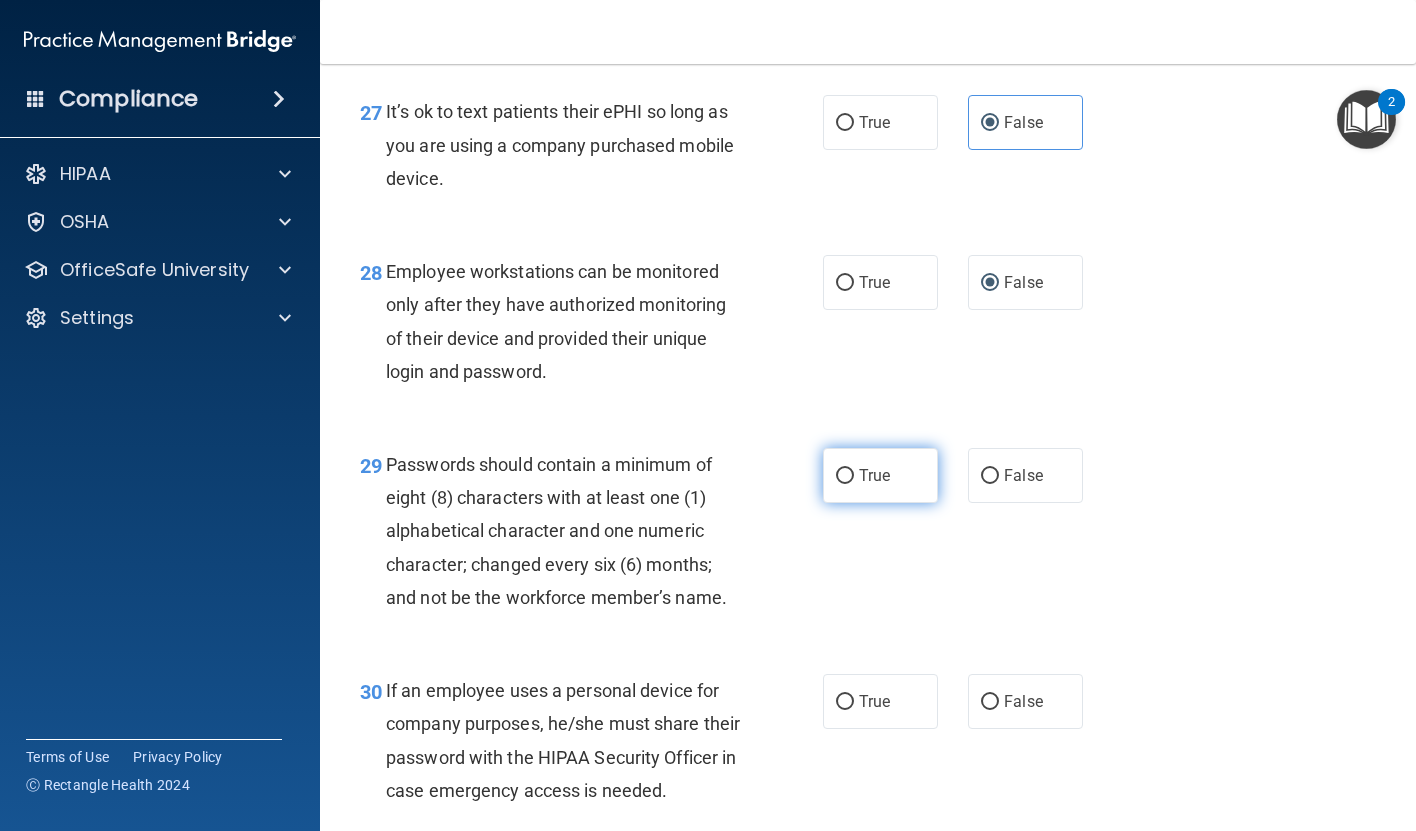 click on "True" at bounding box center (874, 475) 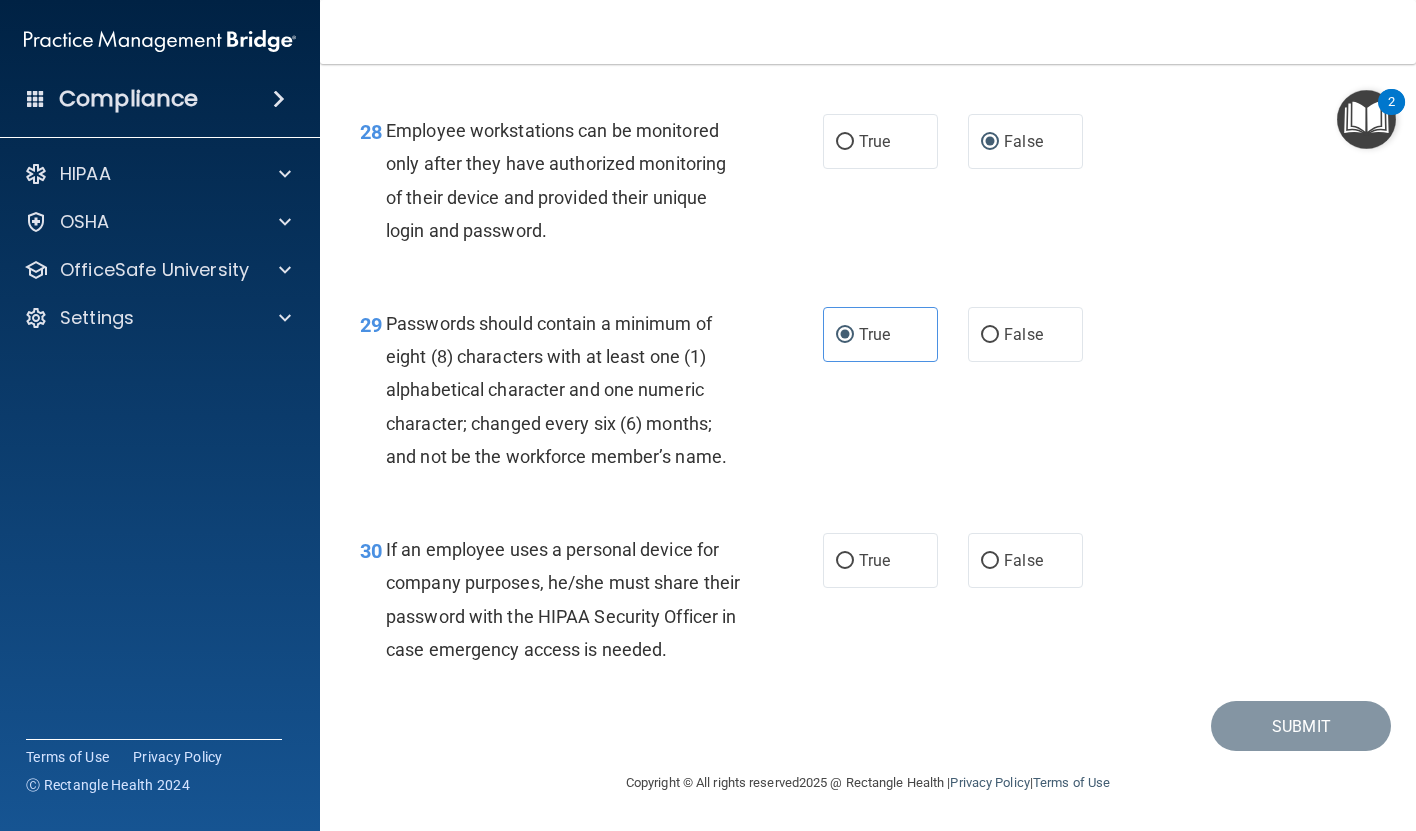 scroll, scrollTop: 5486, scrollLeft: 0, axis: vertical 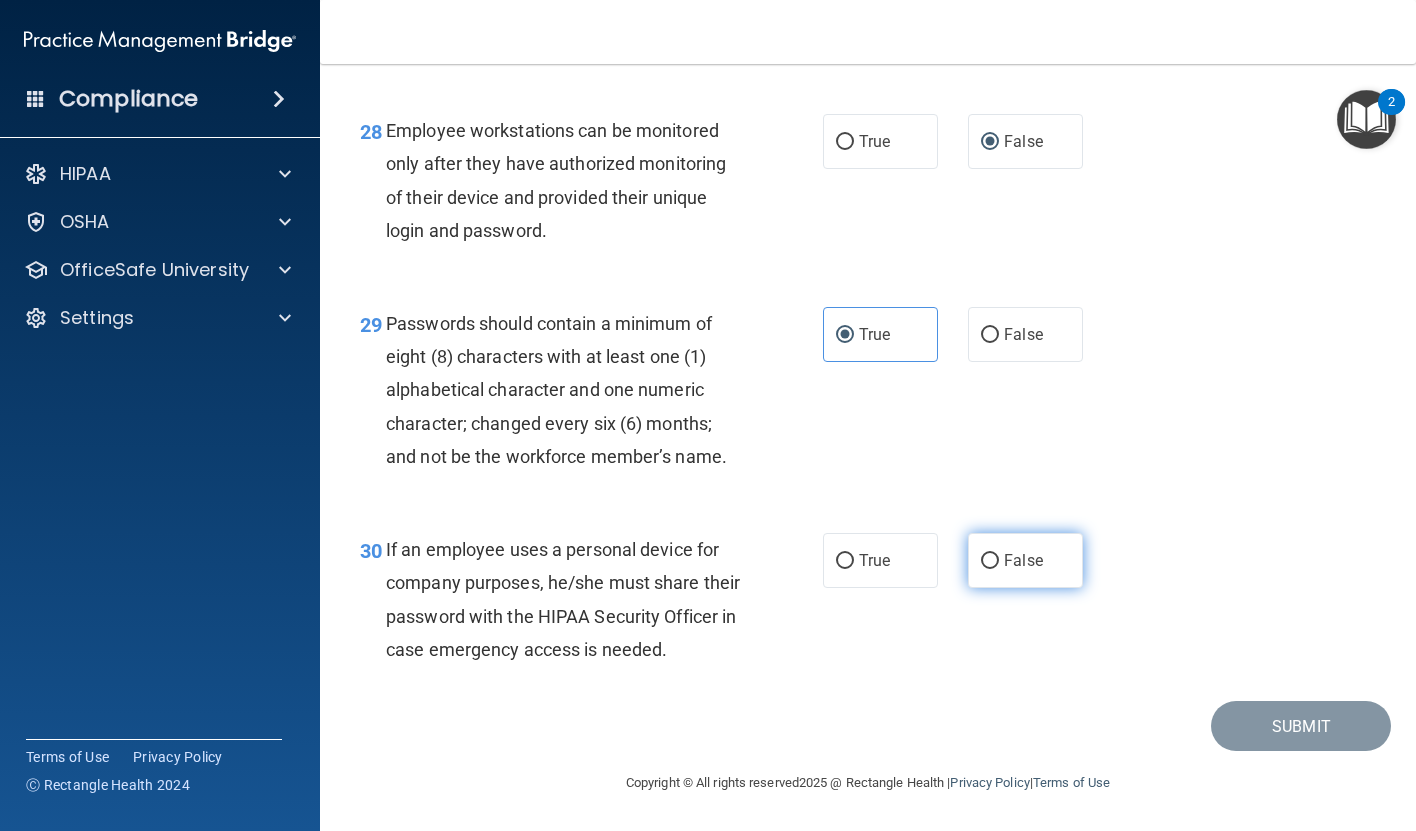 click on "False" at bounding box center [1025, 560] 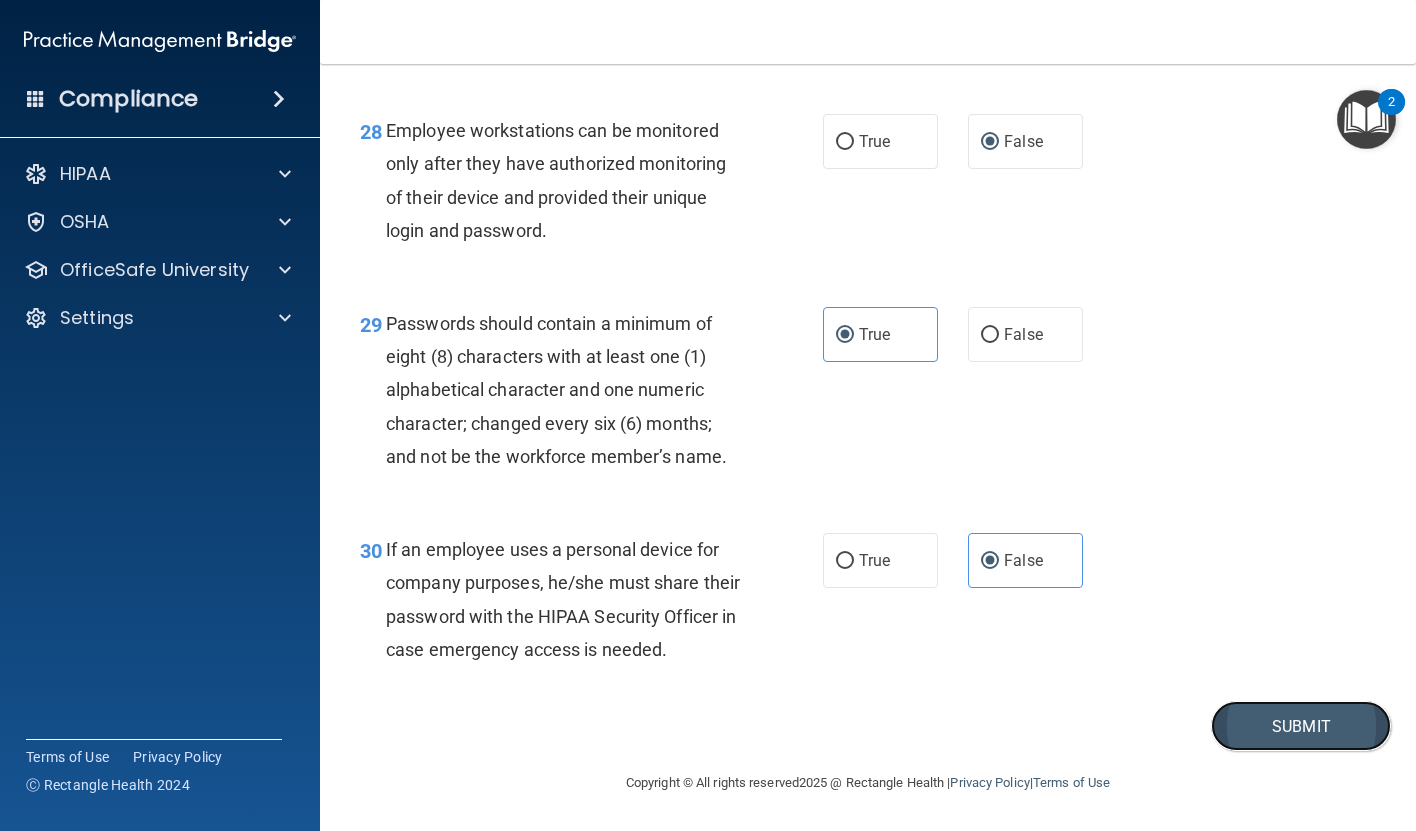 click on "Submit" at bounding box center (1301, 726) 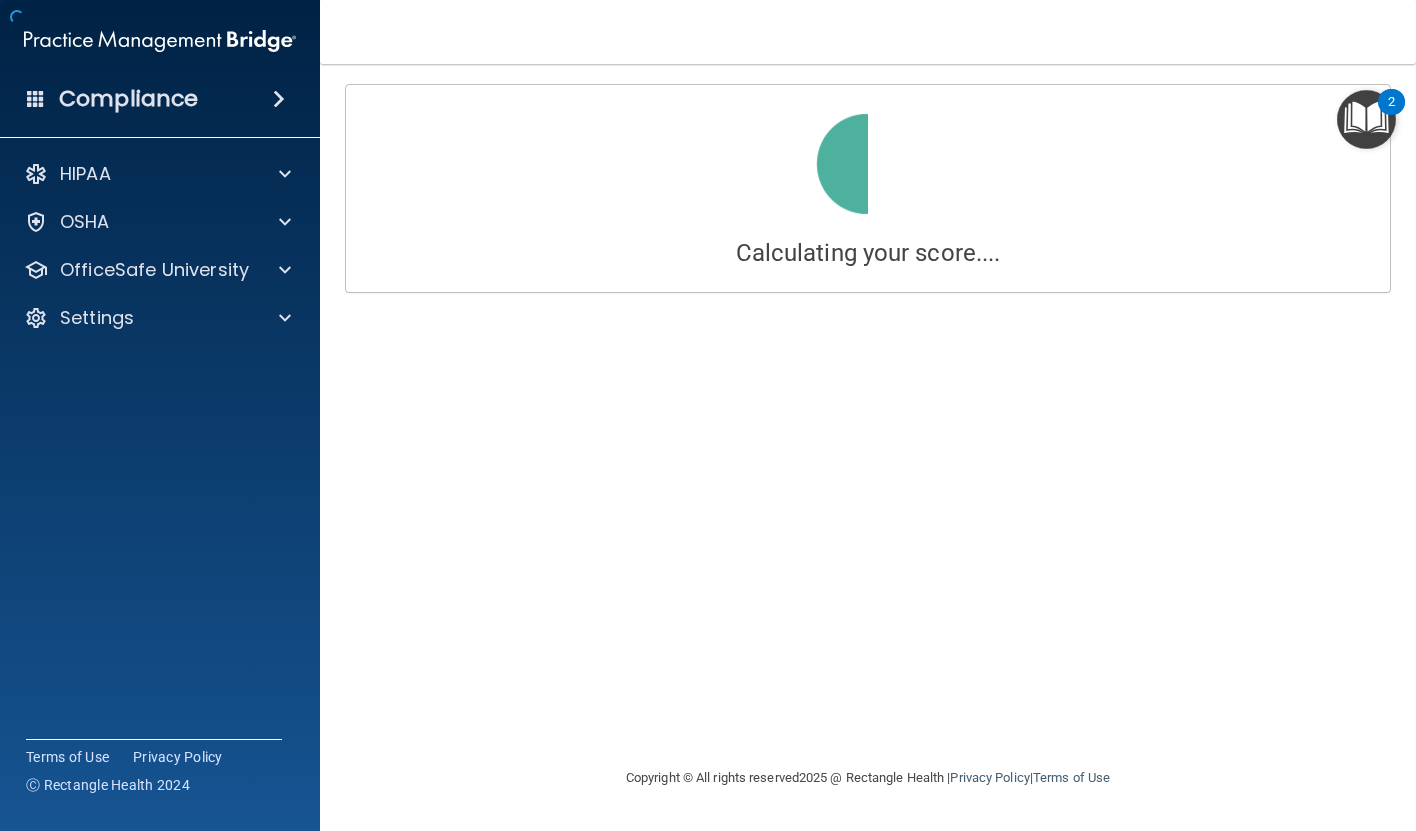 scroll, scrollTop: 0, scrollLeft: 0, axis: both 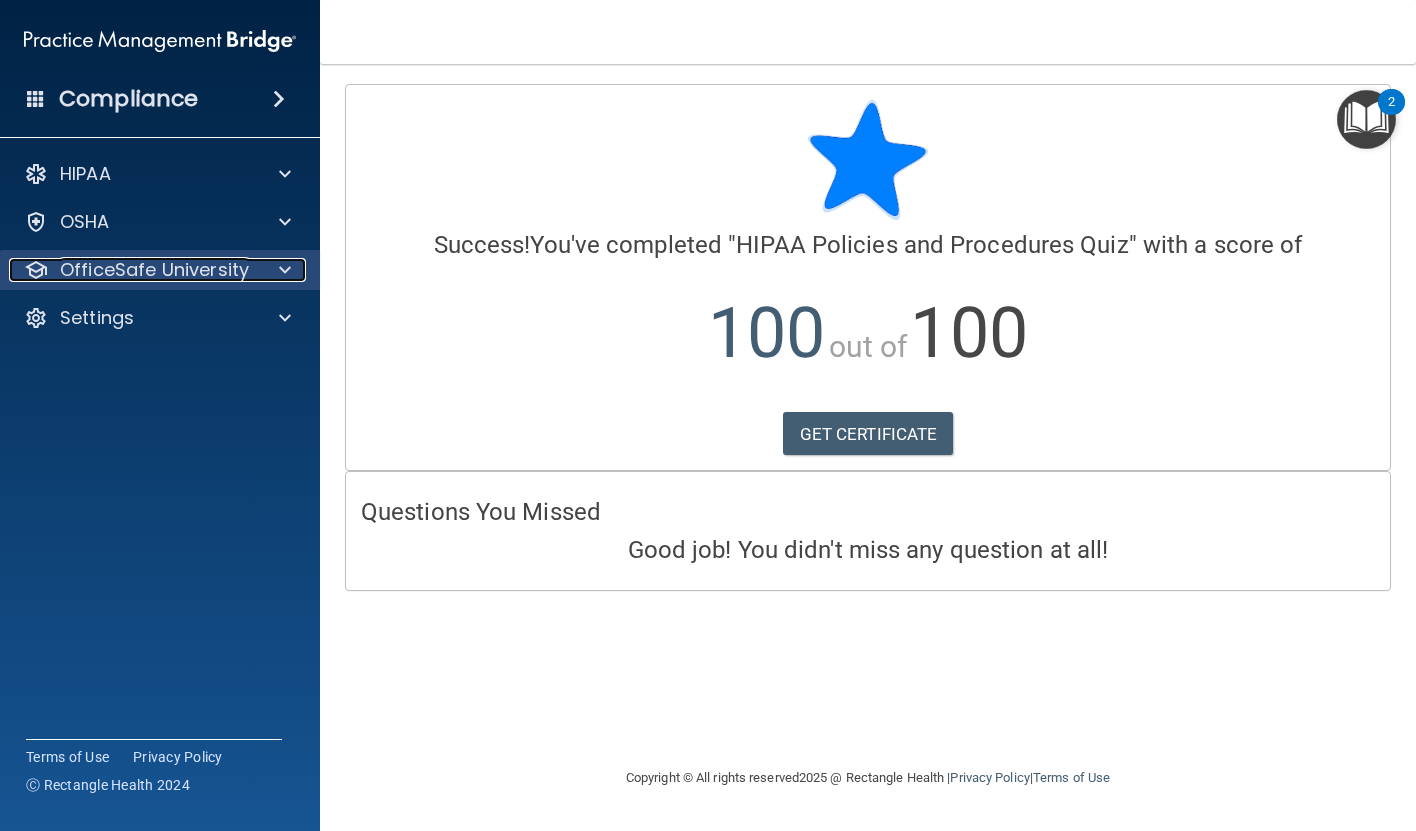 click on "OfficeSafe University" at bounding box center (154, 270) 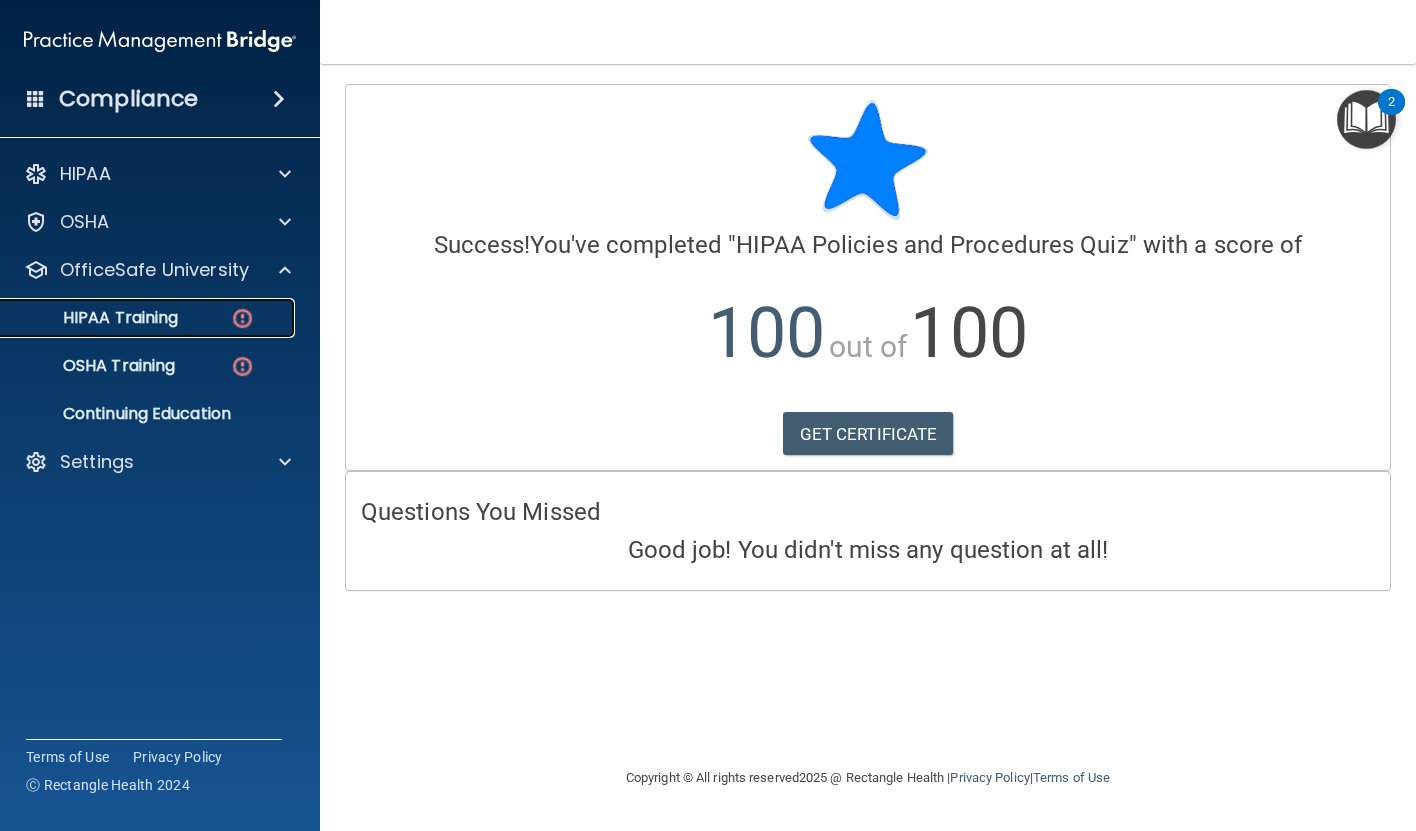 click on "HIPAA Training" at bounding box center [137, 318] 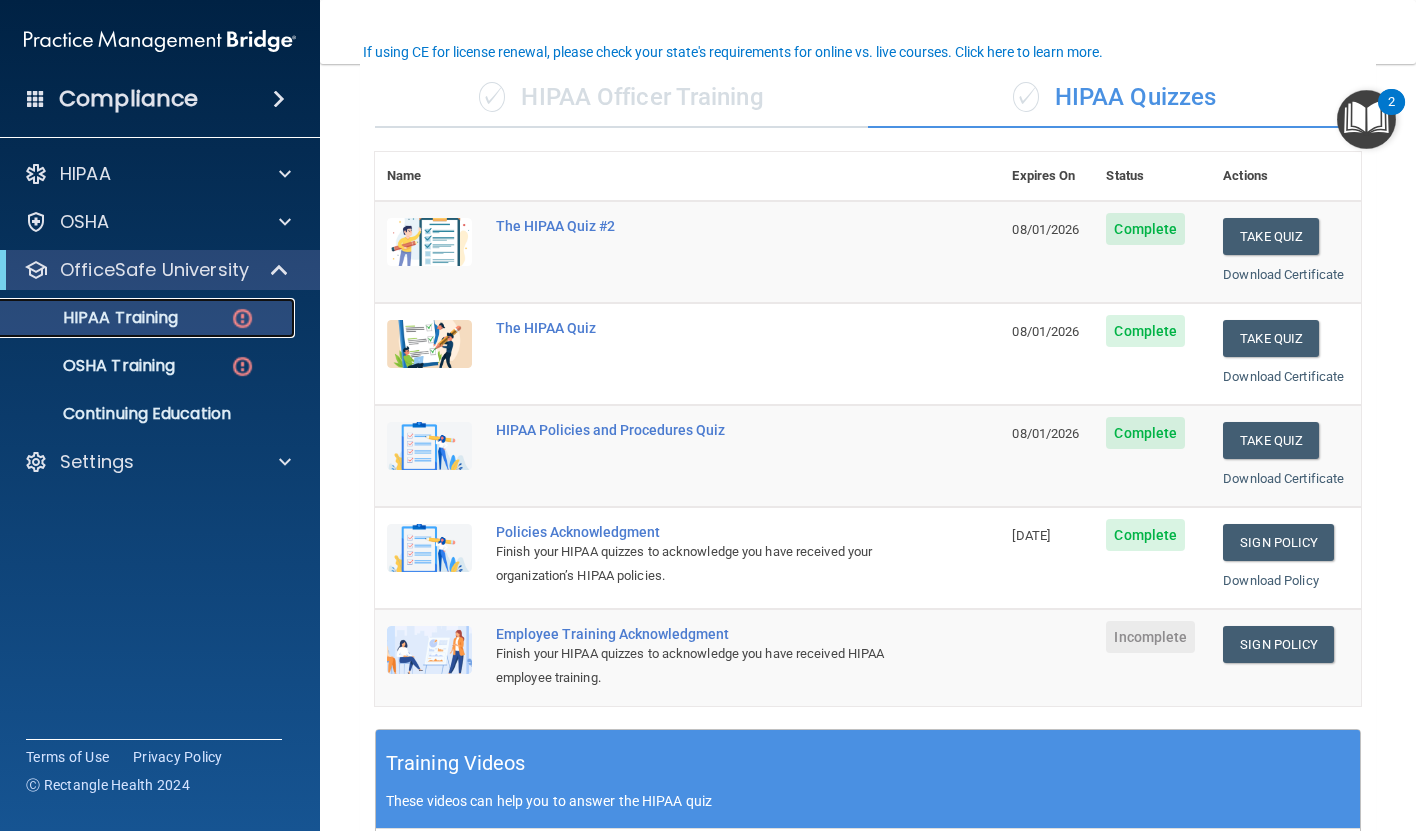 scroll, scrollTop: 181, scrollLeft: 0, axis: vertical 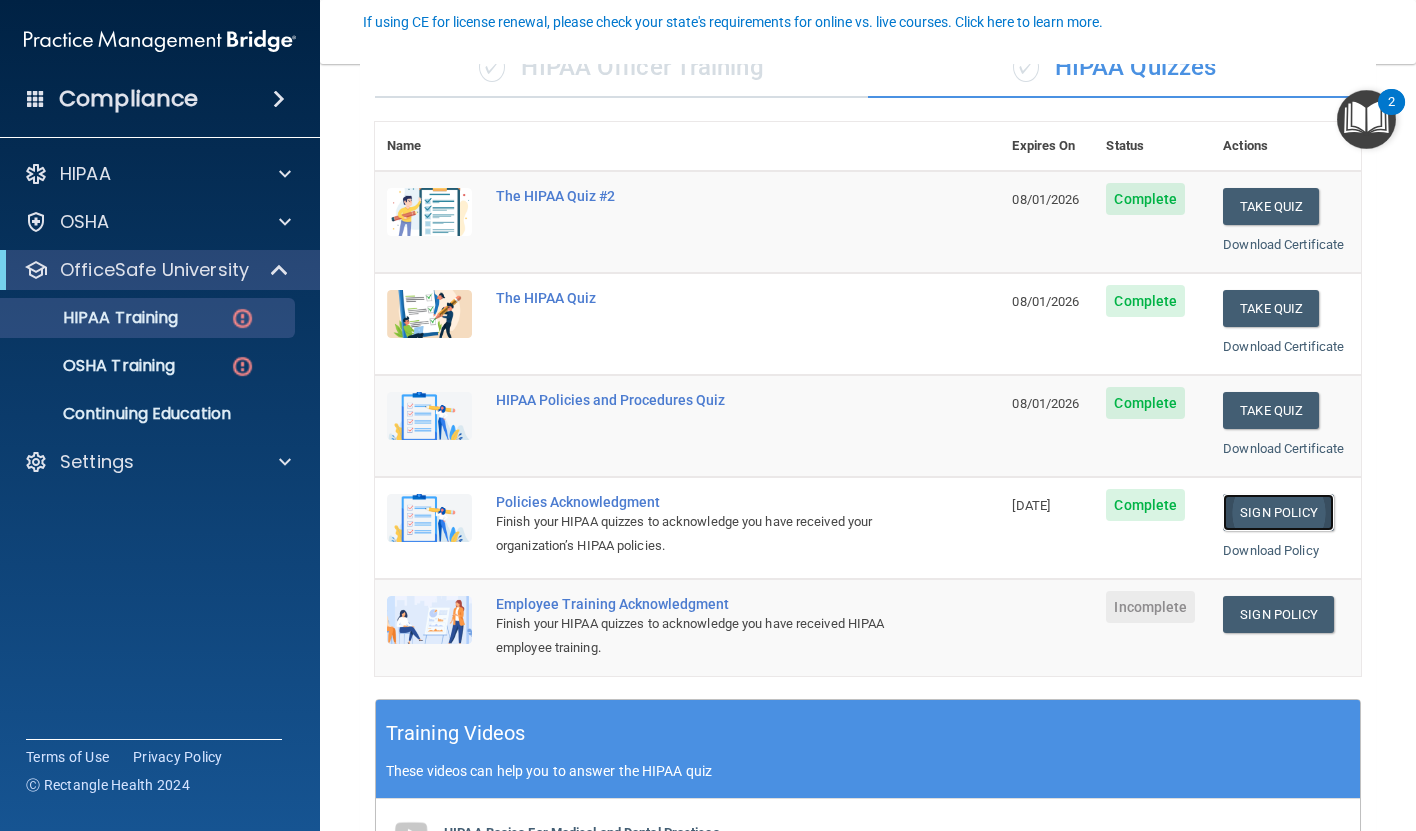 click on "Sign Policy" at bounding box center [1278, 512] 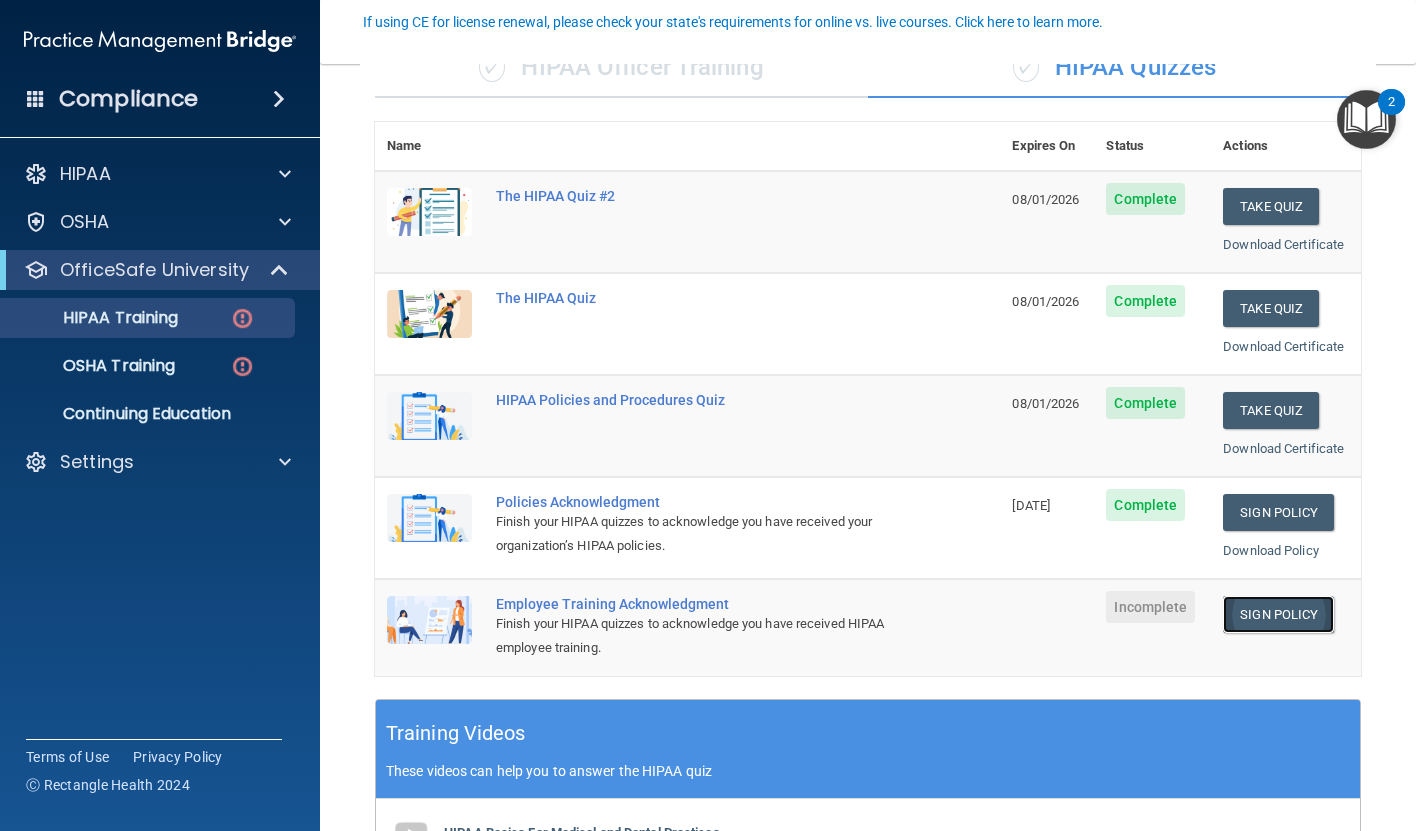 click on "Sign Policy" at bounding box center (1278, 614) 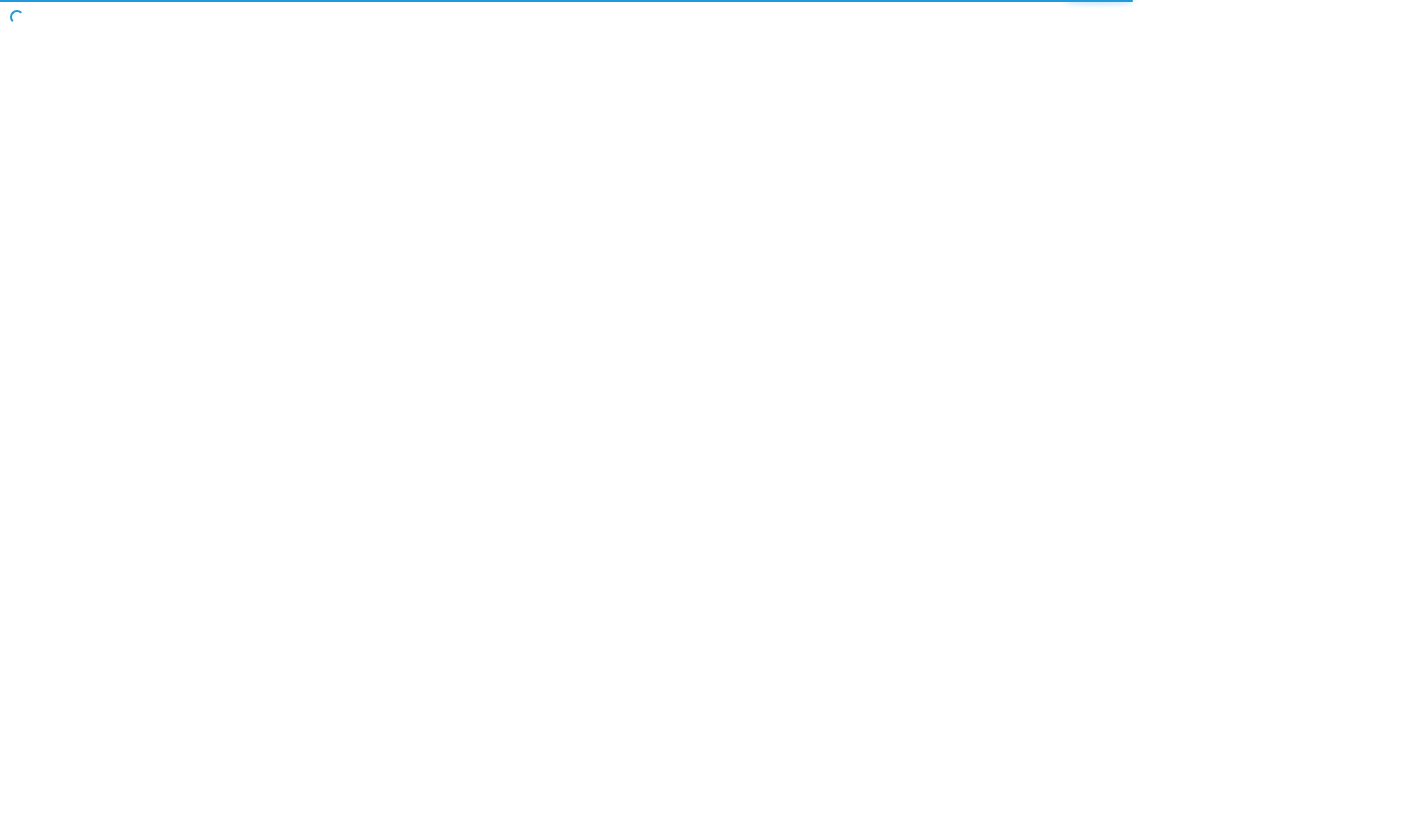 scroll, scrollTop: 0, scrollLeft: 0, axis: both 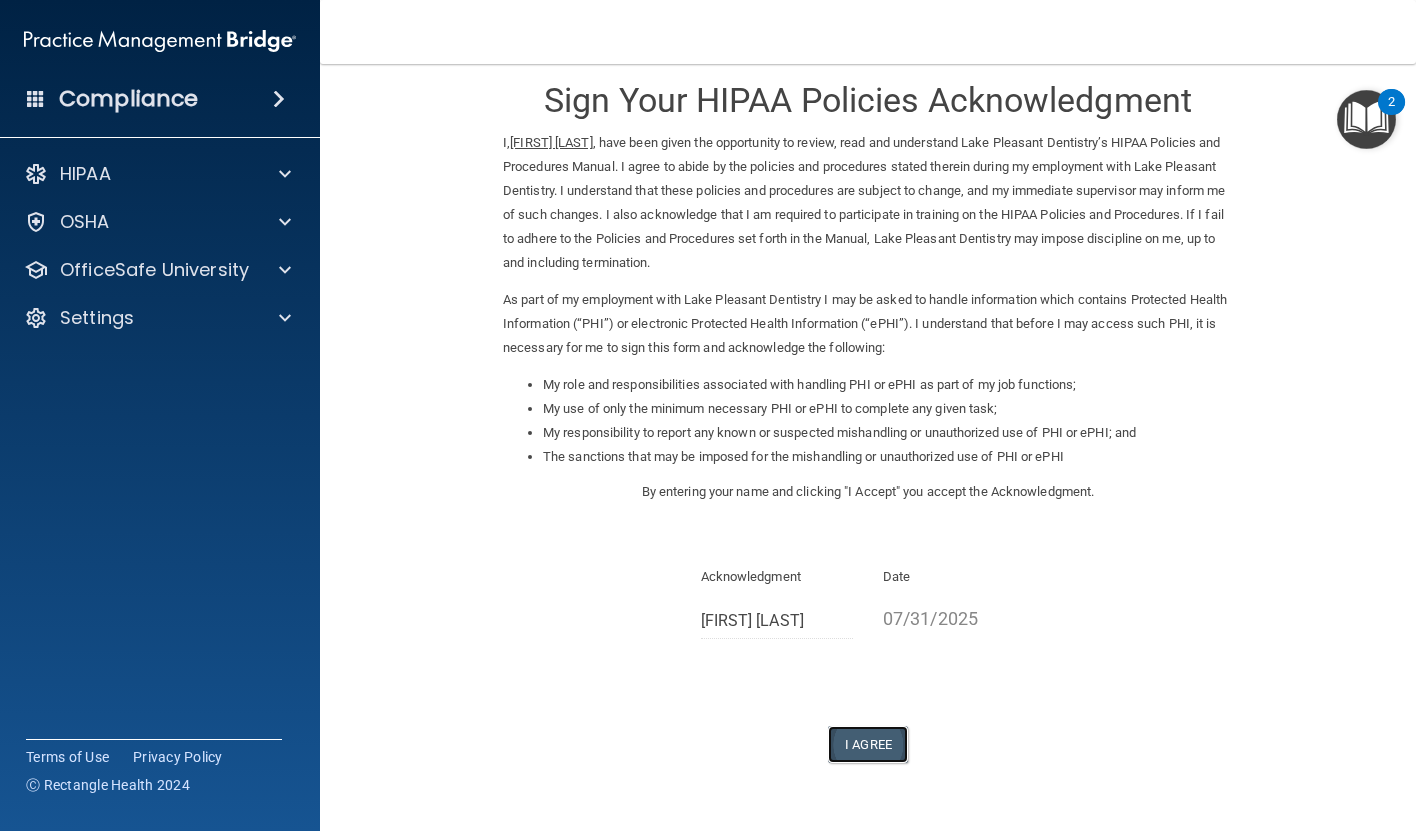 click on "I Agree" at bounding box center [868, 744] 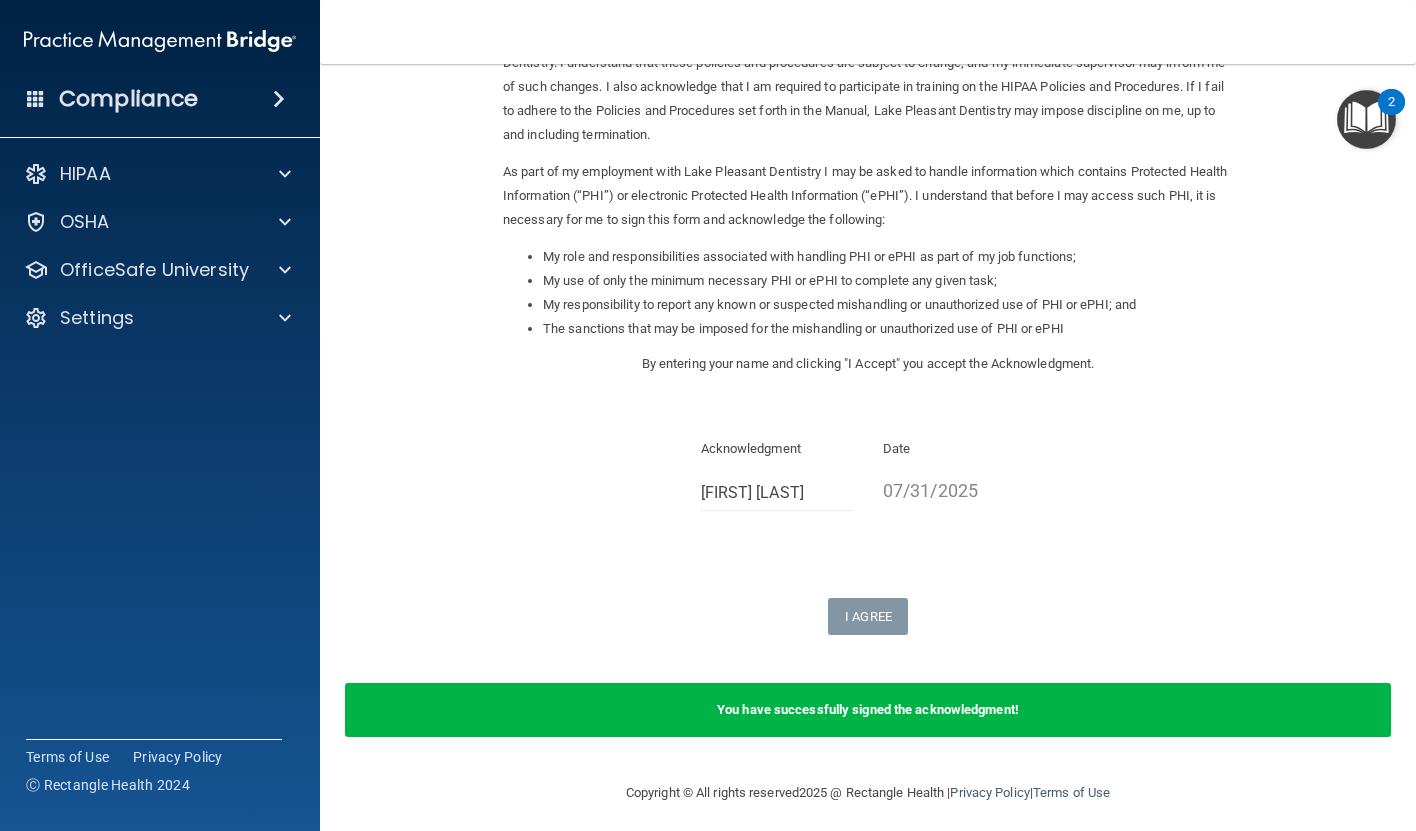 scroll, scrollTop: 163, scrollLeft: 0, axis: vertical 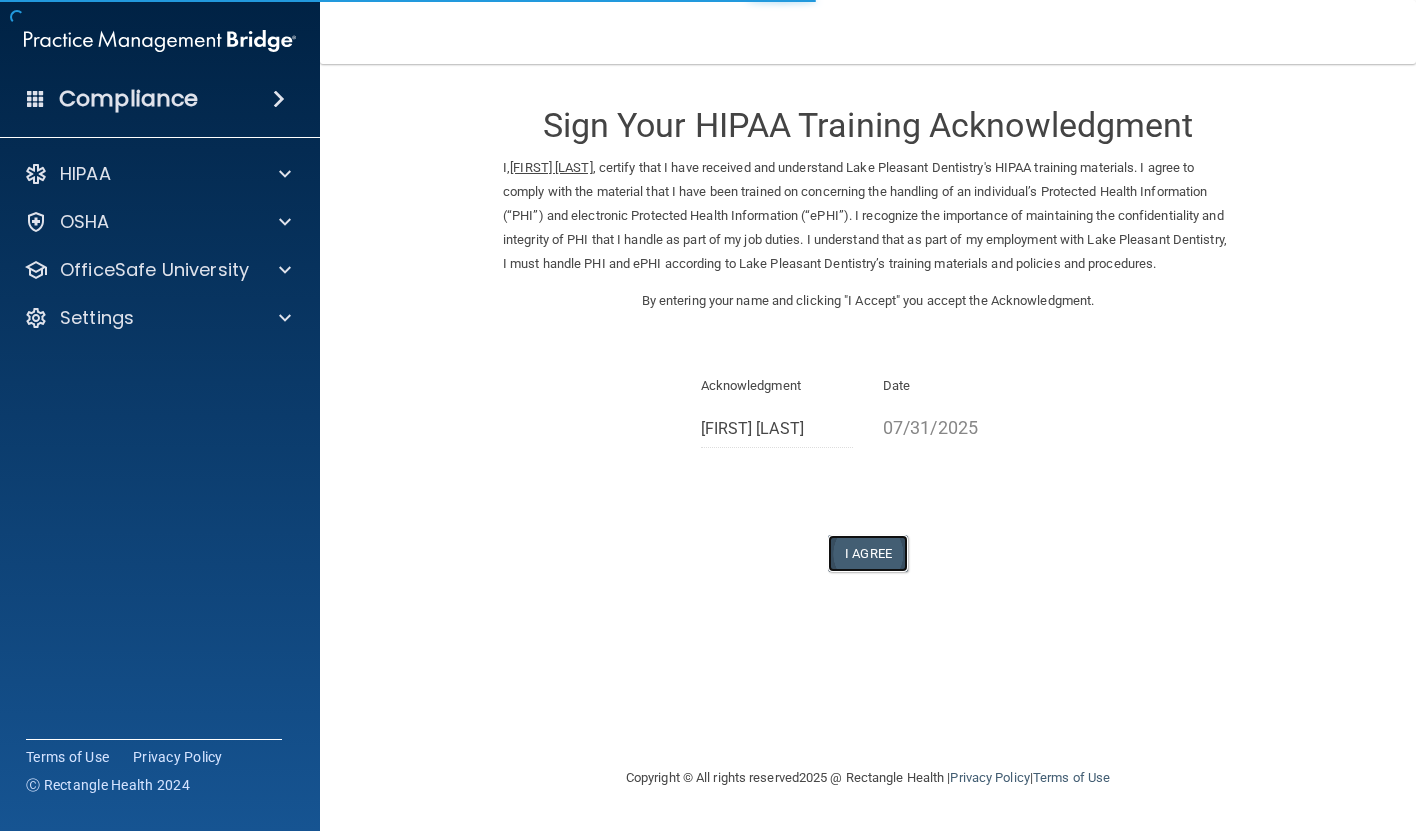 click on "I Agree" at bounding box center [868, 553] 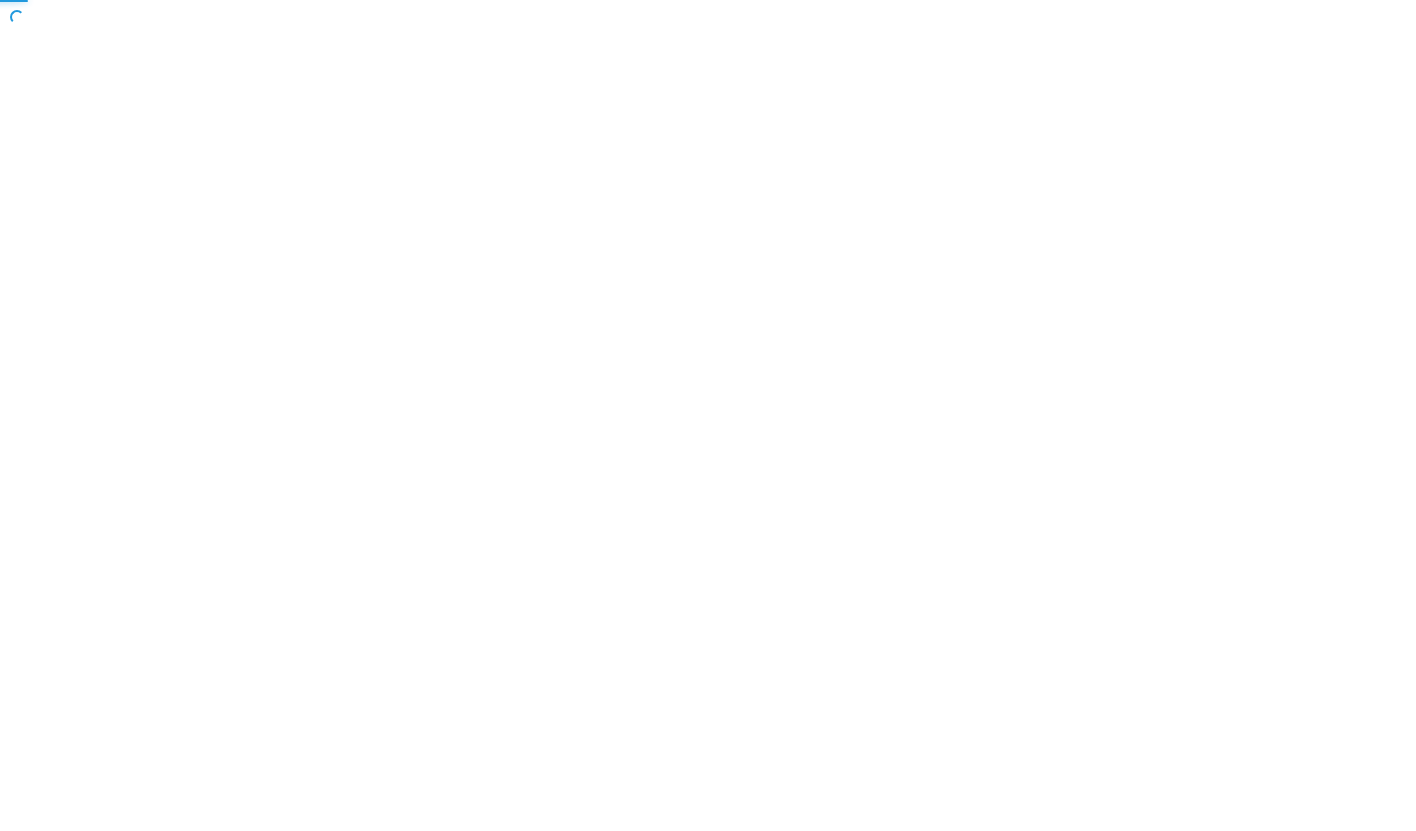 scroll, scrollTop: 0, scrollLeft: 0, axis: both 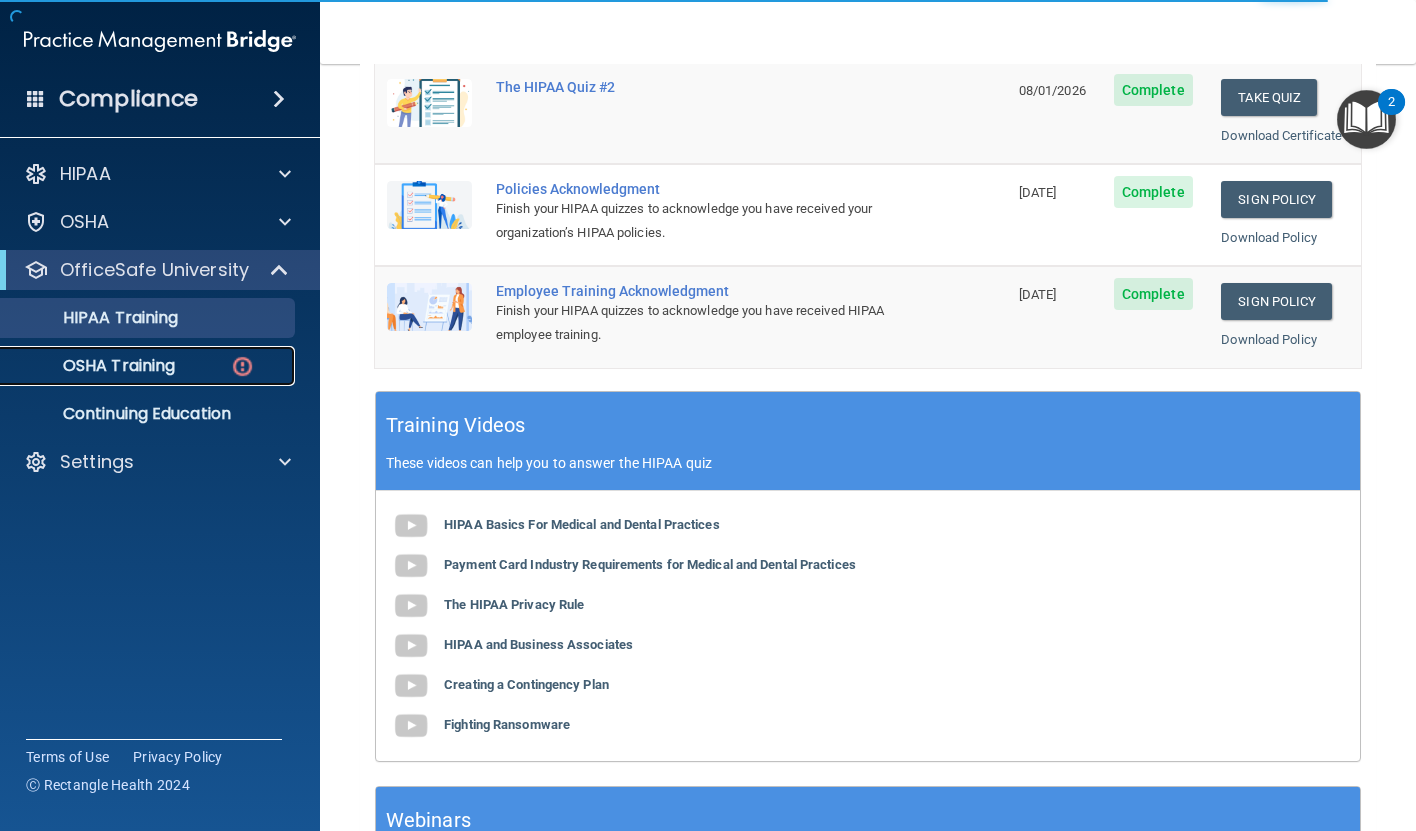 click on "OSHA Training" at bounding box center (94, 366) 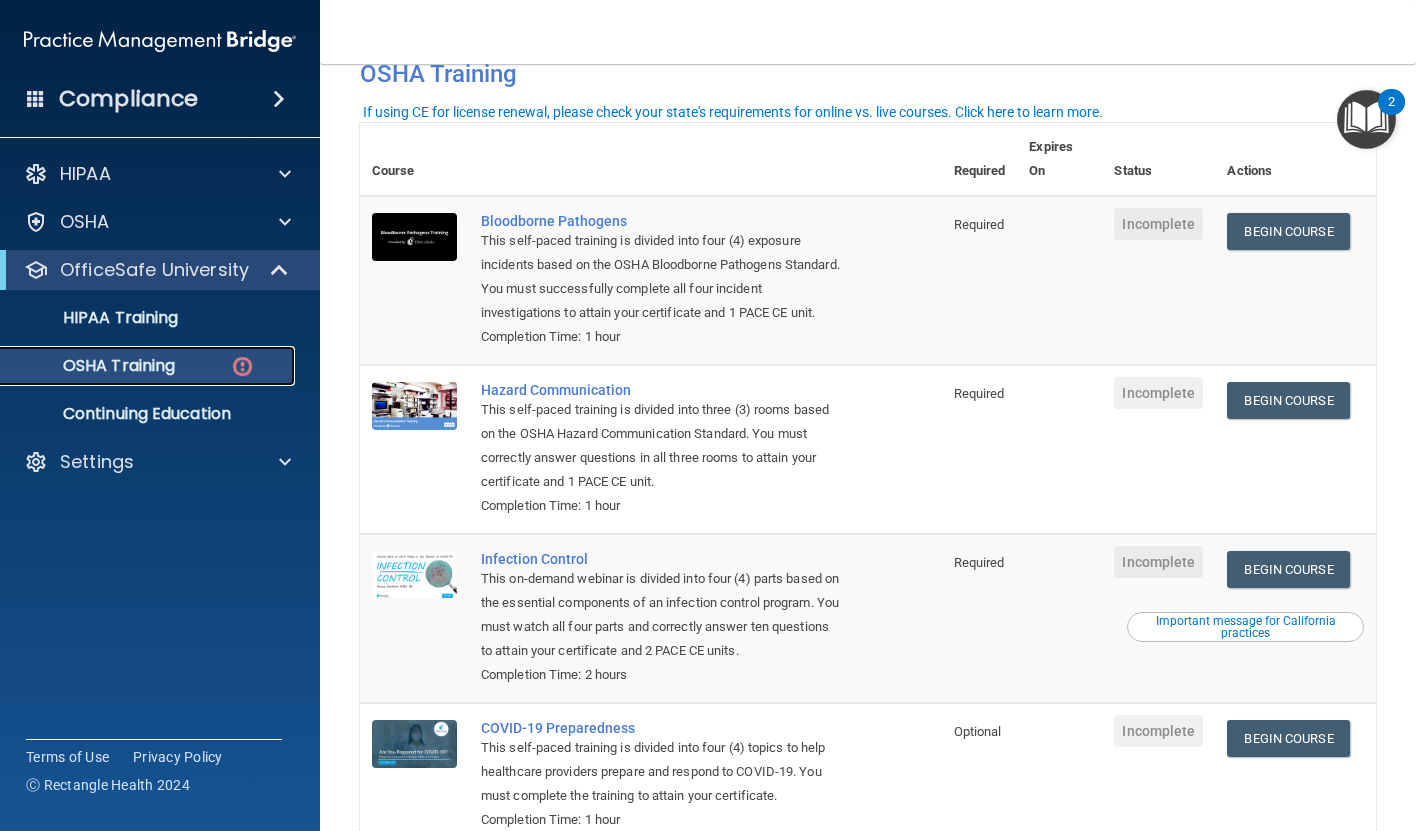 scroll, scrollTop: 101, scrollLeft: 0, axis: vertical 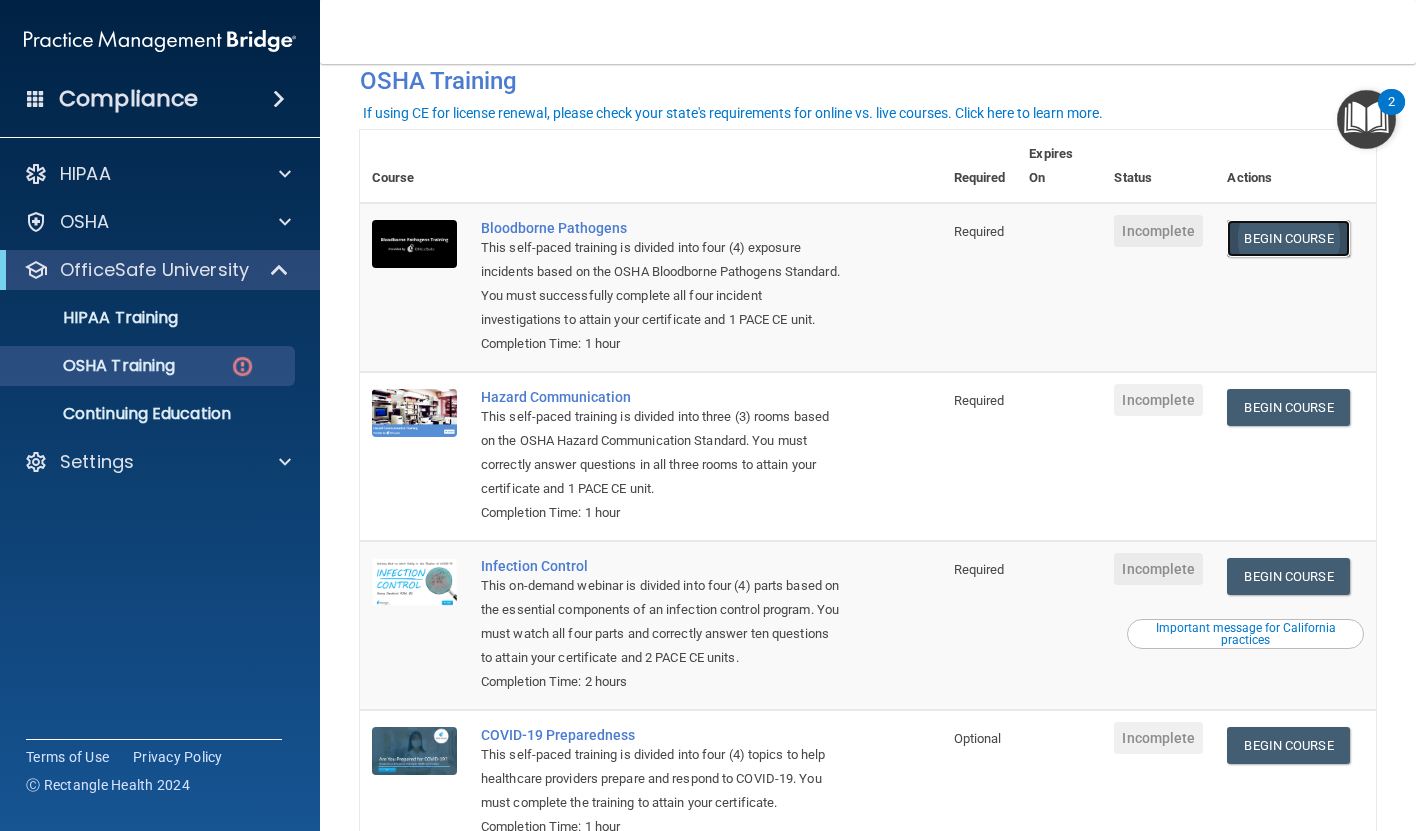 click on "Begin Course" at bounding box center [1288, 238] 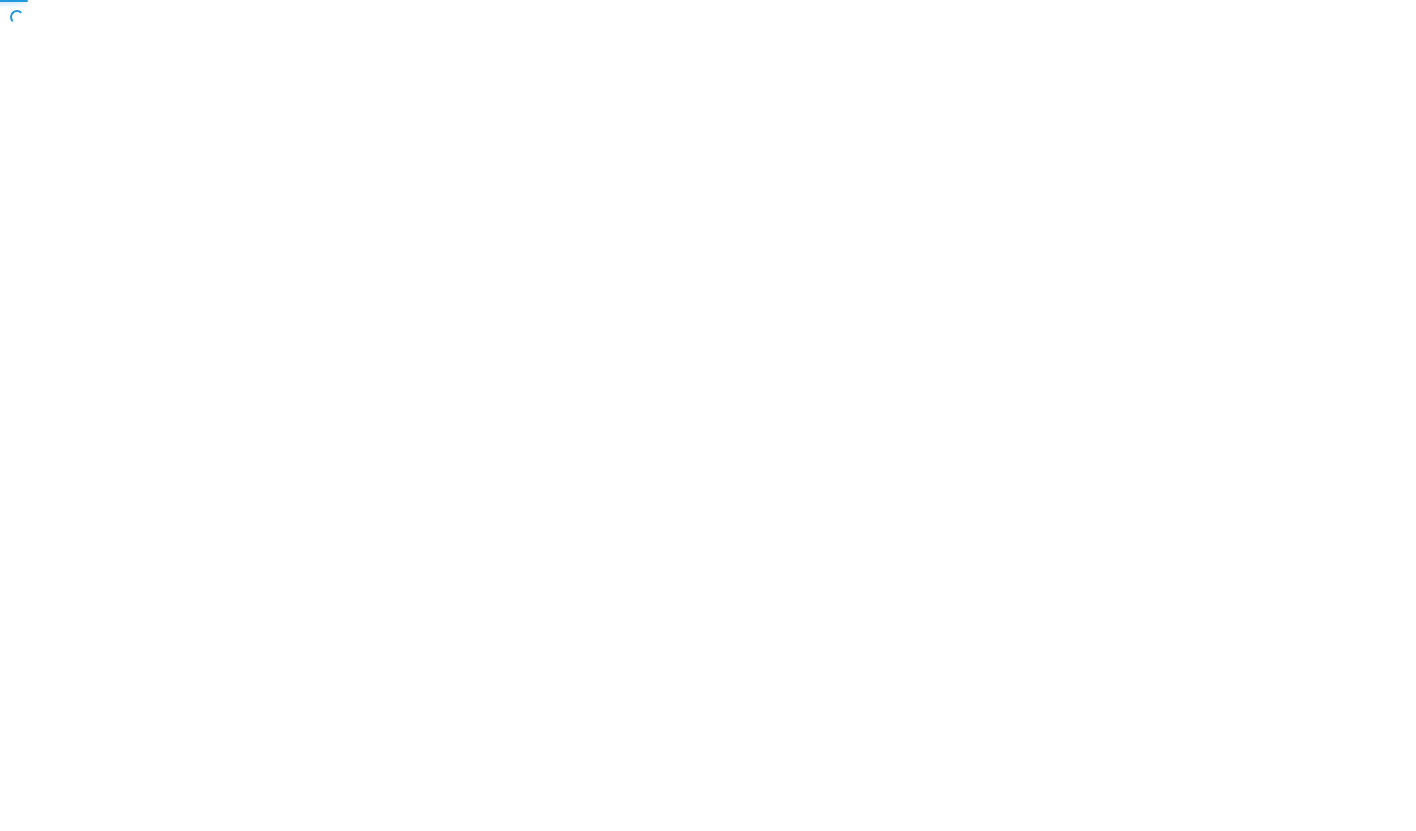 scroll, scrollTop: 0, scrollLeft: 0, axis: both 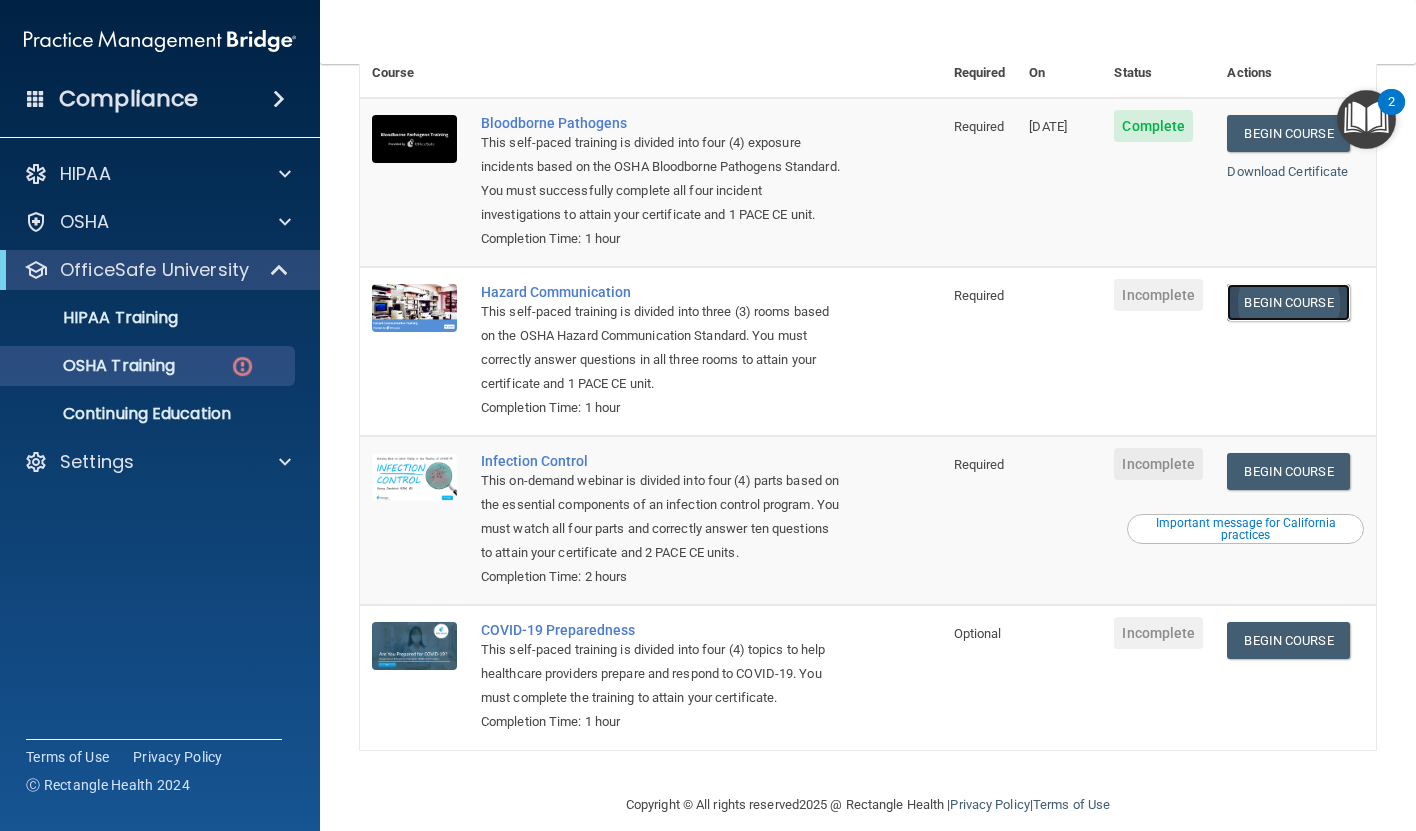 click on "Begin Course" at bounding box center (1288, 302) 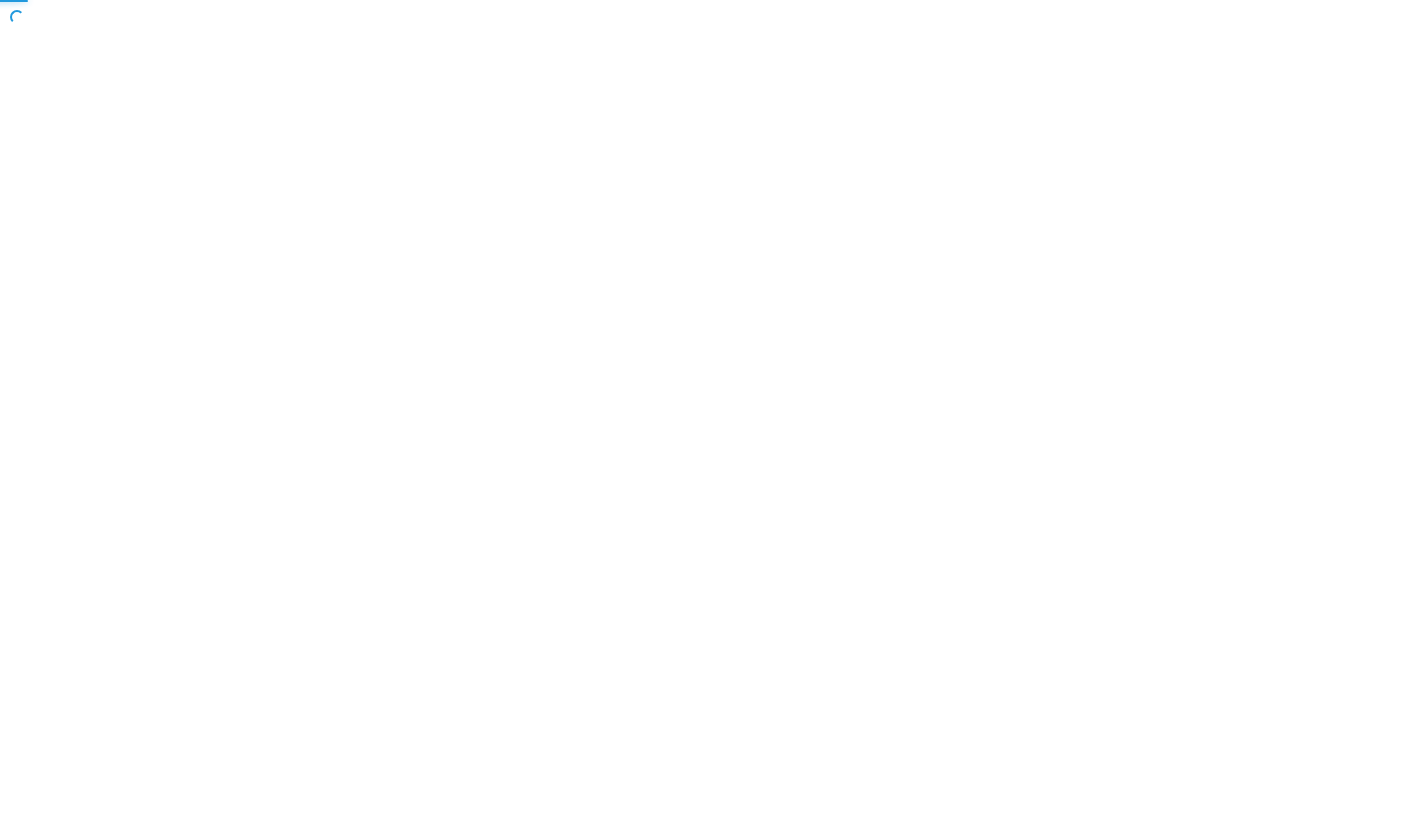 scroll, scrollTop: 0, scrollLeft: 0, axis: both 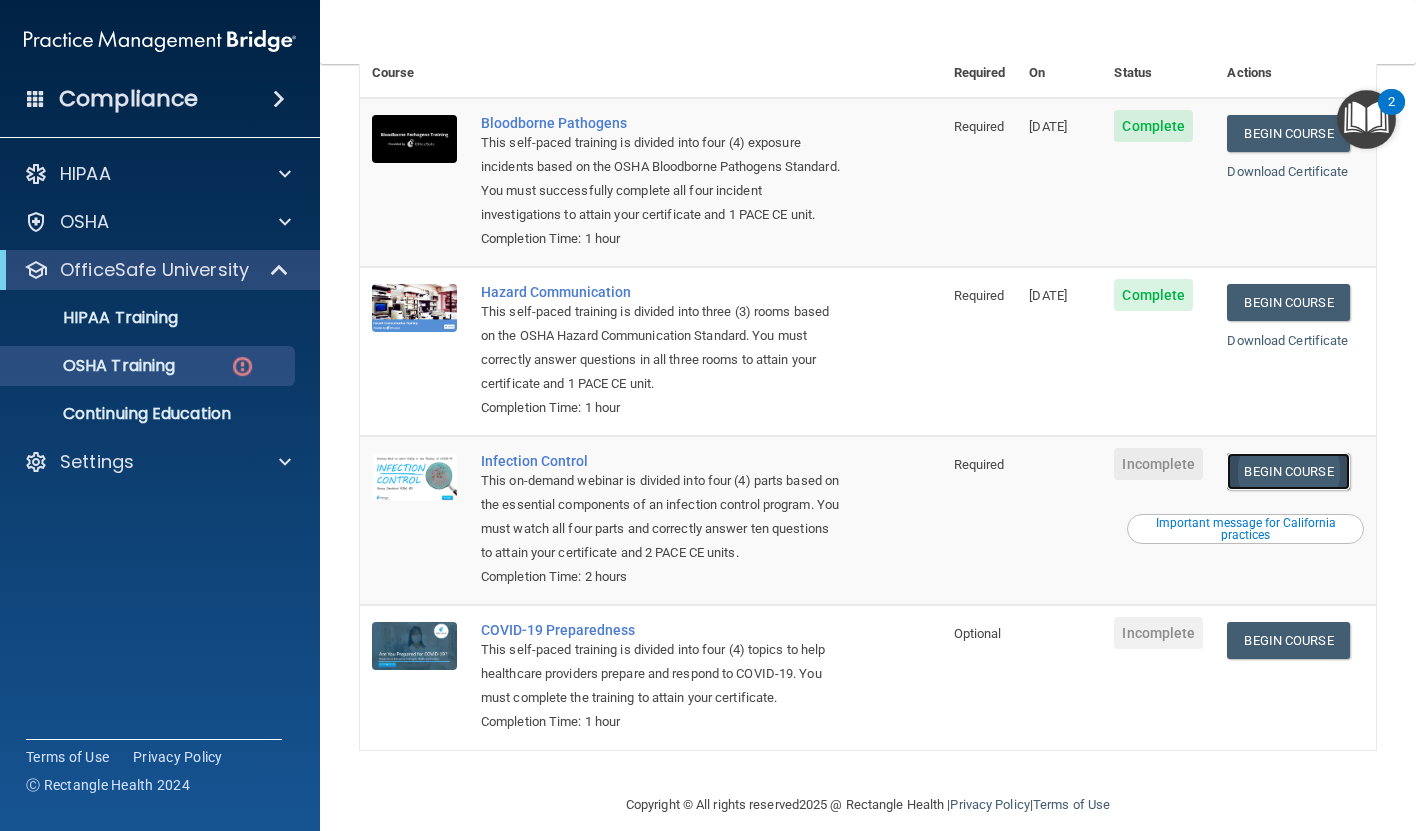 click on "Begin Course" at bounding box center (1288, 471) 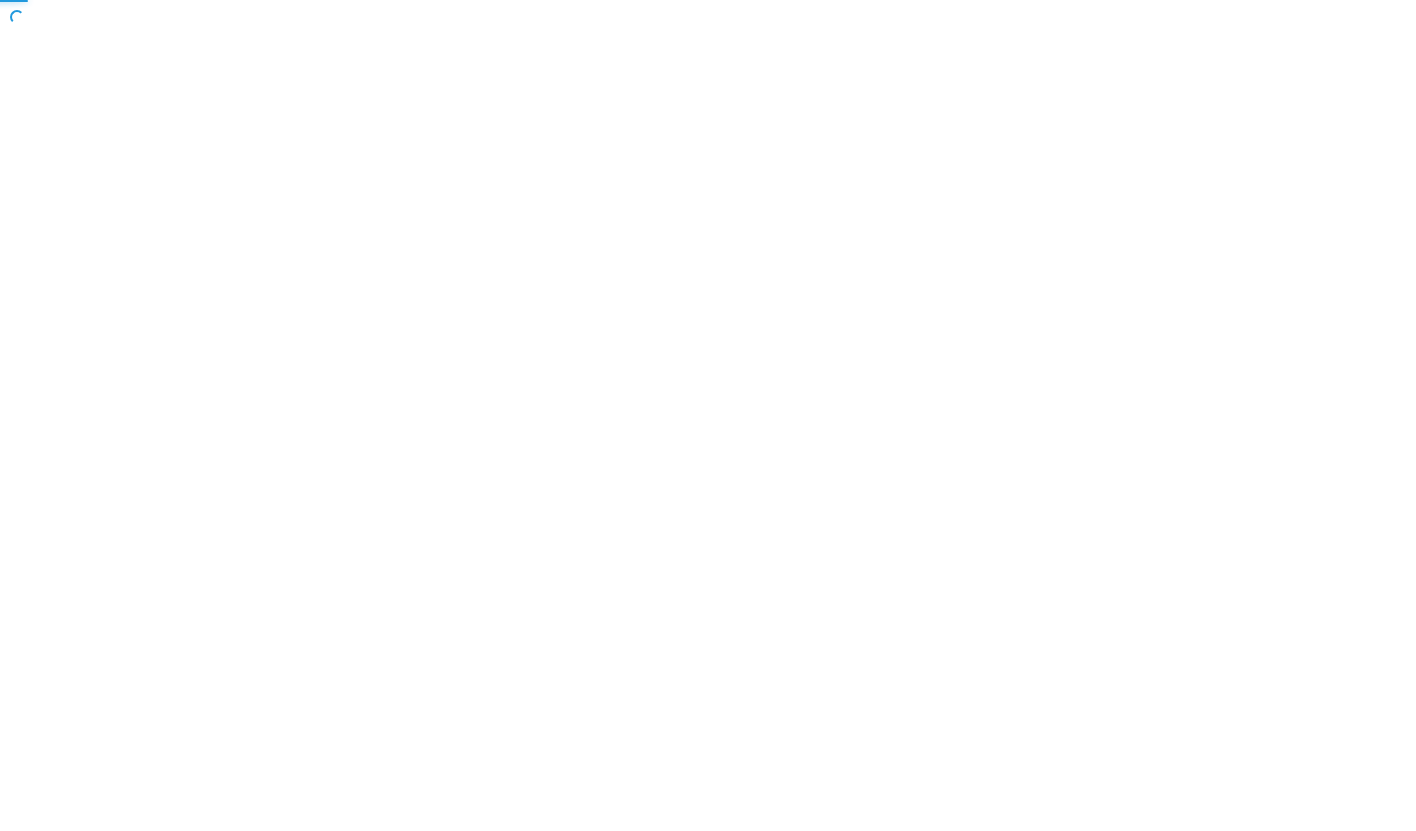 scroll, scrollTop: 0, scrollLeft: 0, axis: both 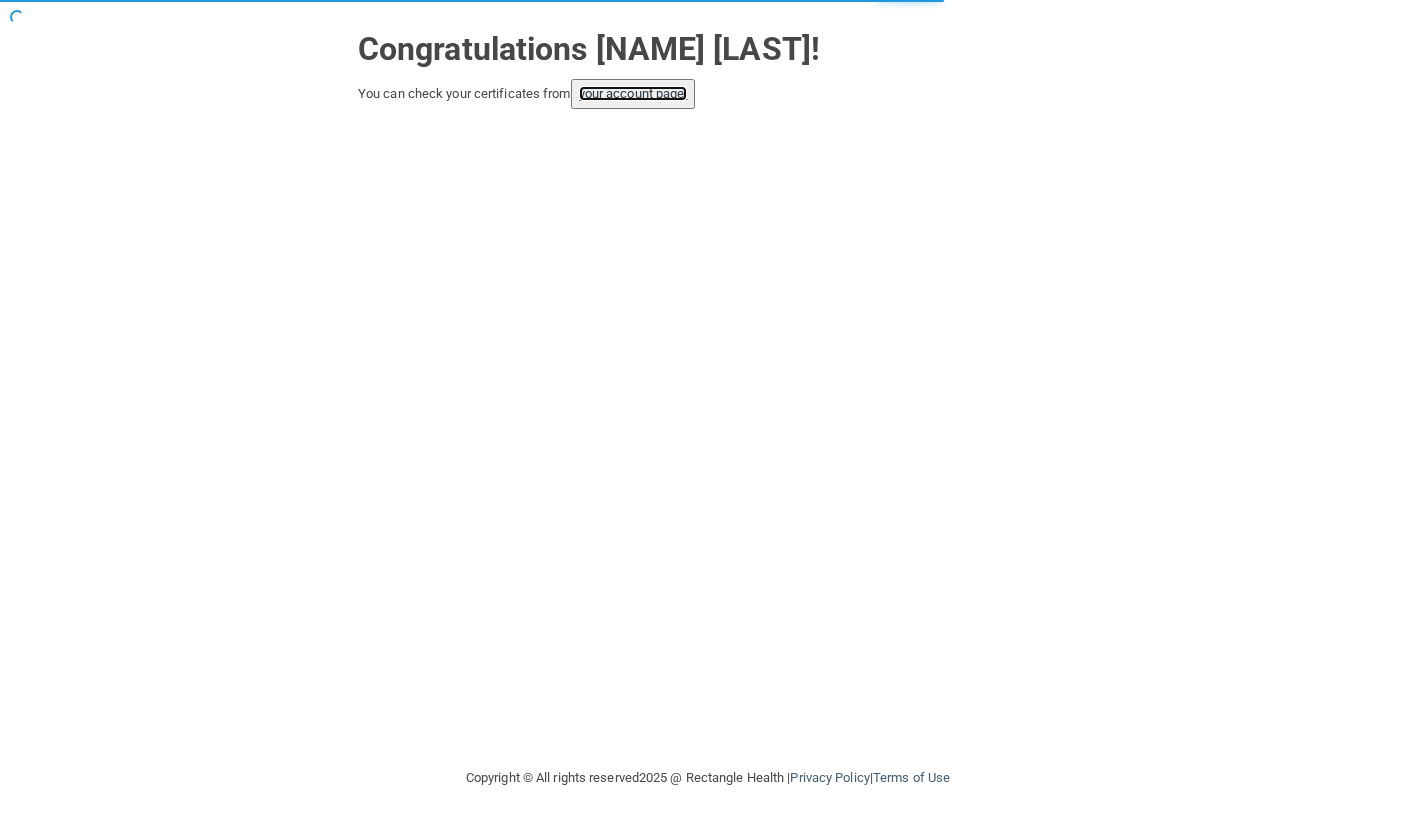 click on "your account page!" at bounding box center (633, 93) 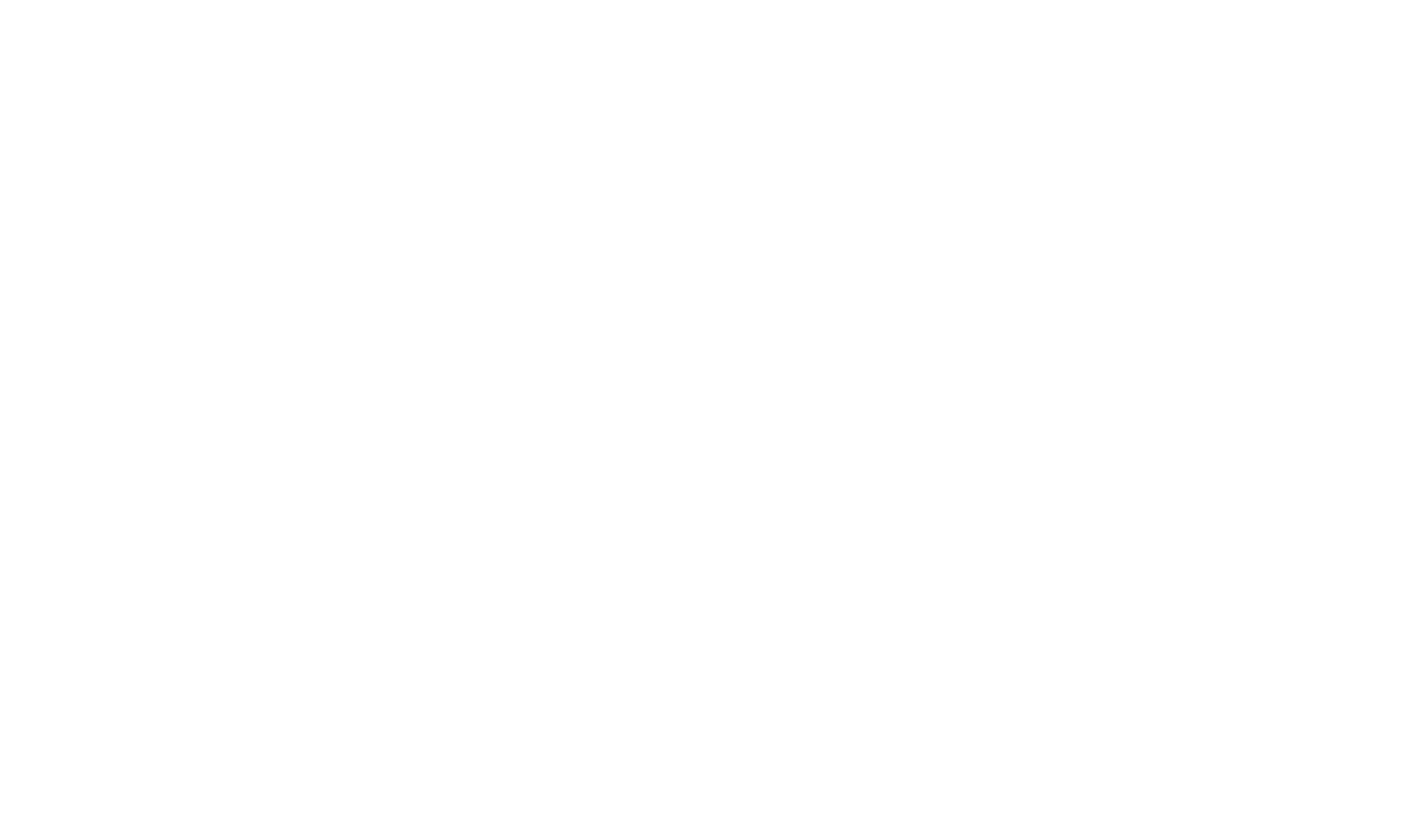 scroll, scrollTop: 0, scrollLeft: 0, axis: both 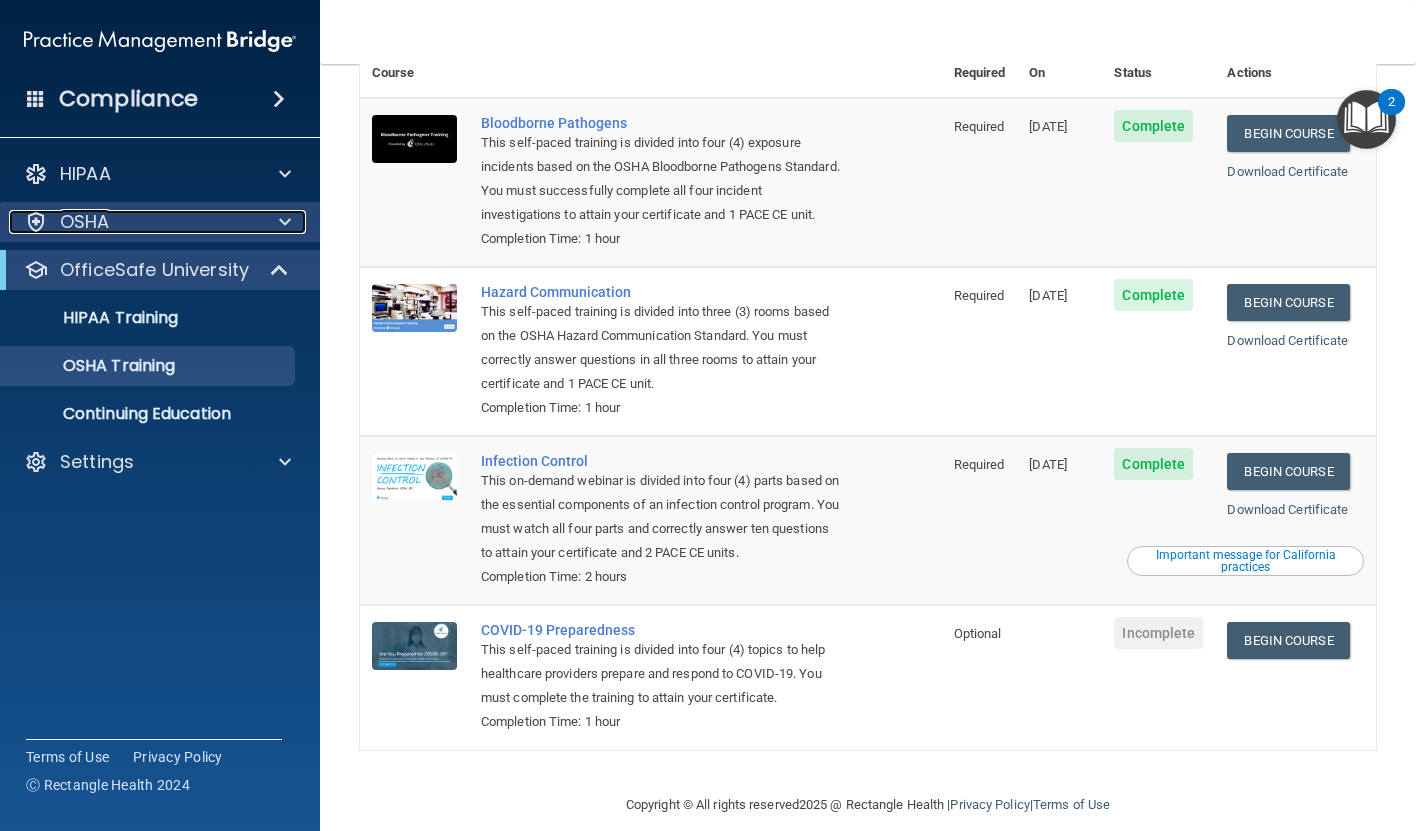 click on "OSHA" at bounding box center [133, 222] 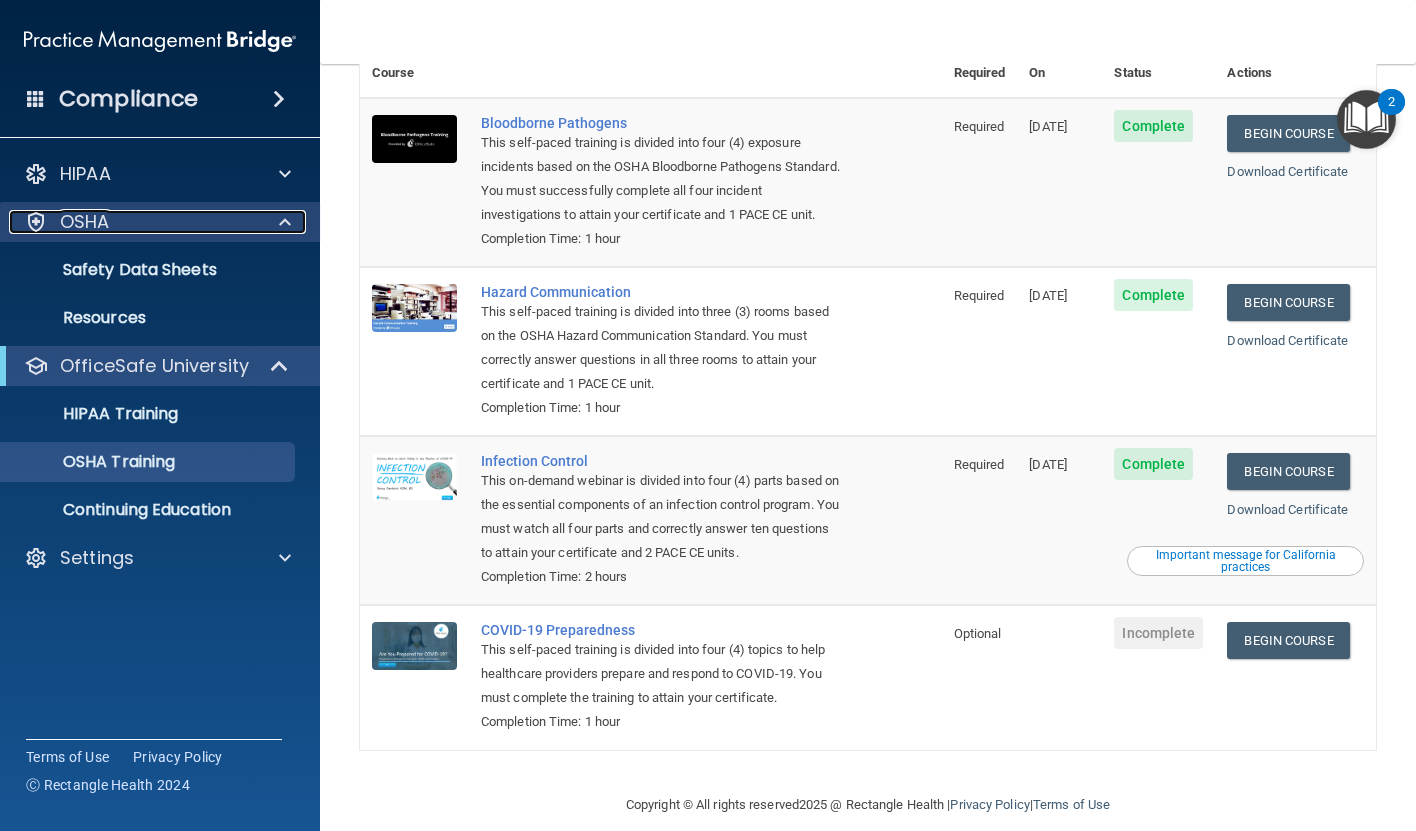 click on "OSHA" at bounding box center (133, 222) 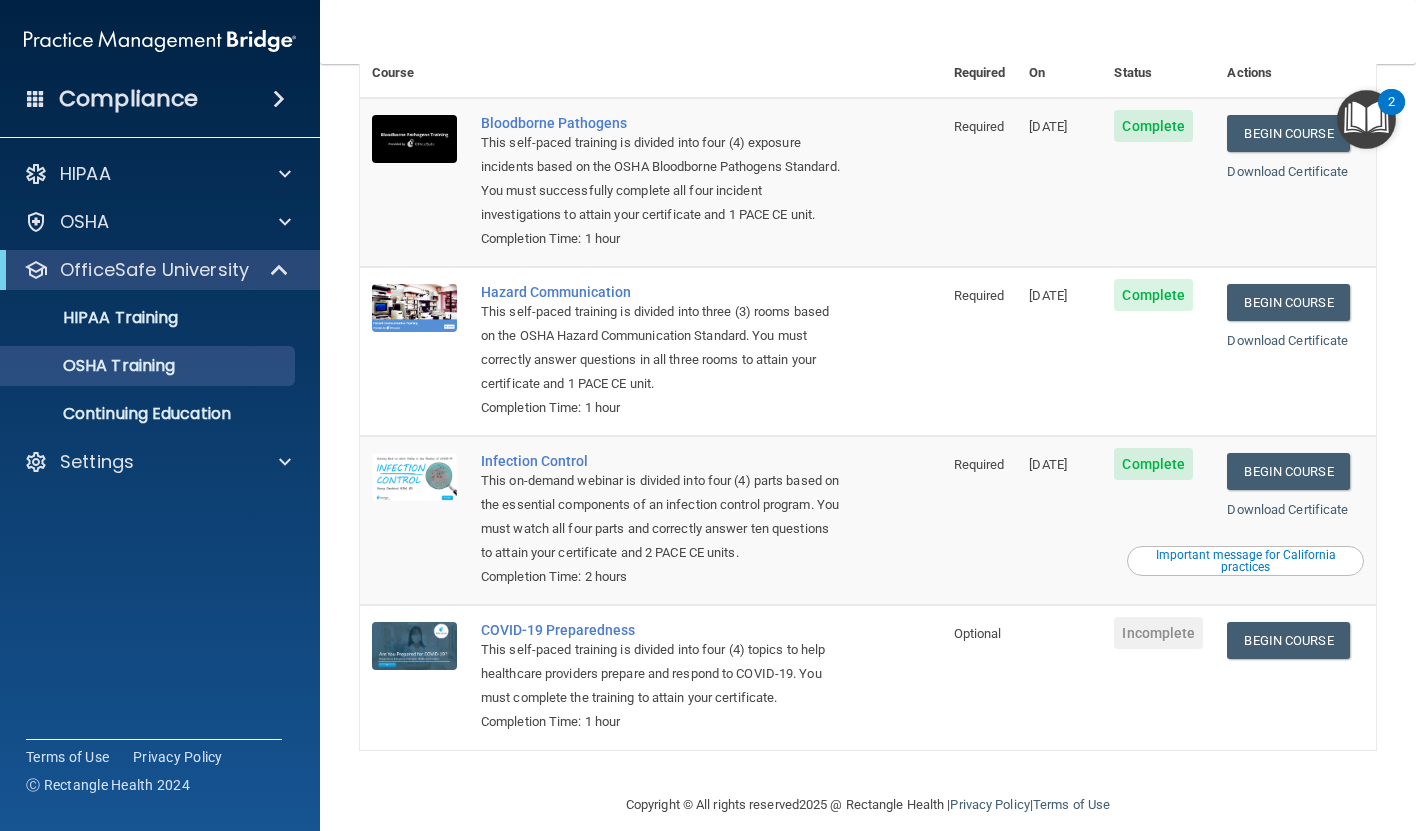 click on "Compliance" at bounding box center [160, 99] 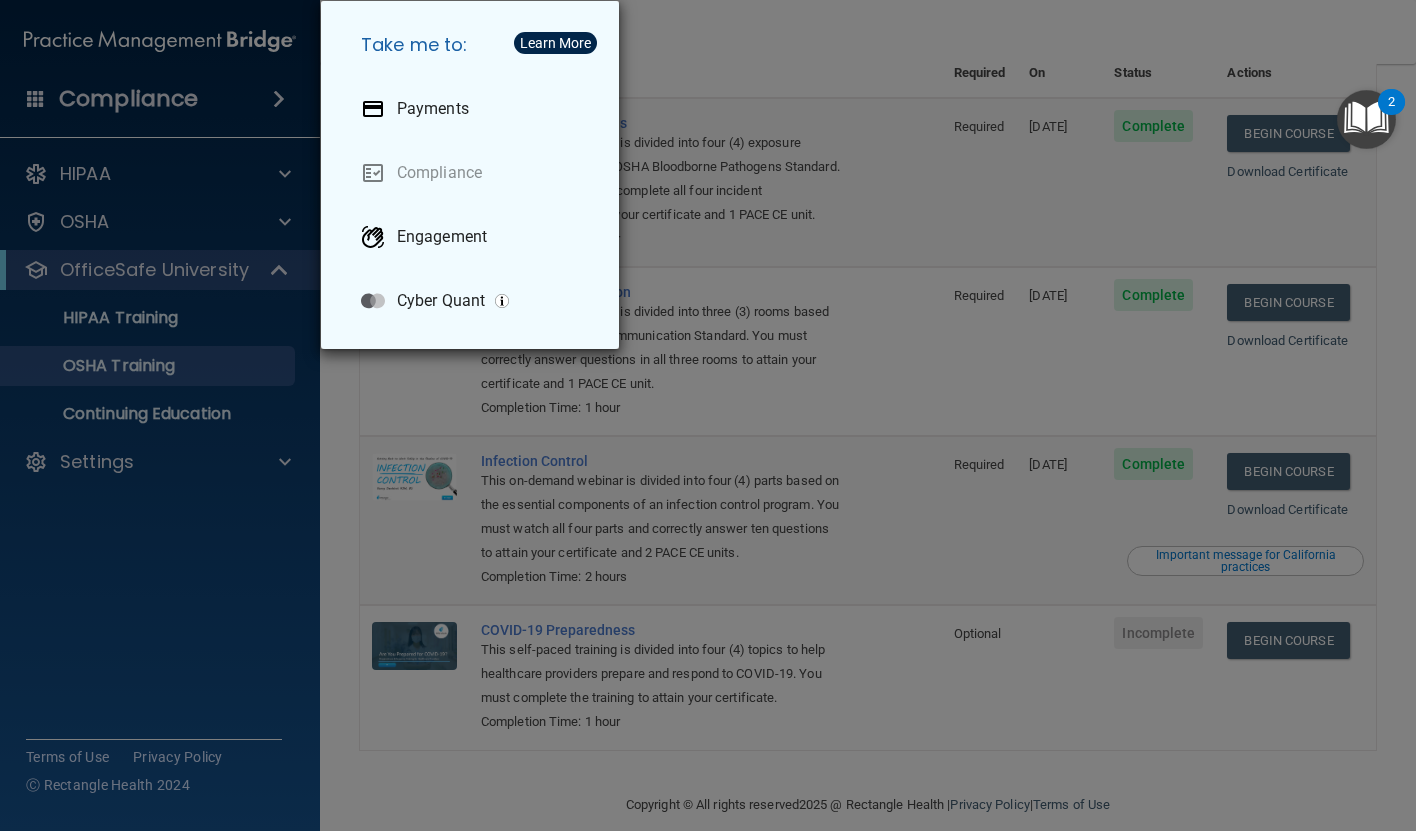 click on "Take me to:             Payments                   Compliance                     Engagement                     Cyber Quant" at bounding box center [708, 415] 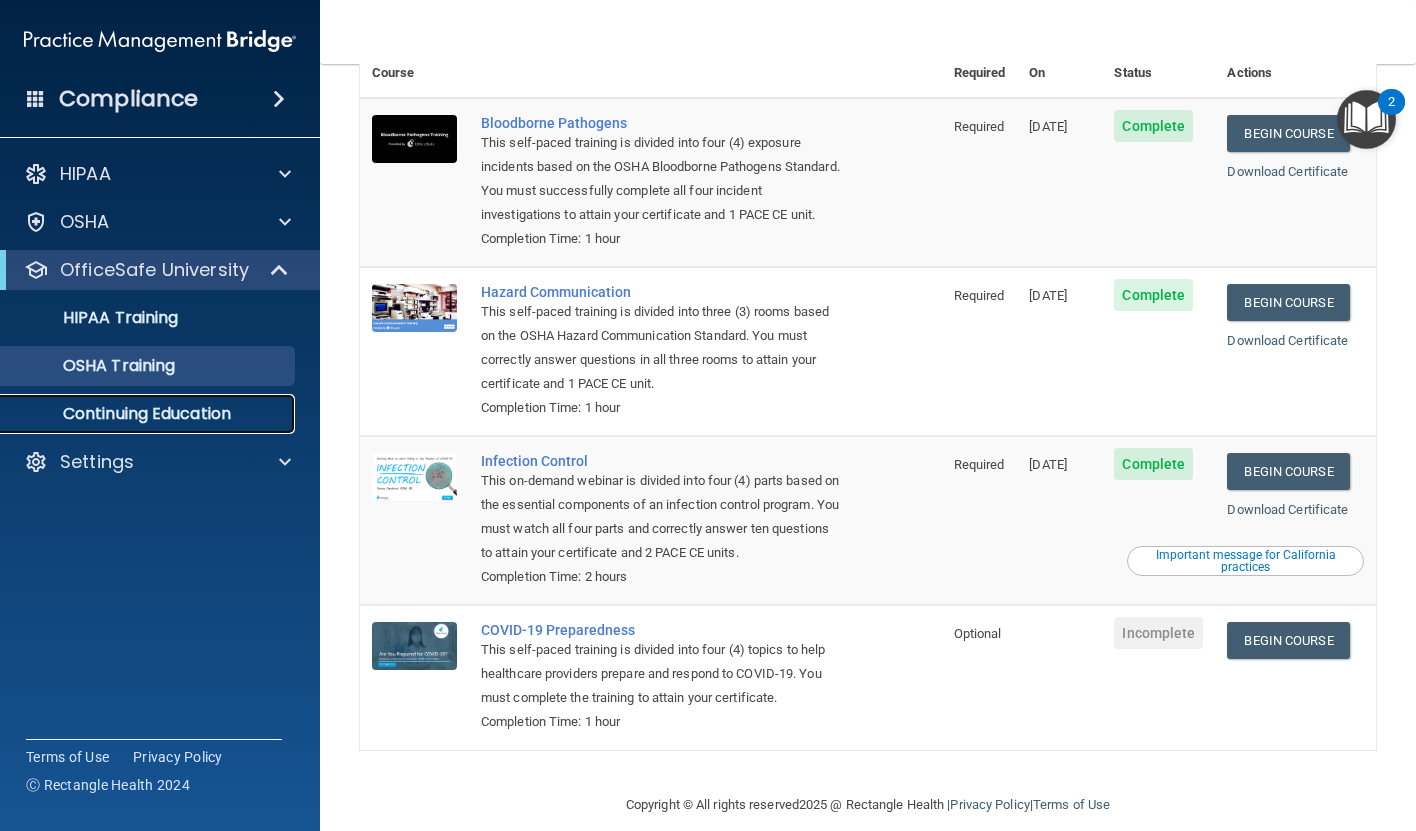 click on "Continuing Education" at bounding box center [137, 414] 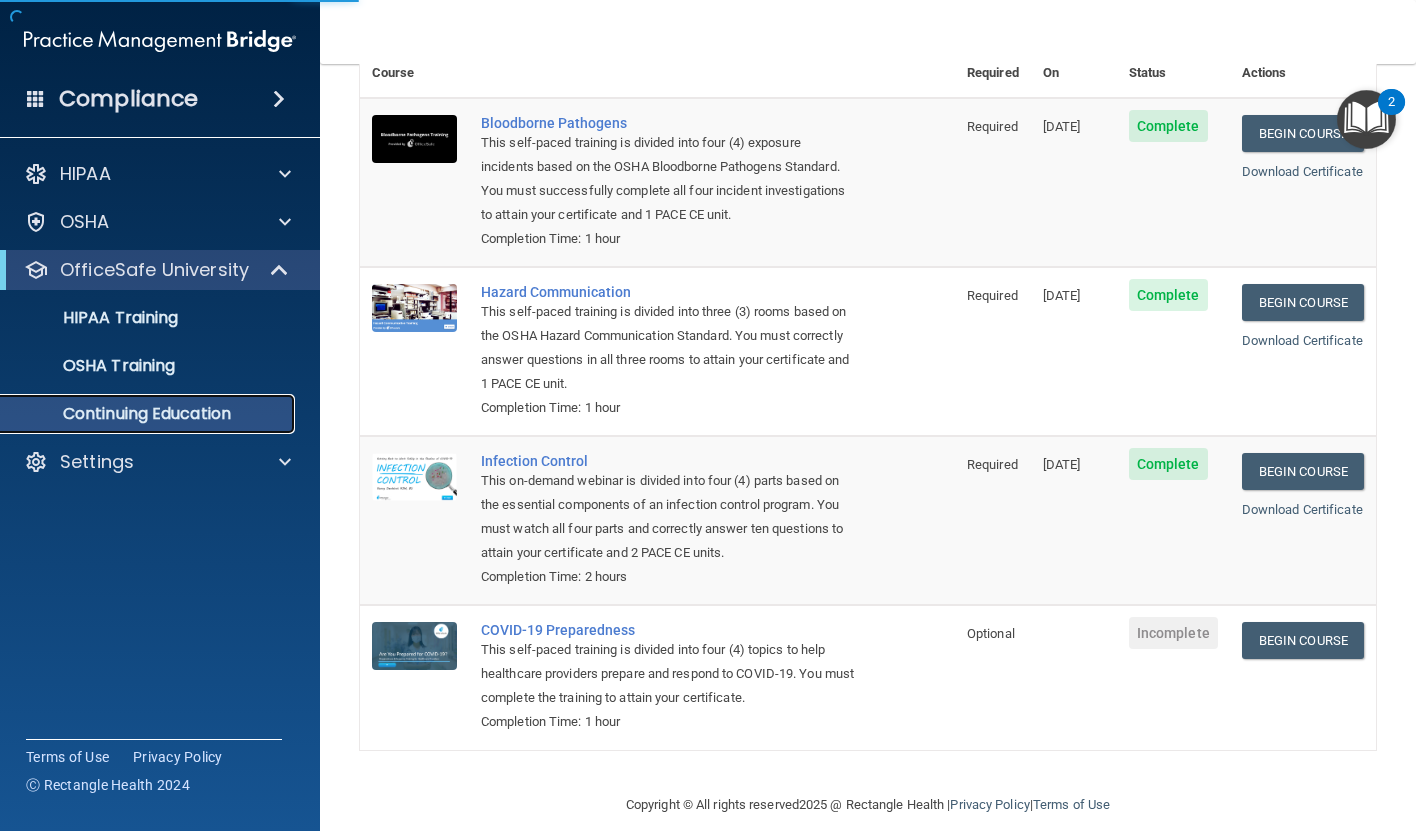 scroll, scrollTop: 0, scrollLeft: 0, axis: both 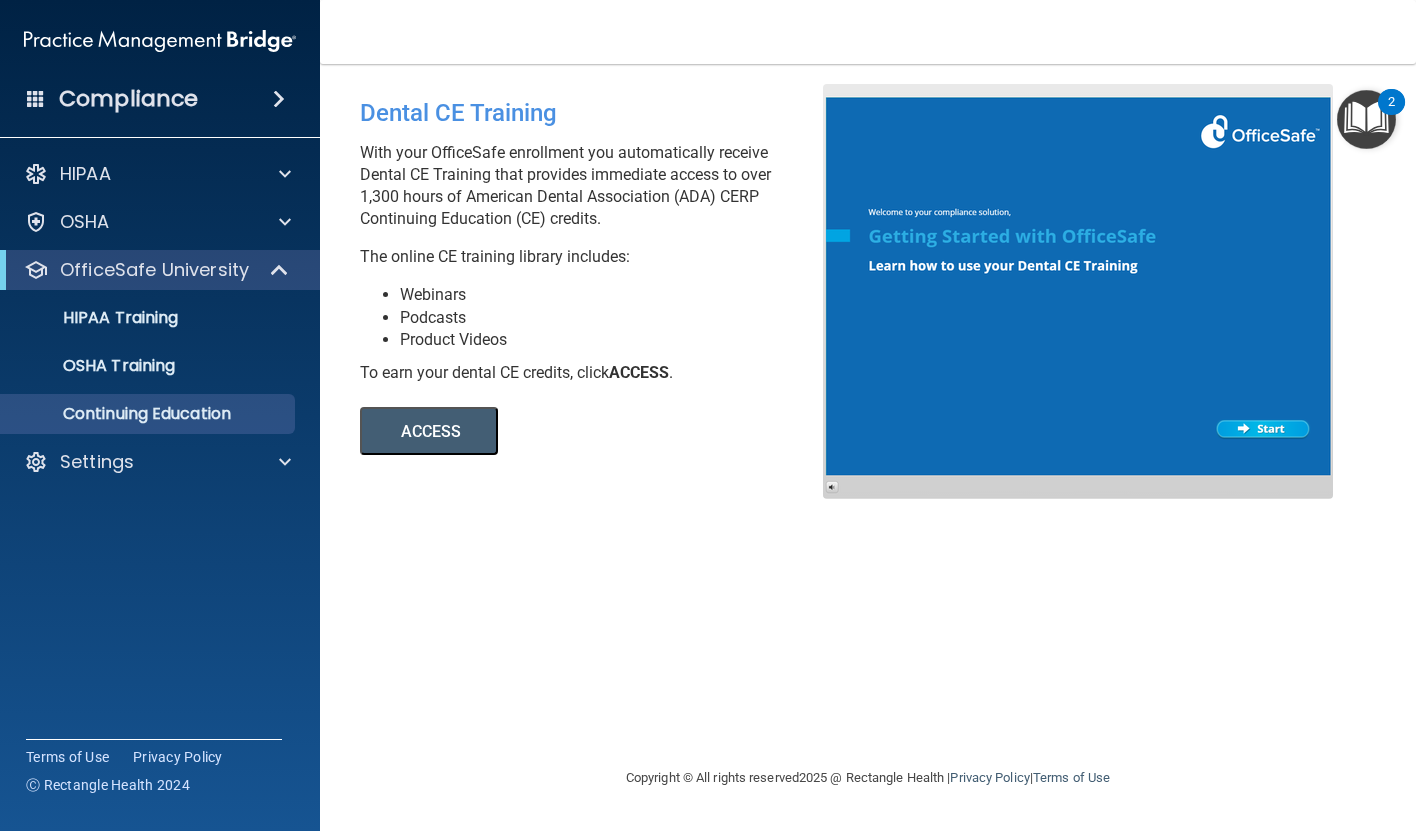 click on "ACCESS" at bounding box center (429, 431) 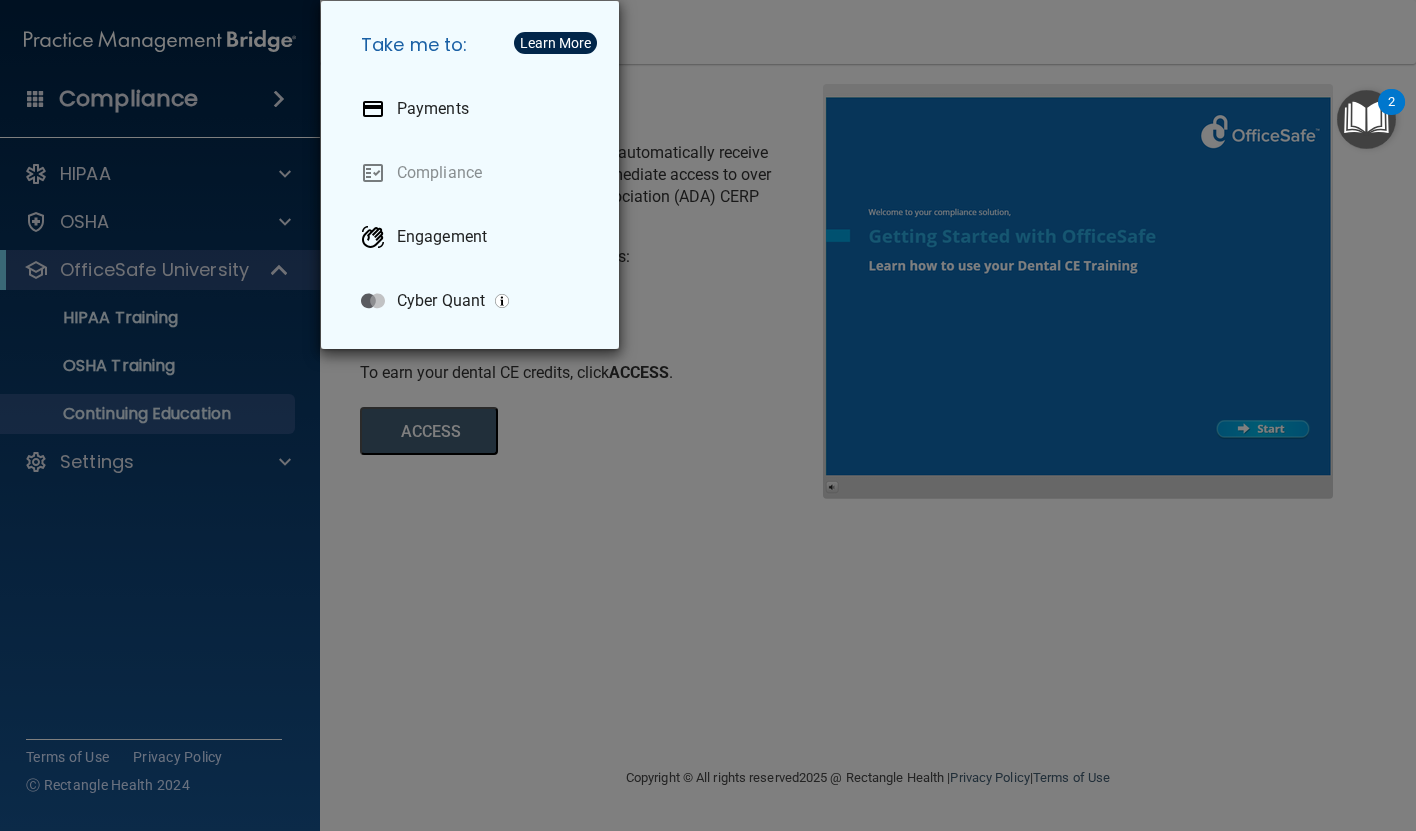 click on "Take me to:             Payments                   Compliance                     Engagement                     Cyber Quant" at bounding box center [708, 415] 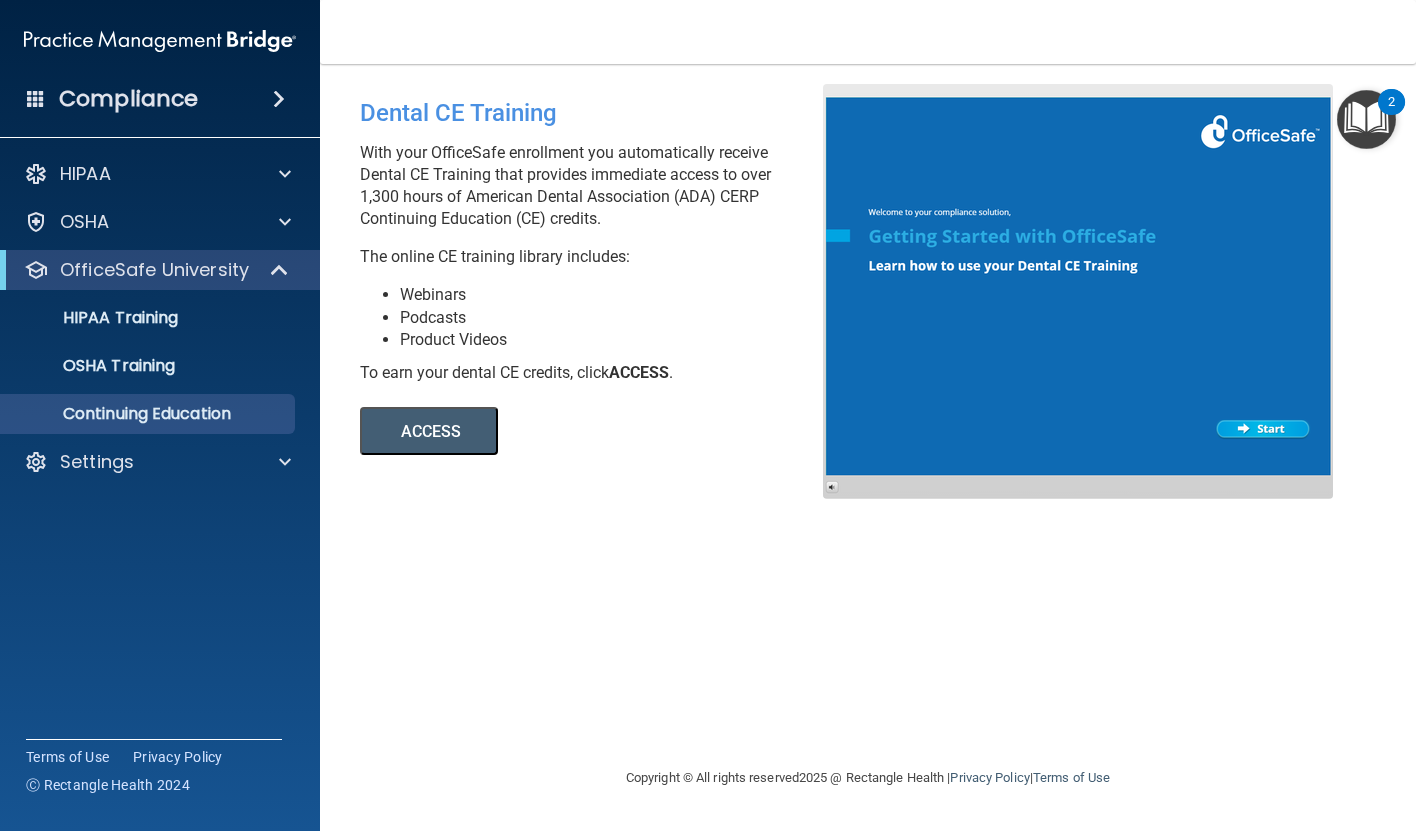 click at bounding box center [1366, 119] 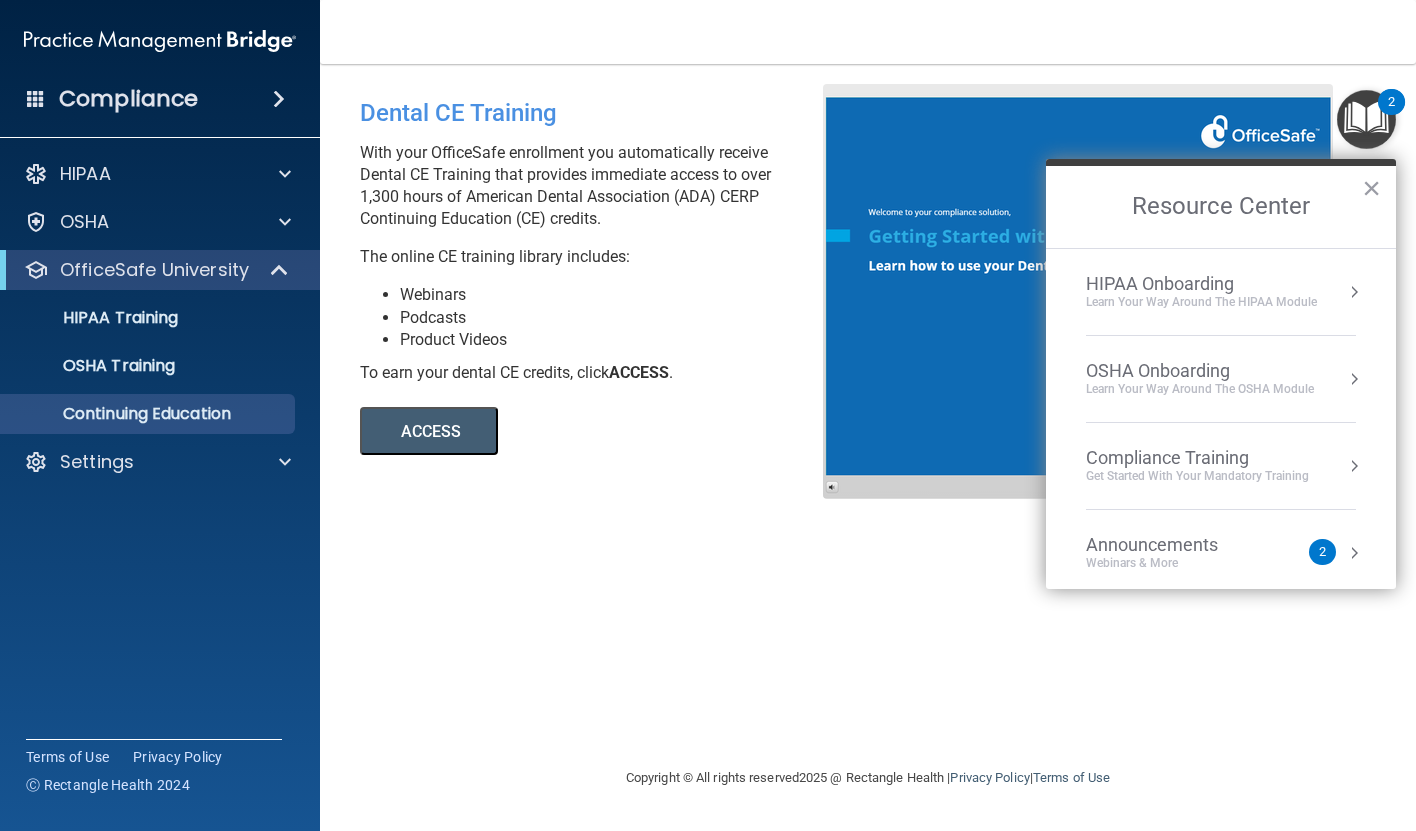 click on "OSHA Onboarding" at bounding box center (1200, 371) 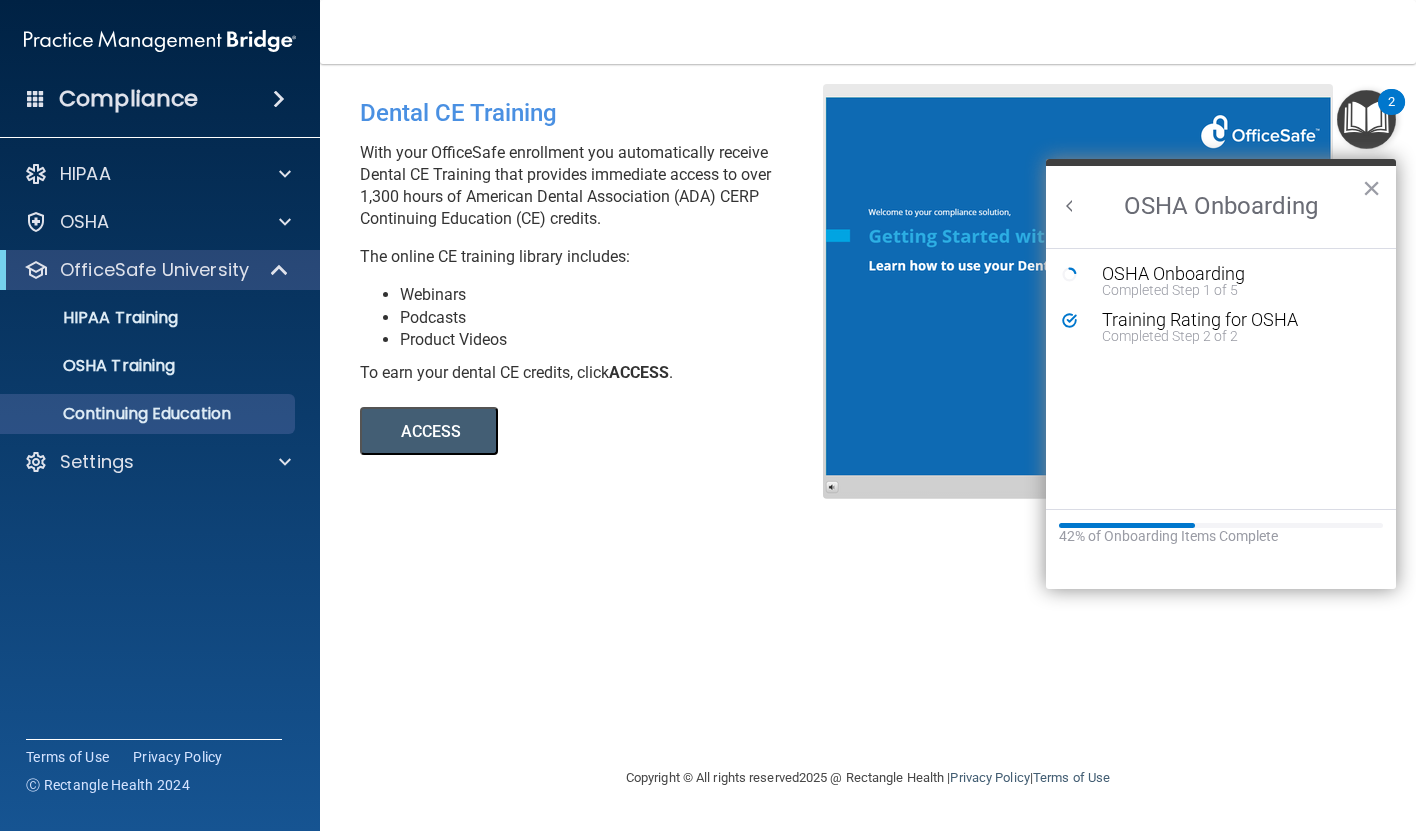 scroll, scrollTop: 0, scrollLeft: 0, axis: both 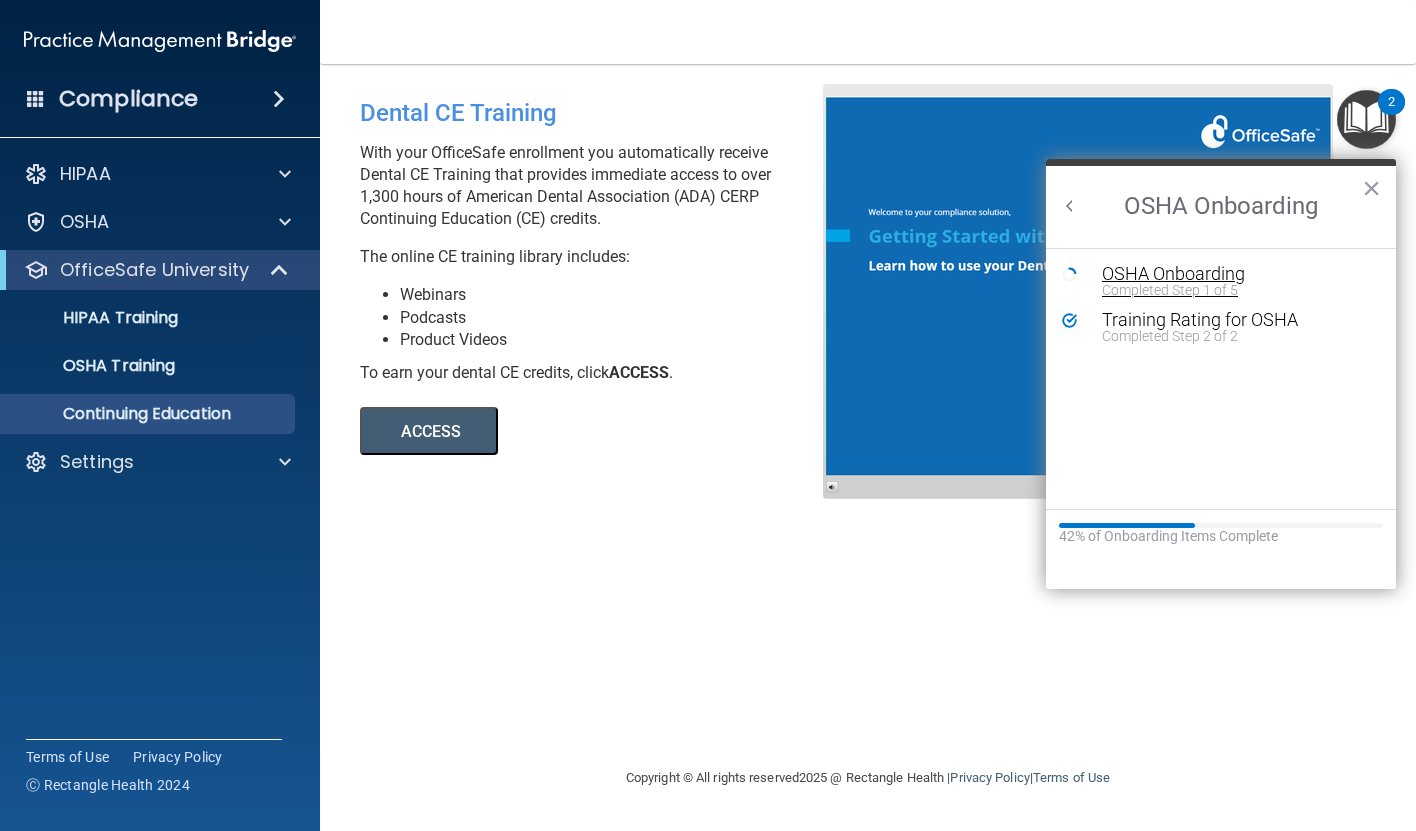 click on "Completed Step 1 of 5" at bounding box center (1236, 290) 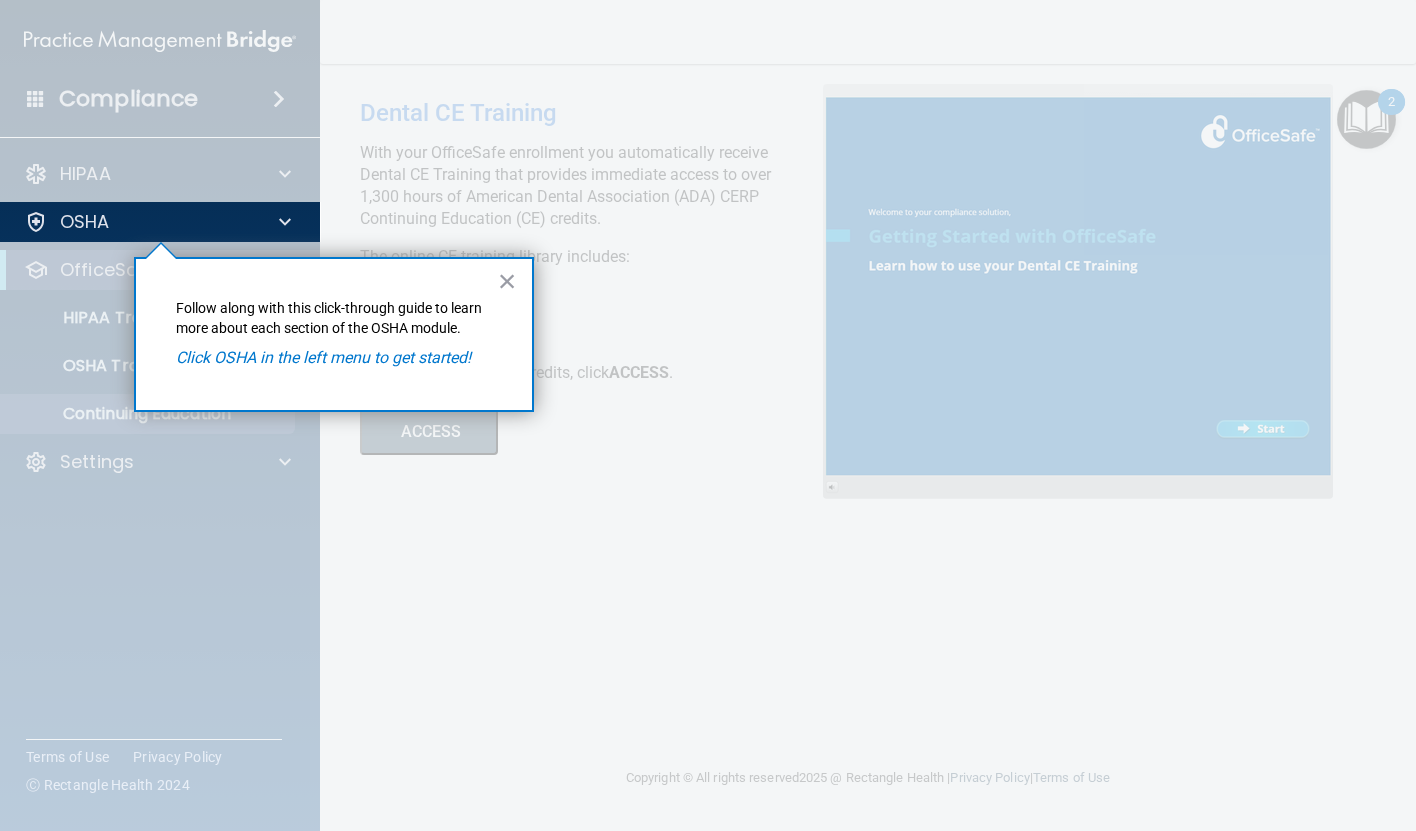 click on "Click OSHA in the left menu to get started!" at bounding box center (323, 357) 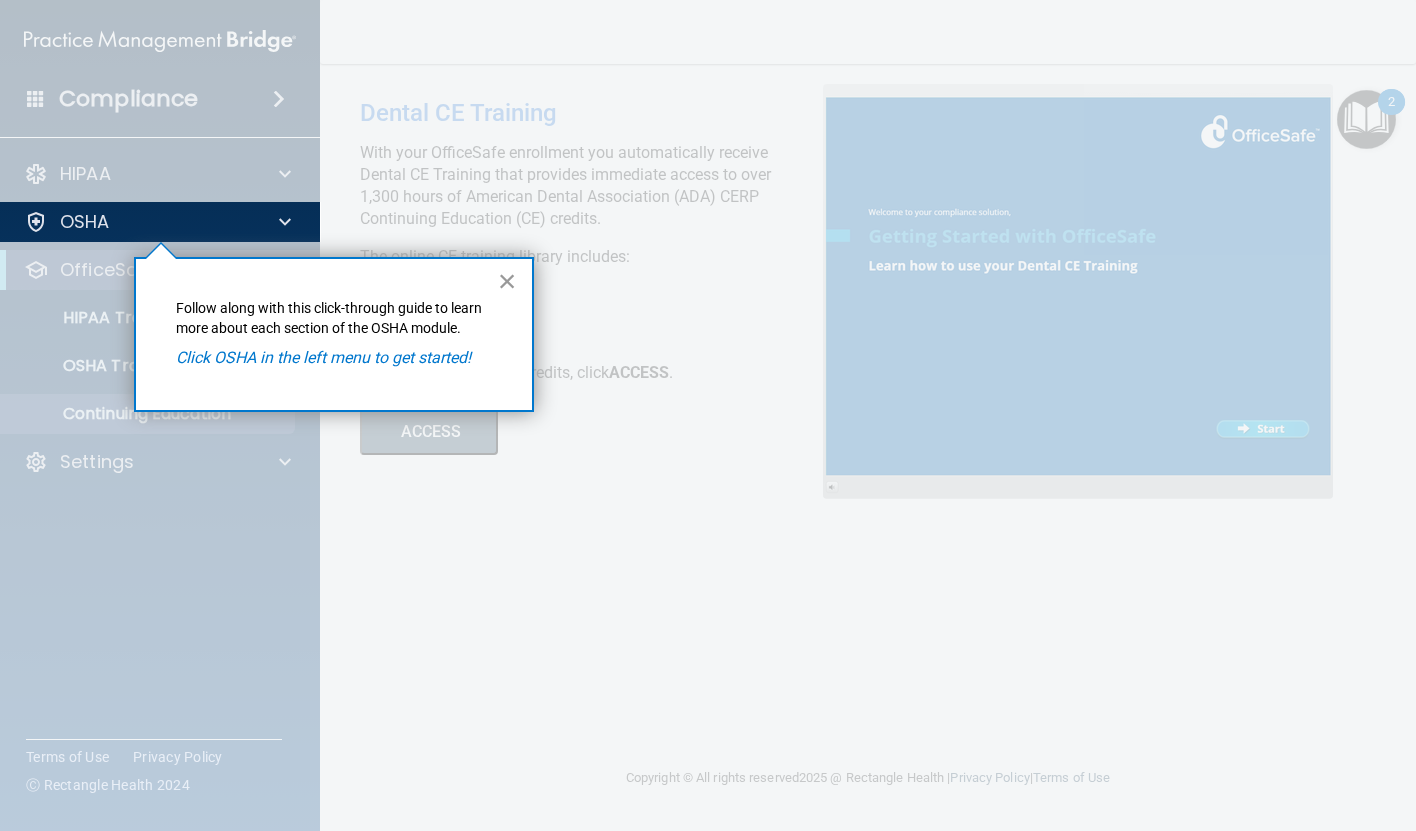 click on "×" at bounding box center (507, 281) 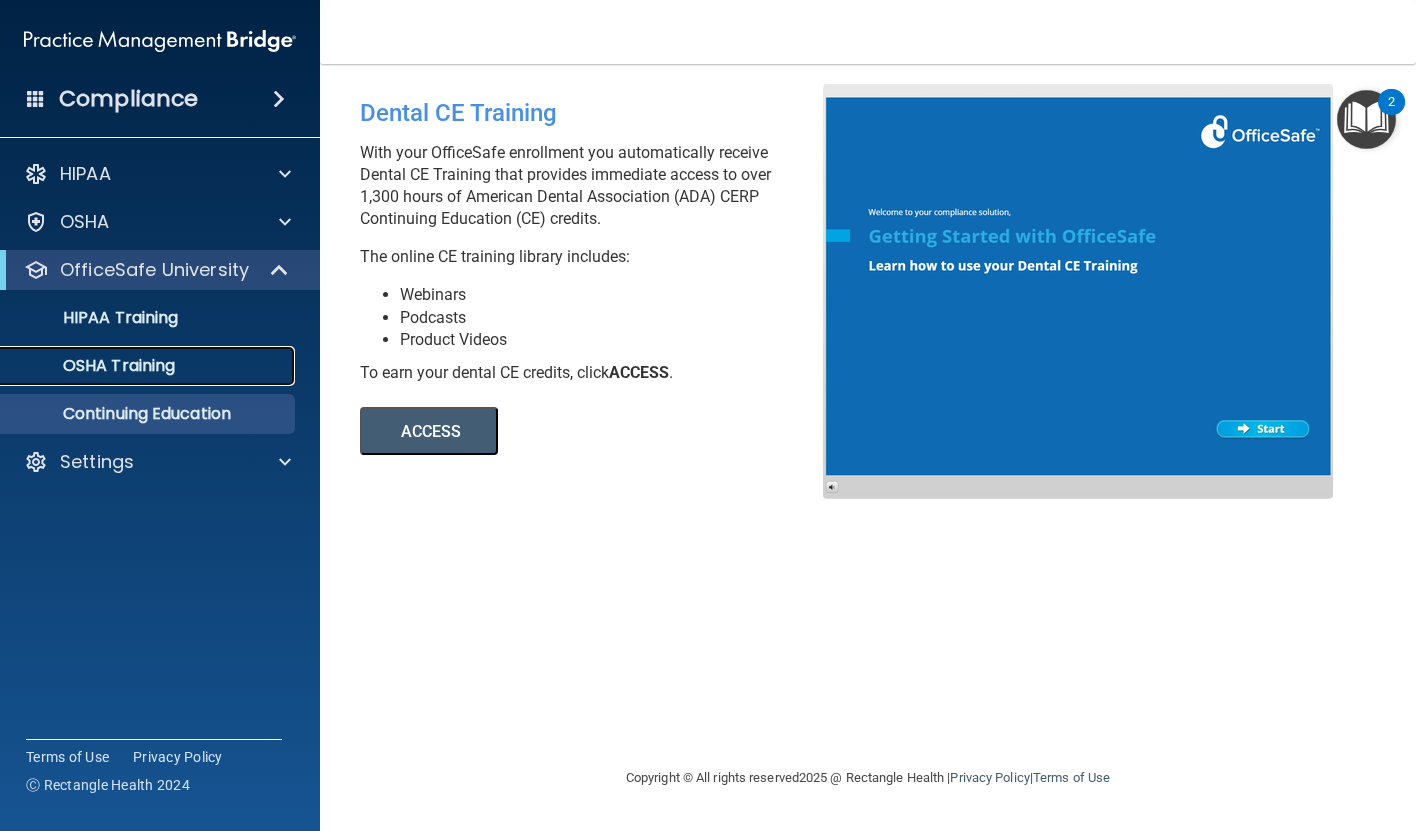 click on "OSHA Training" at bounding box center [149, 366] 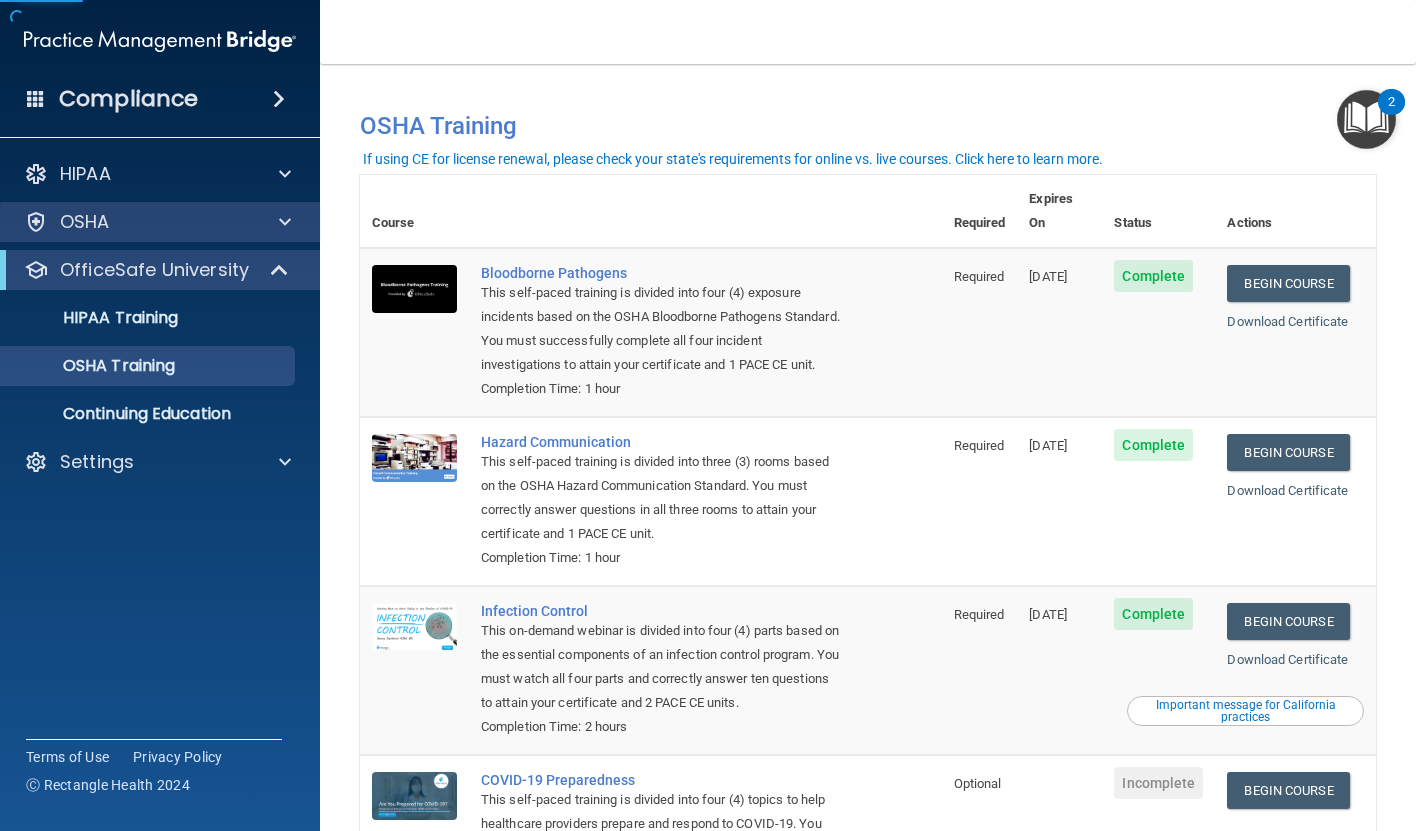 click on "OSHA" at bounding box center [160, 222] 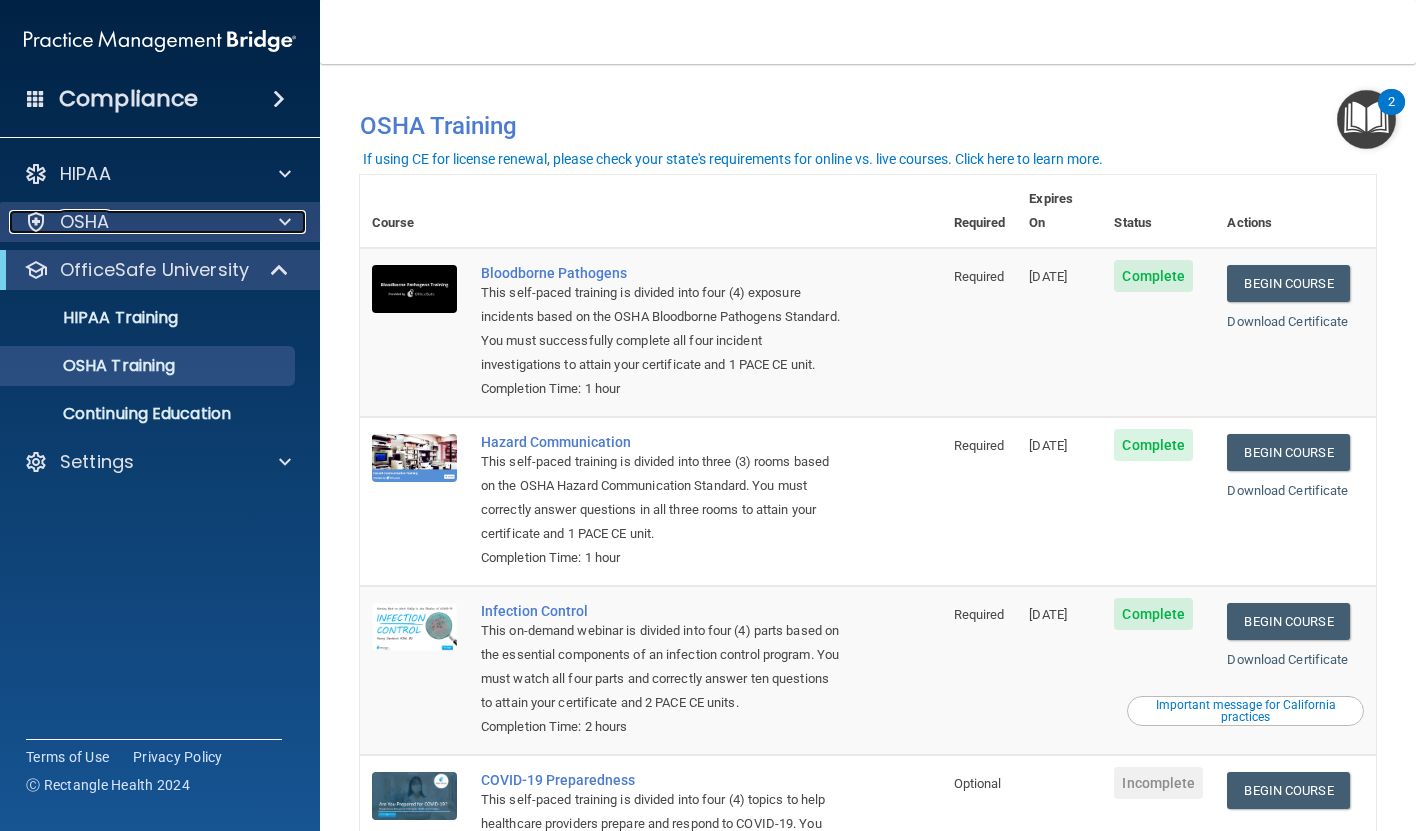 click at bounding box center [282, 222] 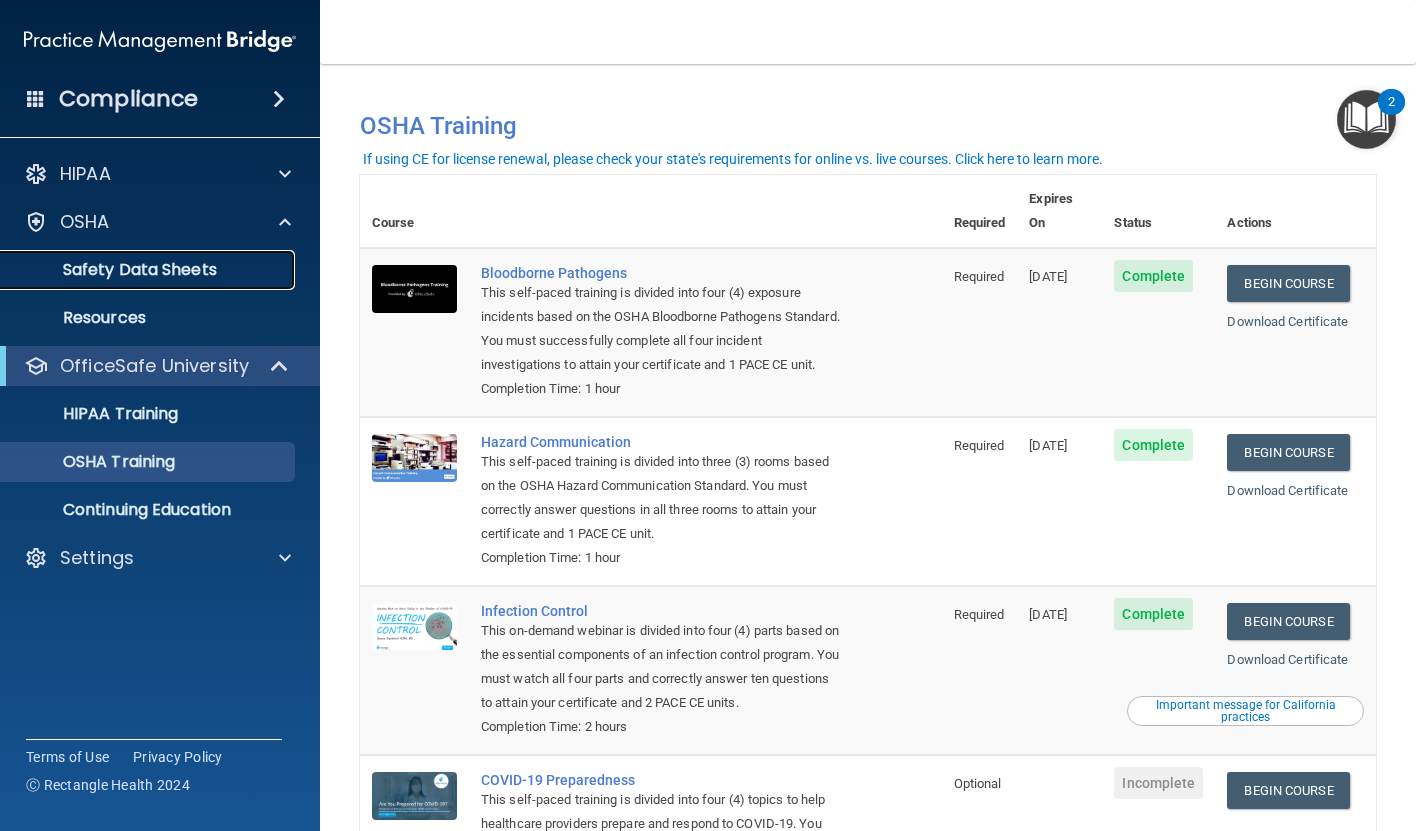 click on "Safety Data Sheets" at bounding box center (149, 270) 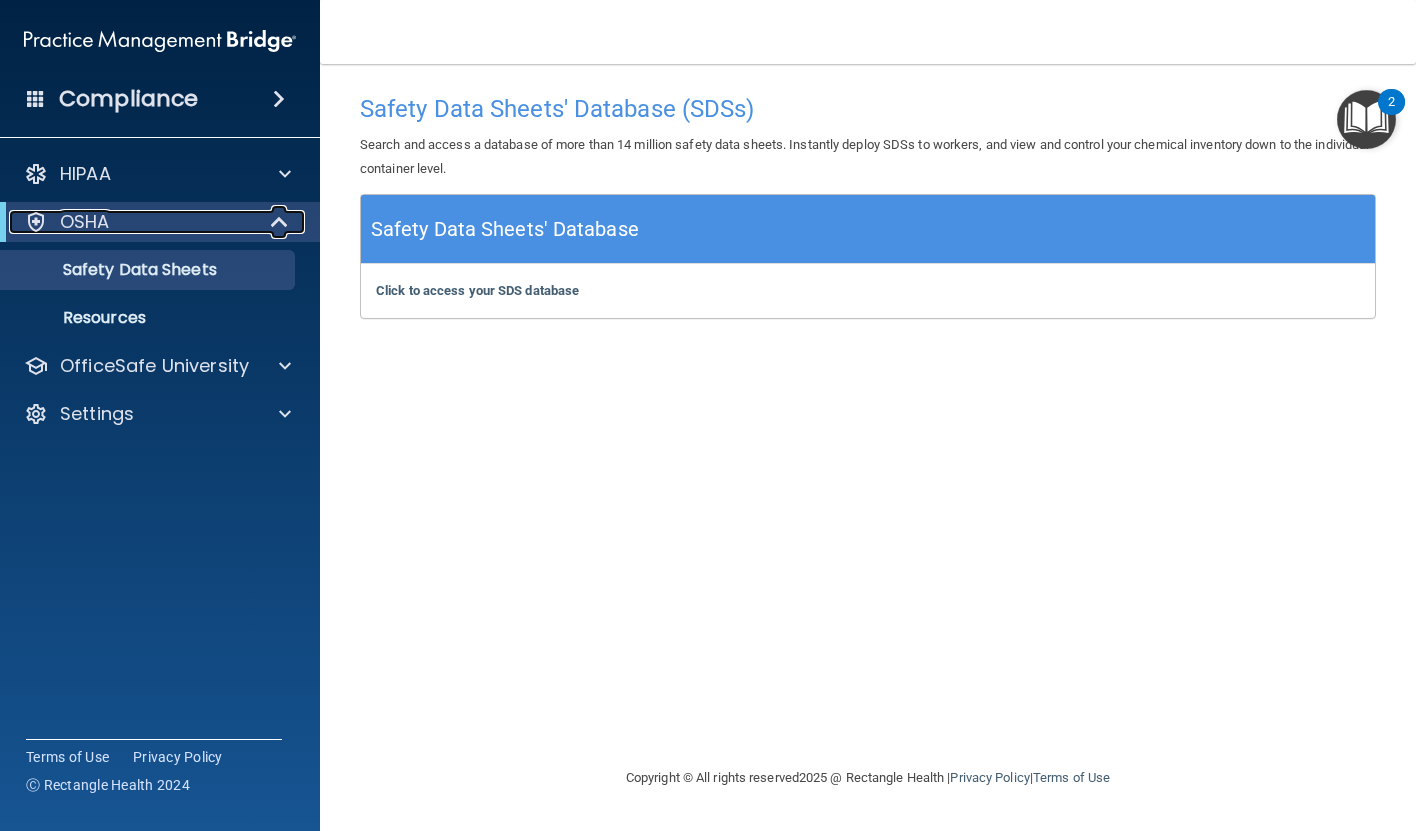click at bounding box center [280, 222] 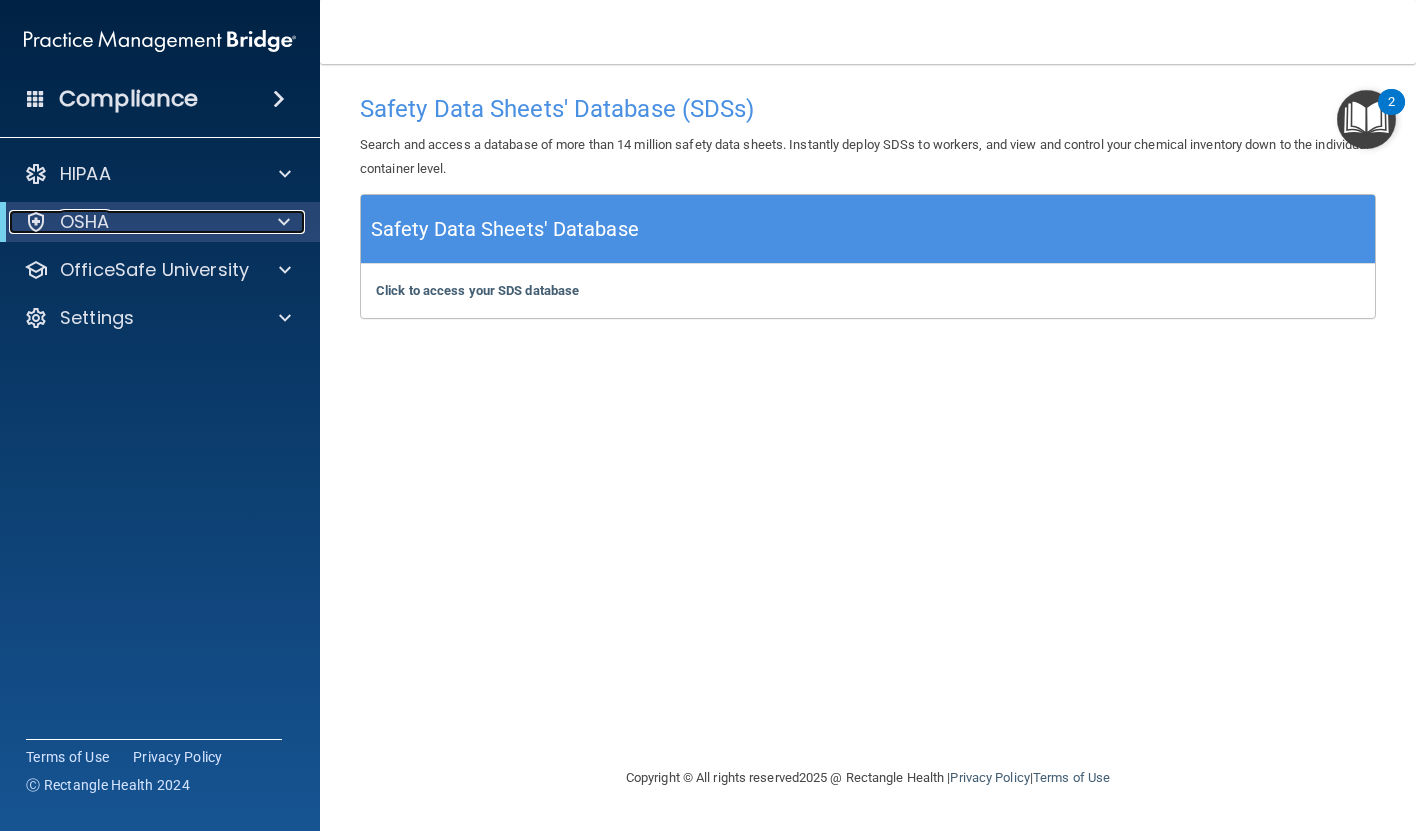 click on "OSHA" at bounding box center (132, 222) 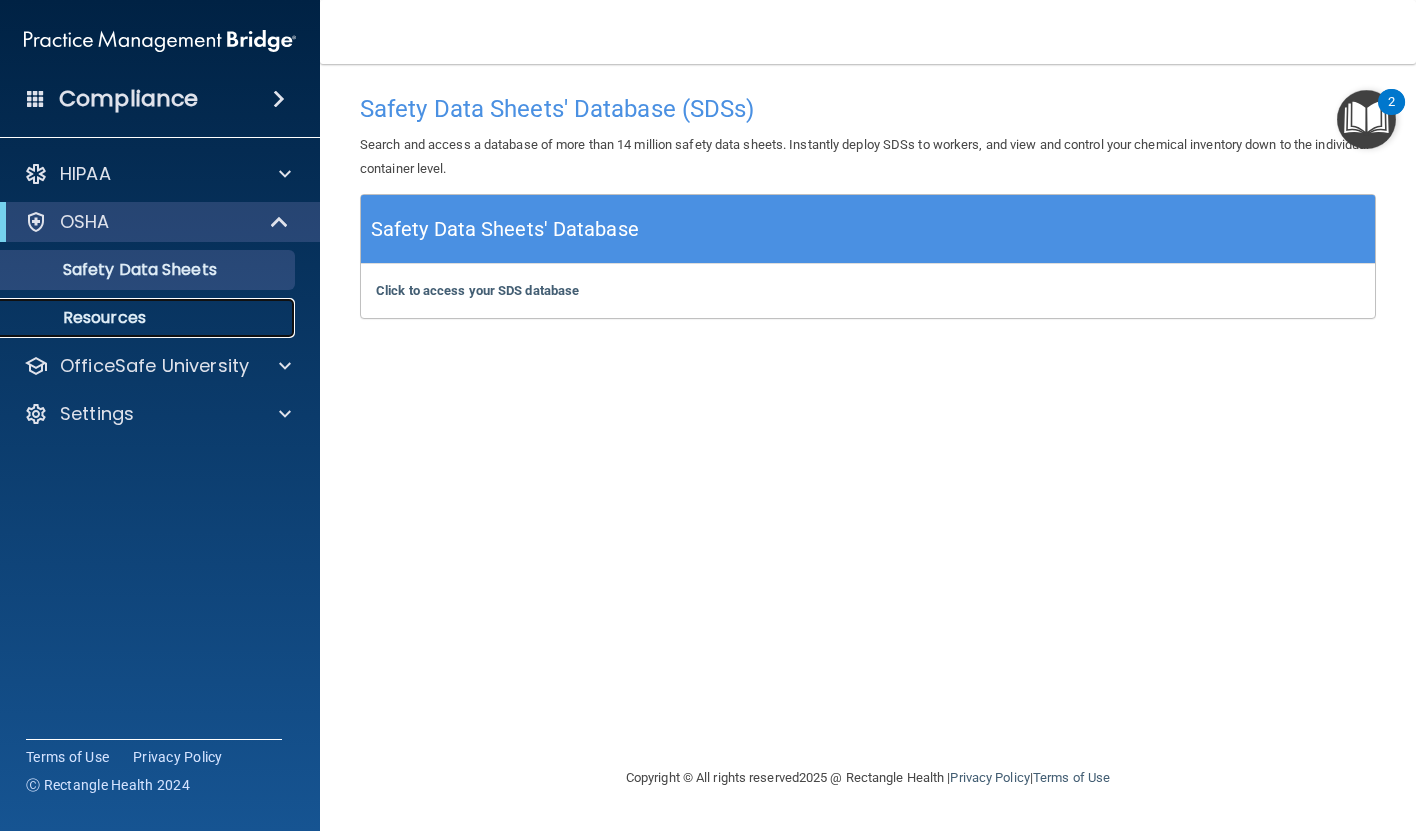 click on "Resources" at bounding box center [149, 318] 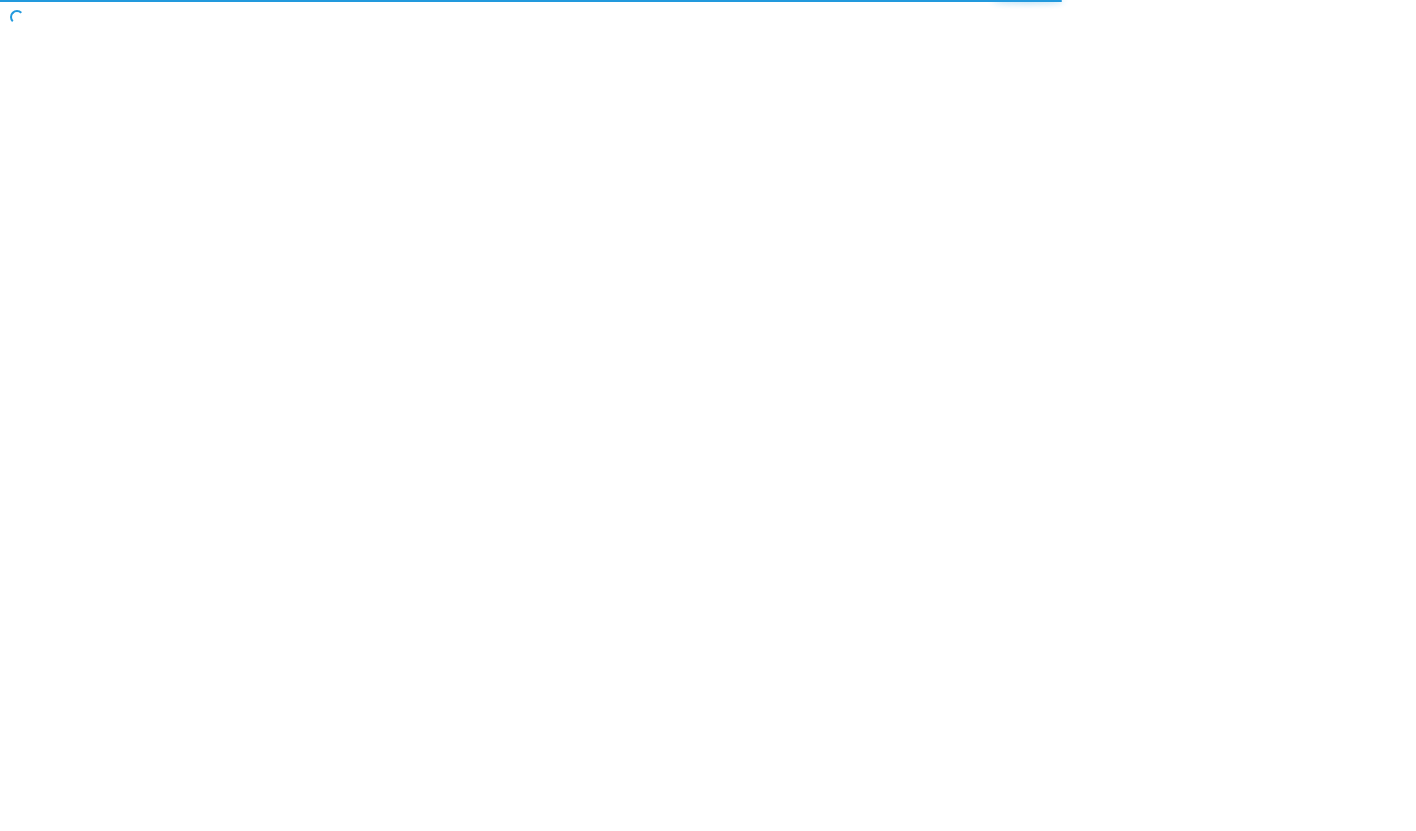 scroll, scrollTop: 0, scrollLeft: 0, axis: both 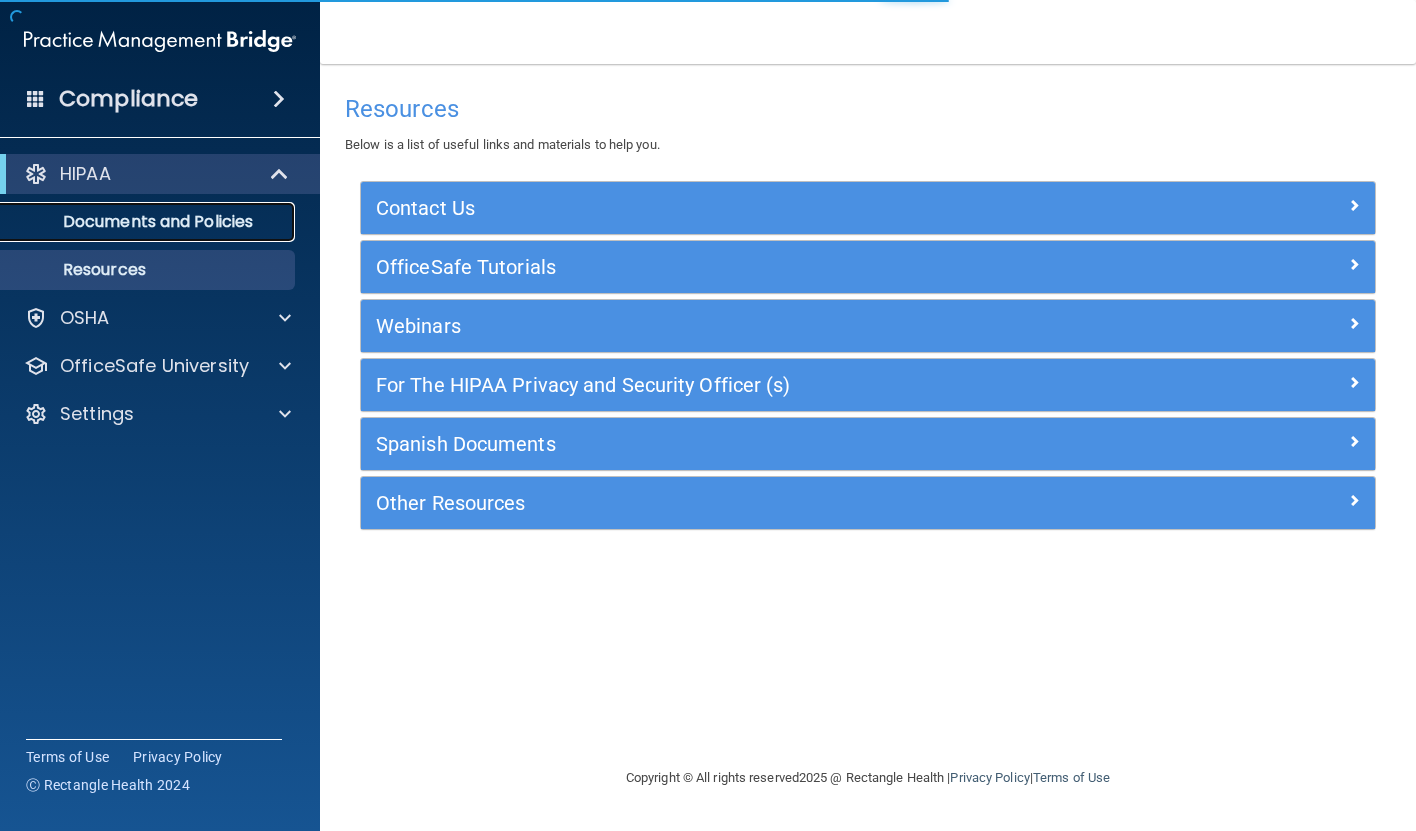 click on "Documents and Policies" at bounding box center (149, 222) 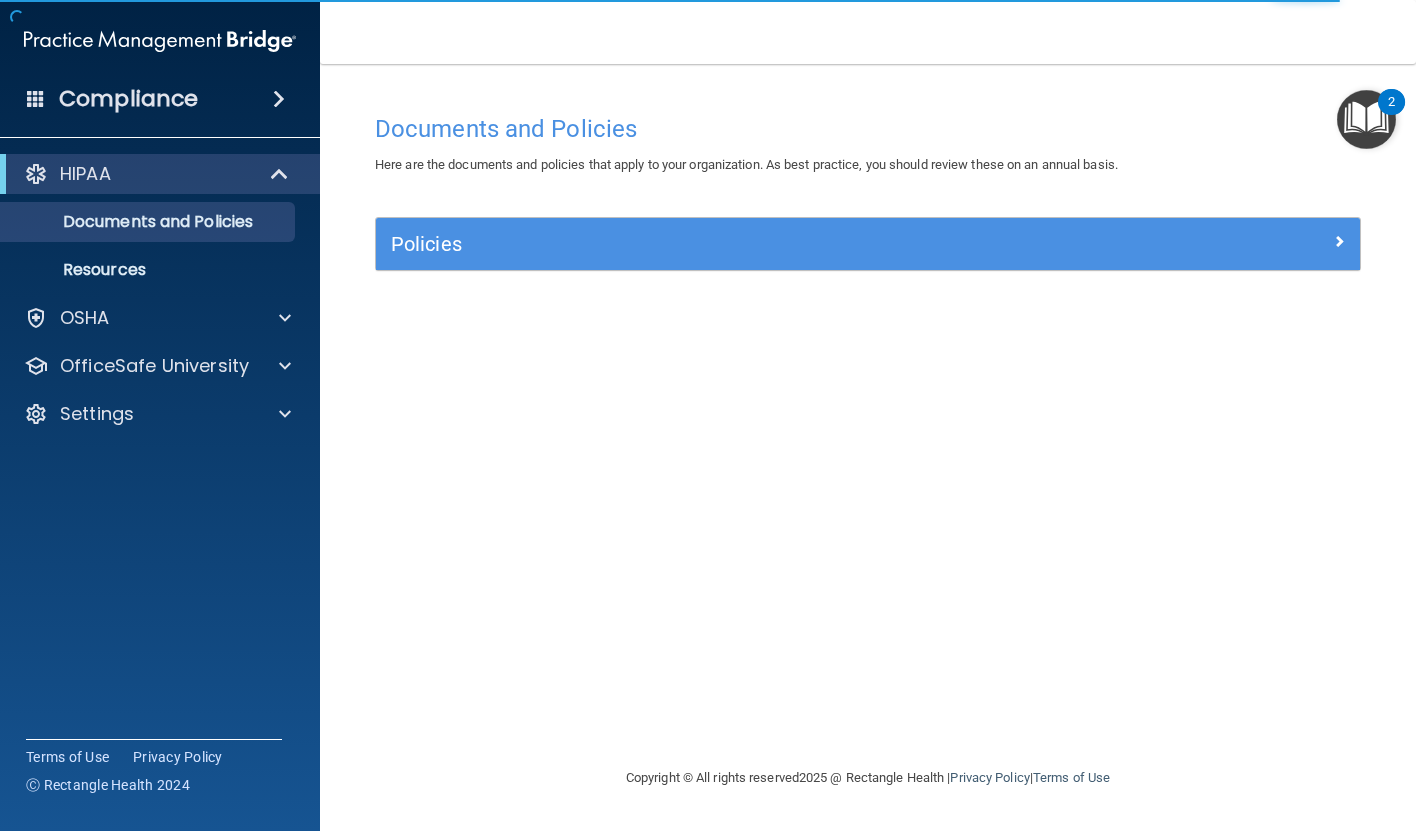 click at bounding box center (1366, 119) 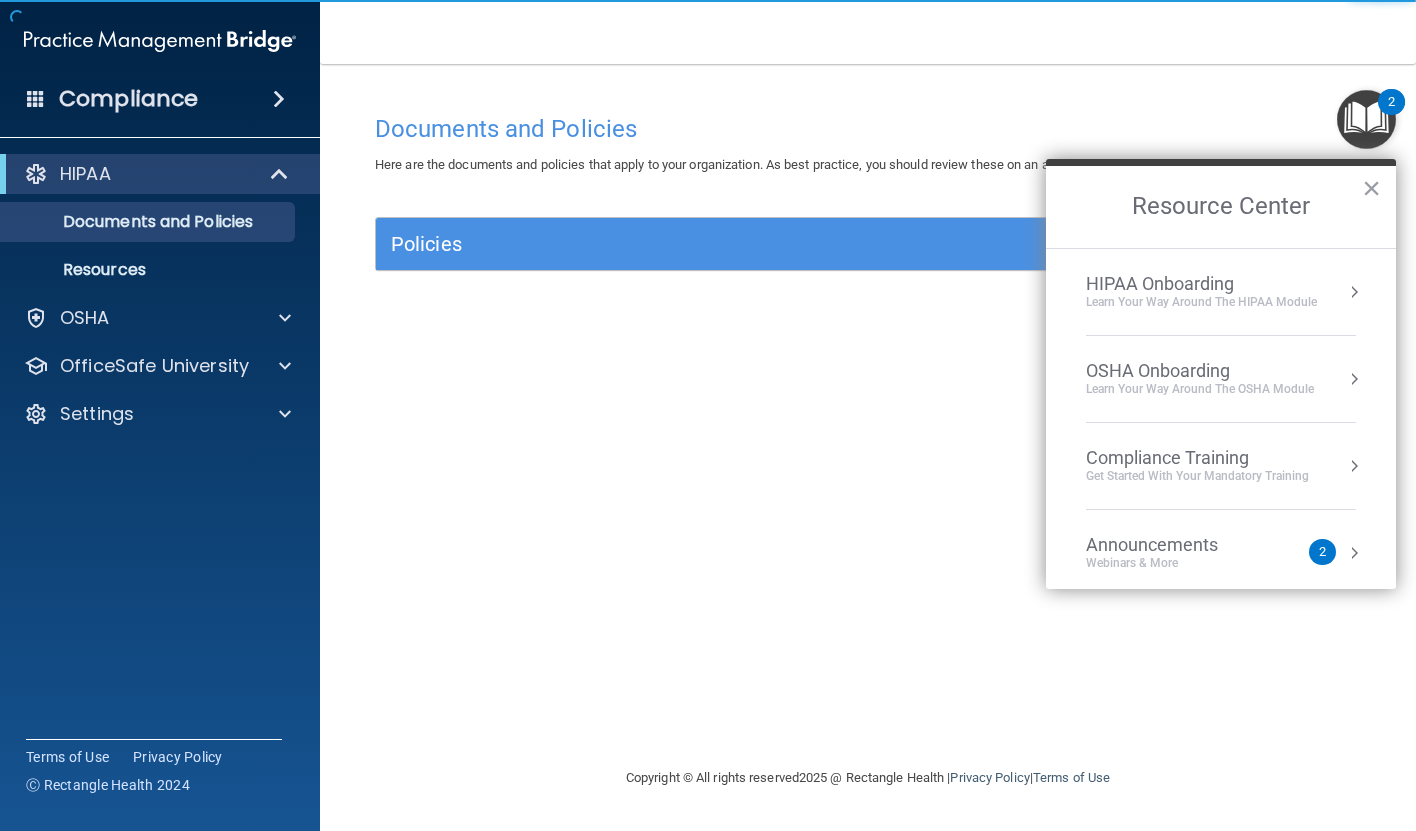 click on "Compliance Training Get Started with your mandatory training" at bounding box center (1221, 466) 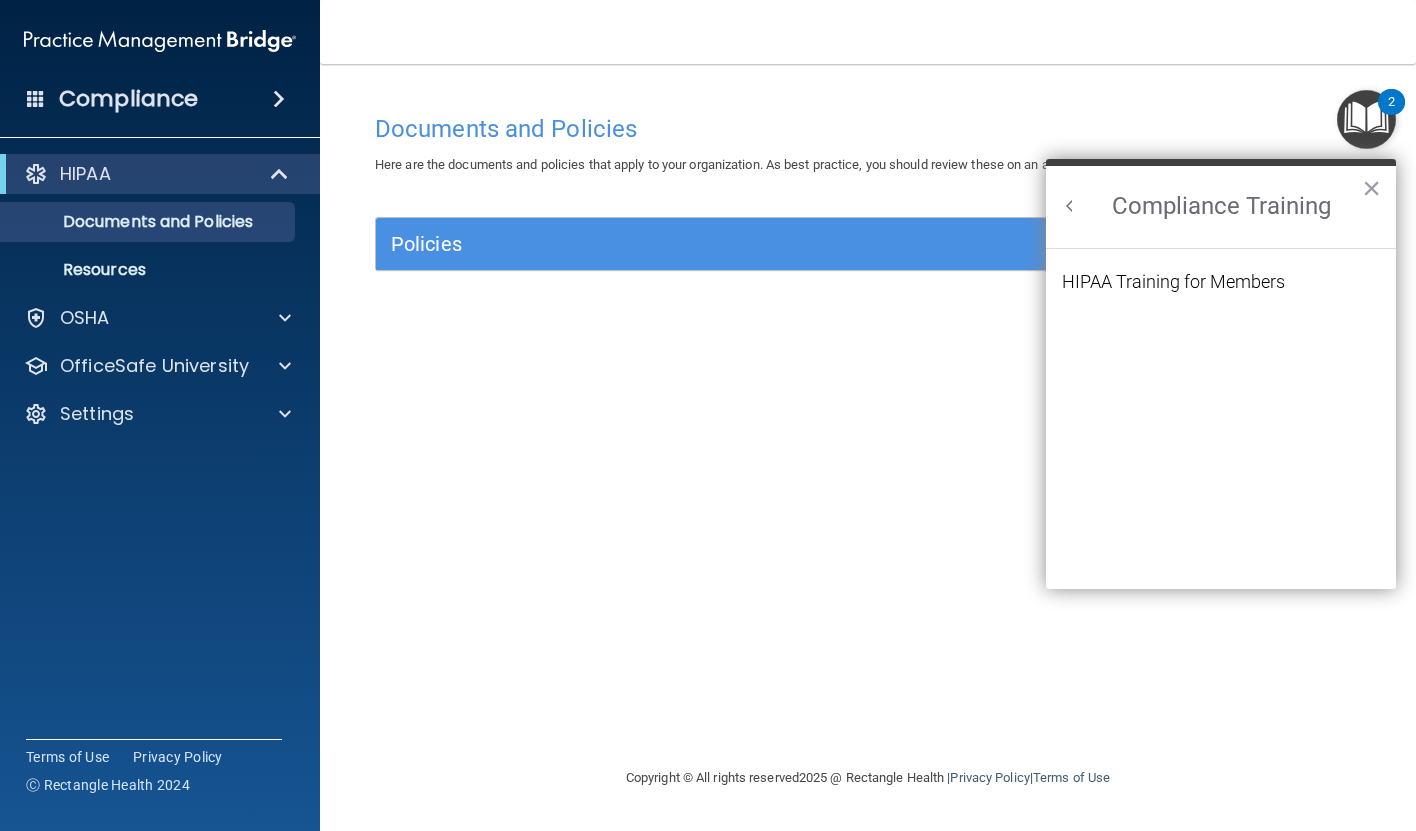 scroll, scrollTop: 0, scrollLeft: 0, axis: both 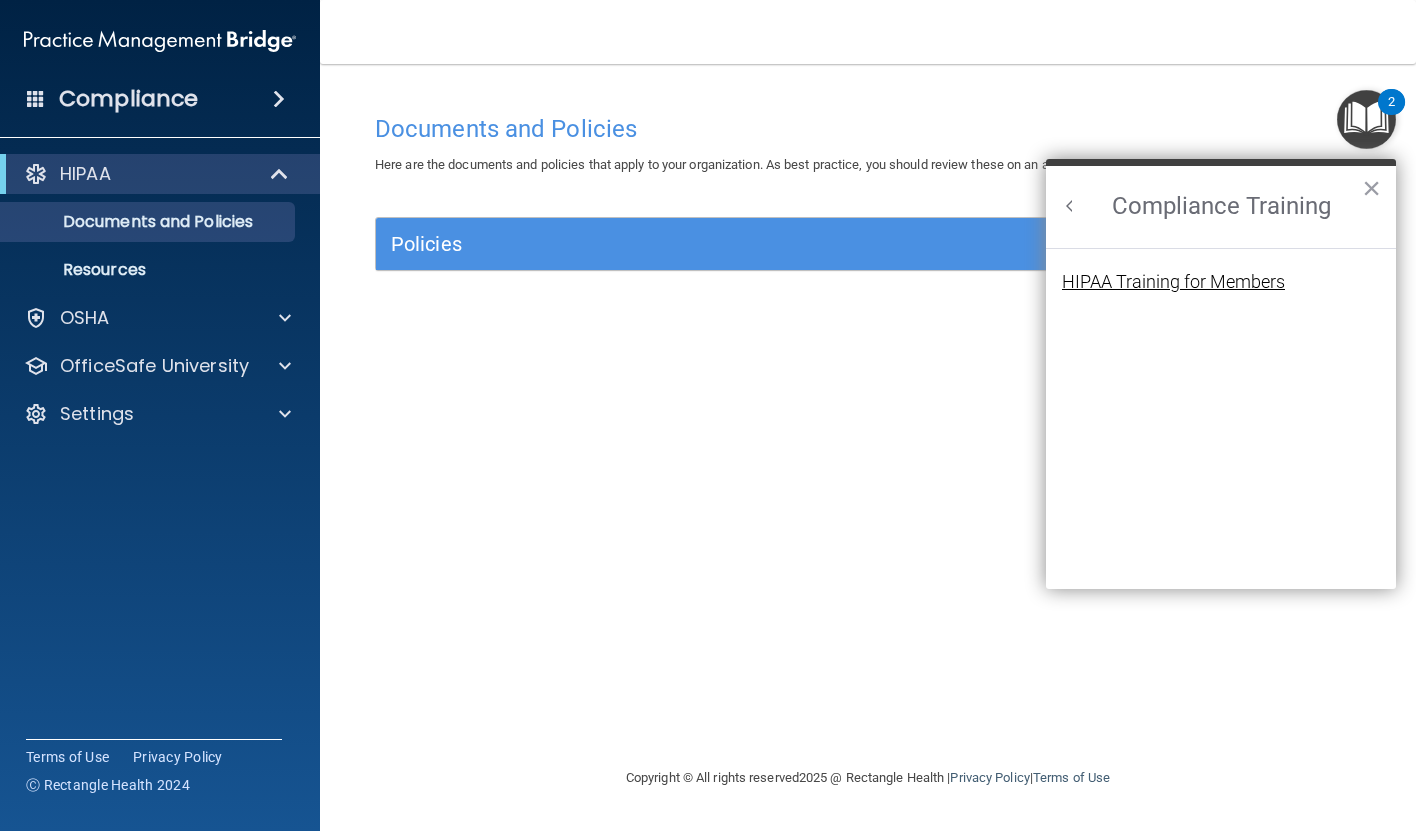 click on "HIPAA Training for Members" at bounding box center [1173, 282] 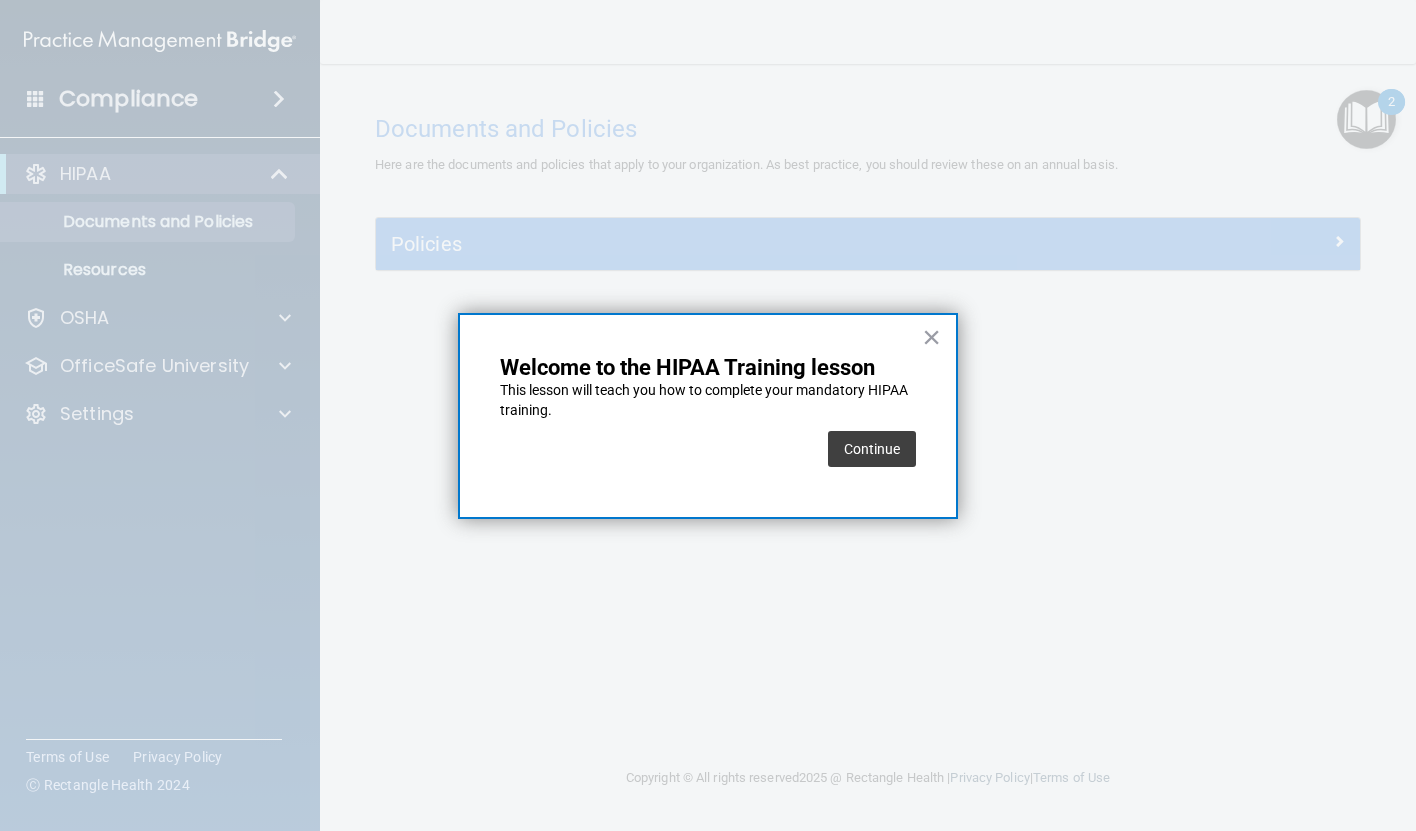 click on "× Welcome to the HIPAA Training lesson This lesson will teach you how to complete your mandatory HIPAA training. Continue" at bounding box center (708, 416) 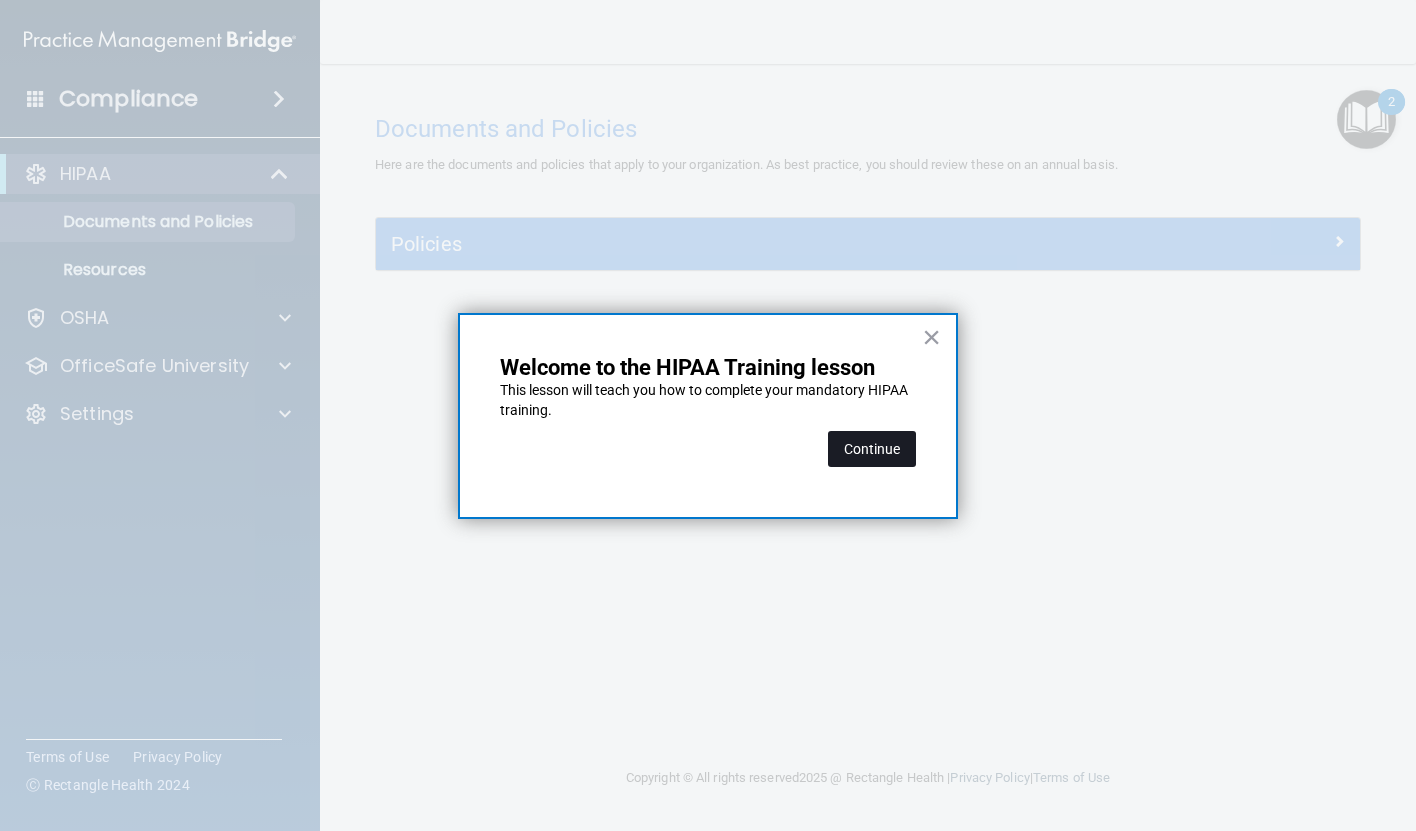 click on "Continue" at bounding box center (872, 449) 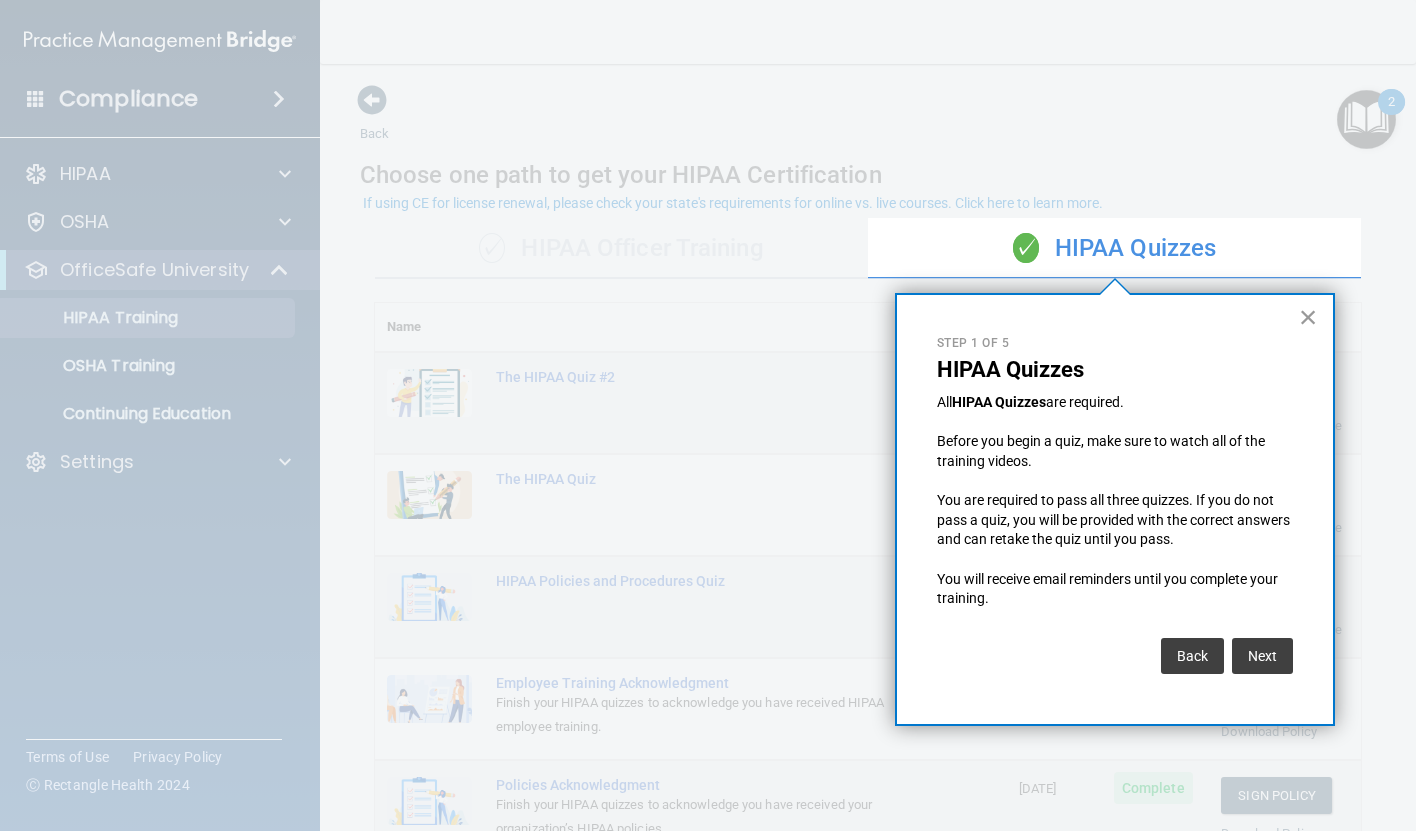 click on "×" at bounding box center [1308, 317] 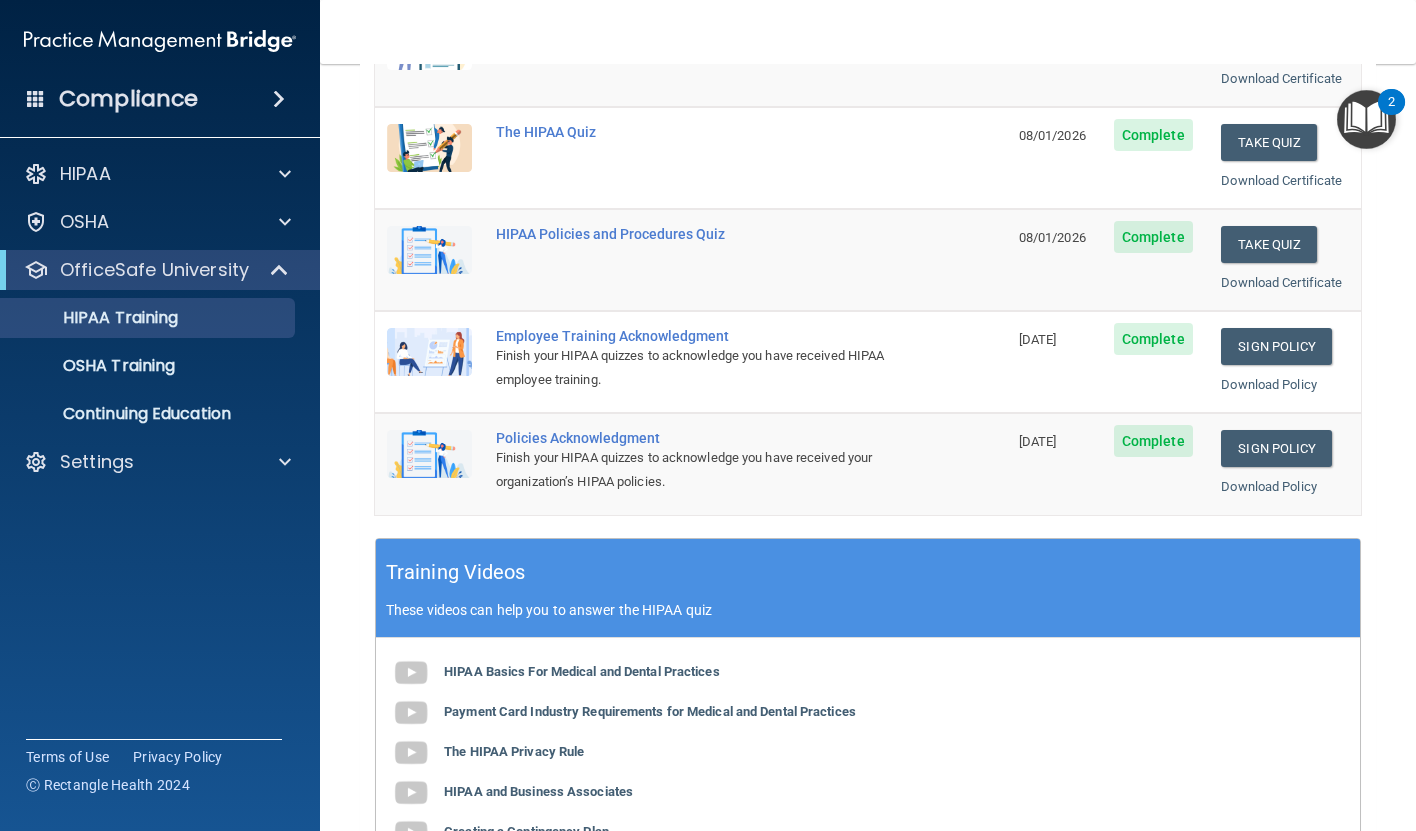 scroll, scrollTop: 157, scrollLeft: 0, axis: vertical 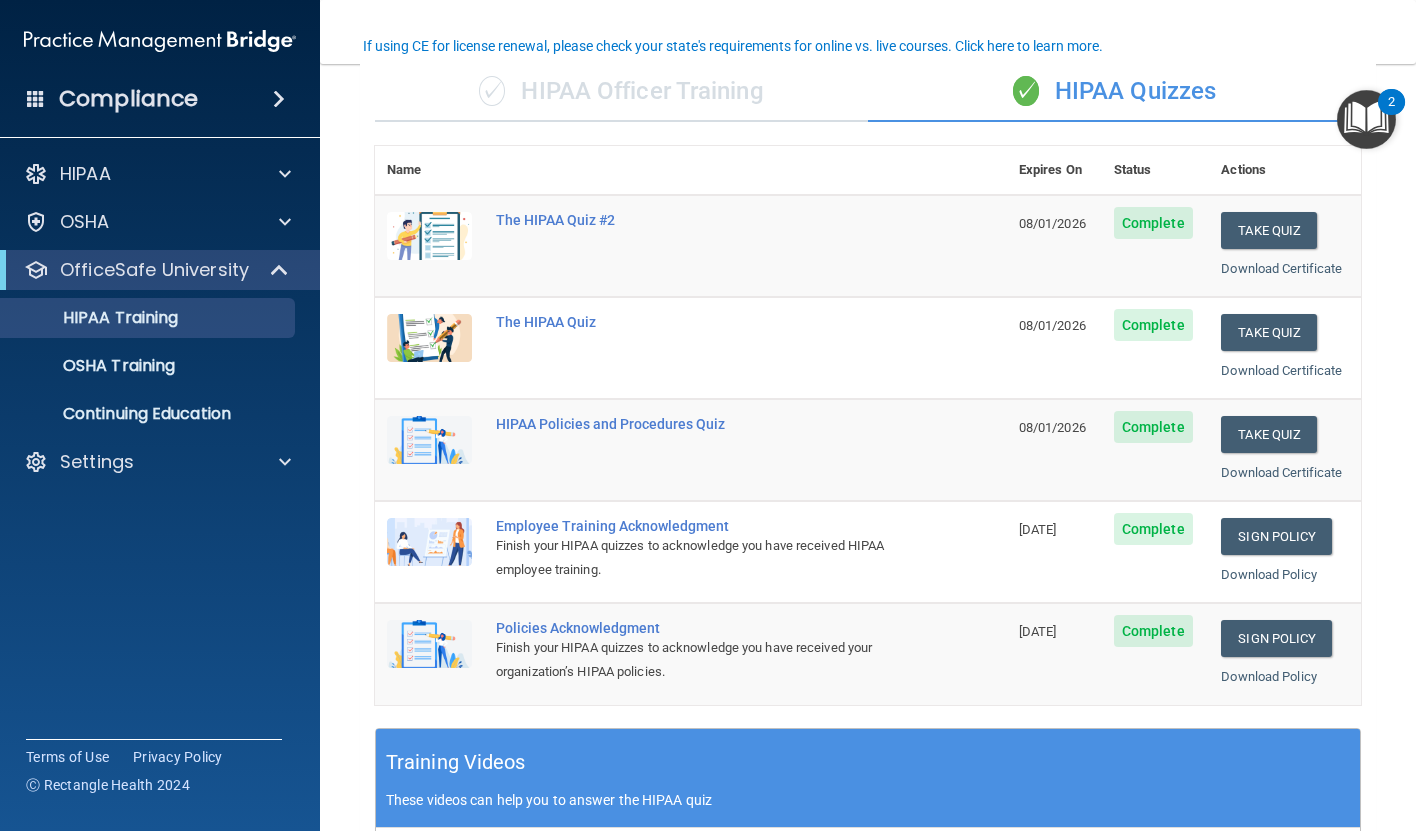 click at bounding box center (1366, 119) 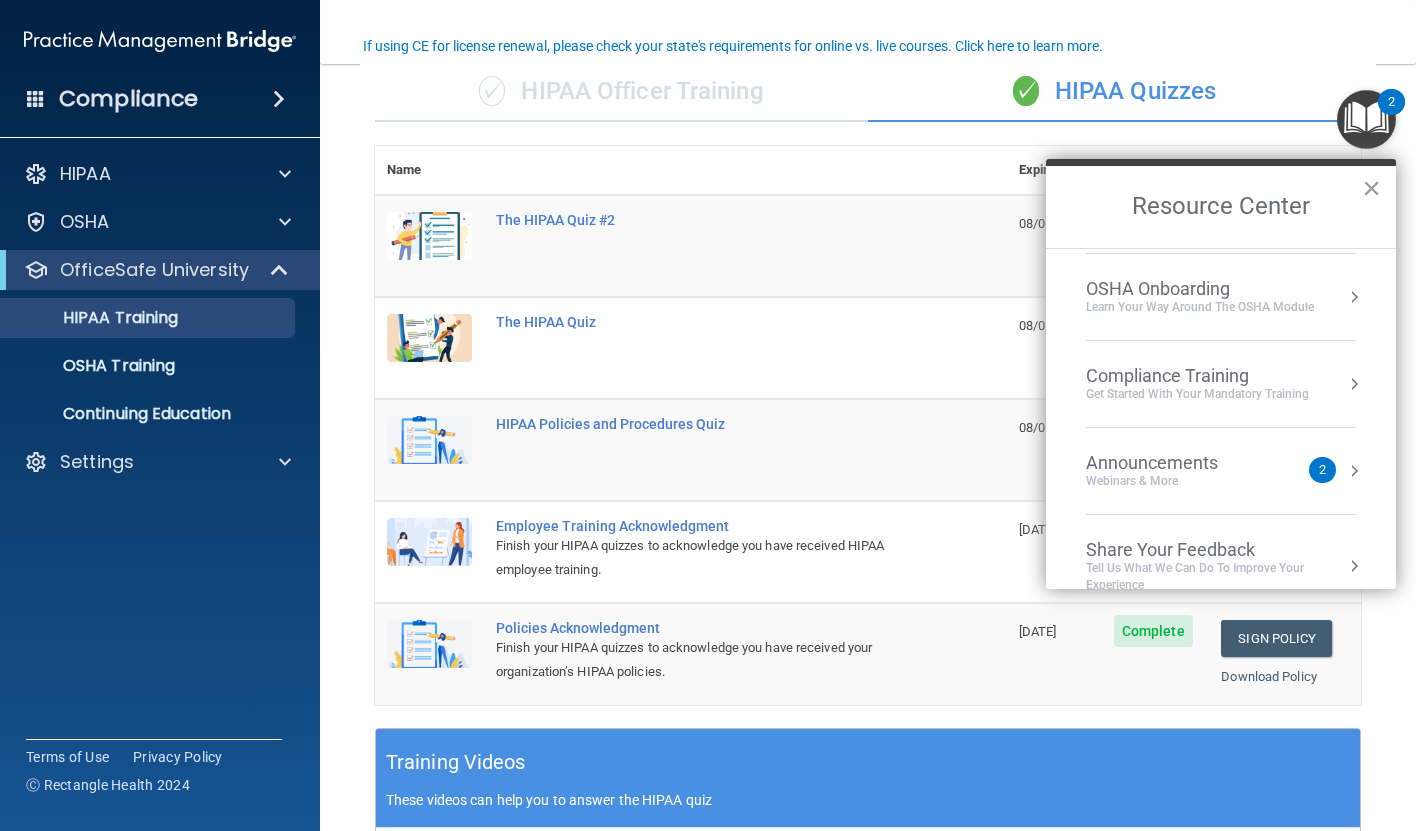 scroll, scrollTop: 88, scrollLeft: 0, axis: vertical 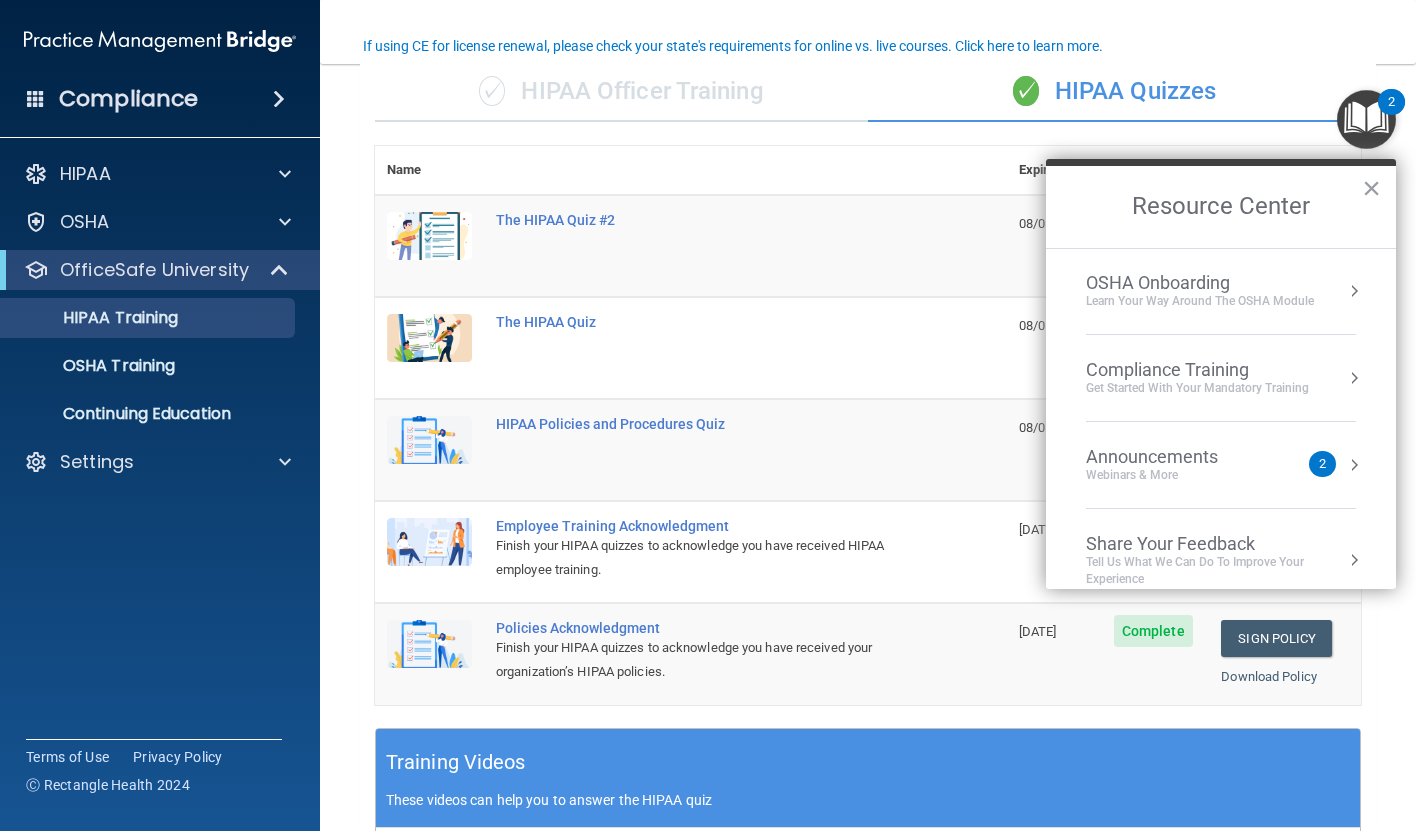 click on "Announcements" at bounding box center (1172, 457) 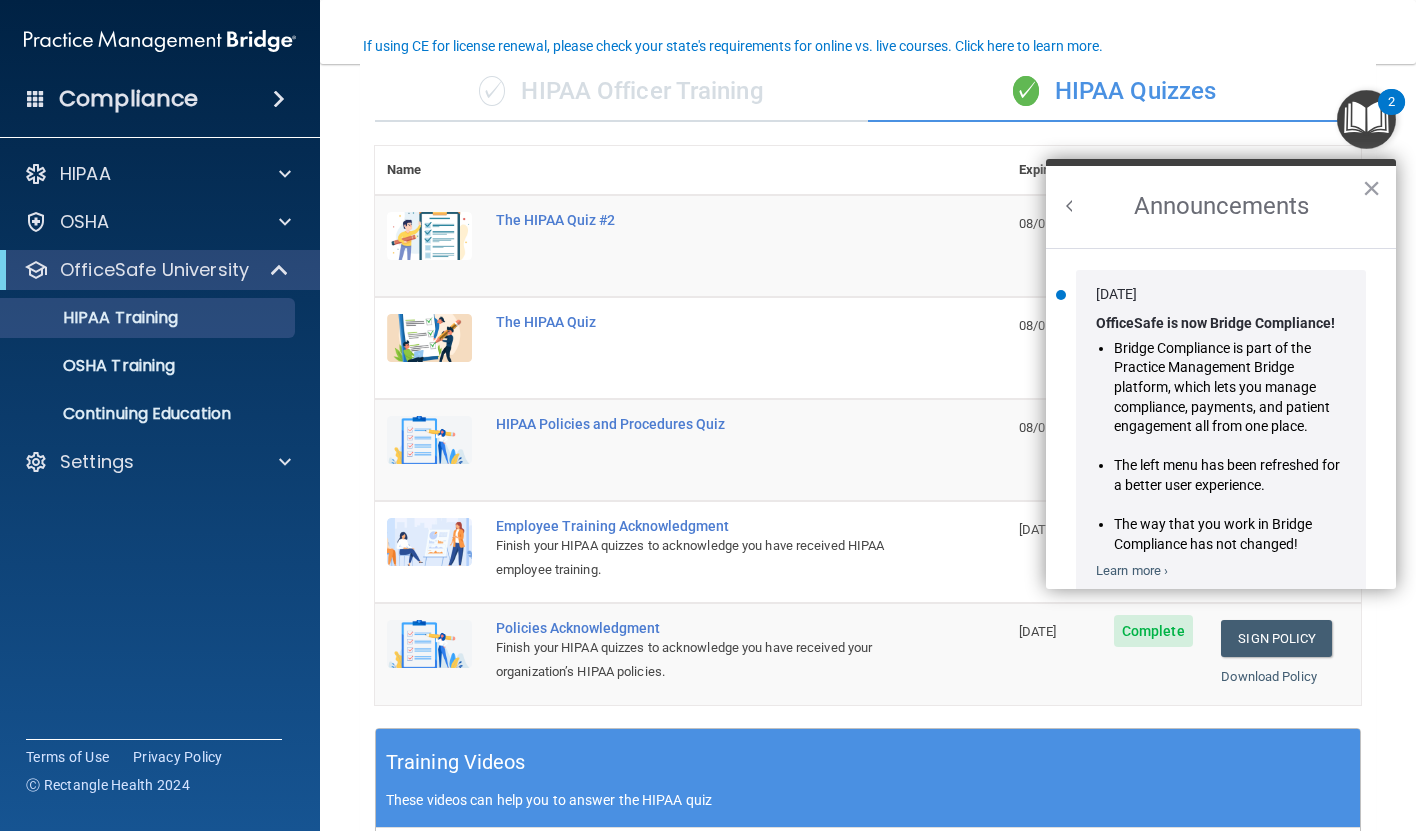 scroll, scrollTop: 0, scrollLeft: 0, axis: both 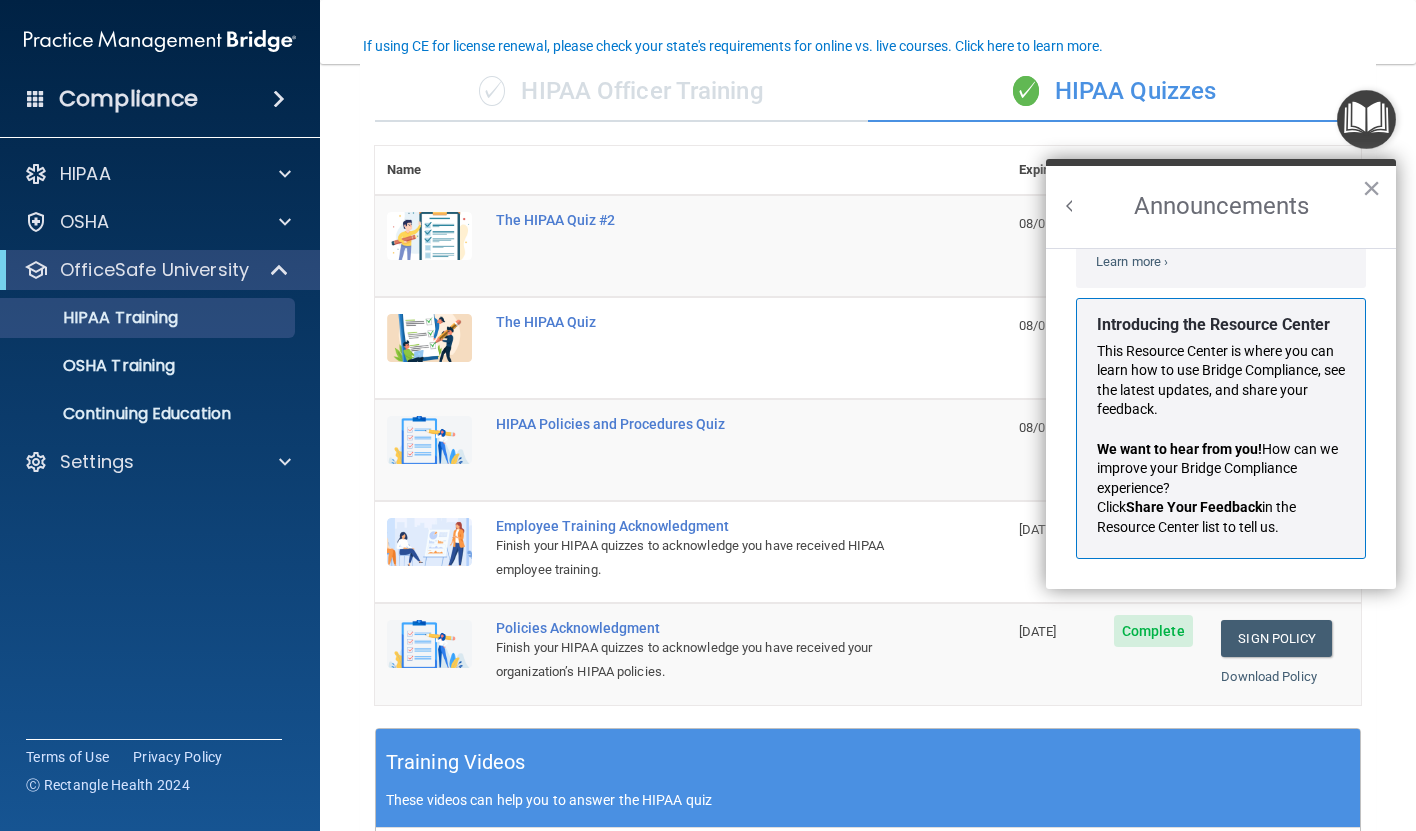 click on "Announcements" at bounding box center (1221, 207) 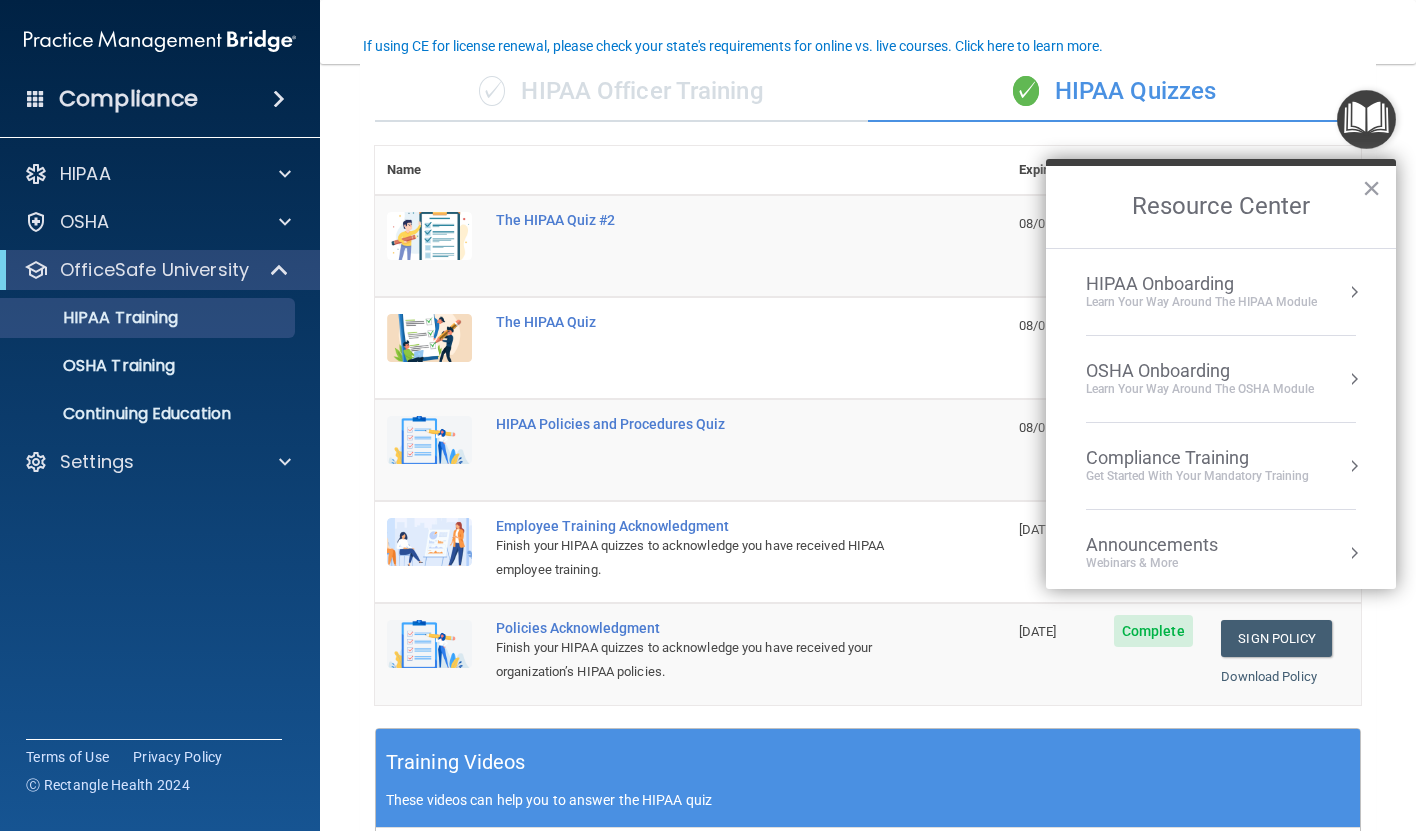 scroll, scrollTop: 284, scrollLeft: 0, axis: vertical 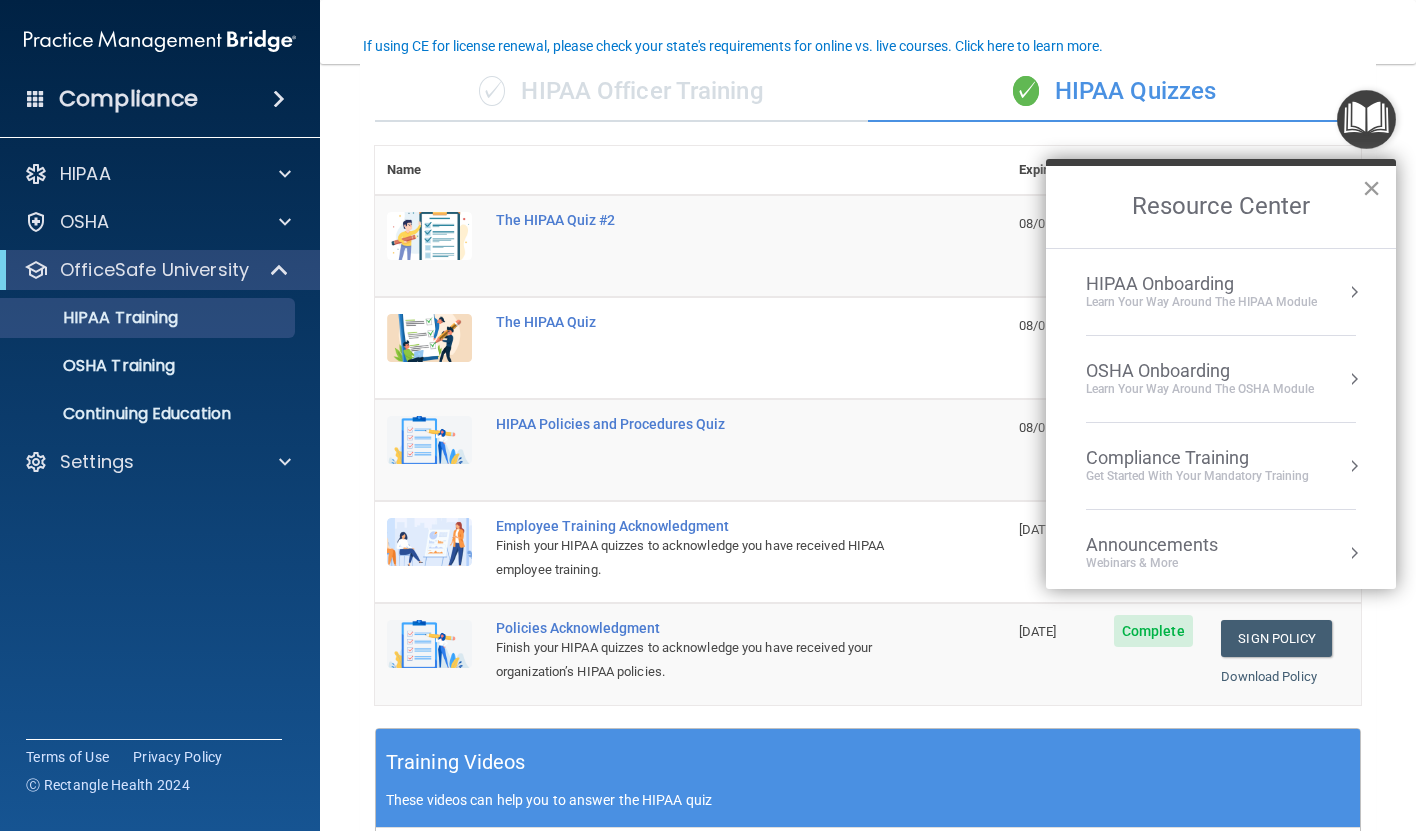 click on "×" at bounding box center [1371, 188] 